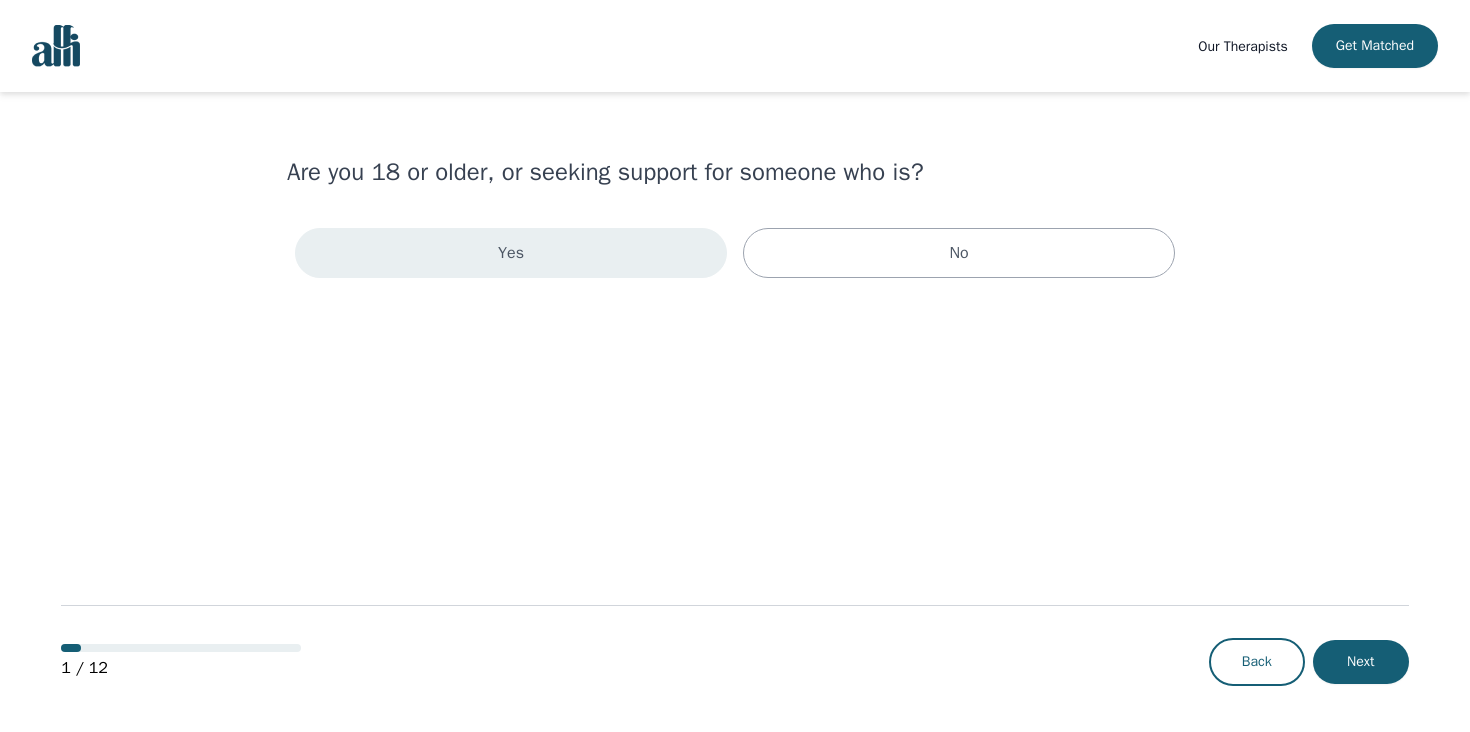 scroll, scrollTop: 0, scrollLeft: 0, axis: both 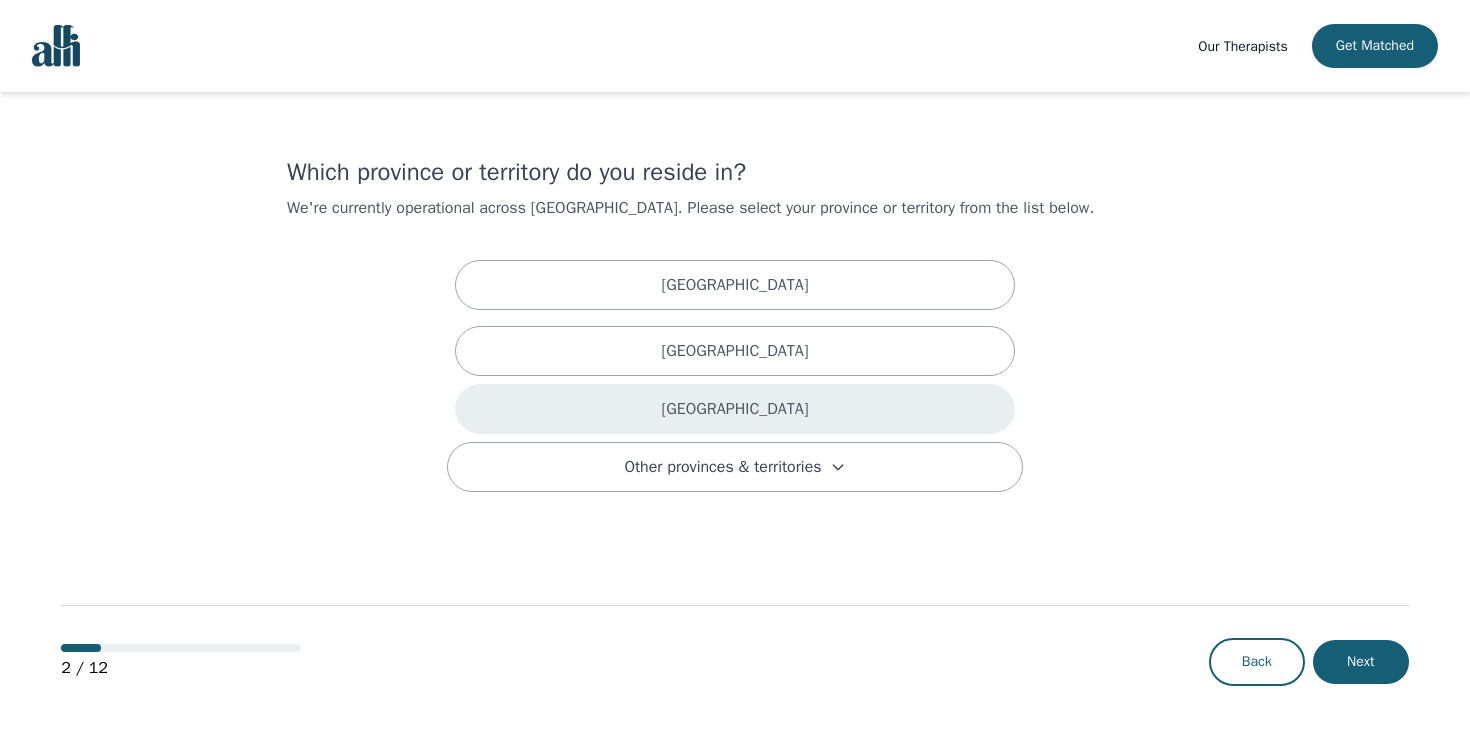 click on "Ontario" at bounding box center [735, 409] 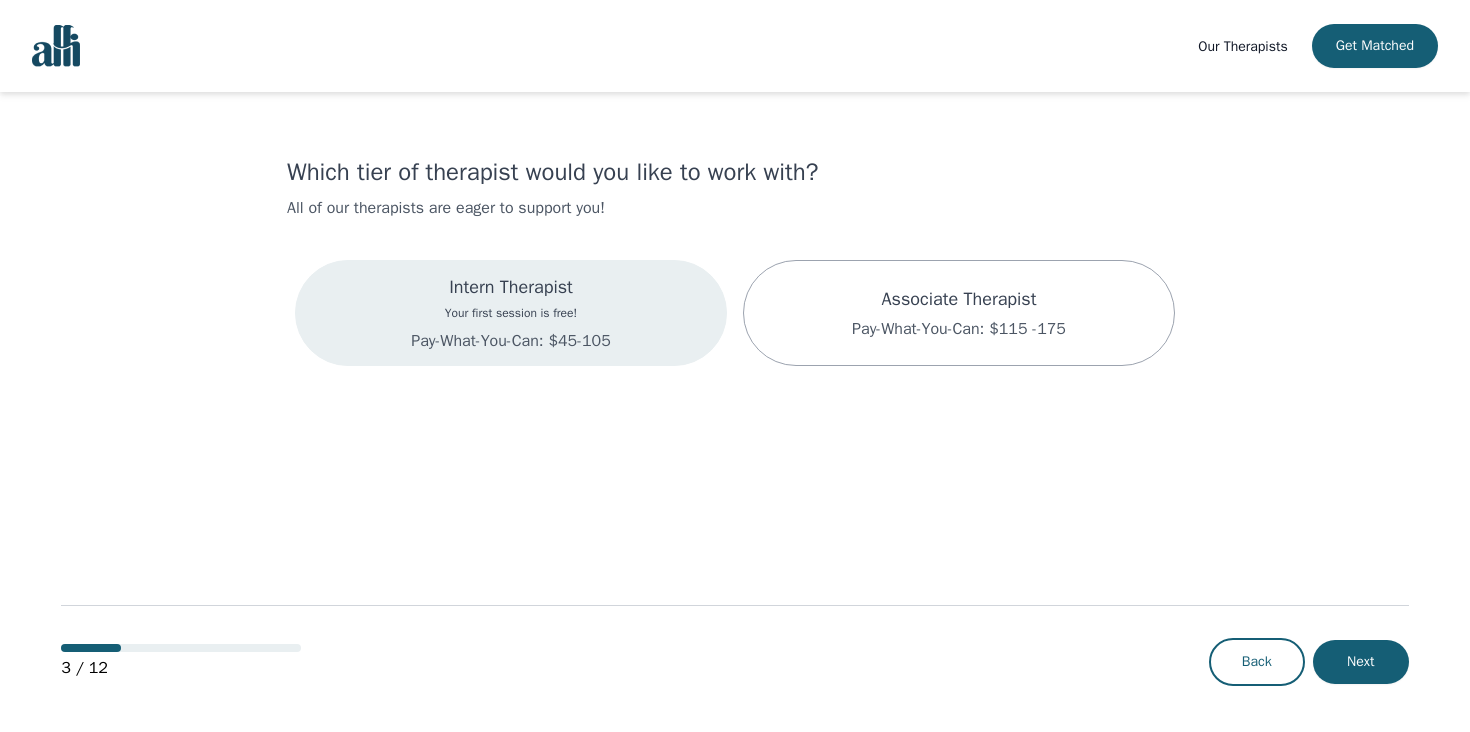 click on "Your first session is free!" at bounding box center (510, 313) 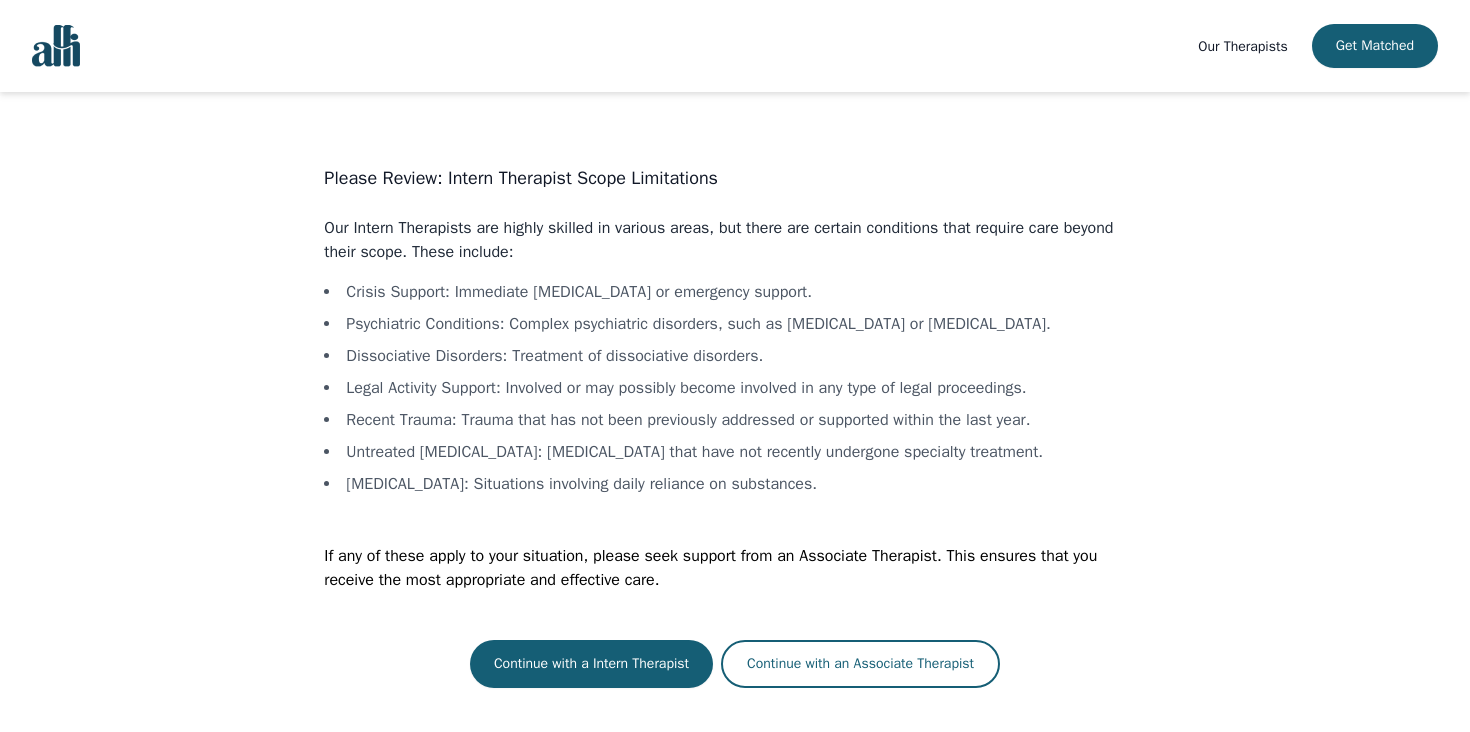 drag, startPoint x: 336, startPoint y: 231, endPoint x: 506, endPoint y: 506, distance: 323.30325 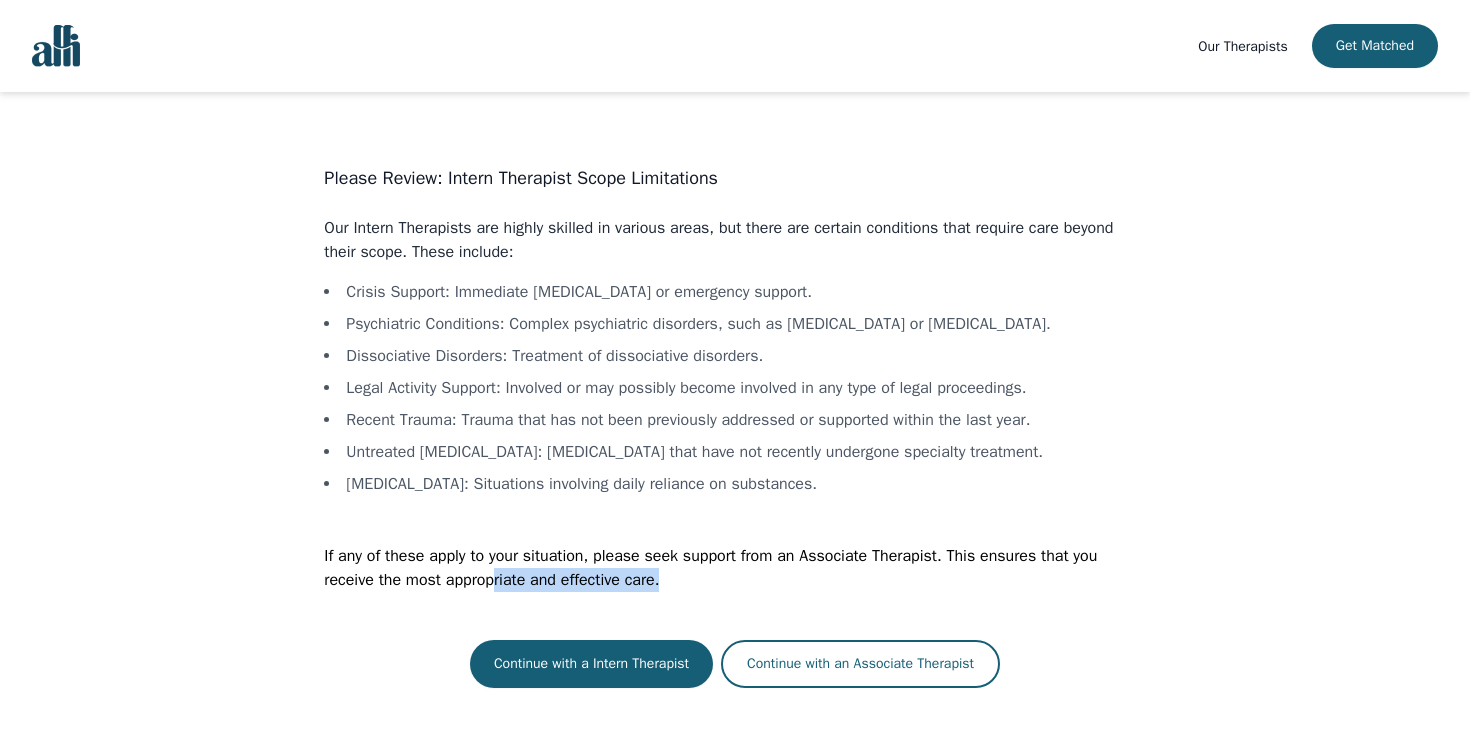 drag, startPoint x: 699, startPoint y: 607, endPoint x: 496, endPoint y: 606, distance: 203.00246 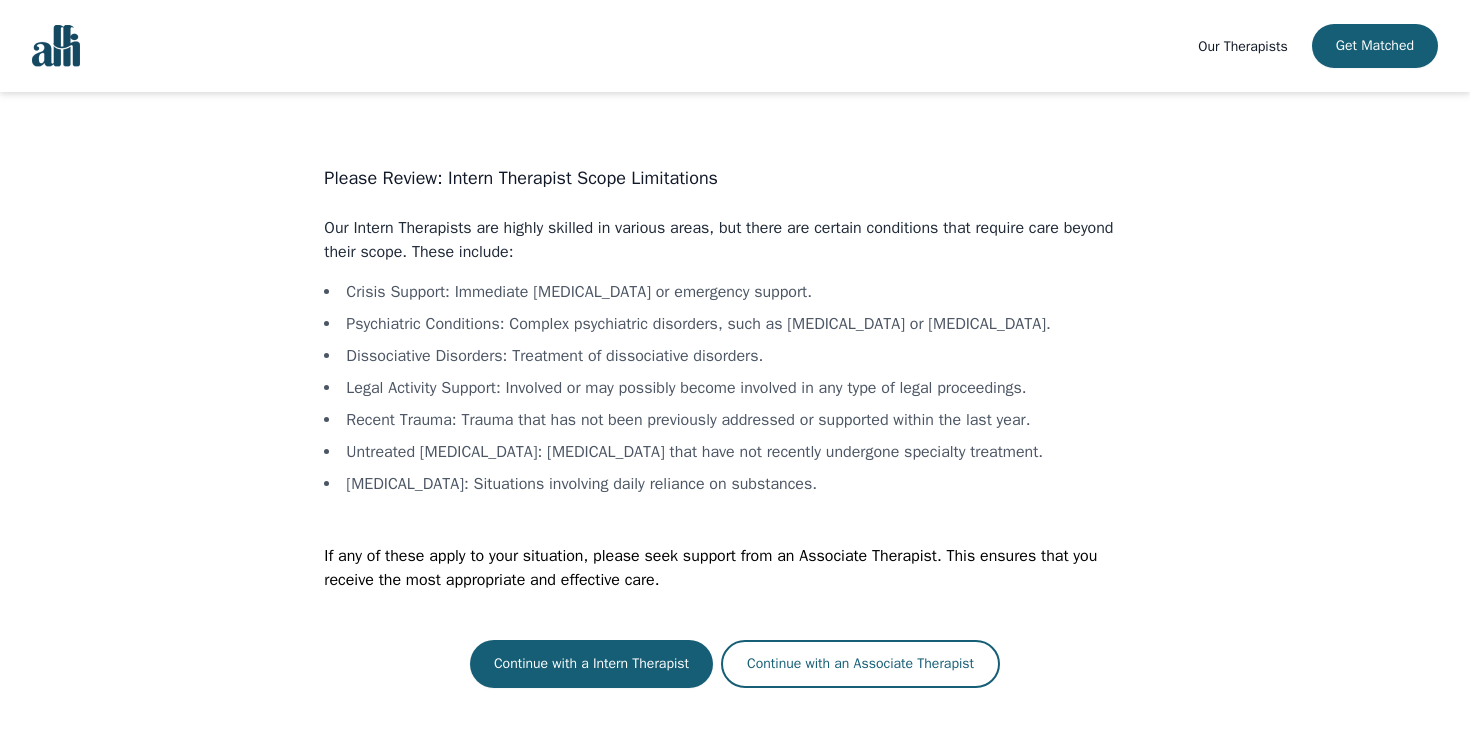 click on "Substance Dependence :" at bounding box center [407, 484] 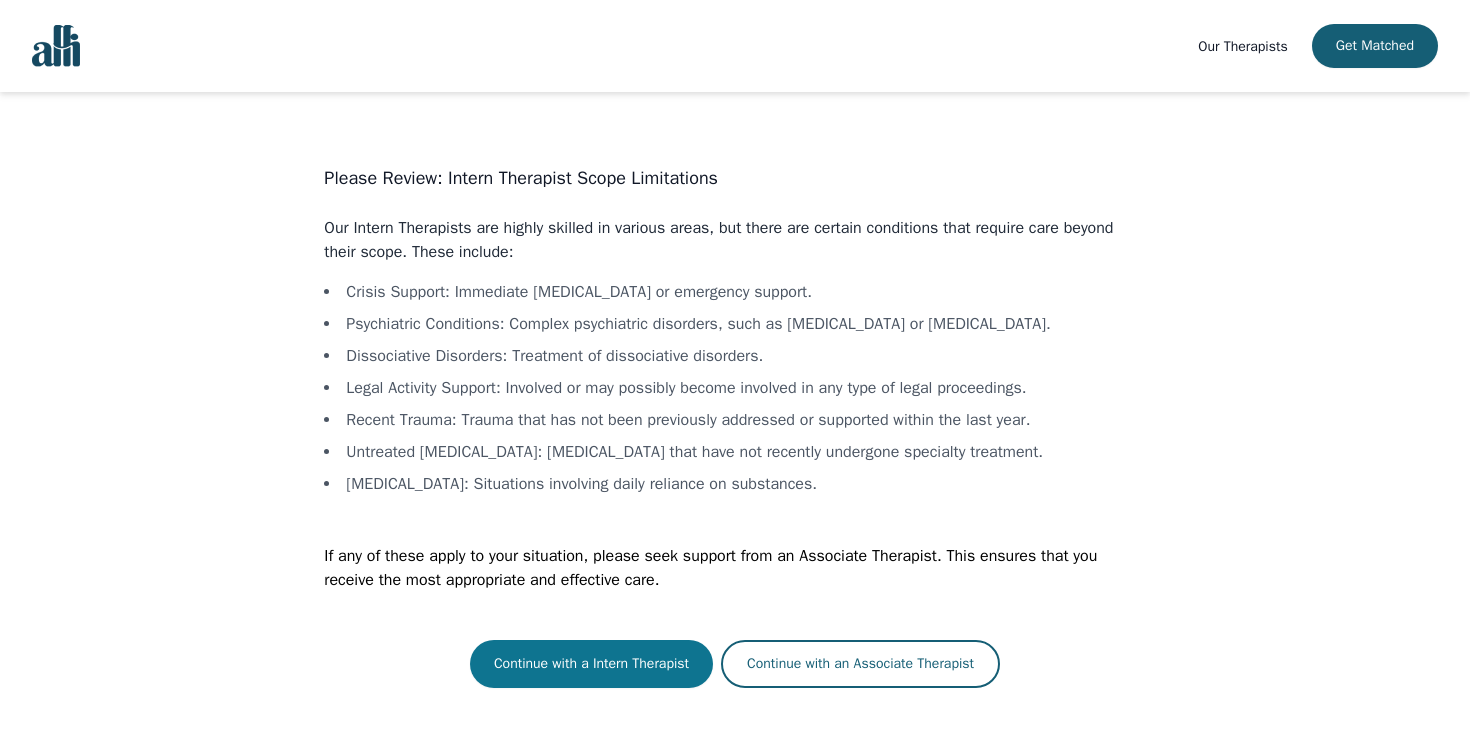 click on "Continue with a Intern Therapist" at bounding box center (591, 664) 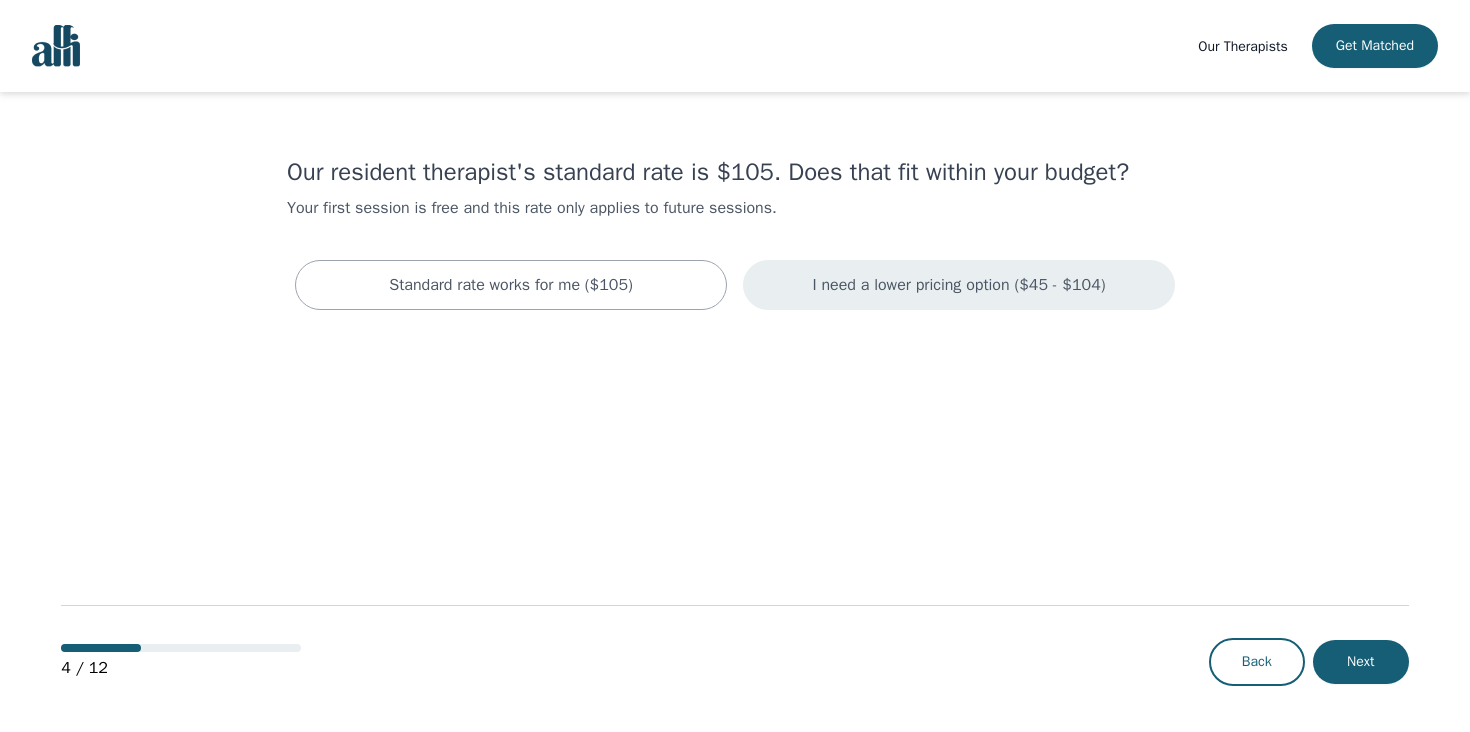 click on "I need a lower pricing option ($45 - $104)" at bounding box center (959, 285) 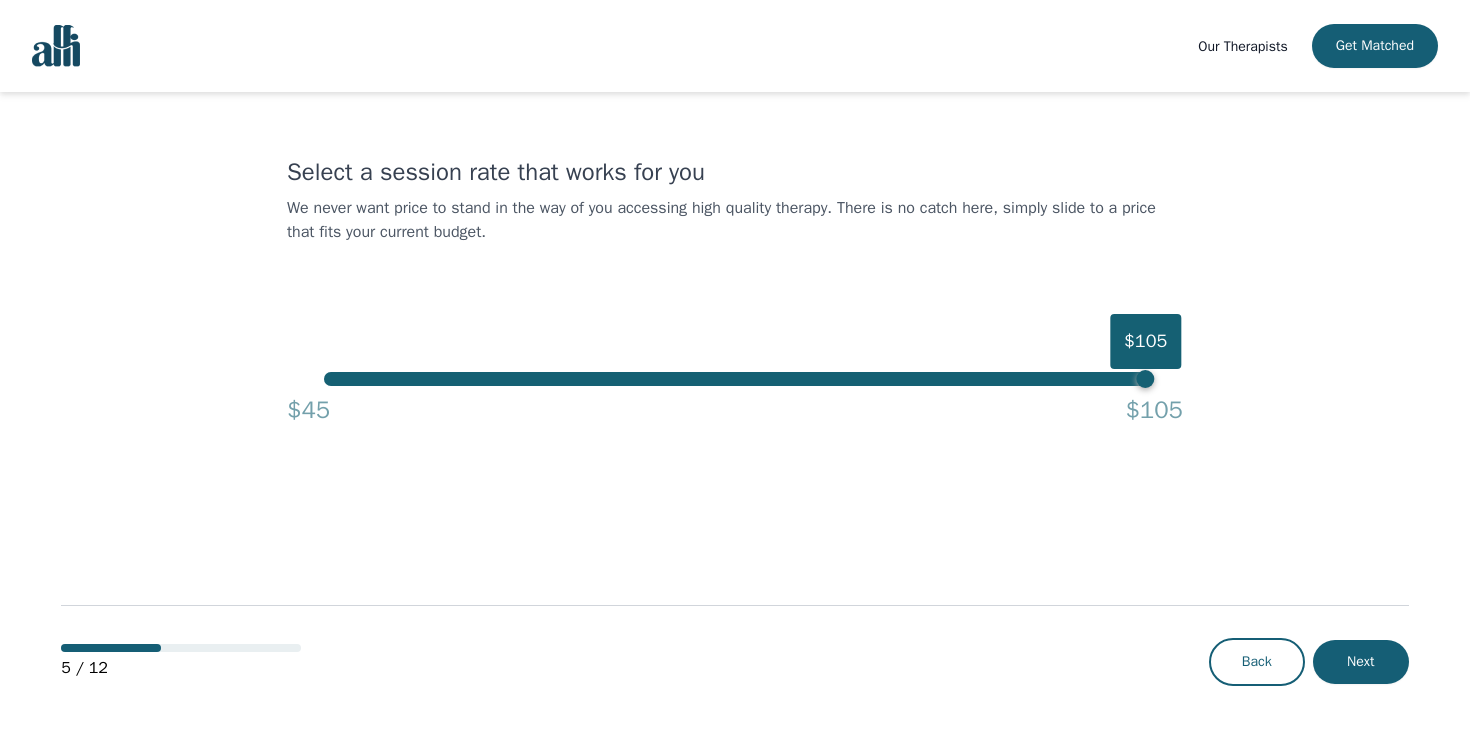 drag, startPoint x: 1130, startPoint y: 390, endPoint x: 530, endPoint y: 419, distance: 600.70044 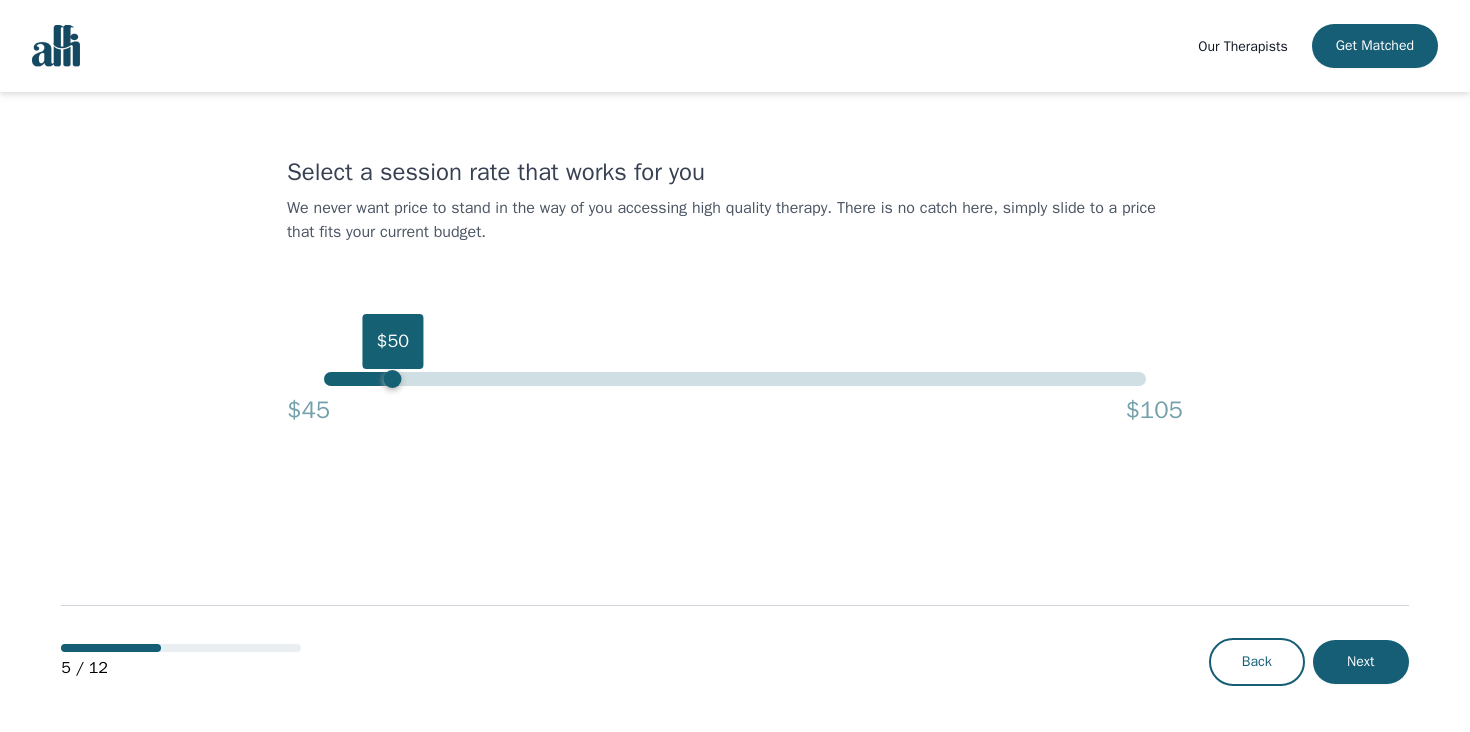 drag, startPoint x: 351, startPoint y: 382, endPoint x: 386, endPoint y: 384, distance: 35.057095 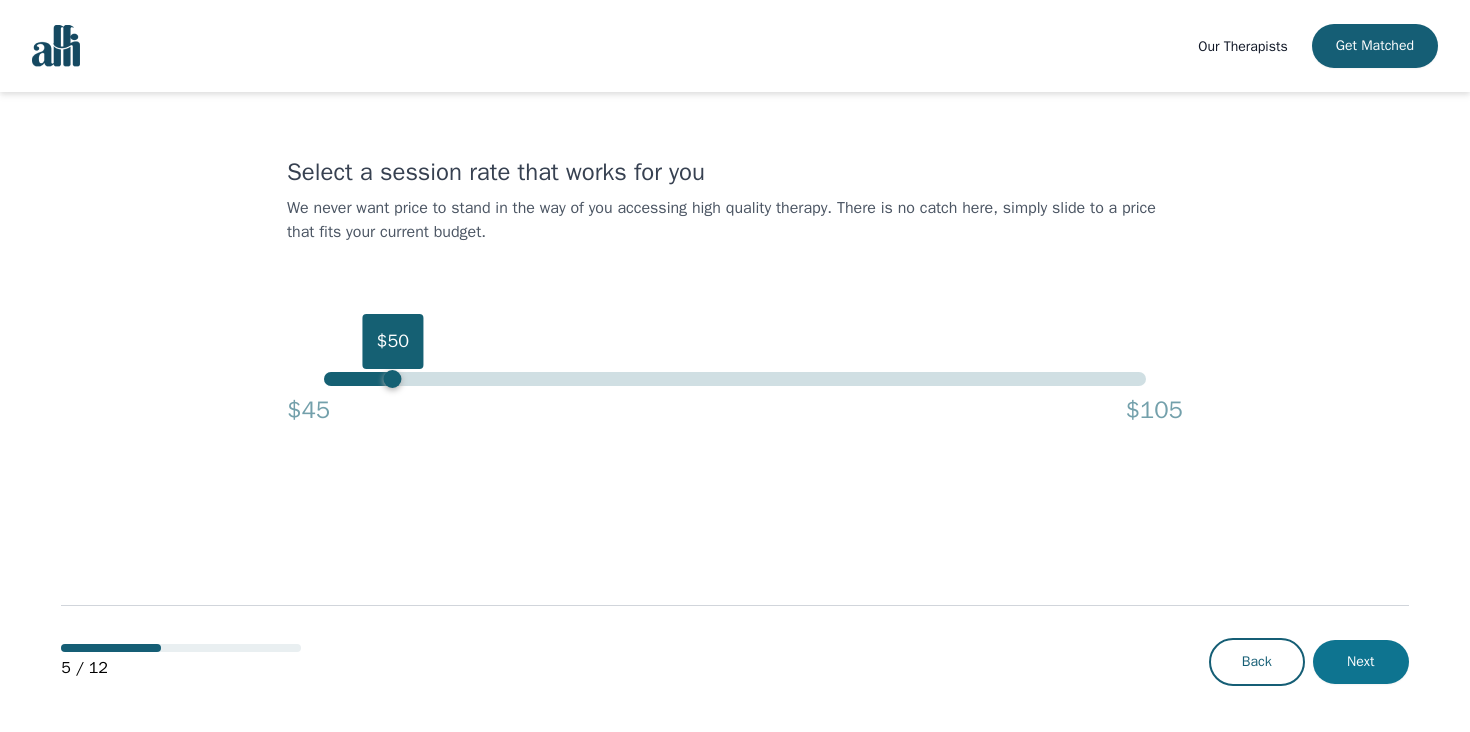 click on "Next" at bounding box center (1361, 662) 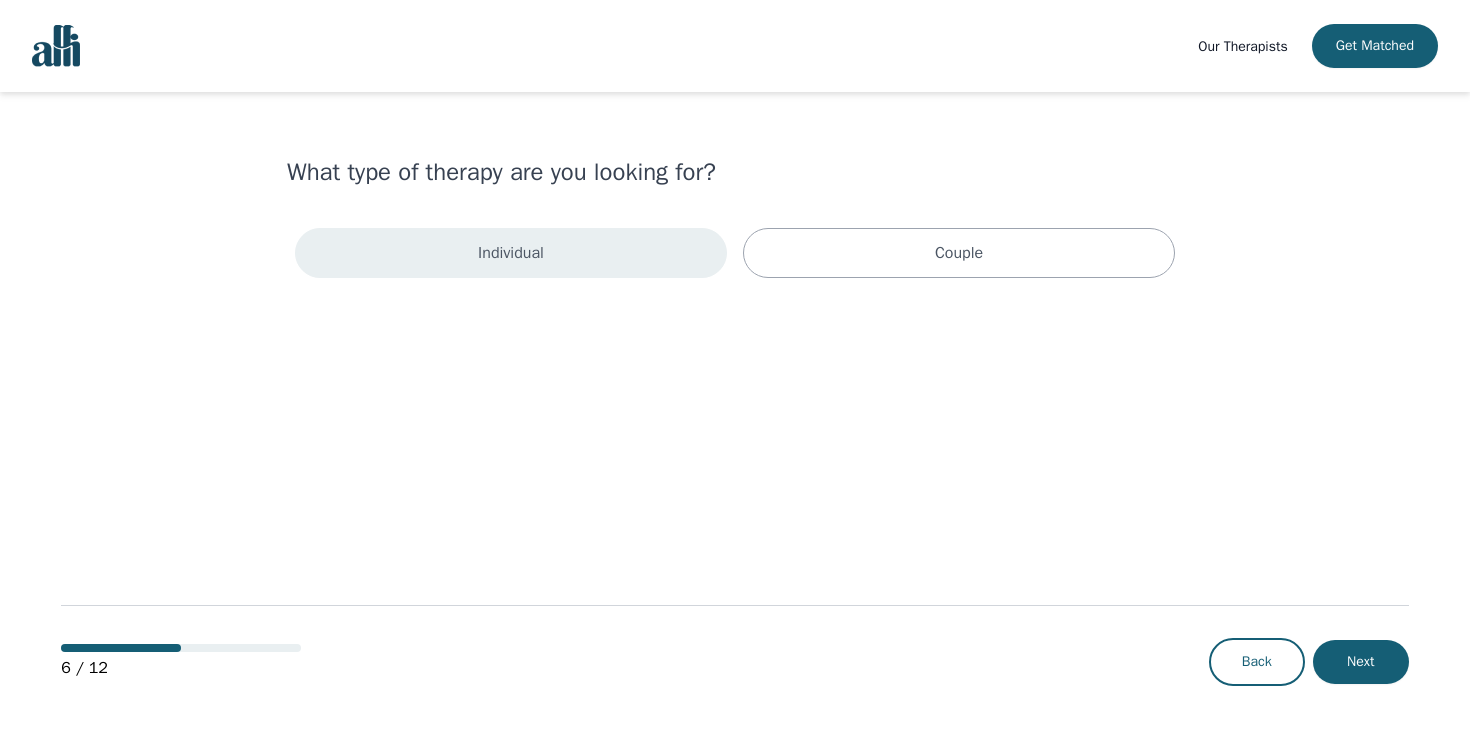 click on "Individual" at bounding box center [511, 253] 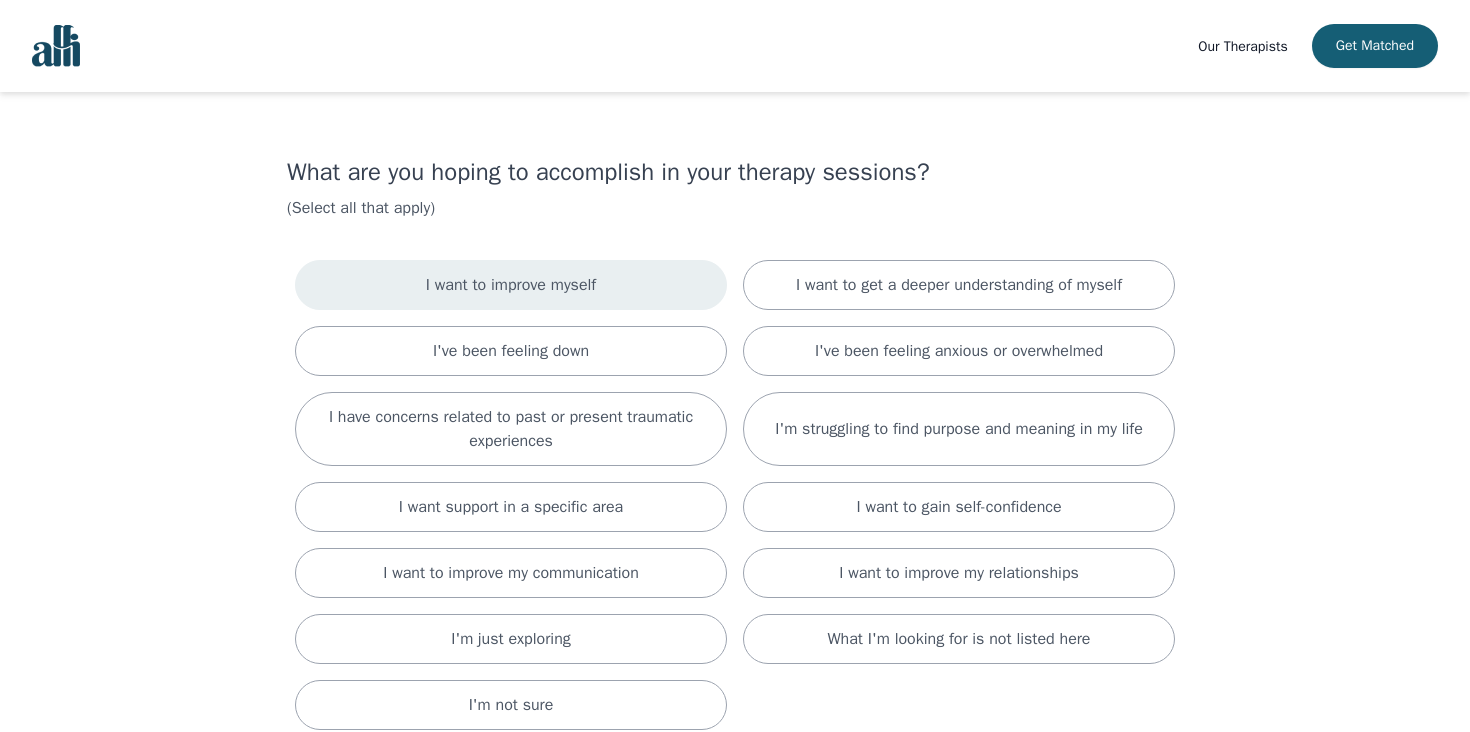 click on "I want to improve myself" at bounding box center [511, 285] 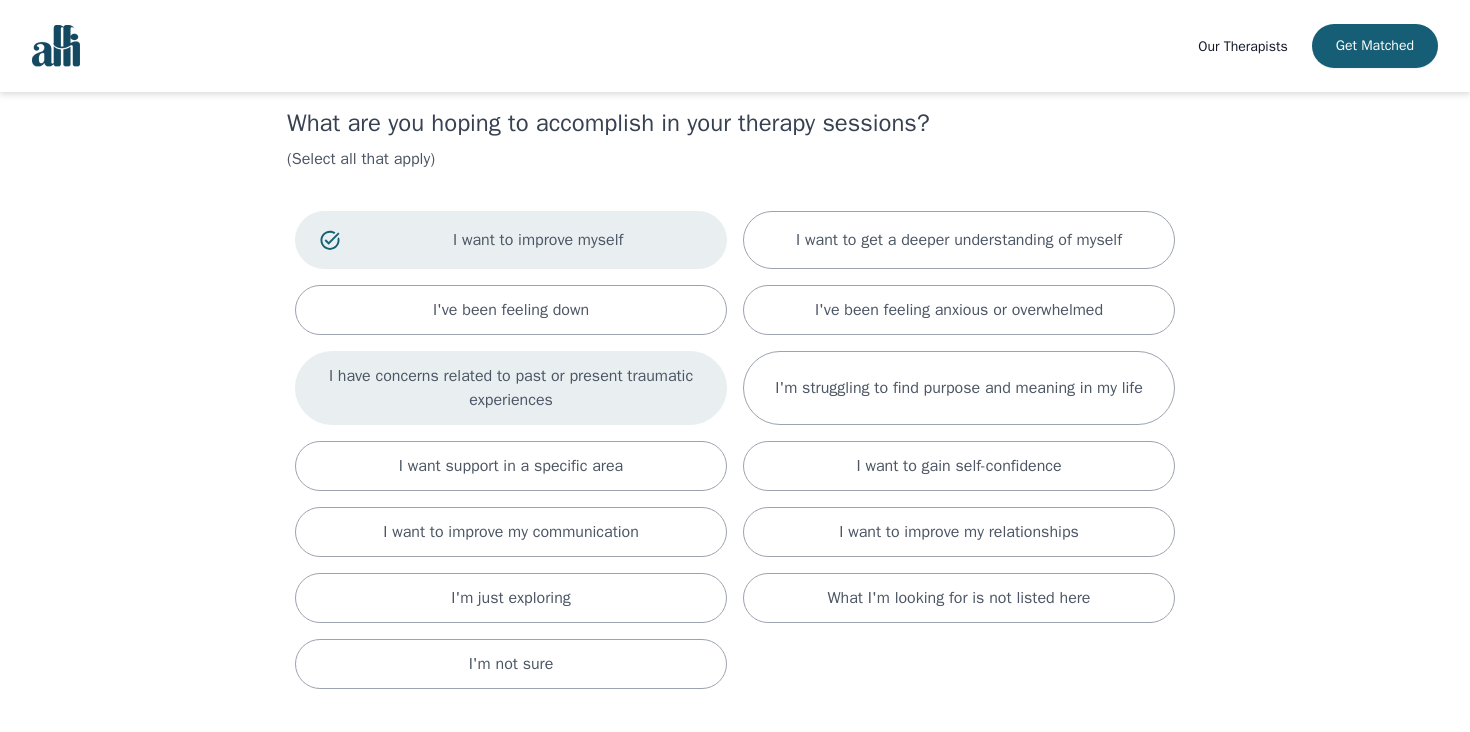 scroll, scrollTop: 51, scrollLeft: 0, axis: vertical 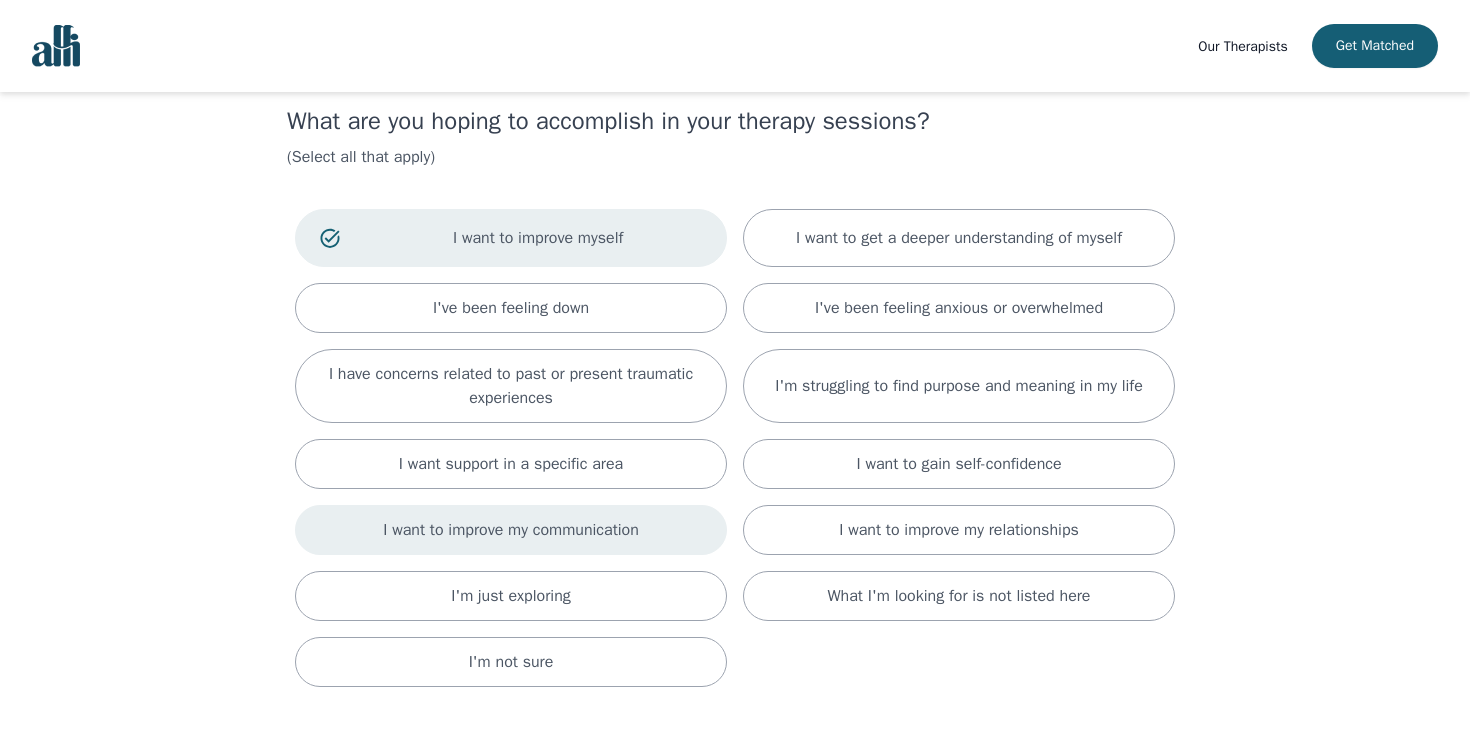click on "I want to improve my communication" at bounding box center (511, 530) 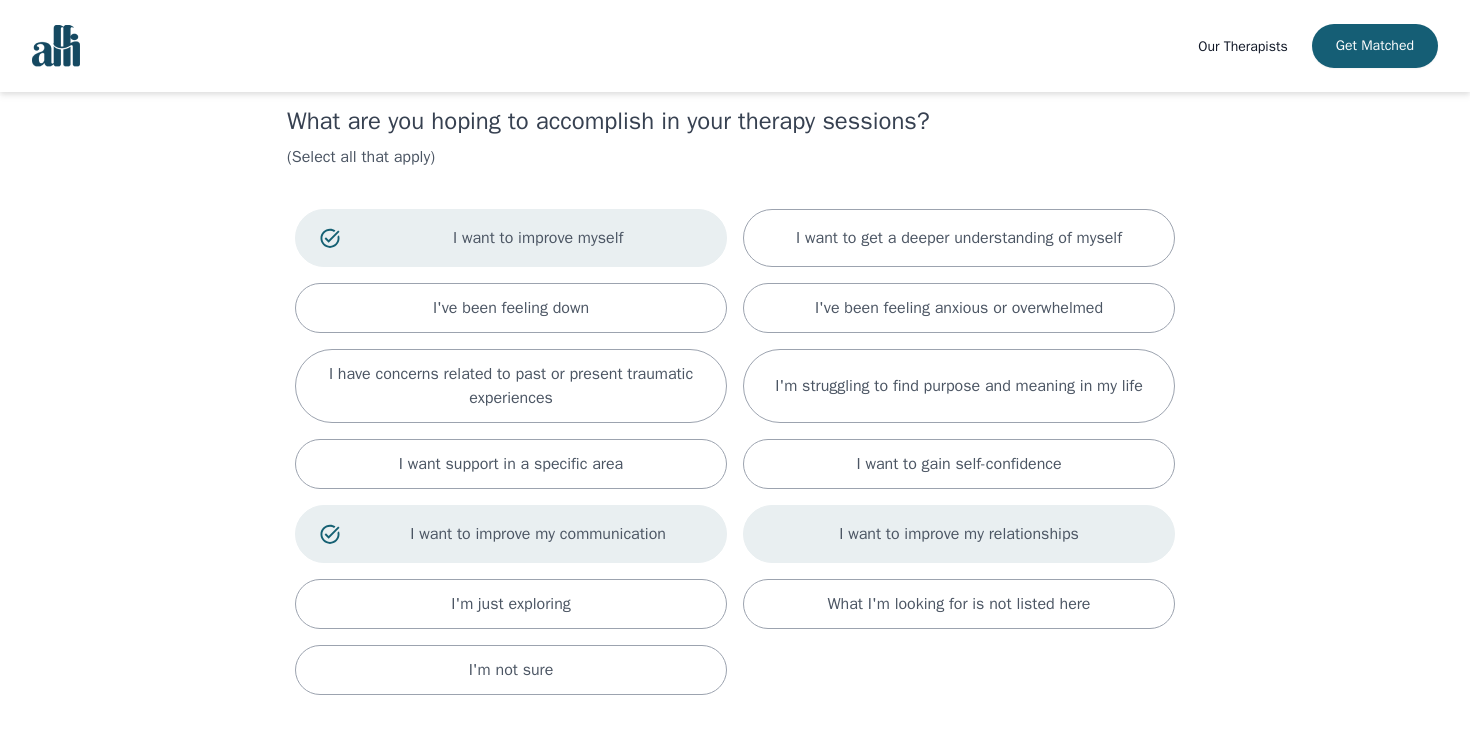 click on "I want to improve my relationships" at bounding box center [959, 534] 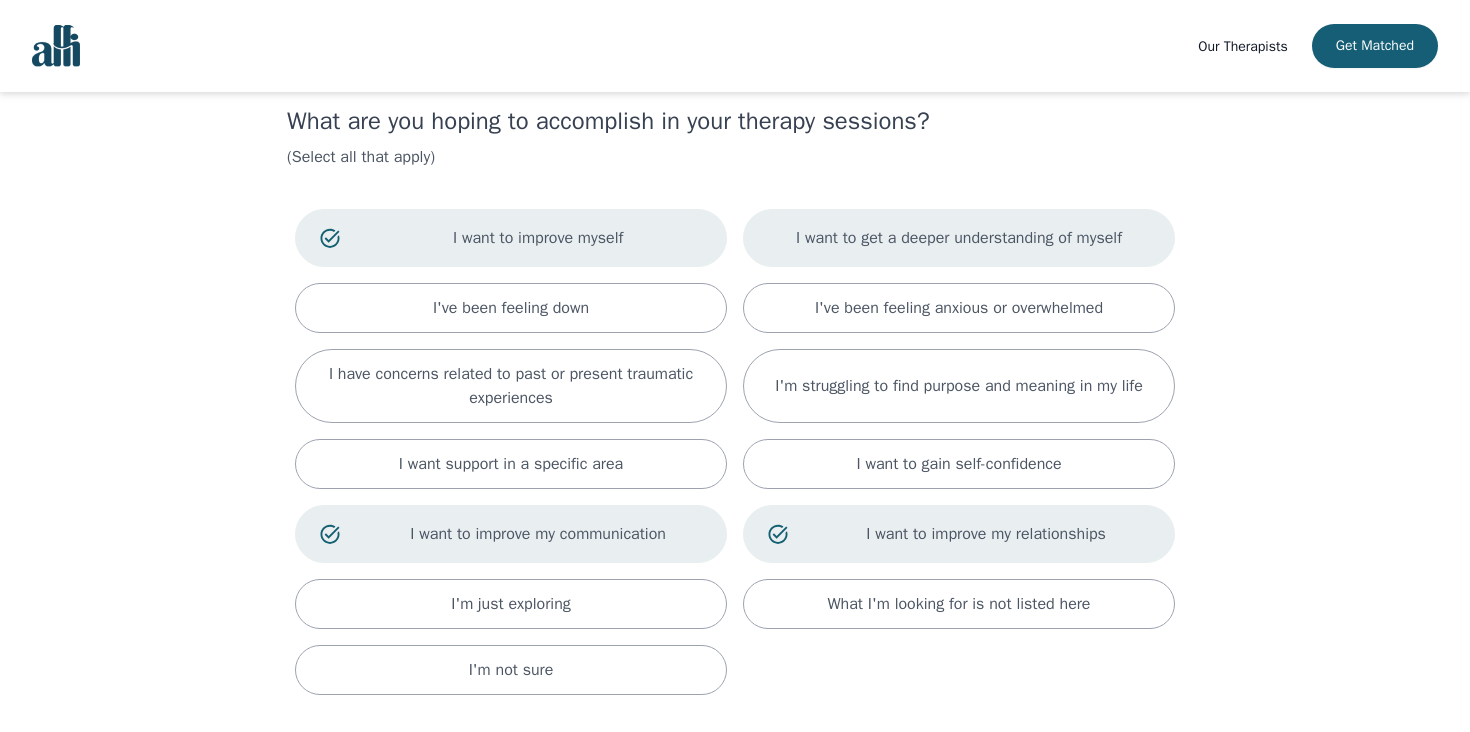 click on "I want to get a deeper understanding of myself" at bounding box center [959, 238] 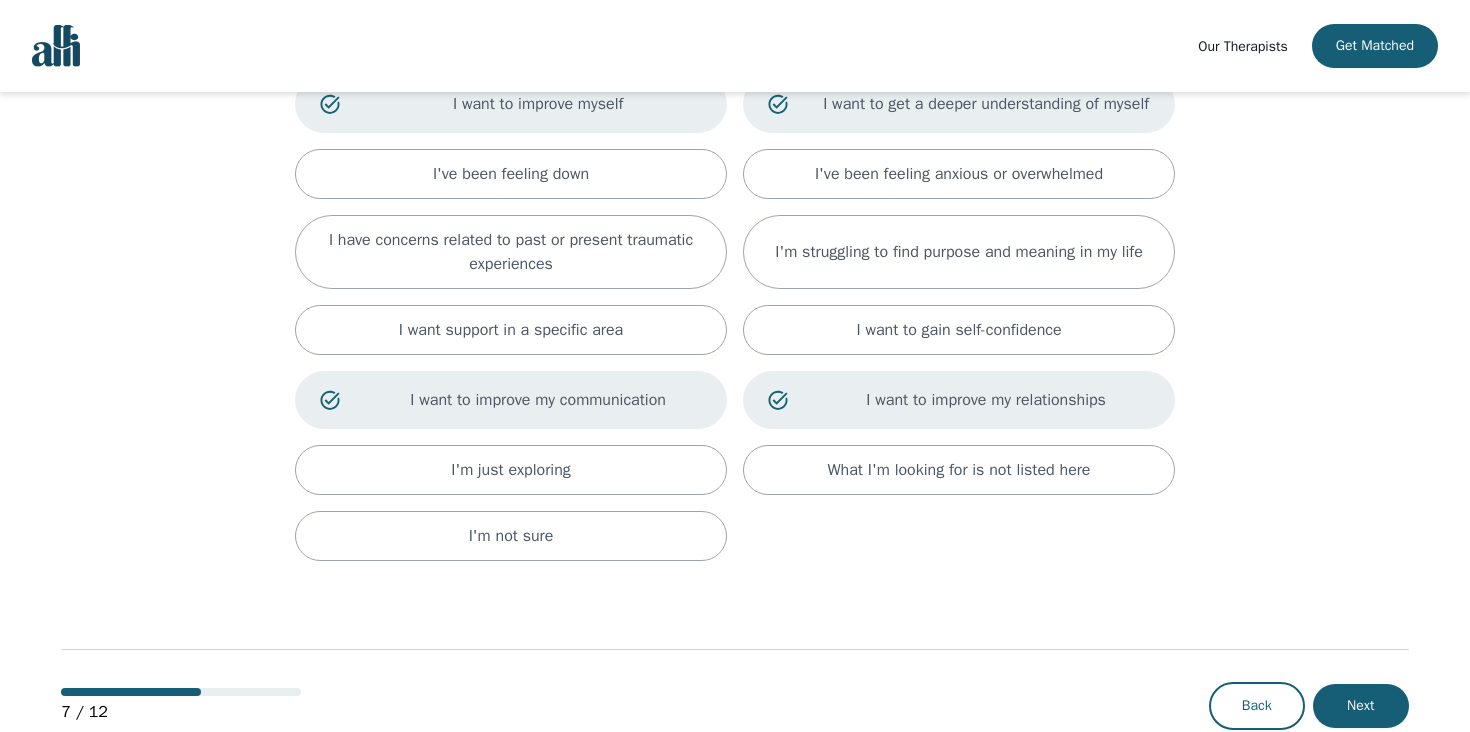 scroll, scrollTop: 255, scrollLeft: 0, axis: vertical 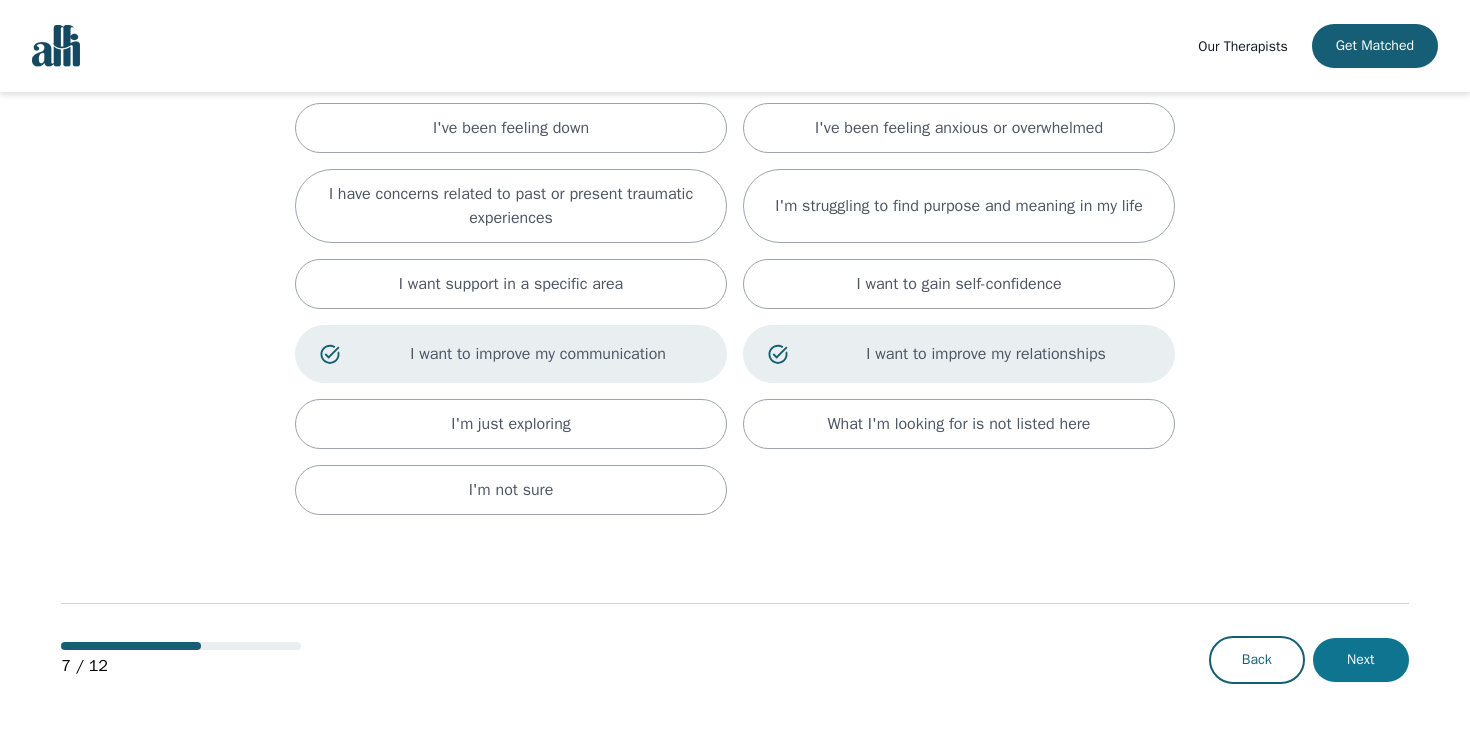 click on "Next" at bounding box center [1361, 660] 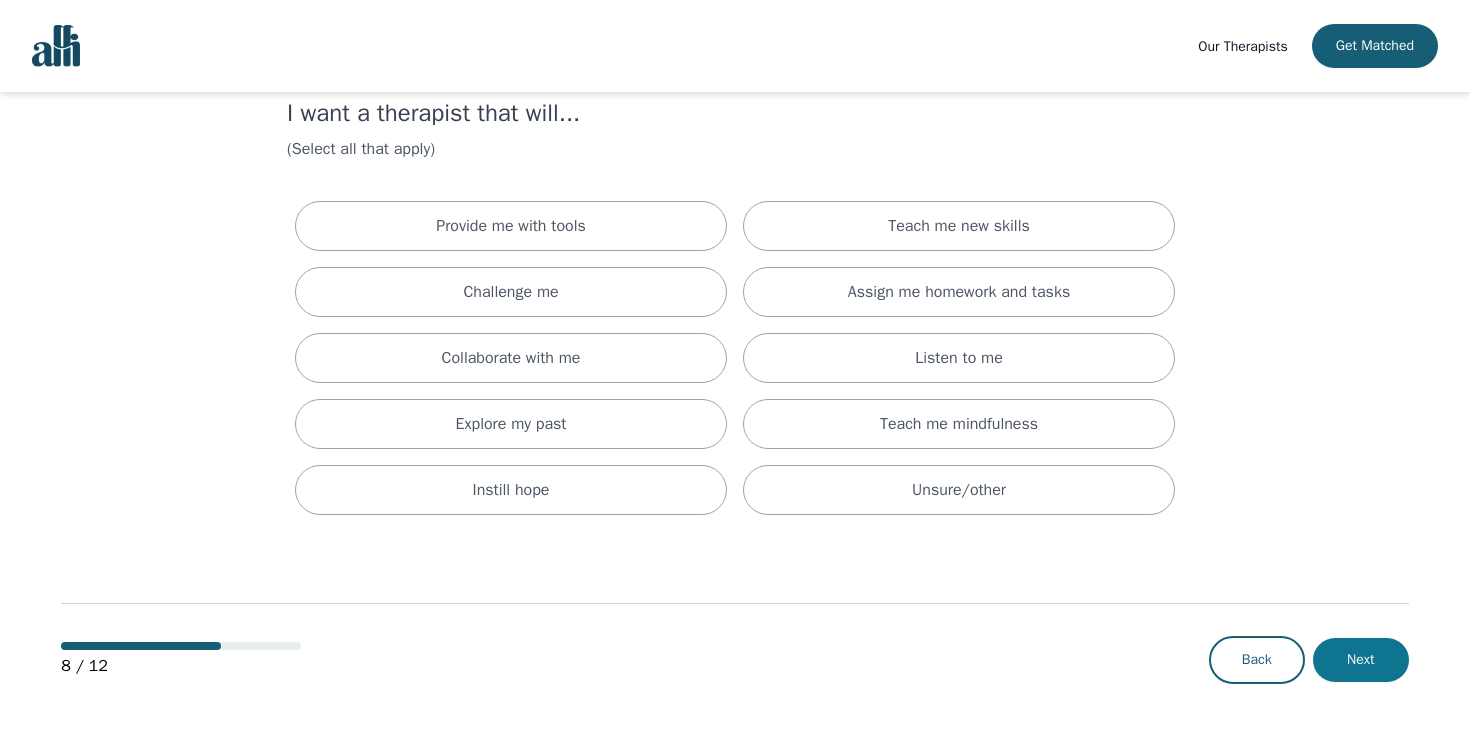 scroll, scrollTop: 59, scrollLeft: 0, axis: vertical 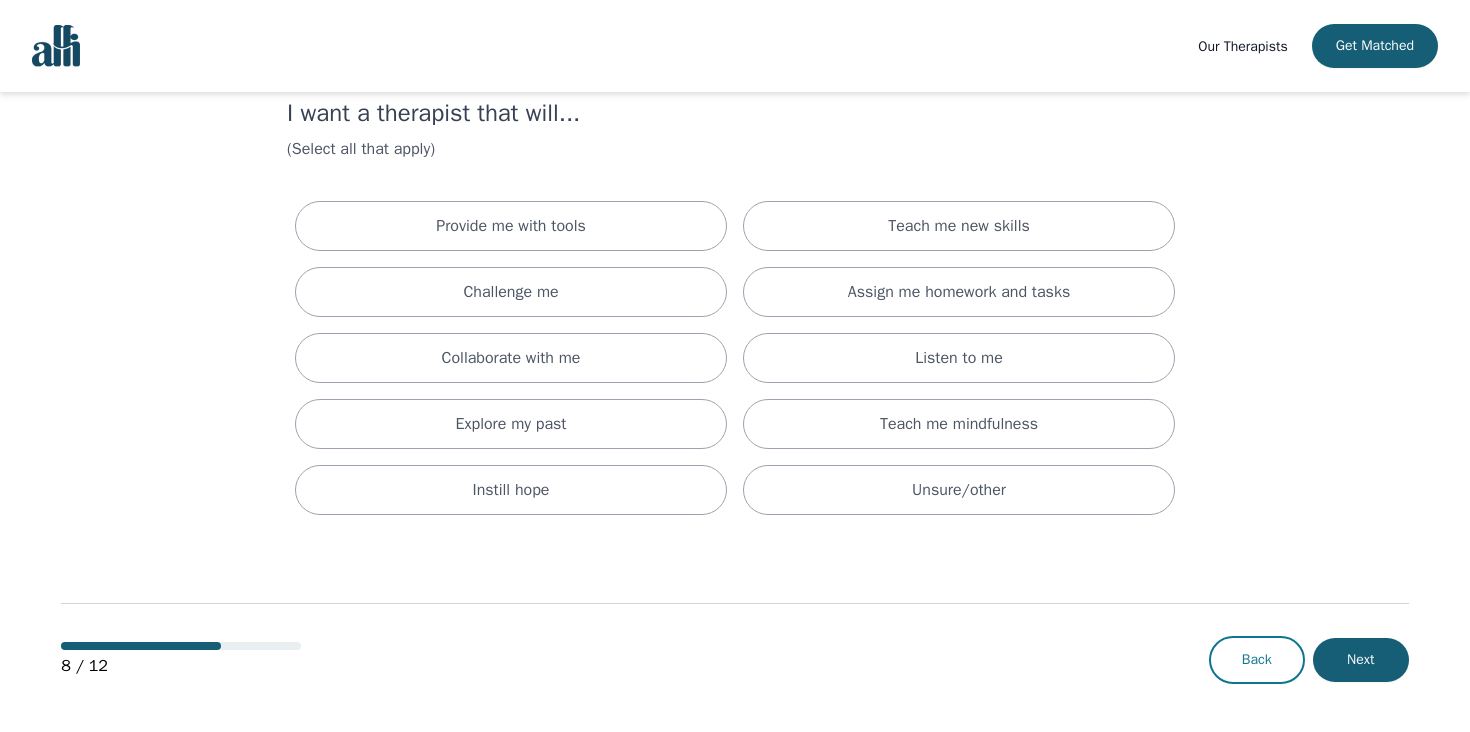 click on "Back" at bounding box center [1257, 660] 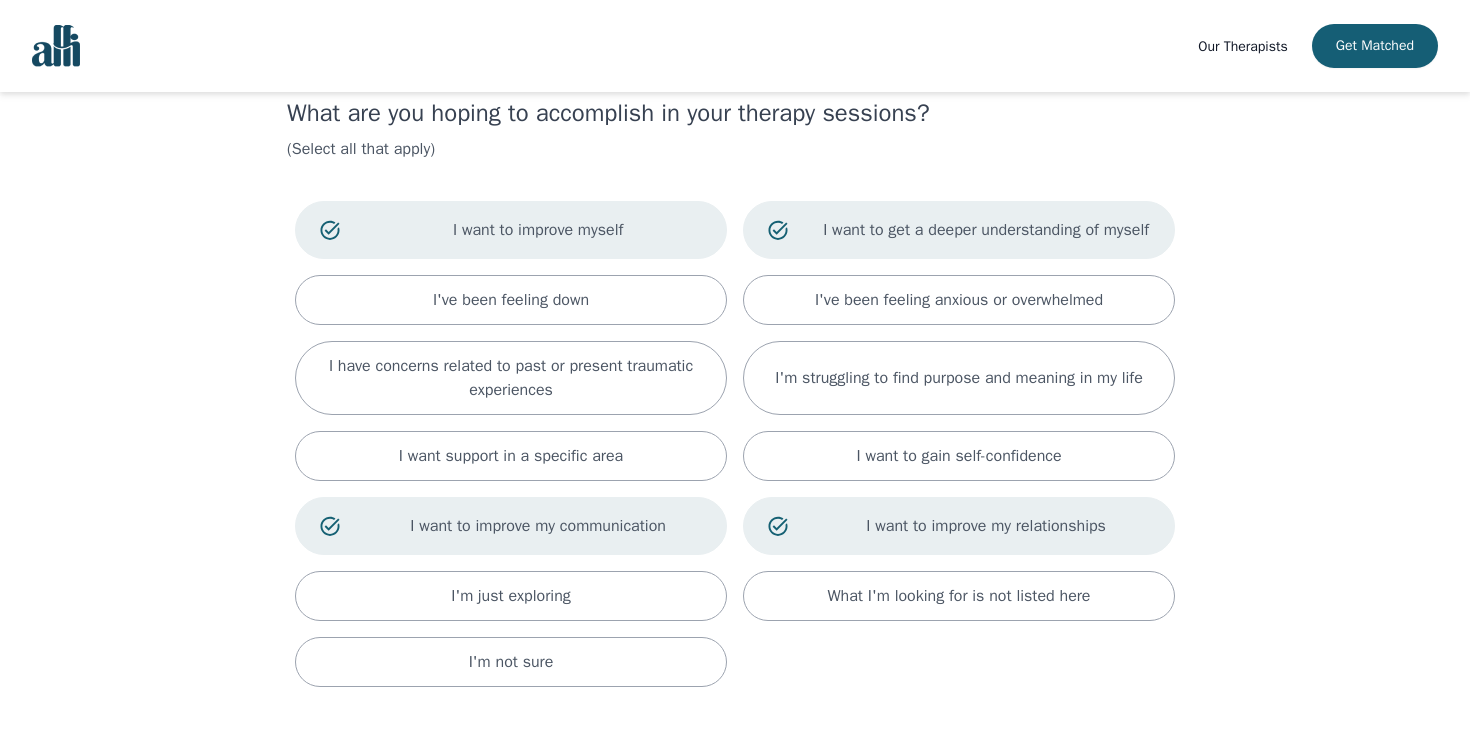 scroll, scrollTop: 0, scrollLeft: 0, axis: both 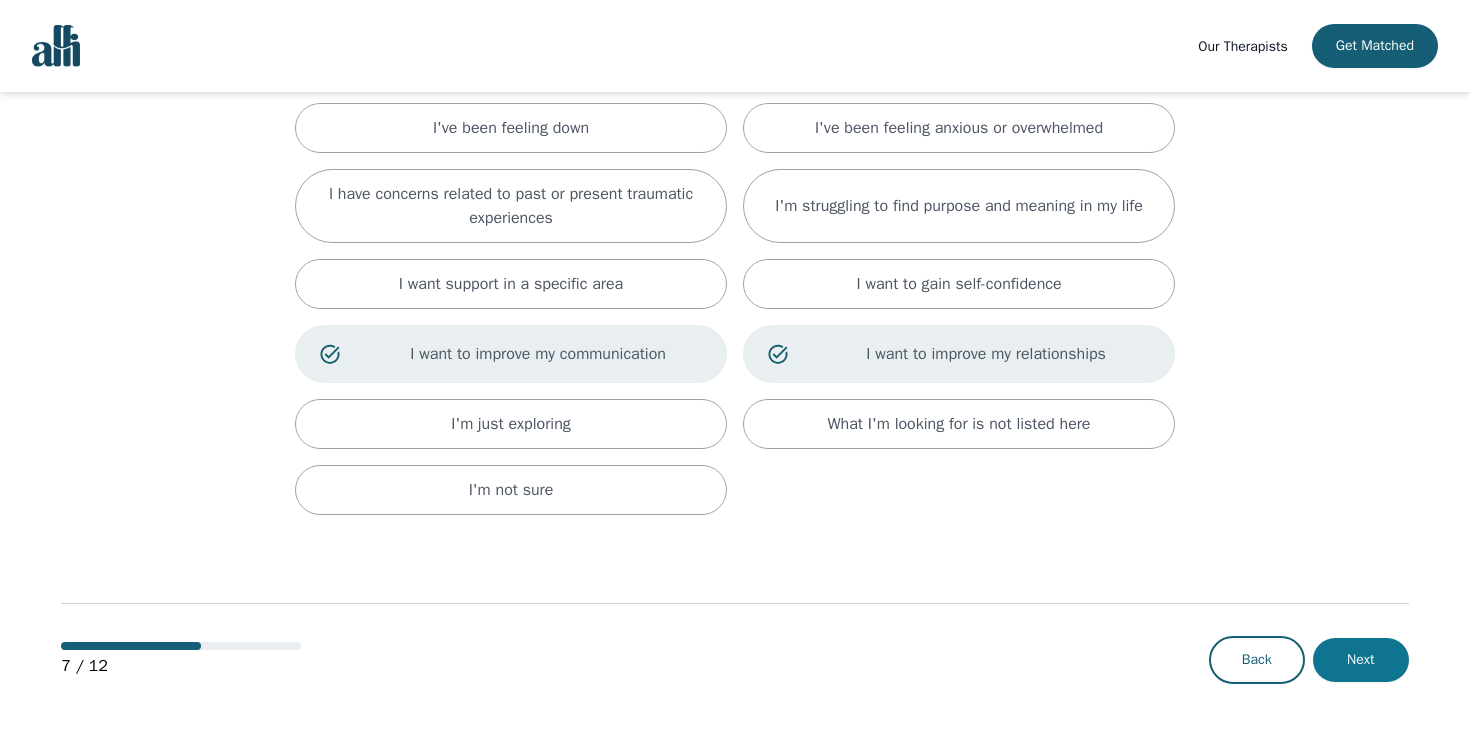 click on "Next" at bounding box center (1361, 660) 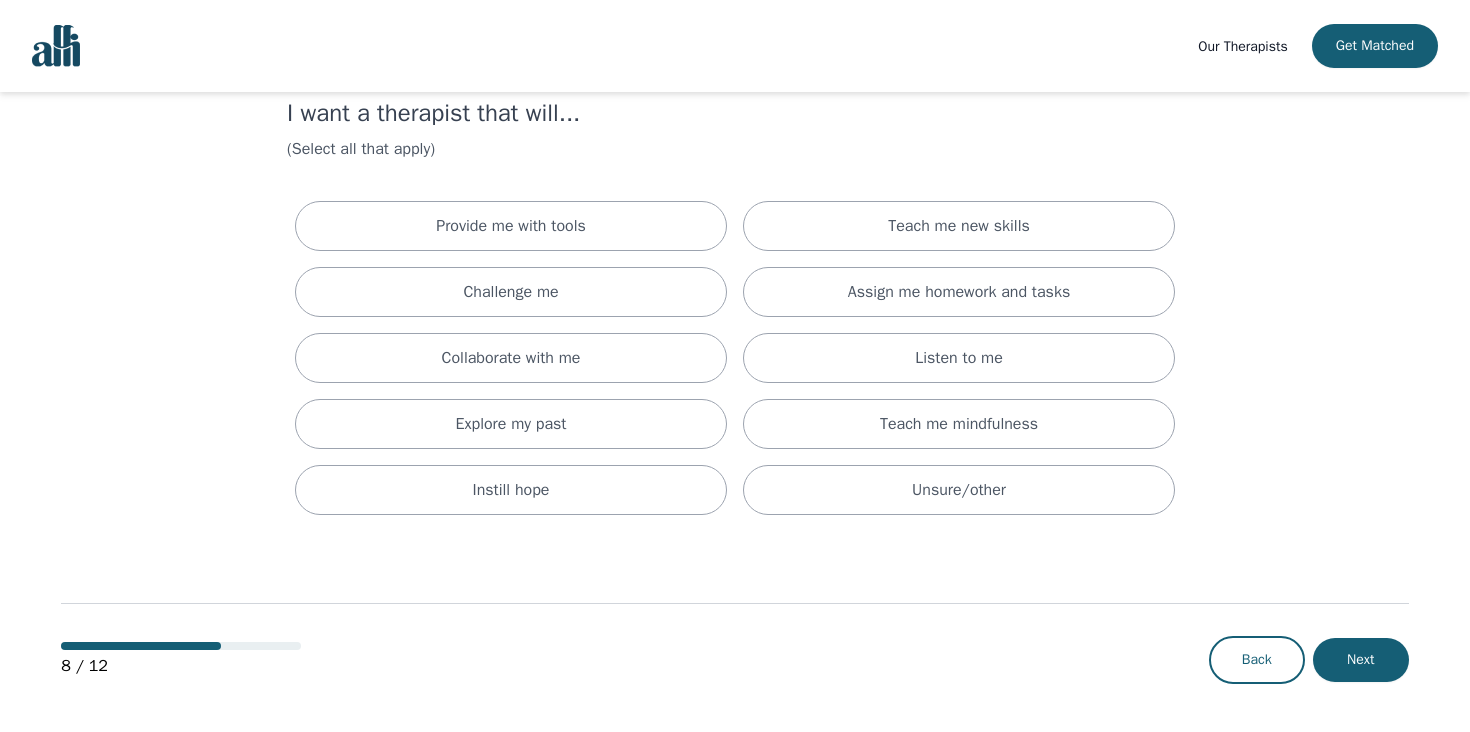 scroll, scrollTop: 0, scrollLeft: 0, axis: both 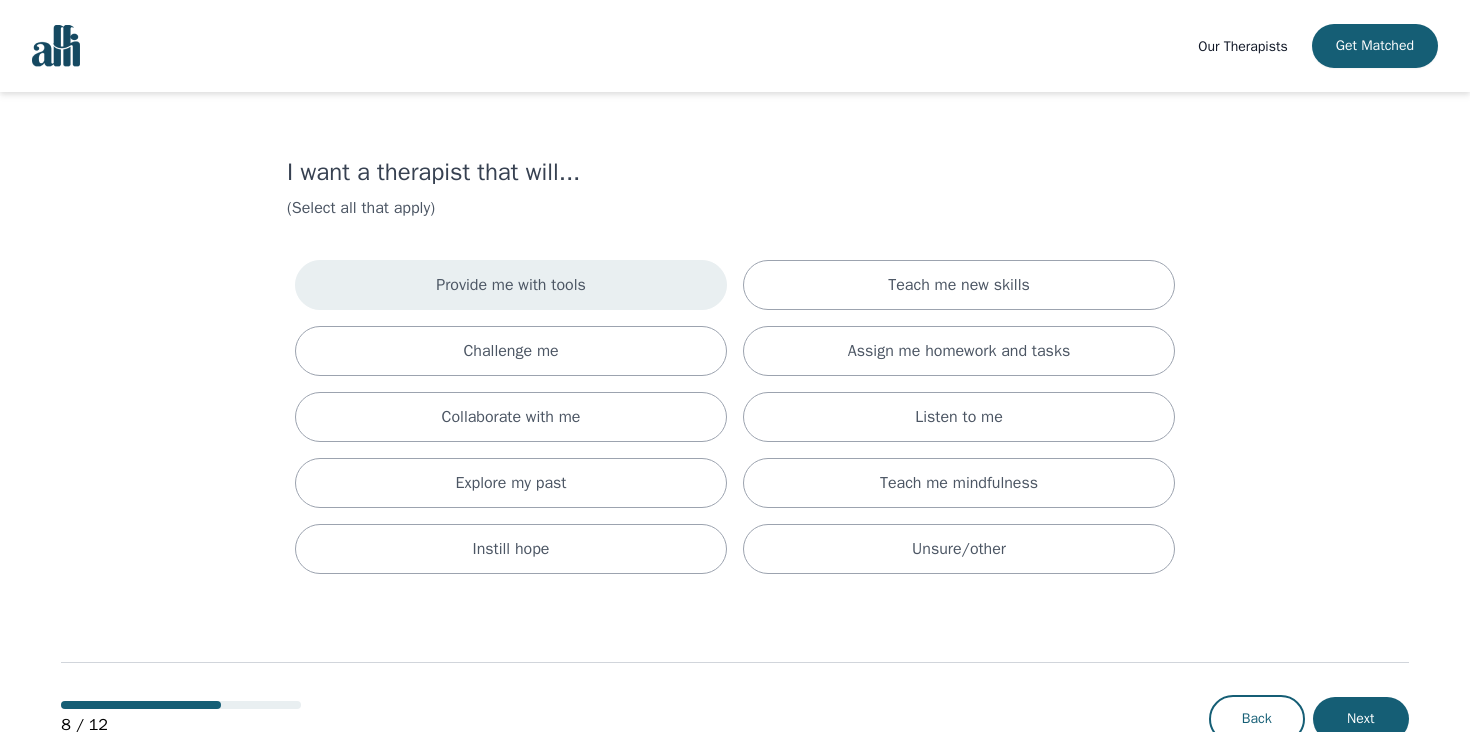 click on "Provide me with tools" at bounding box center (511, 285) 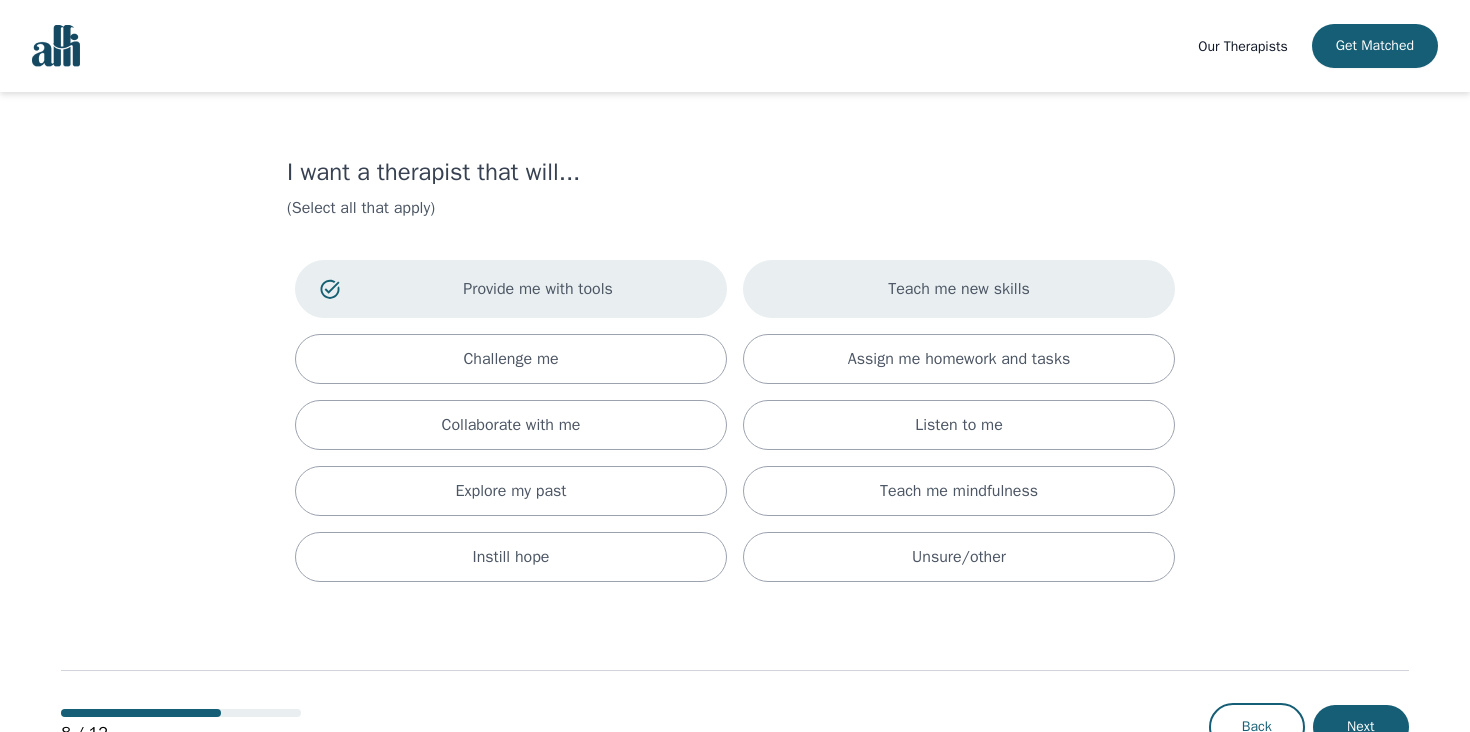 click on "Teach me new skills" at bounding box center [959, 289] 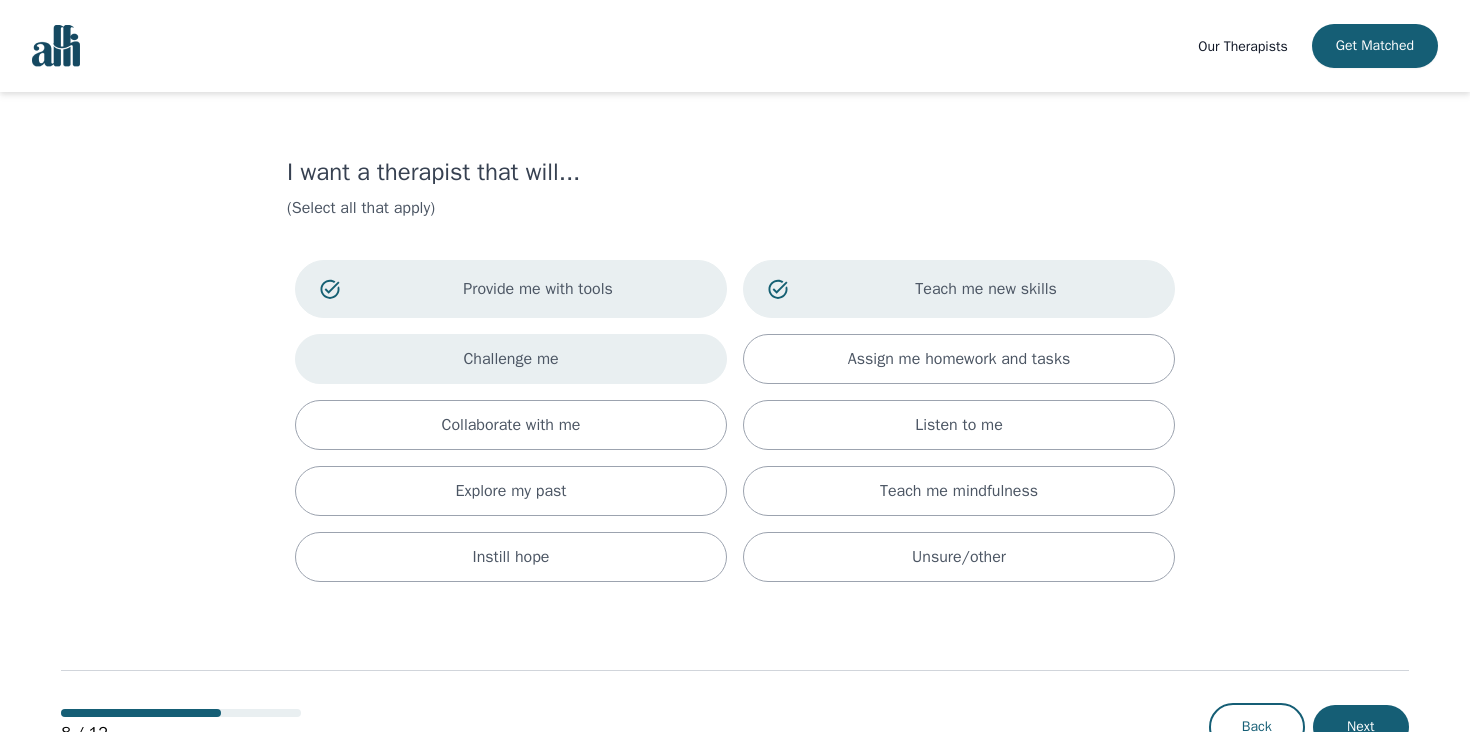 click on "Challenge me" at bounding box center [511, 359] 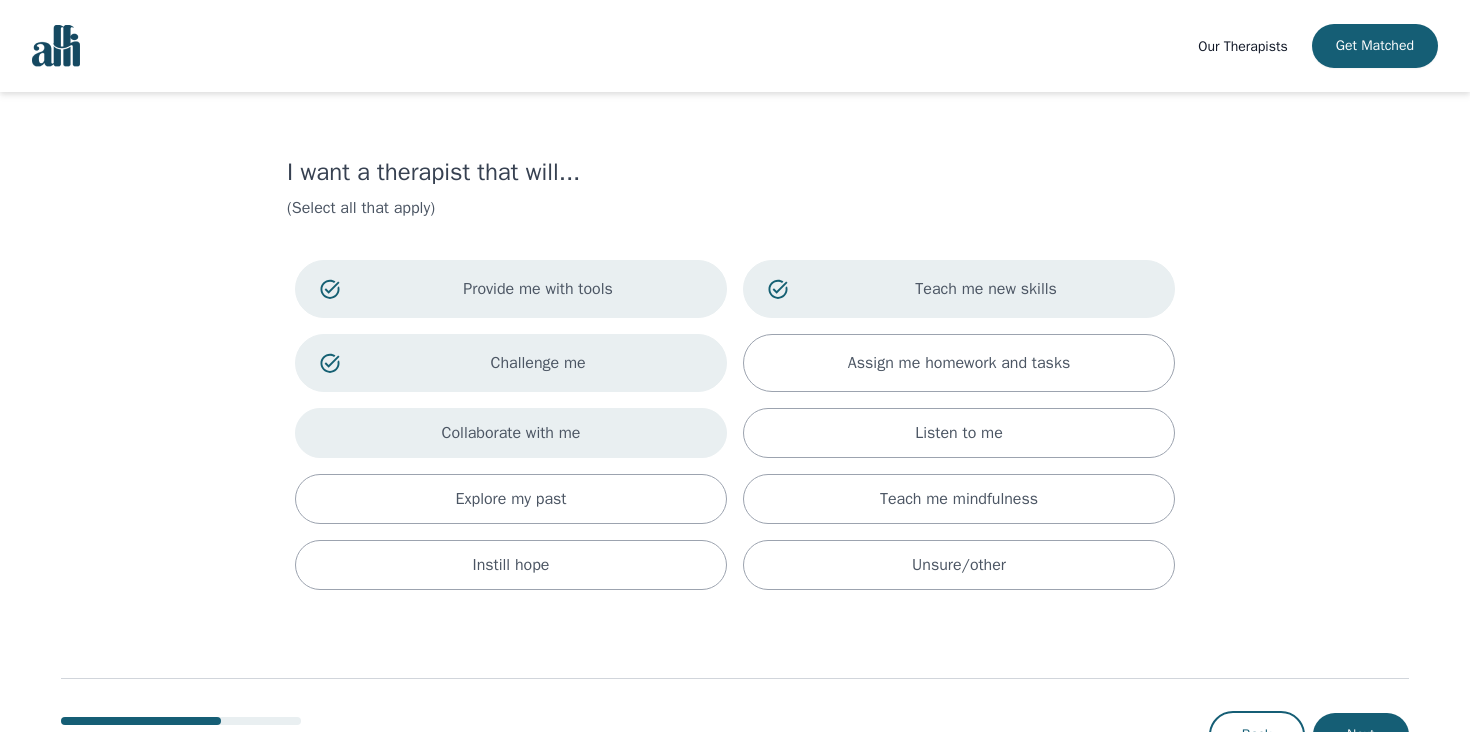 click on "Collaborate with me" at bounding box center (511, 433) 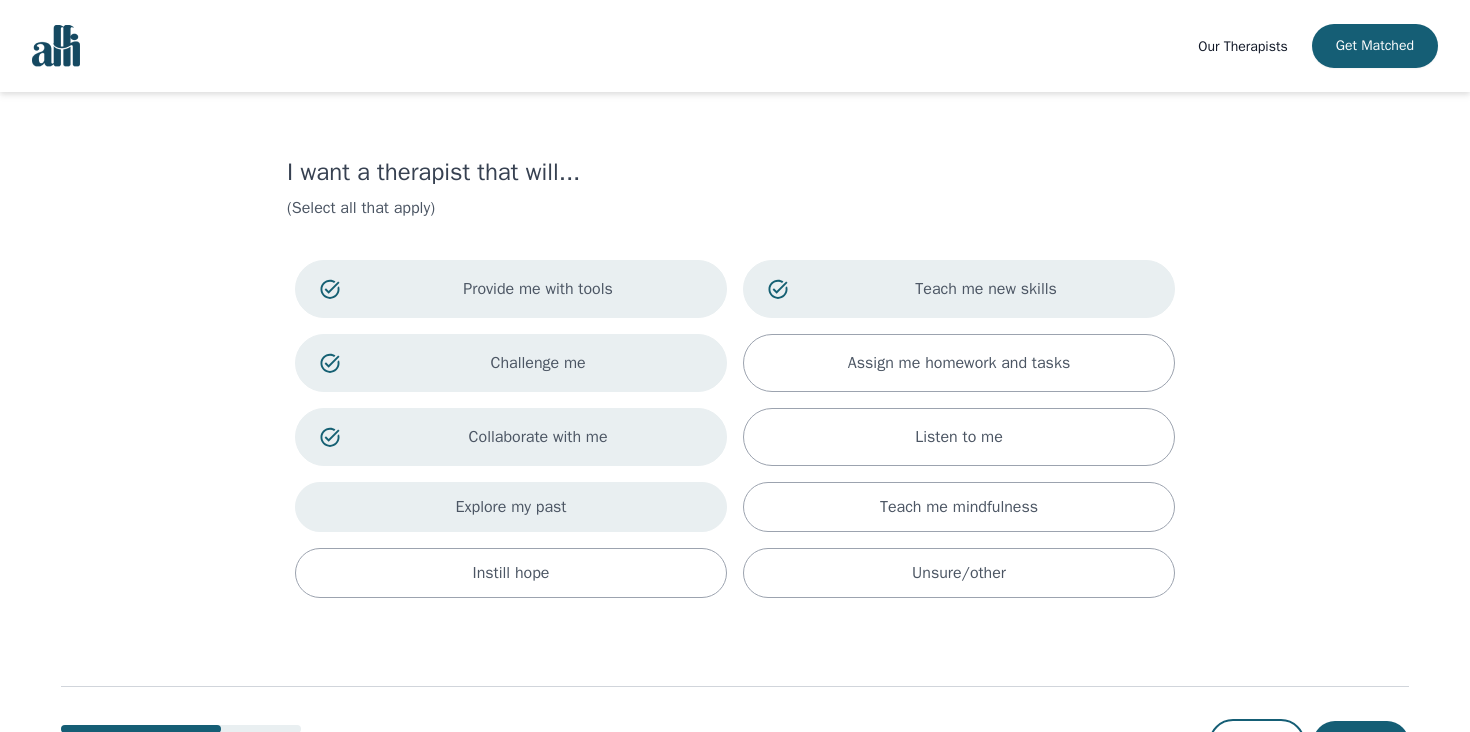 click on "Explore my past" at bounding box center (511, 507) 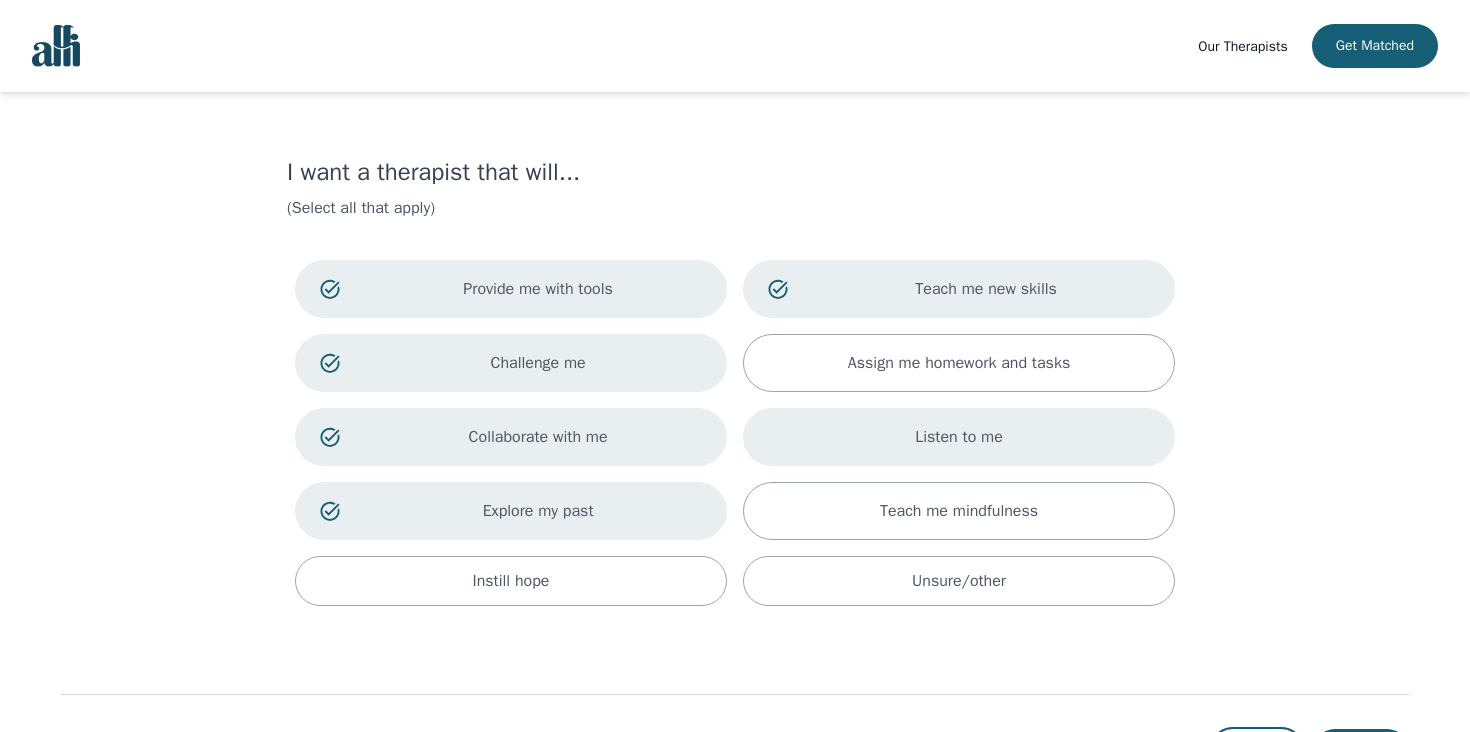 click on "Listen to me" at bounding box center (959, 437) 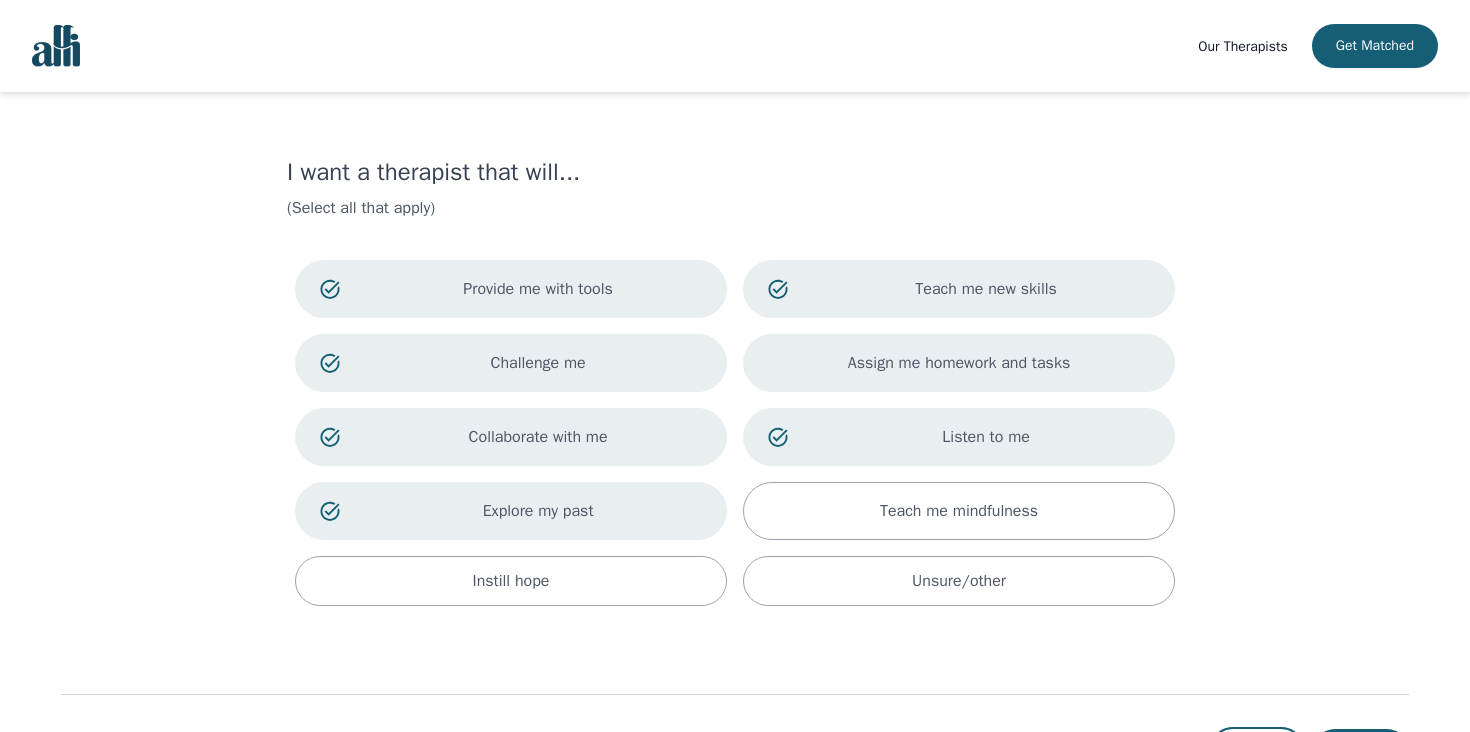 click on "Assign me homework and tasks" at bounding box center [959, 363] 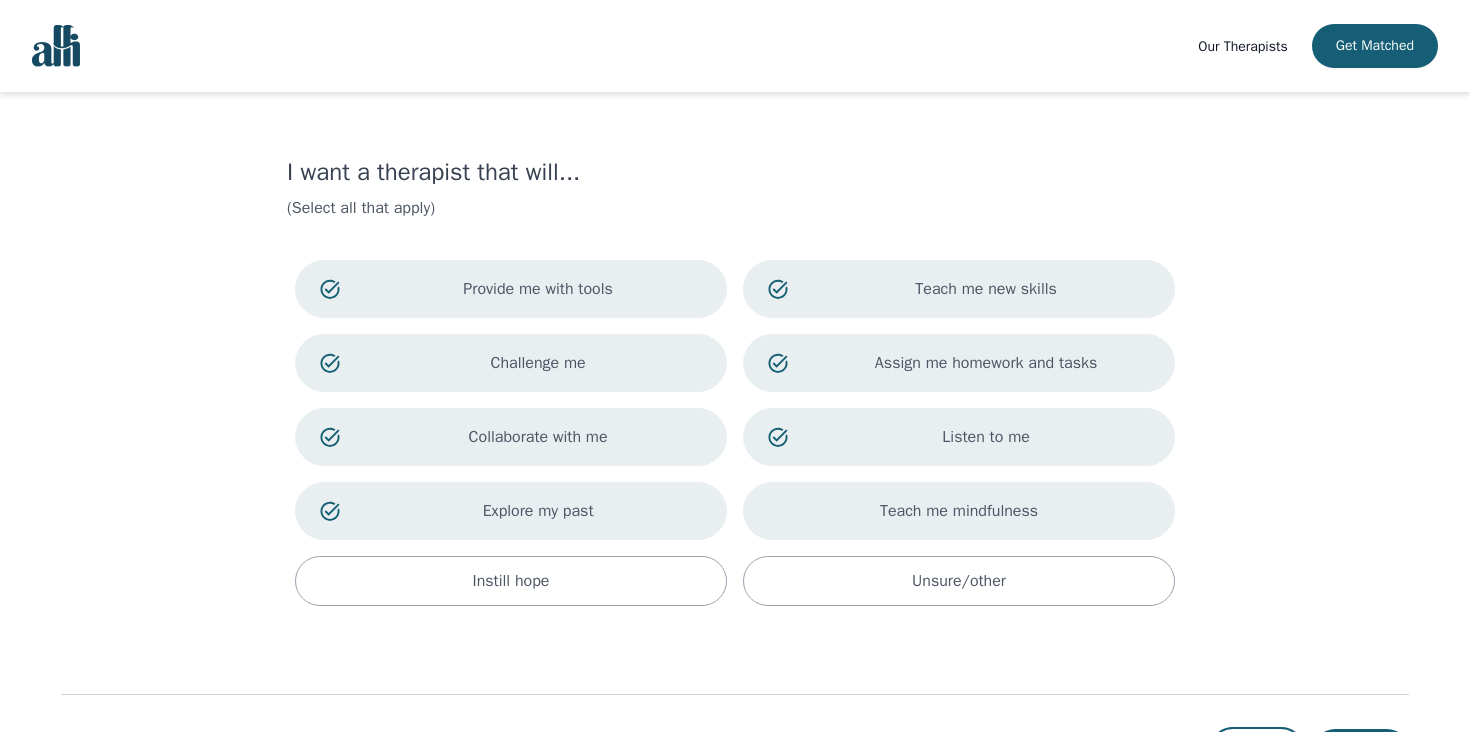 click on "Teach me mindfulness" at bounding box center [959, 511] 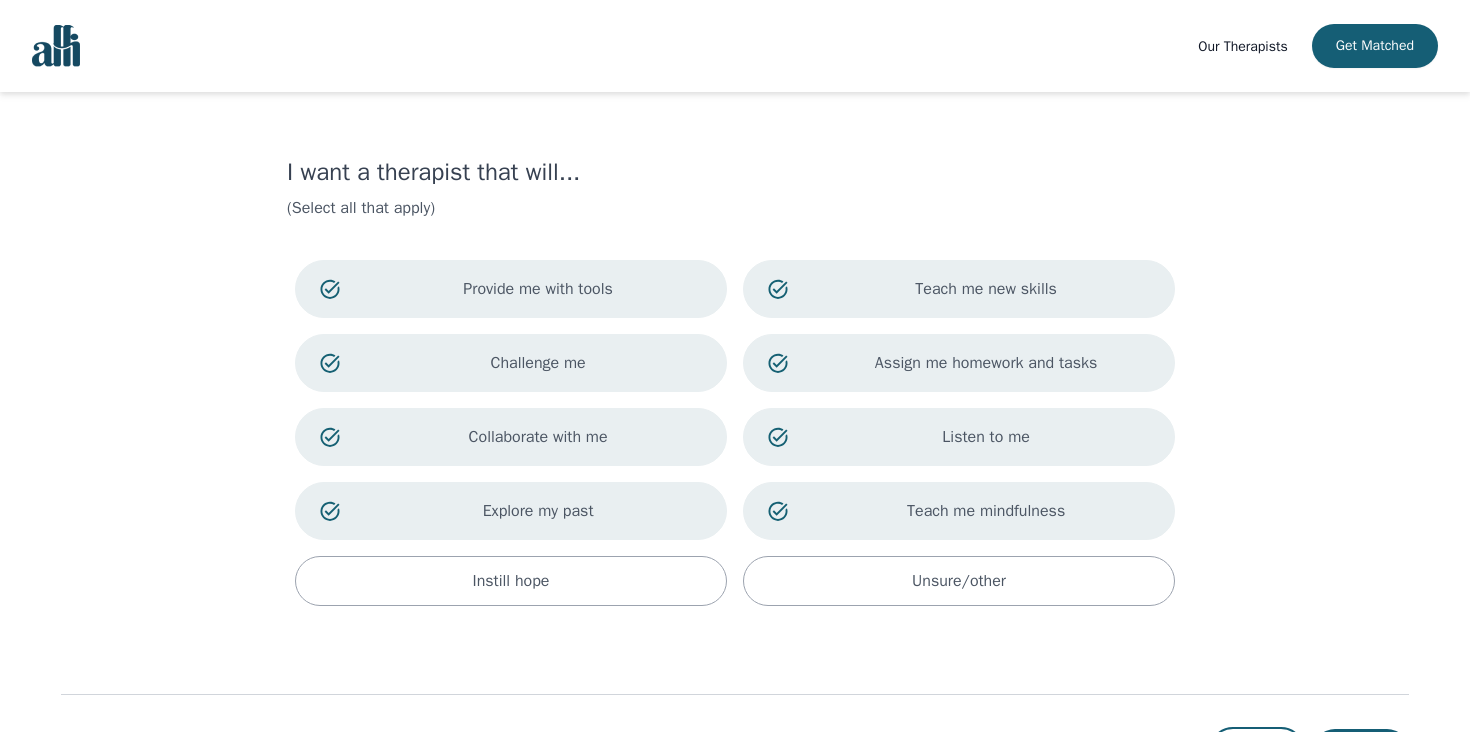 scroll, scrollTop: 91, scrollLeft: 0, axis: vertical 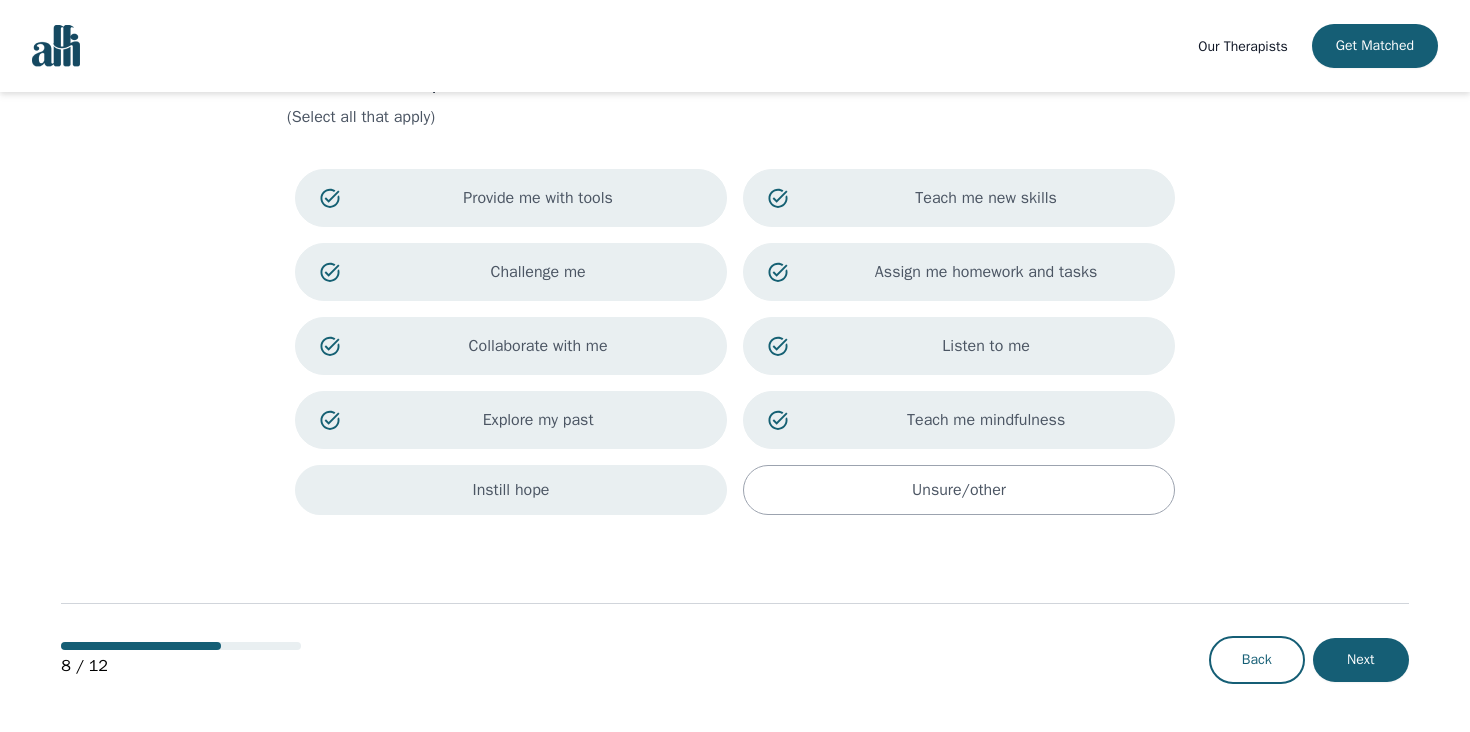 click on "Instill hope" at bounding box center (511, 490) 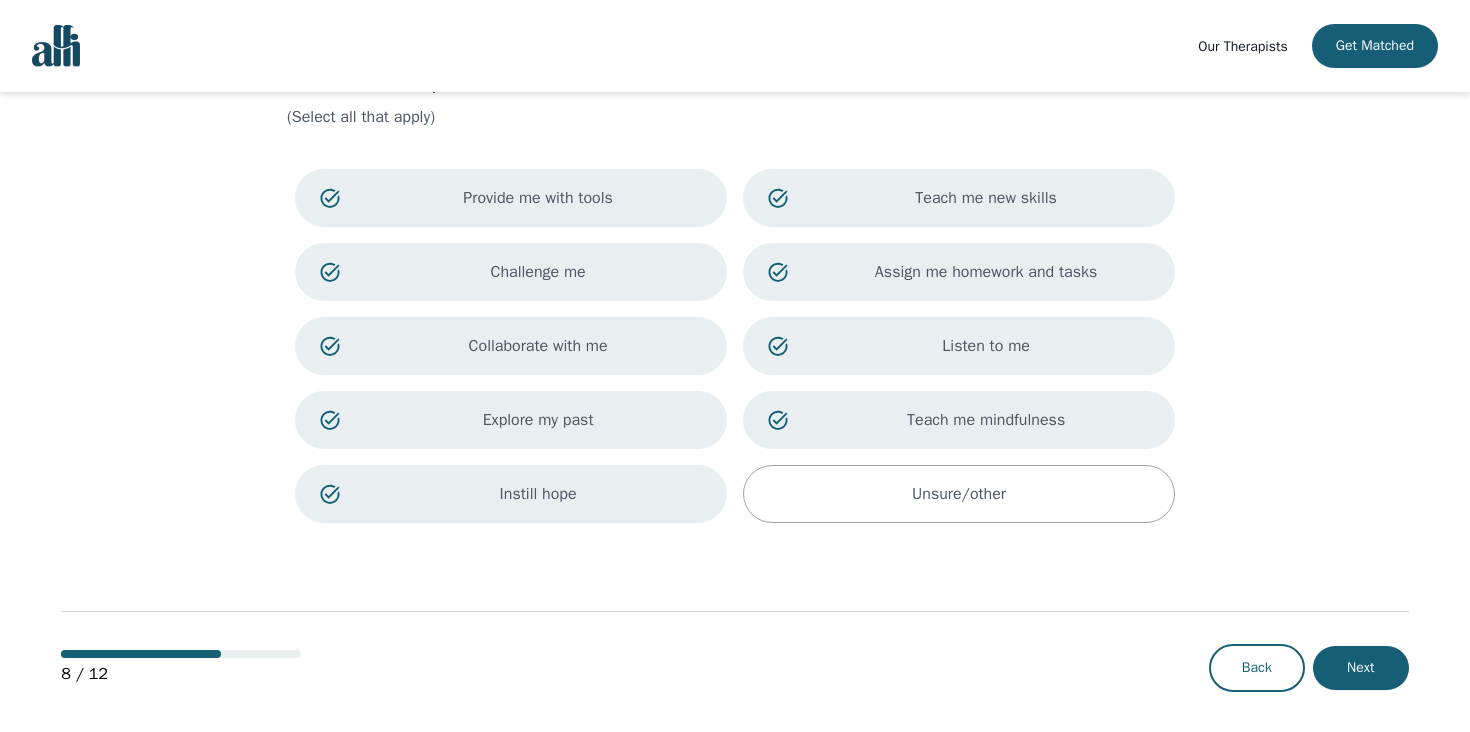 click on "Instill hope" at bounding box center (538, 494) 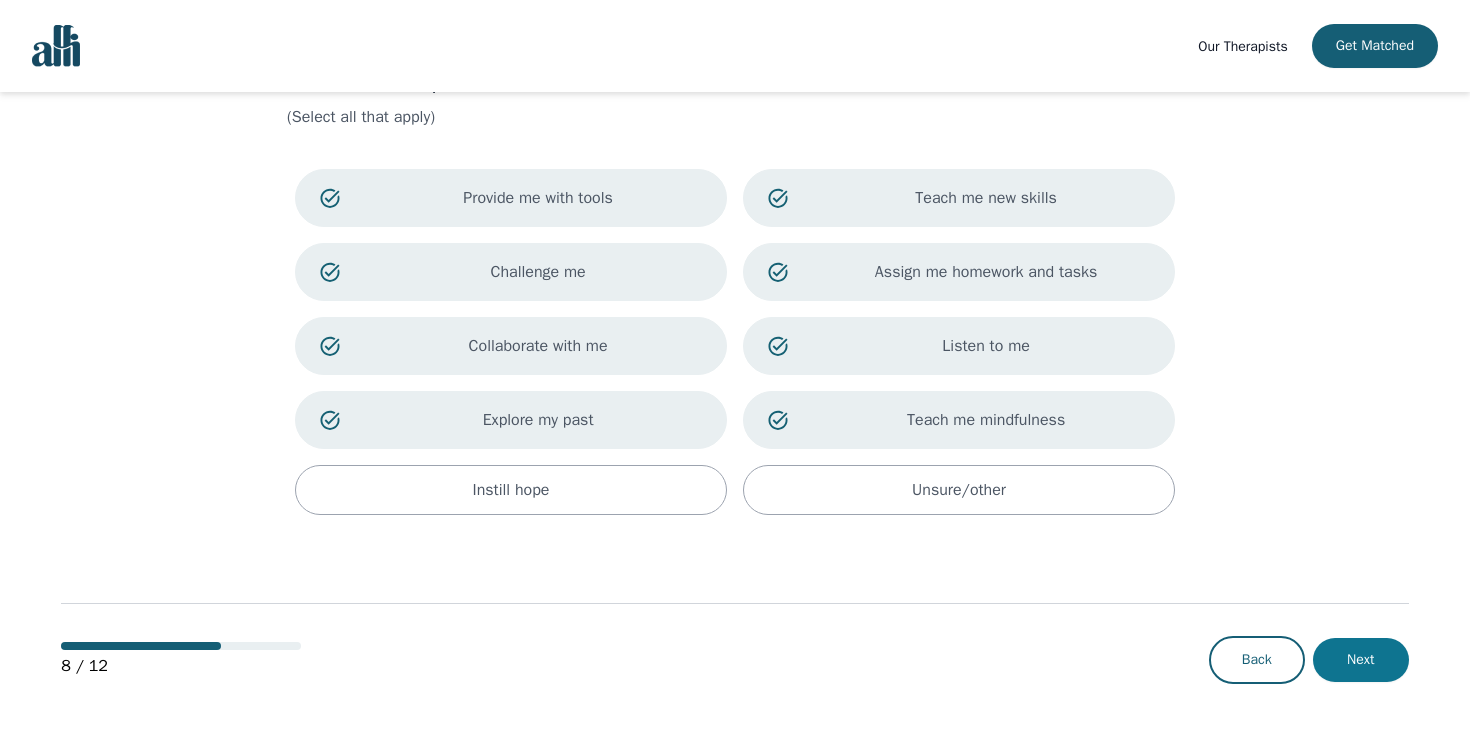 click on "Next" at bounding box center [1361, 660] 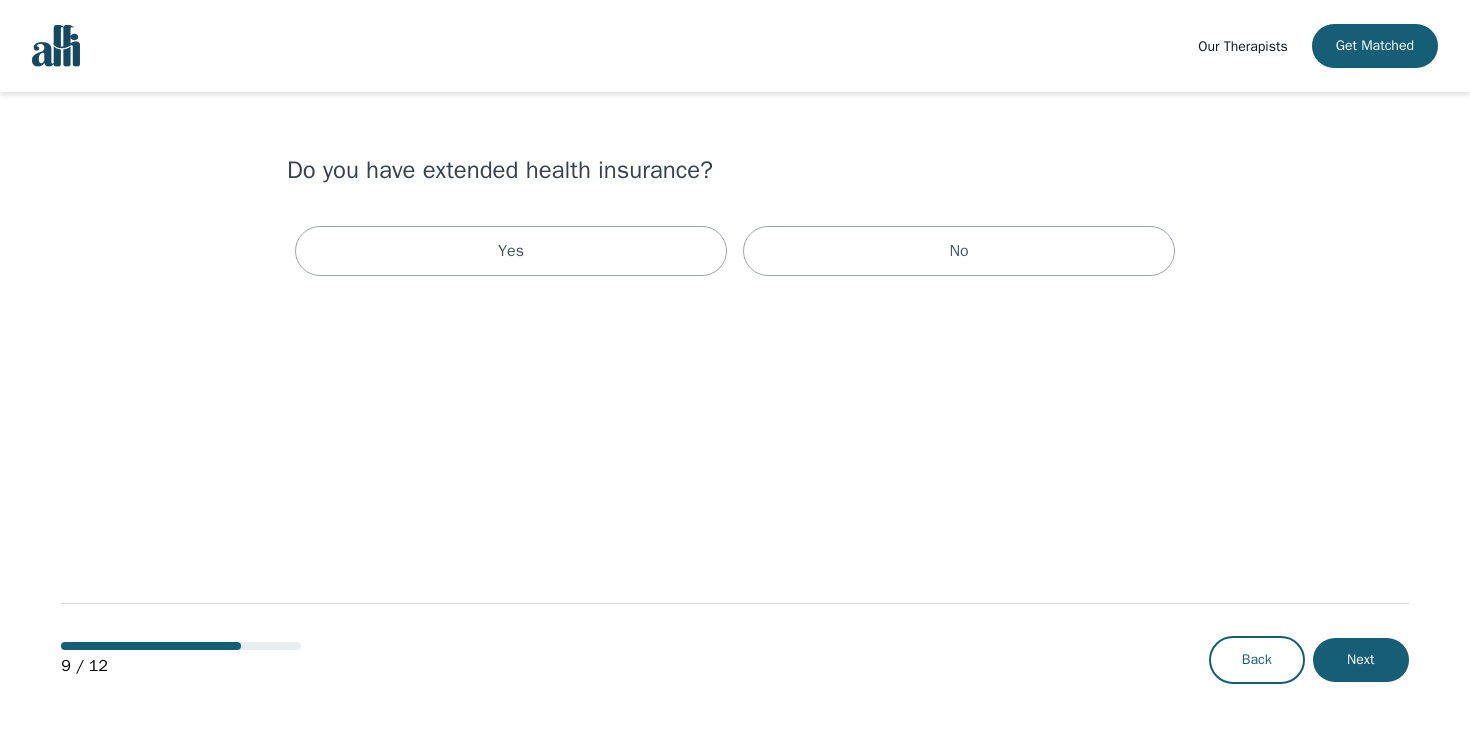 scroll, scrollTop: 0, scrollLeft: 0, axis: both 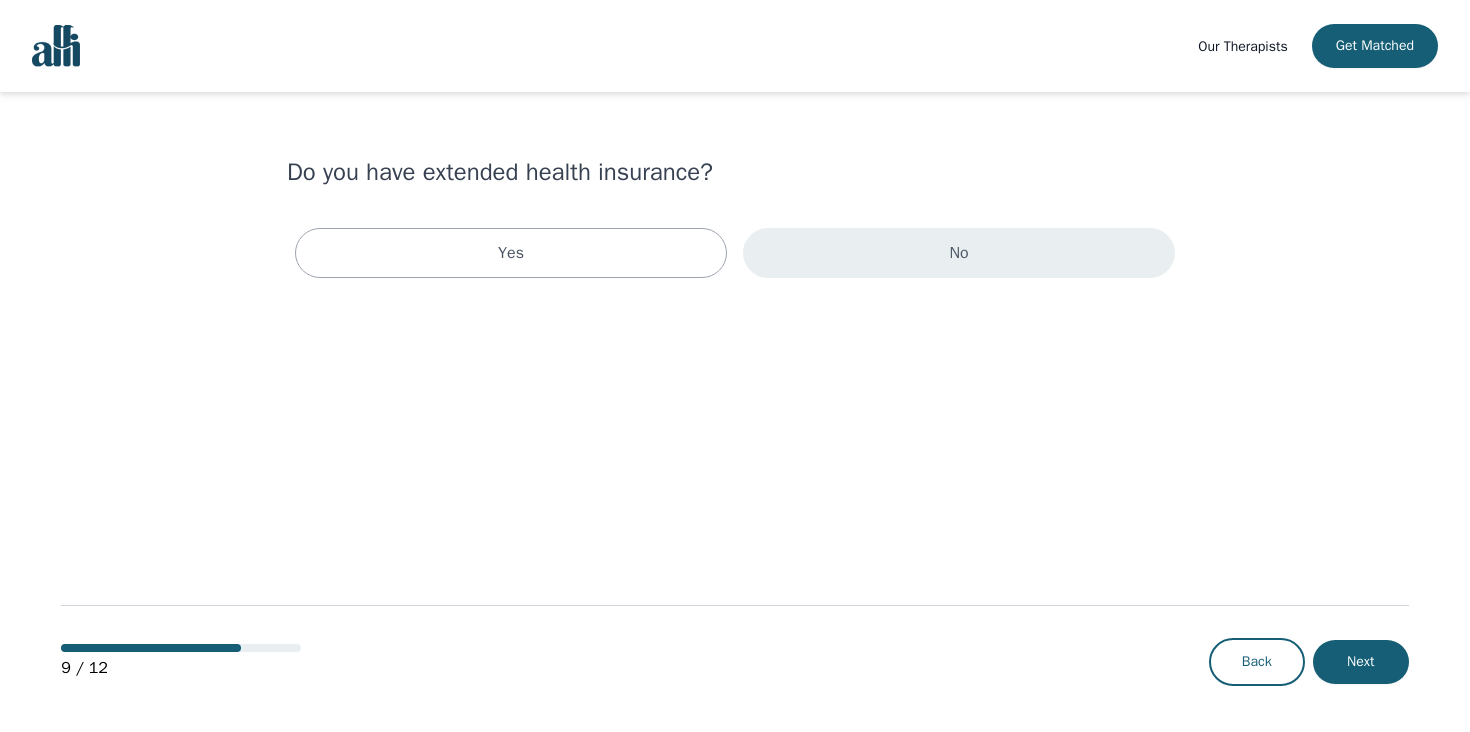 click on "No" at bounding box center [959, 253] 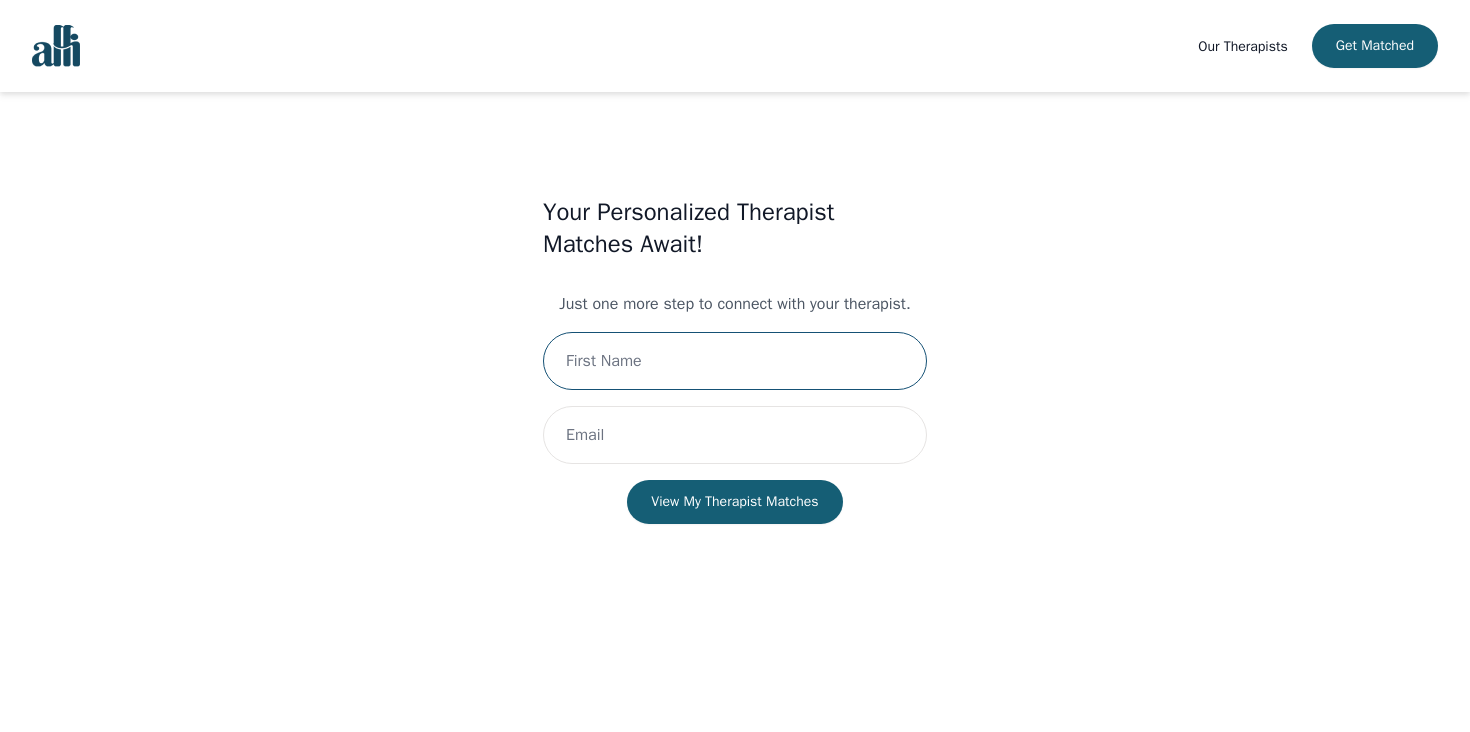 click at bounding box center [735, 361] 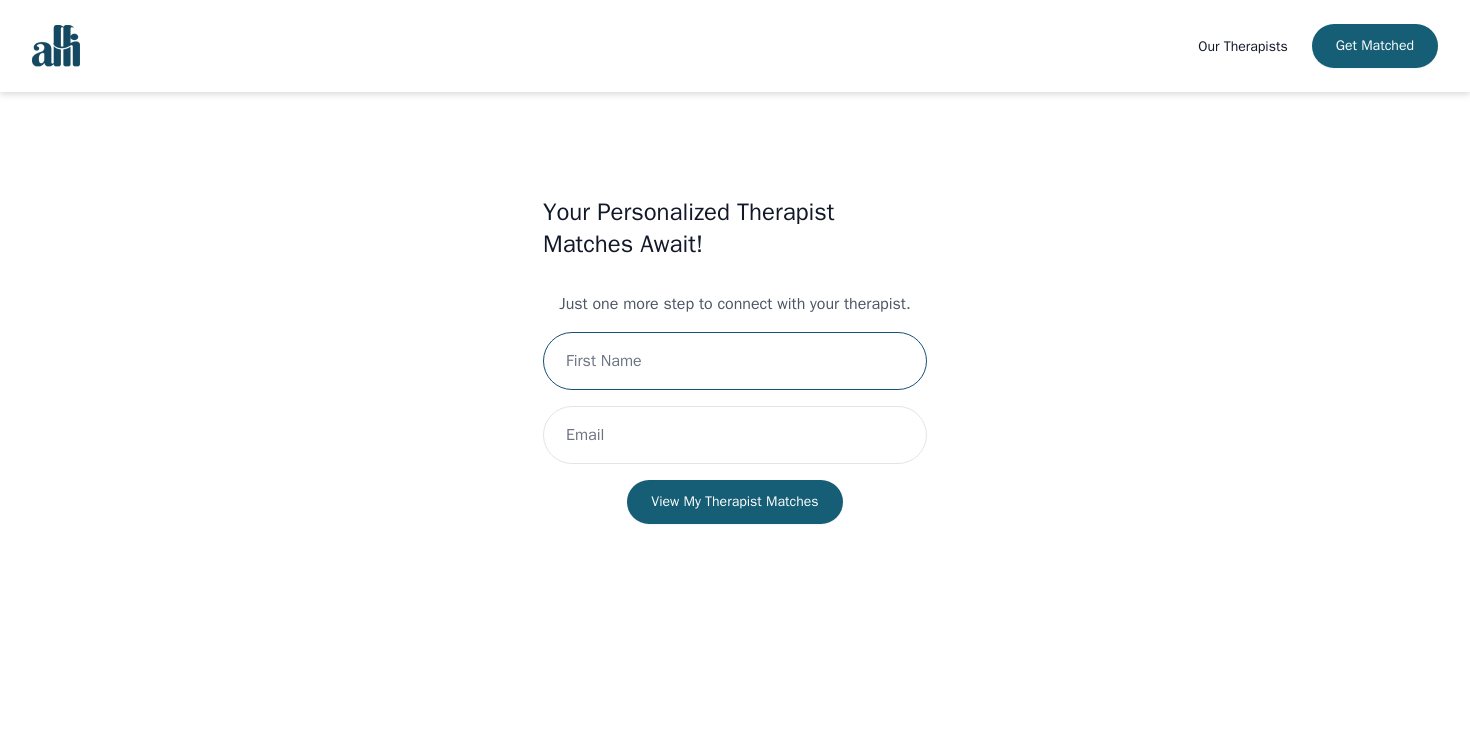 type on "N" 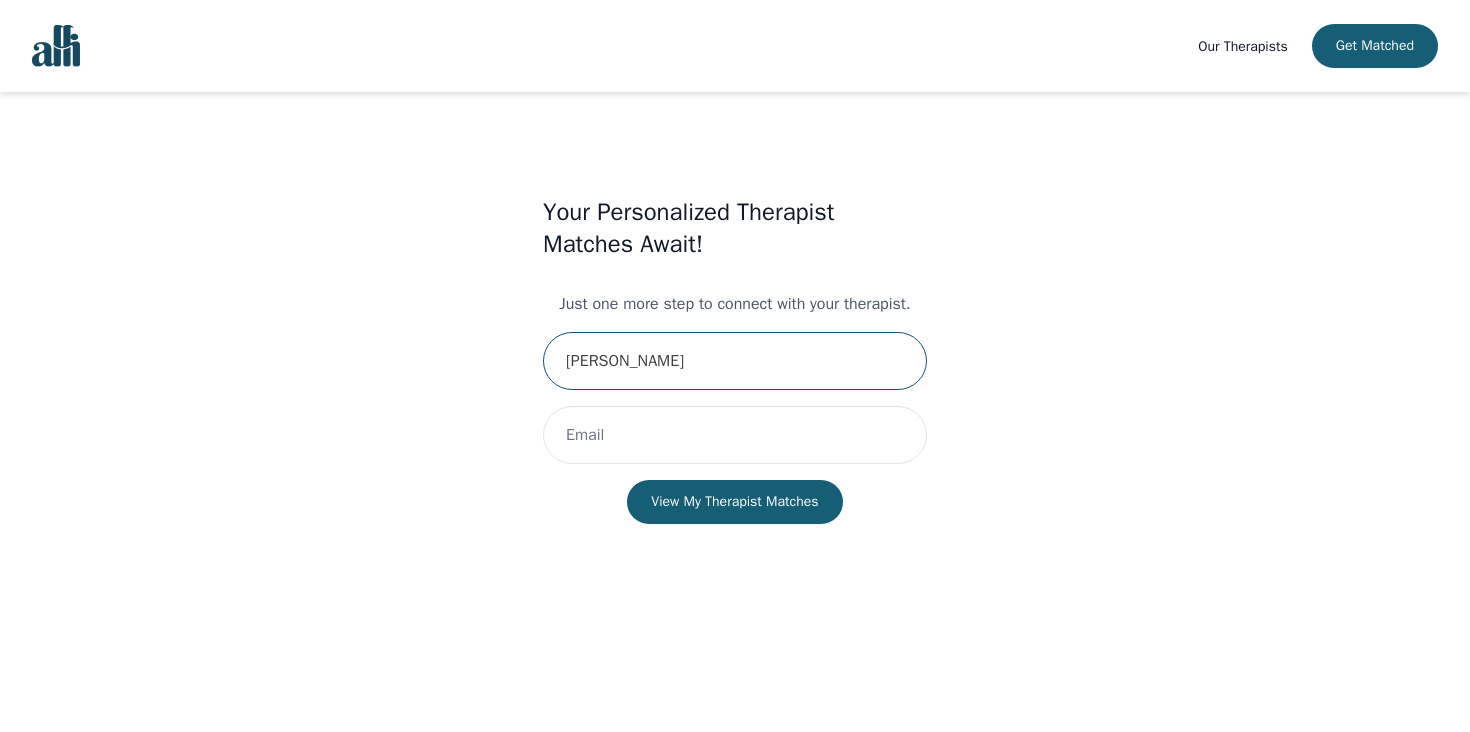 type on "[PERSON_NAME]" 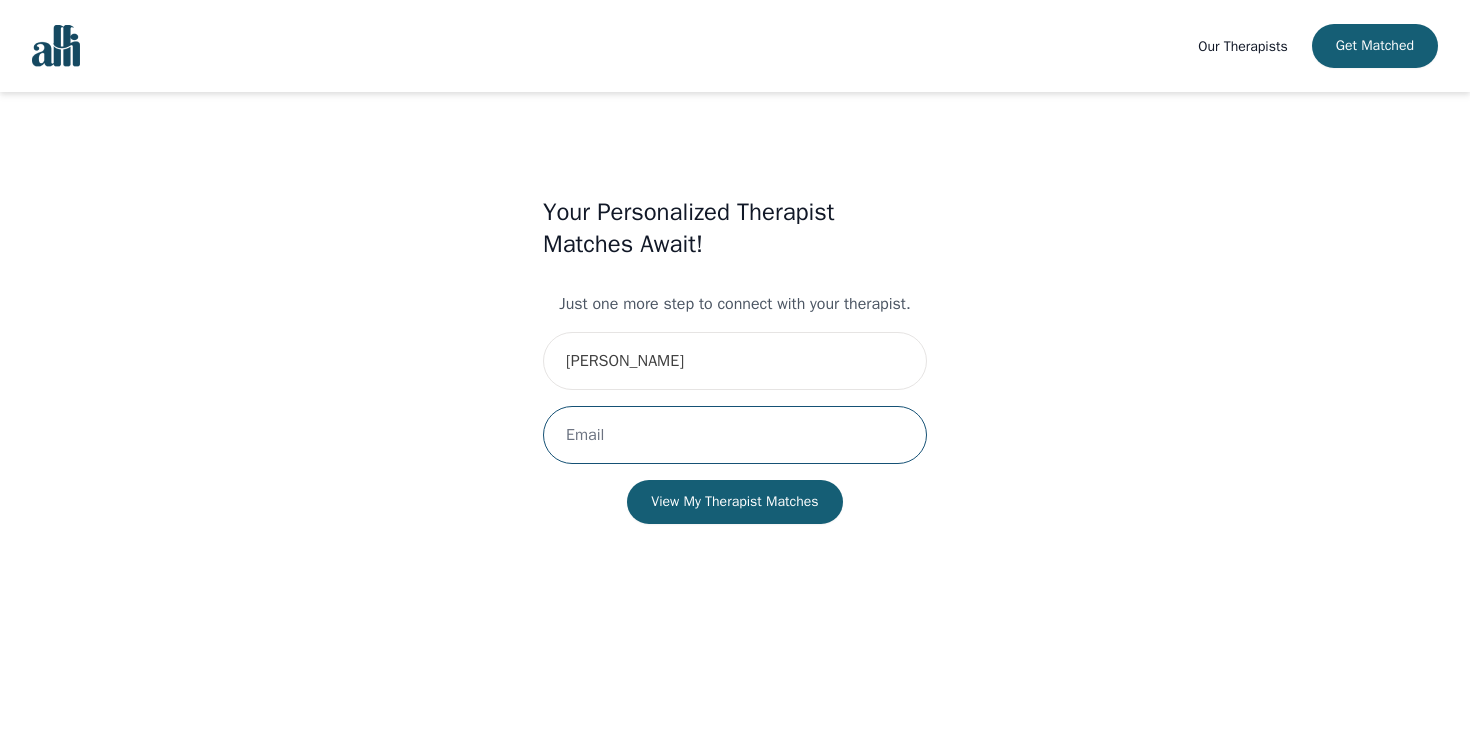click at bounding box center [735, 435] 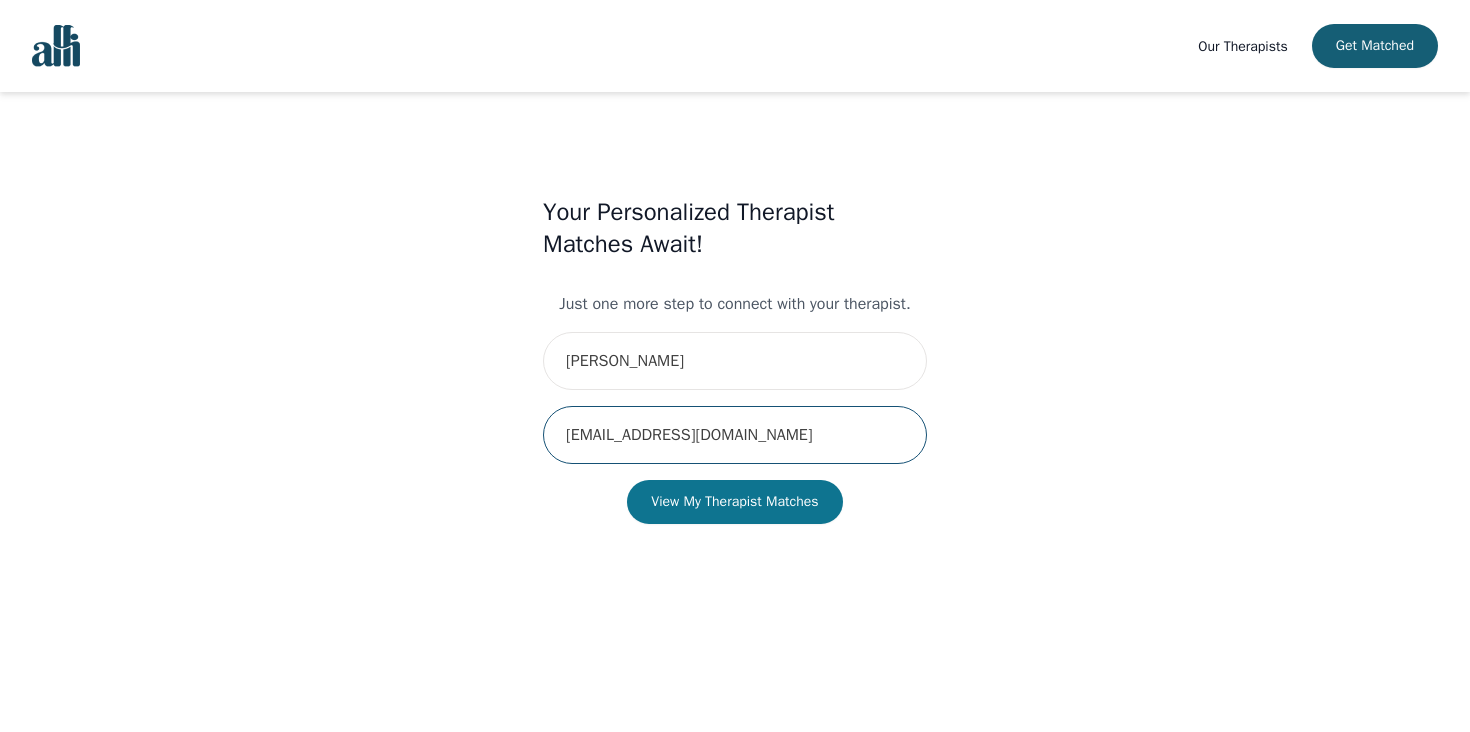 type on "maeganchen@icloud.com" 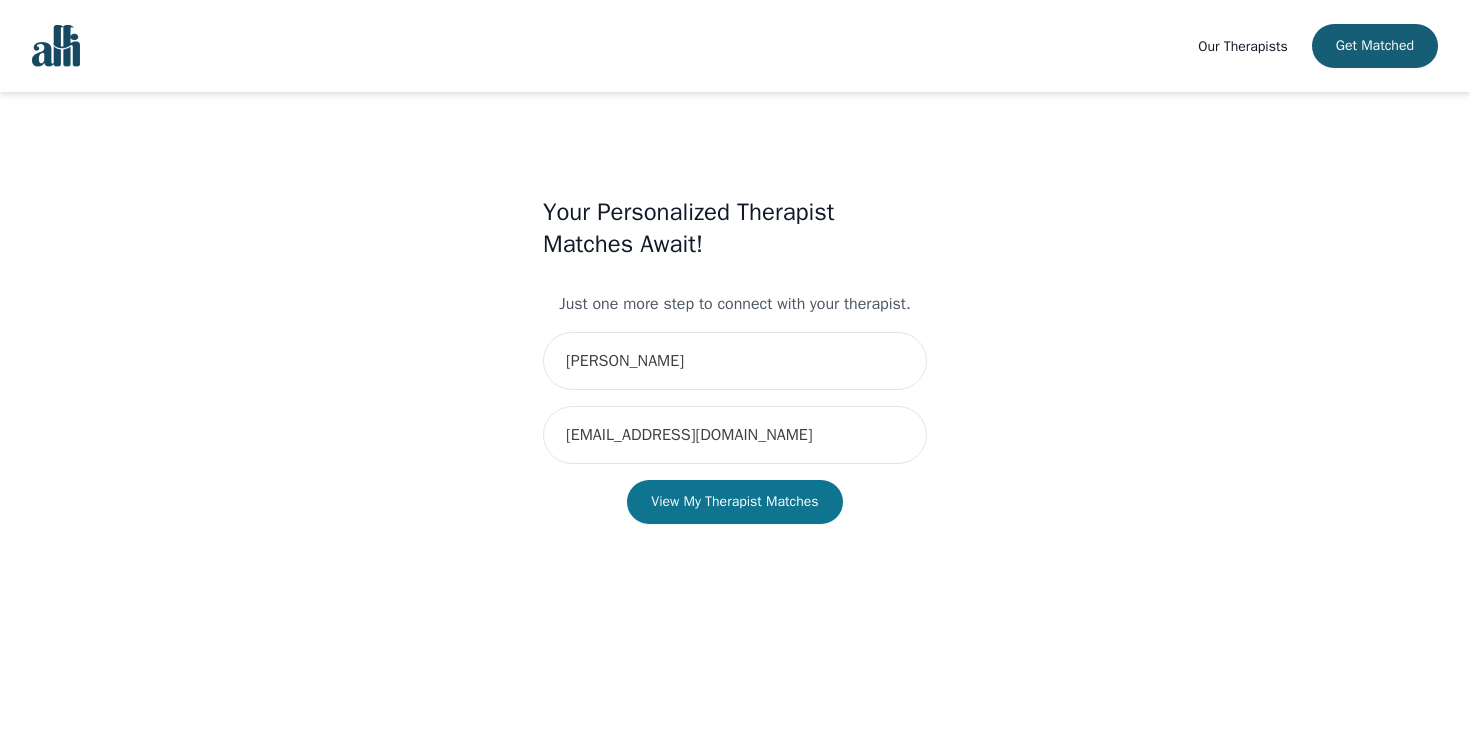 click on "View My Therapist Matches" at bounding box center [734, 502] 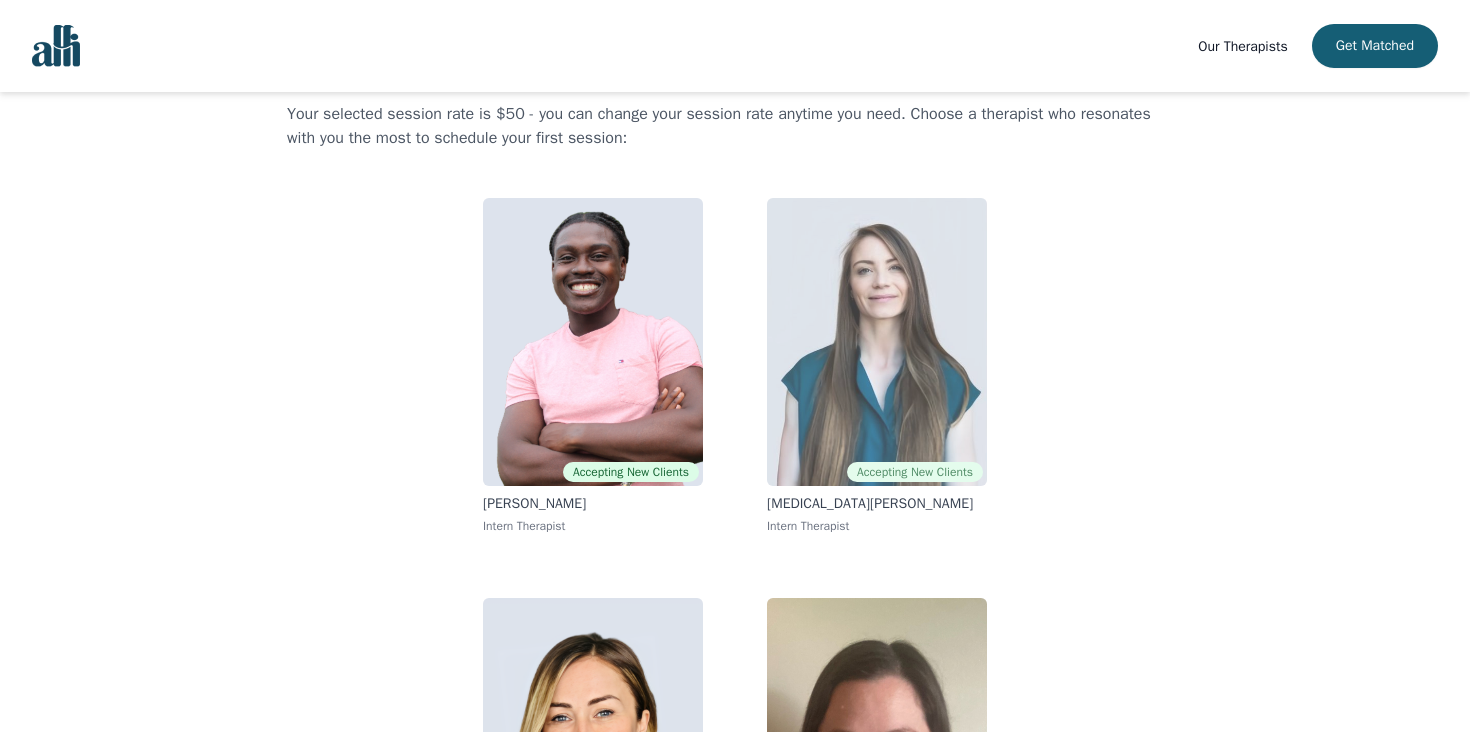 scroll, scrollTop: 37, scrollLeft: 0, axis: vertical 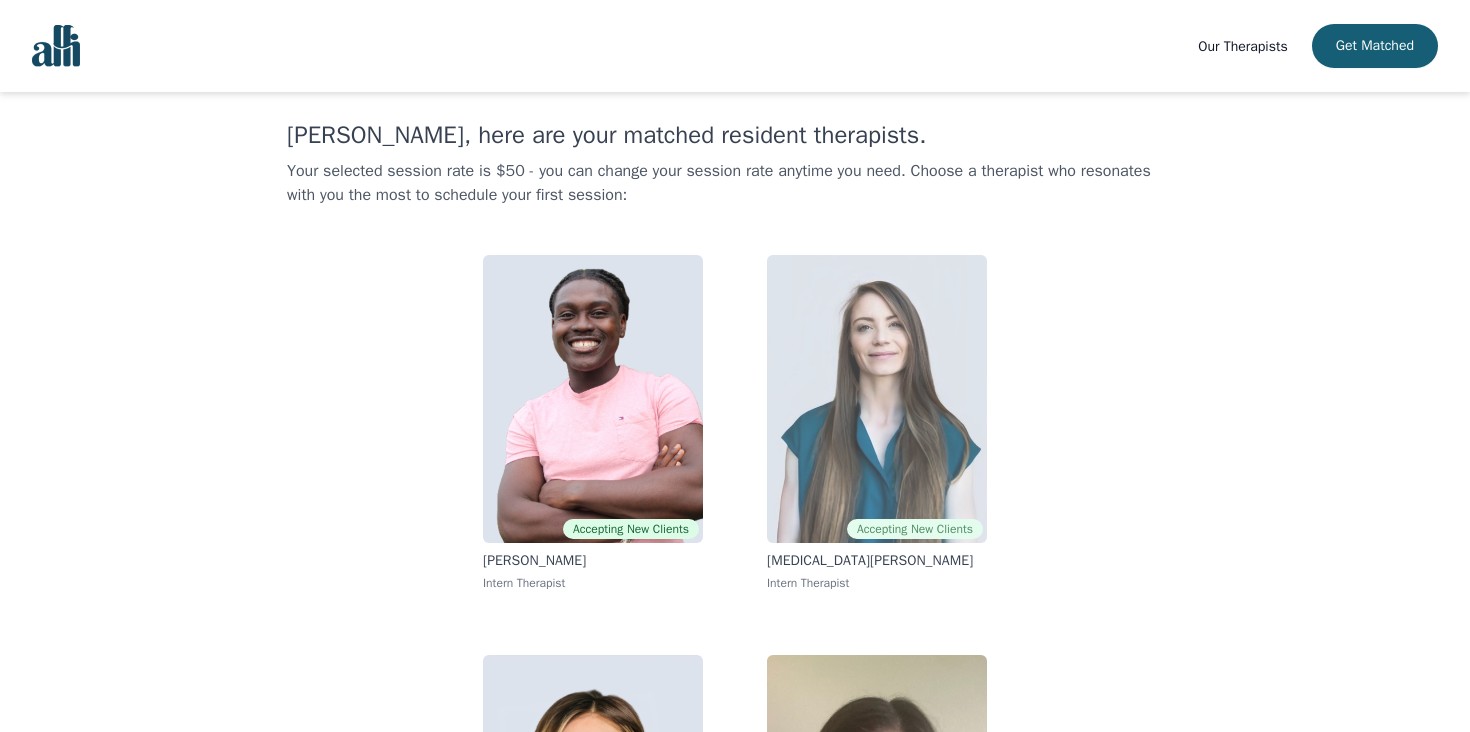 click at bounding box center [877, 399] 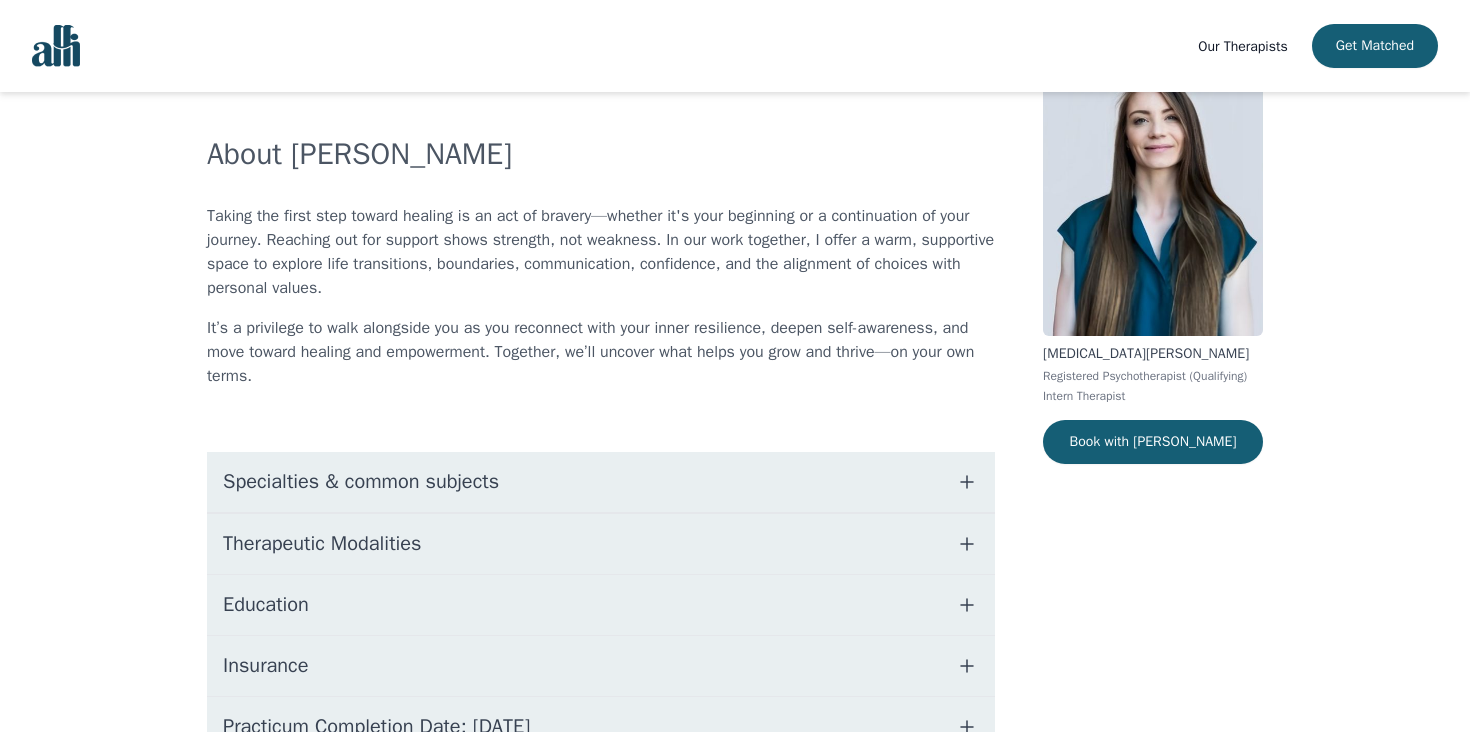 scroll, scrollTop: 274, scrollLeft: 0, axis: vertical 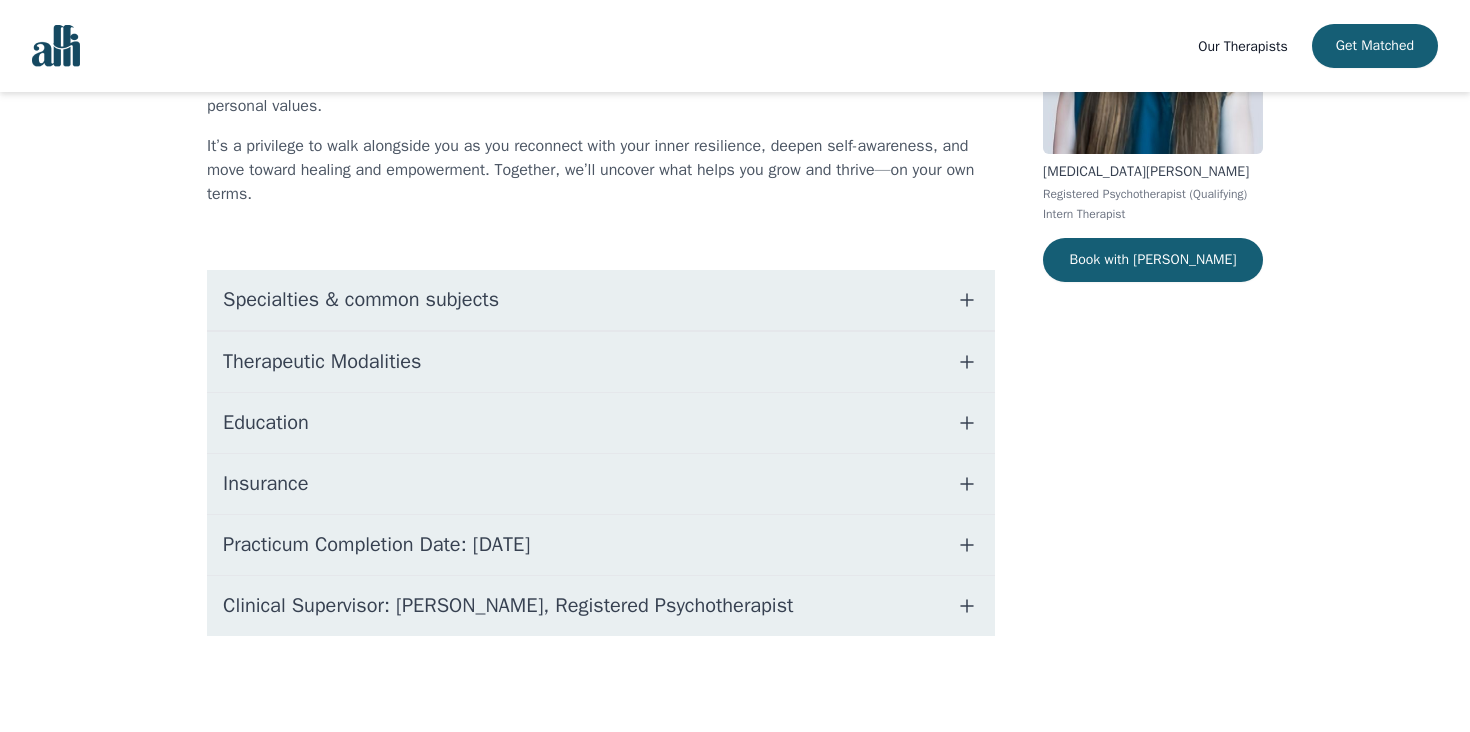 click on "Practicum Completion Date: 2025-12-19" at bounding box center (376, 545) 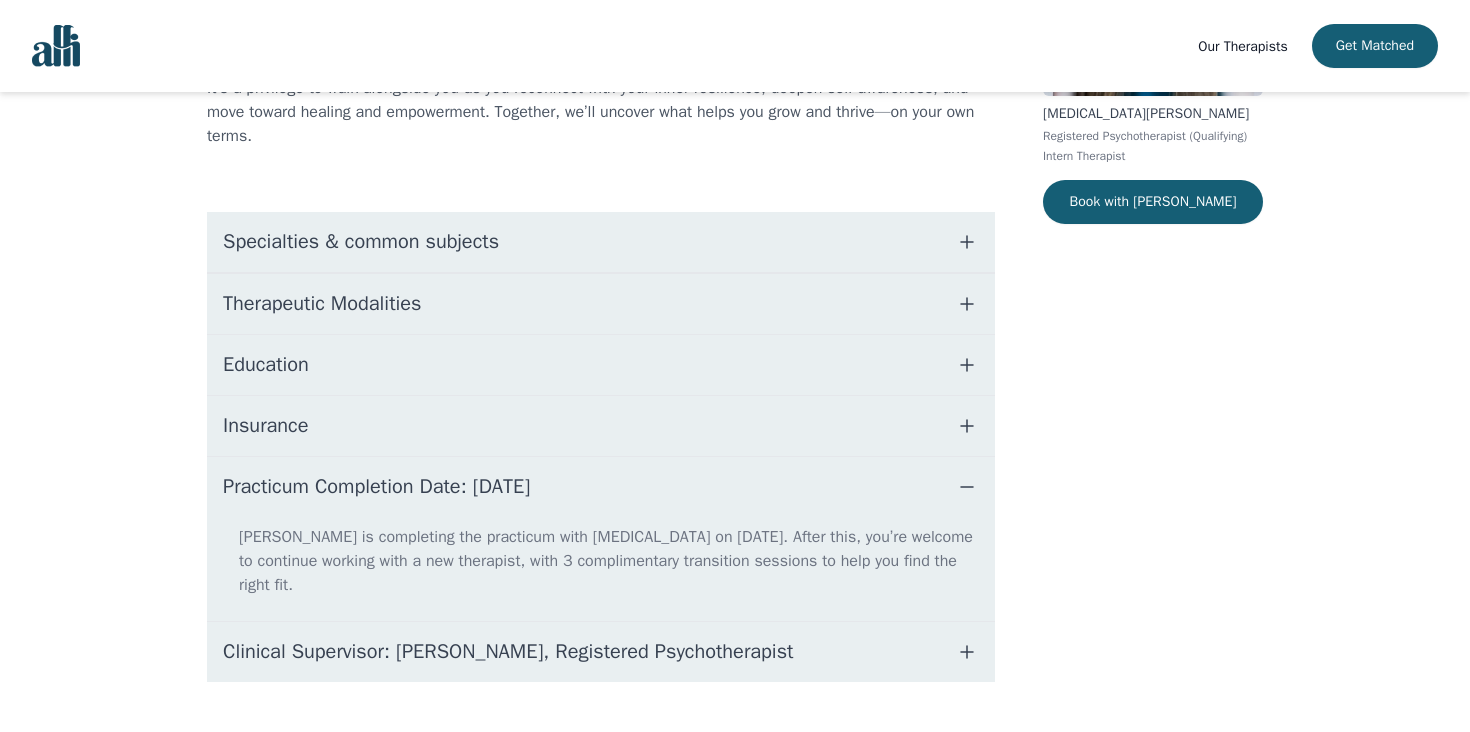 scroll, scrollTop: 342, scrollLeft: 0, axis: vertical 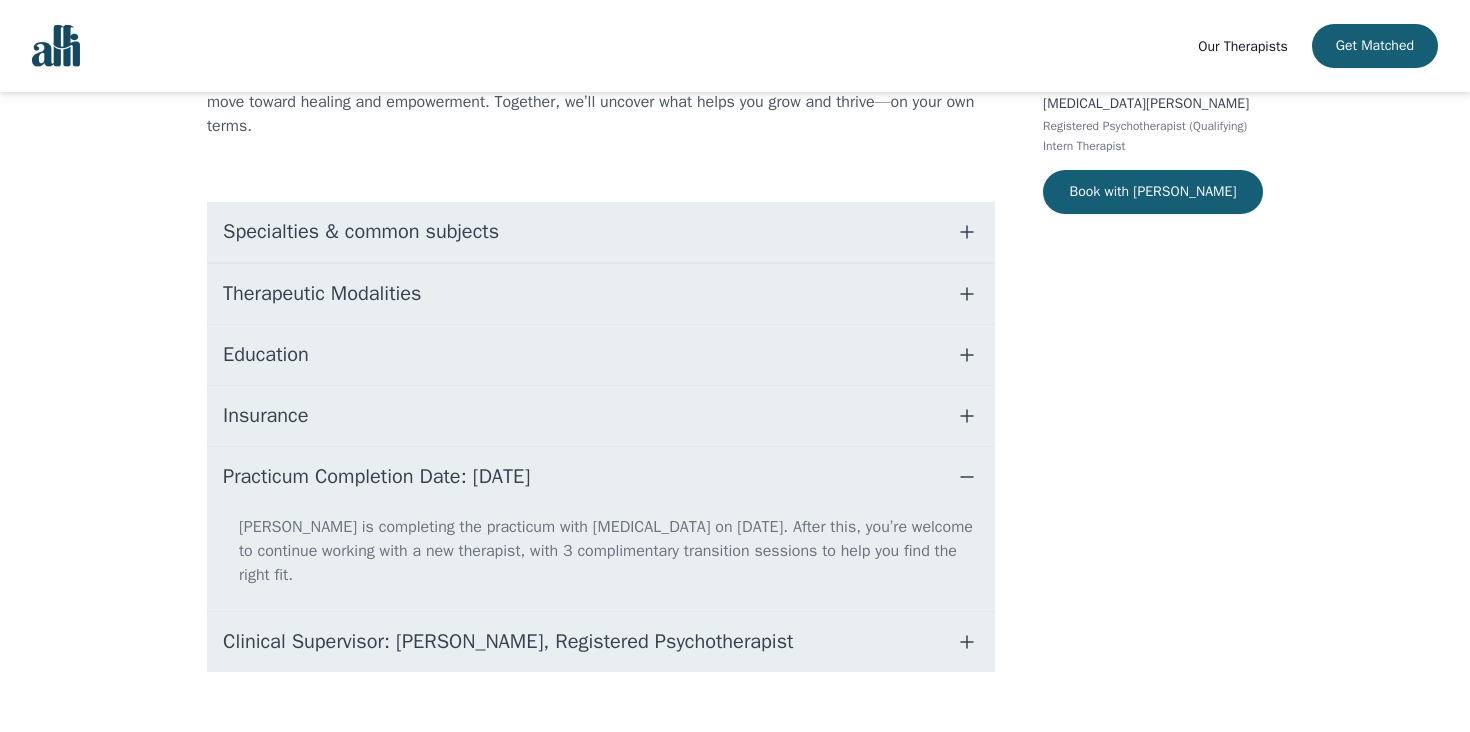 click on "Clinical Supervisor: Anna Derbis, Registered Psychotherapist" at bounding box center (508, 642) 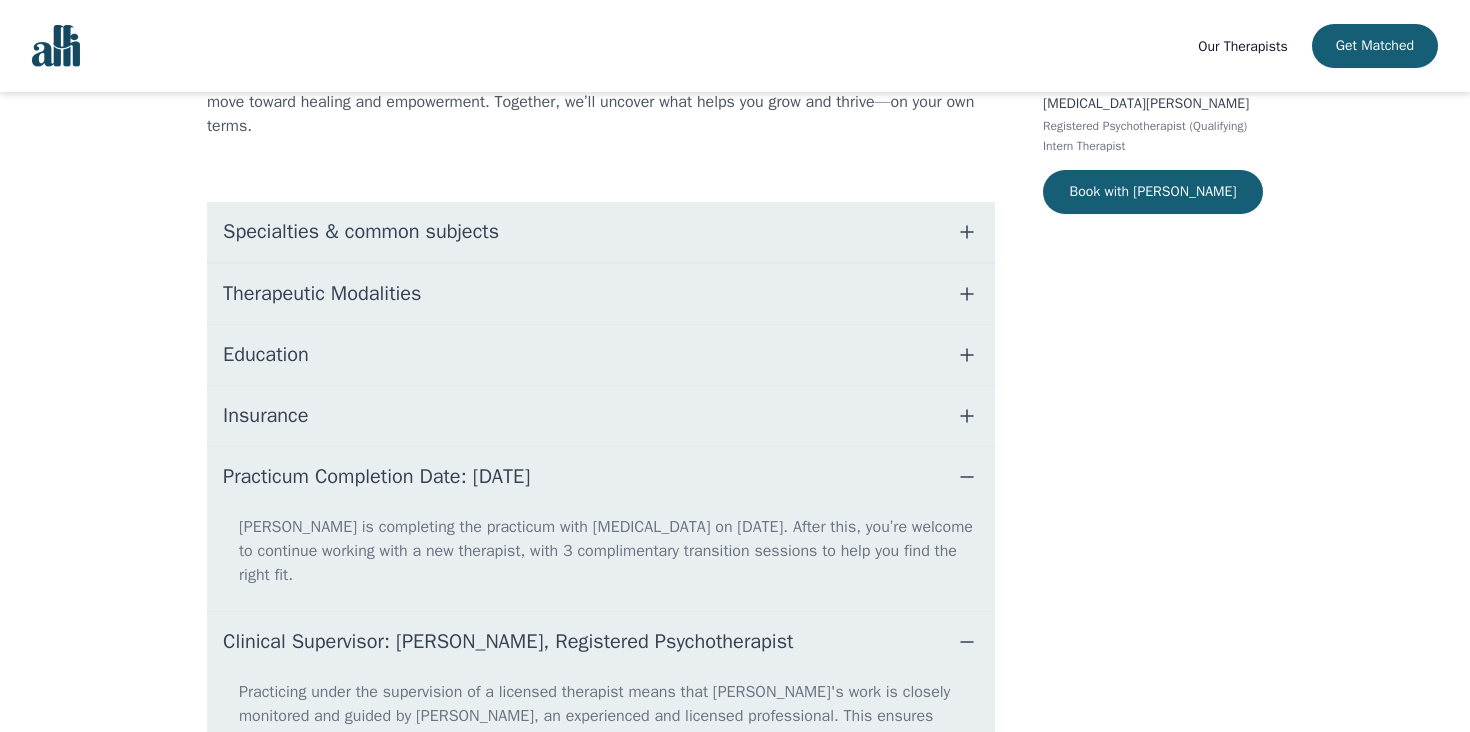 scroll, scrollTop: 458, scrollLeft: 0, axis: vertical 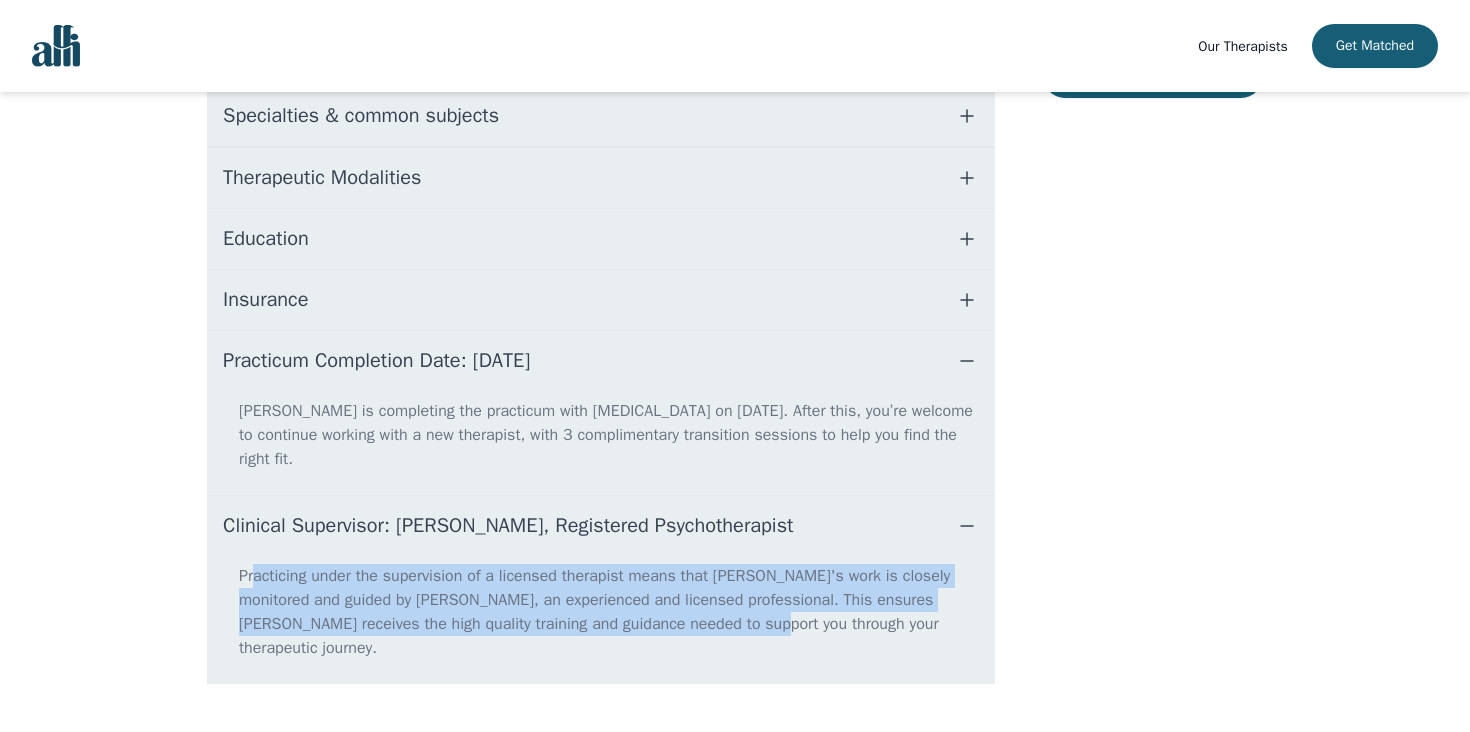 drag, startPoint x: 256, startPoint y: 544, endPoint x: 727, endPoint y: 601, distance: 474.4365 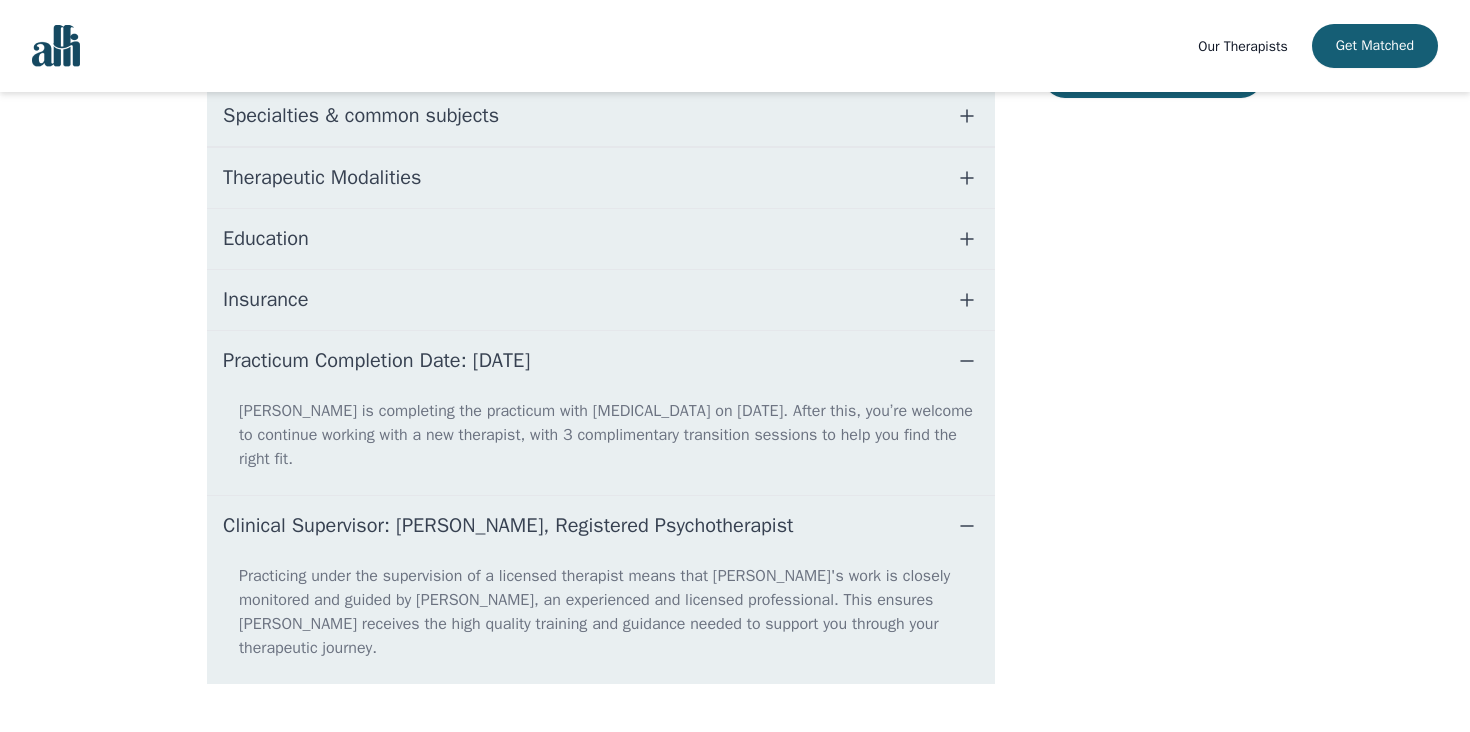 click on "Practicing under the supervision of a licensed therapist means that Alexia's work is closely monitored and guided by Anna, an experienced and licensed professional. This ensures Alexia receives the high quality training and guidance needed to support you through your therapeutic journey." at bounding box center [601, 620] 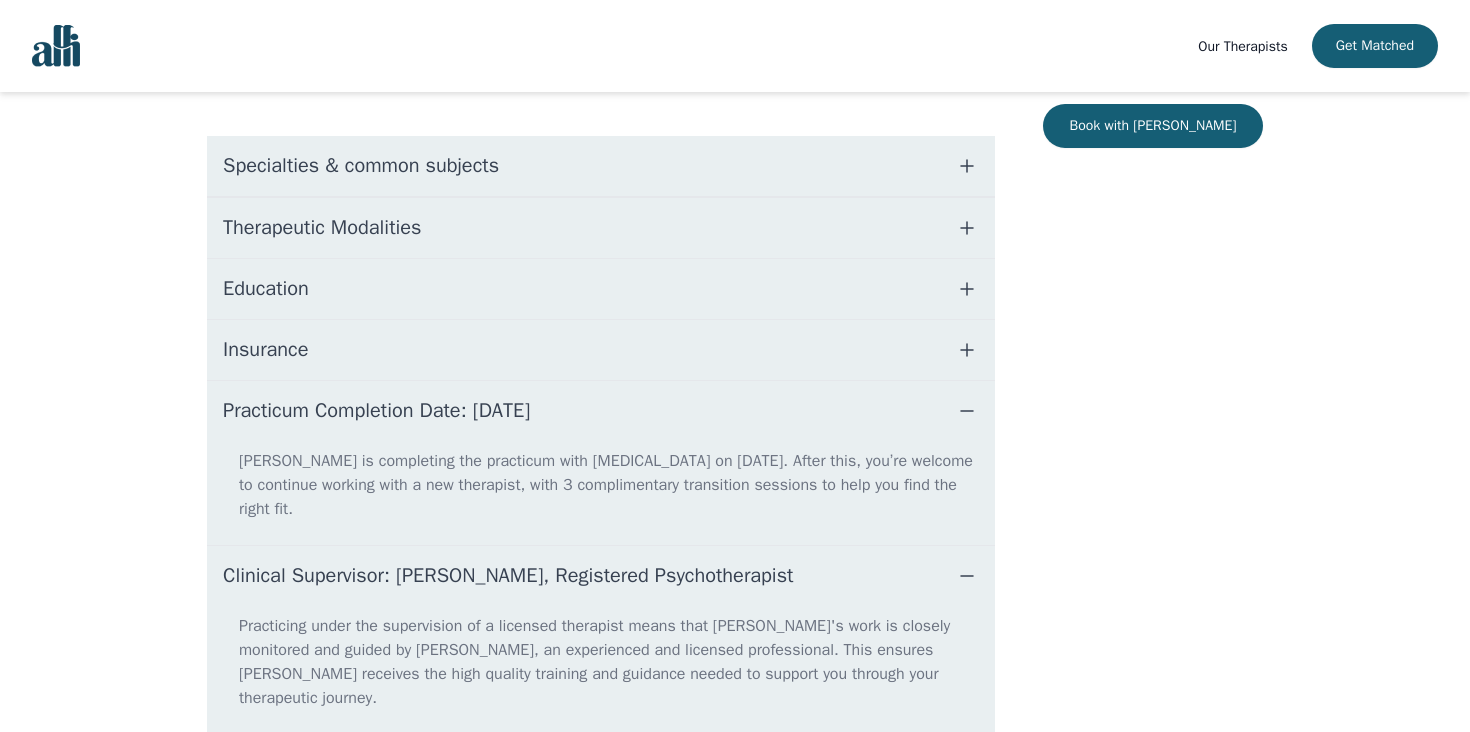 click on "Insurance" at bounding box center [601, 350] 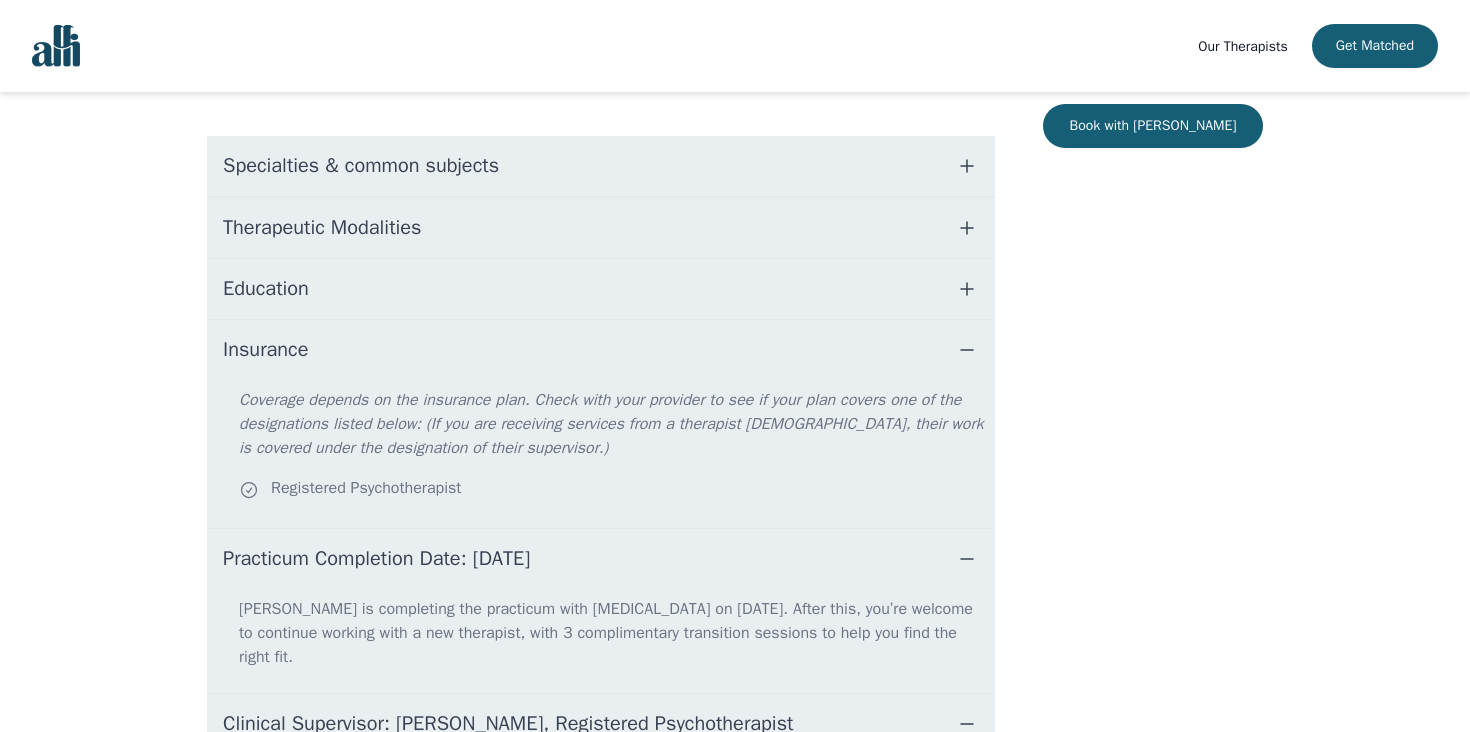 click on "Education" at bounding box center (601, 289) 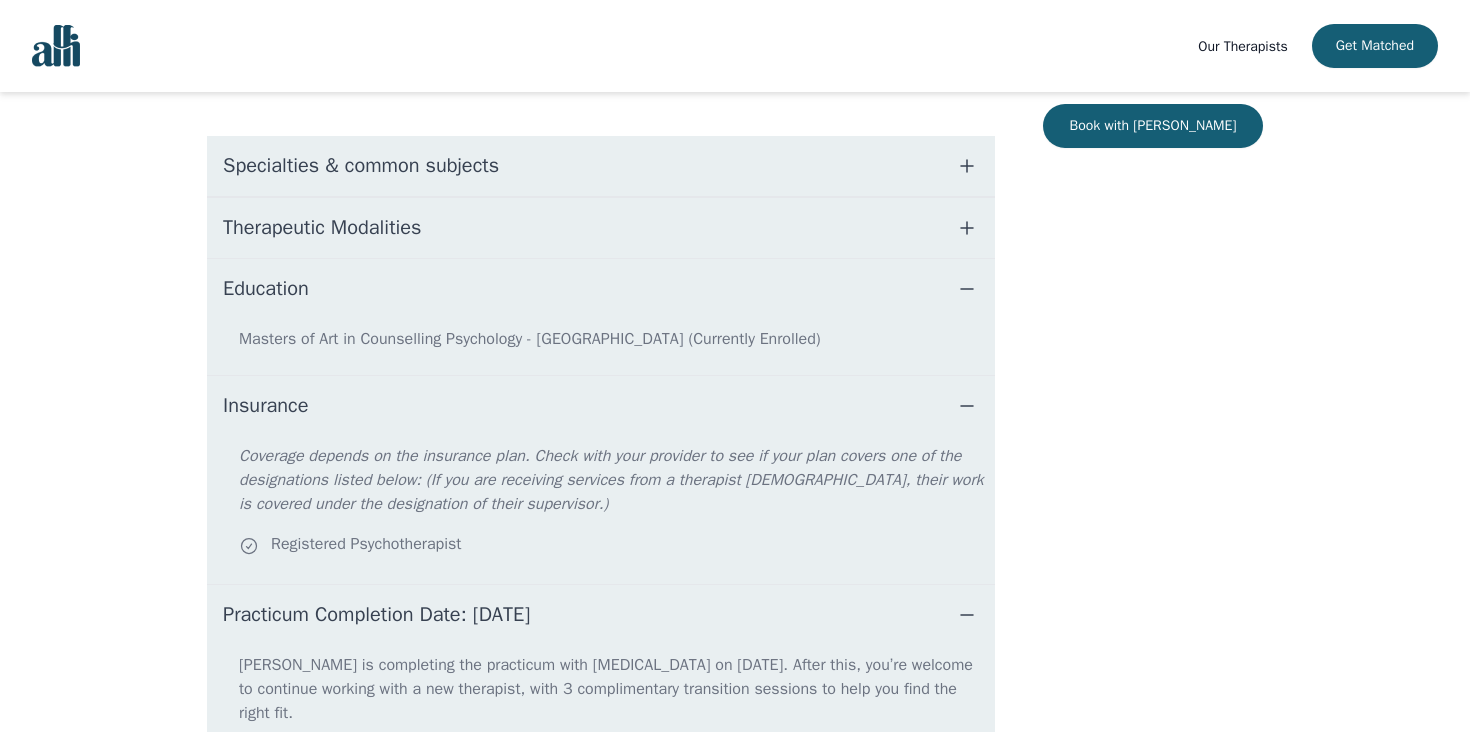 click on "Education Masters of Art in Counselling Psychology - Yorkville University (Currently Enrolled)" at bounding box center [601, 316] 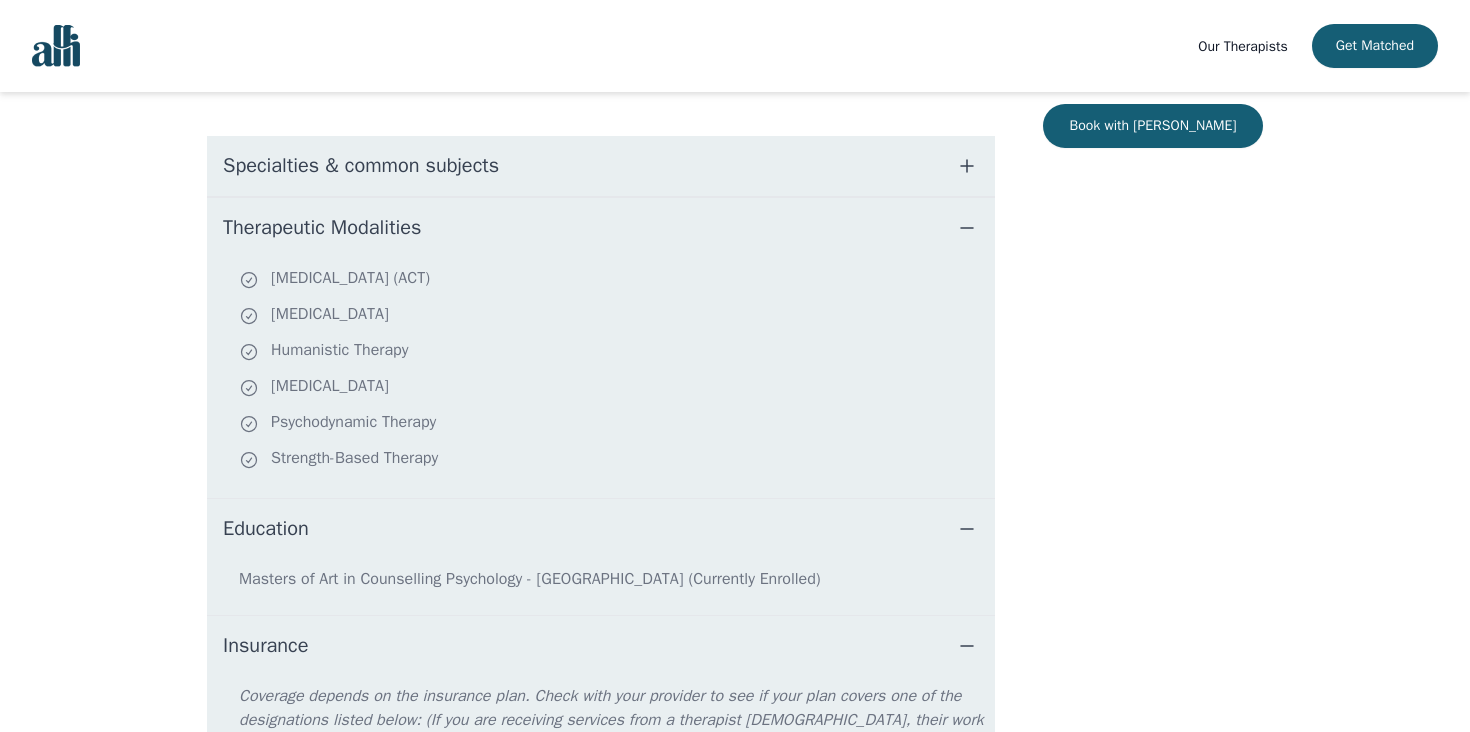 click on "Specialties & common subjects" at bounding box center [361, 166] 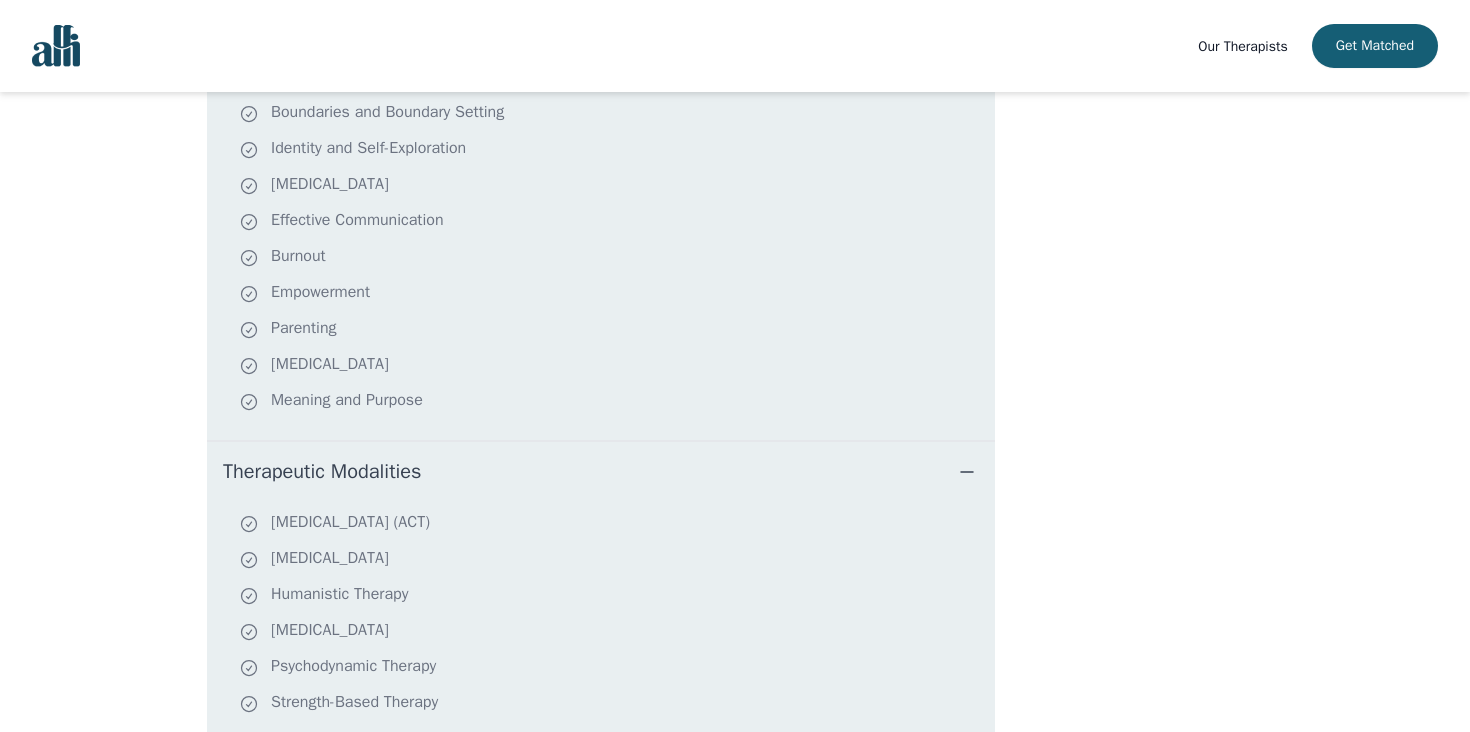 scroll, scrollTop: 0, scrollLeft: 0, axis: both 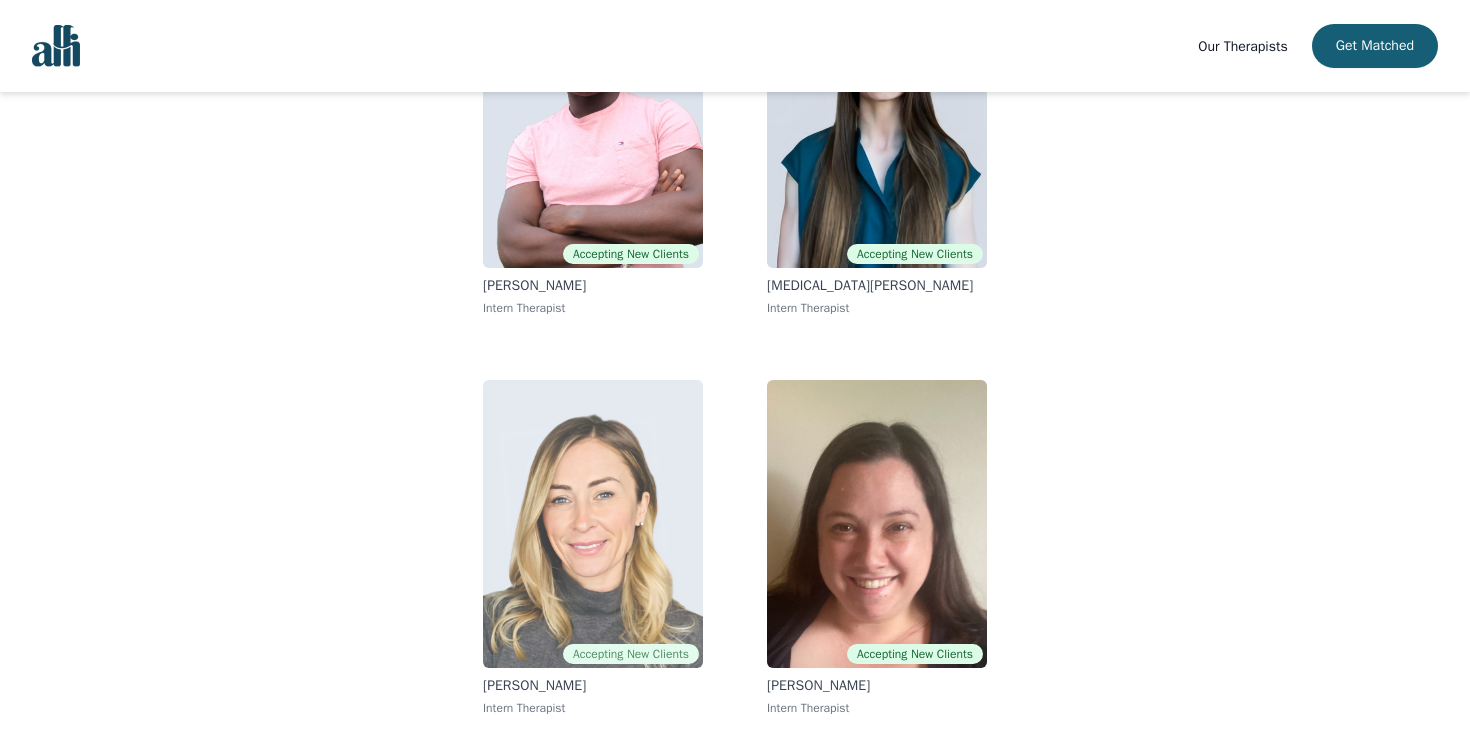 click at bounding box center (593, 524) 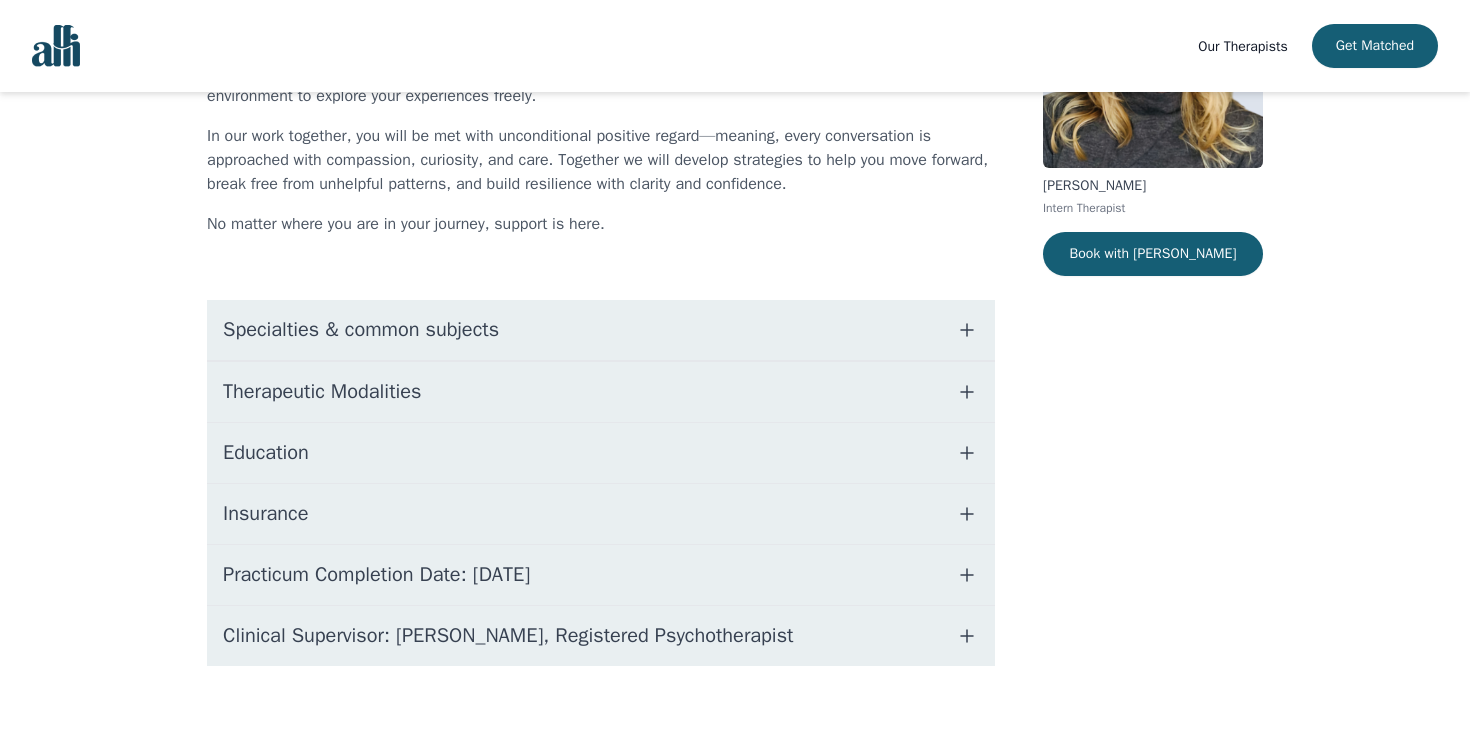 scroll, scrollTop: 262, scrollLeft: 0, axis: vertical 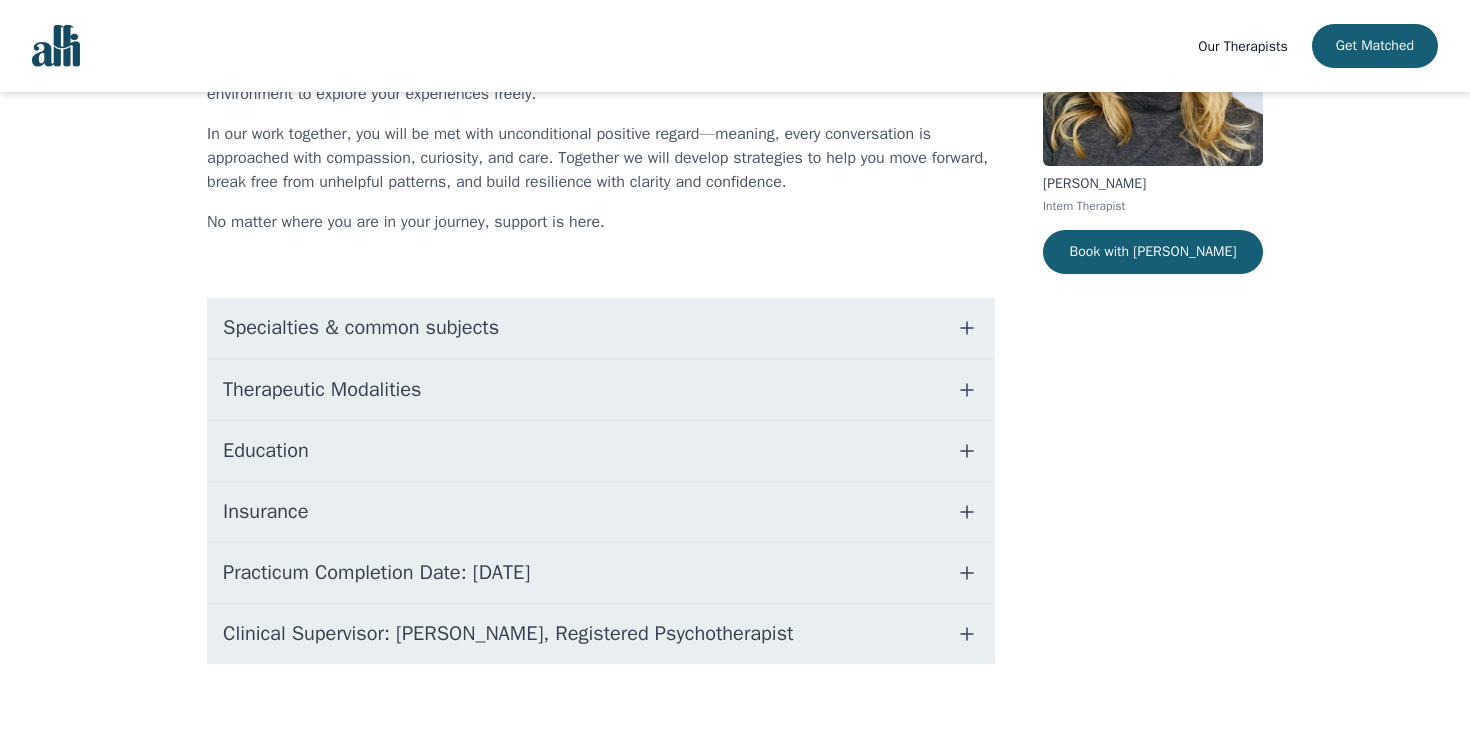 click on "Specialties & common subjects" at bounding box center [361, 328] 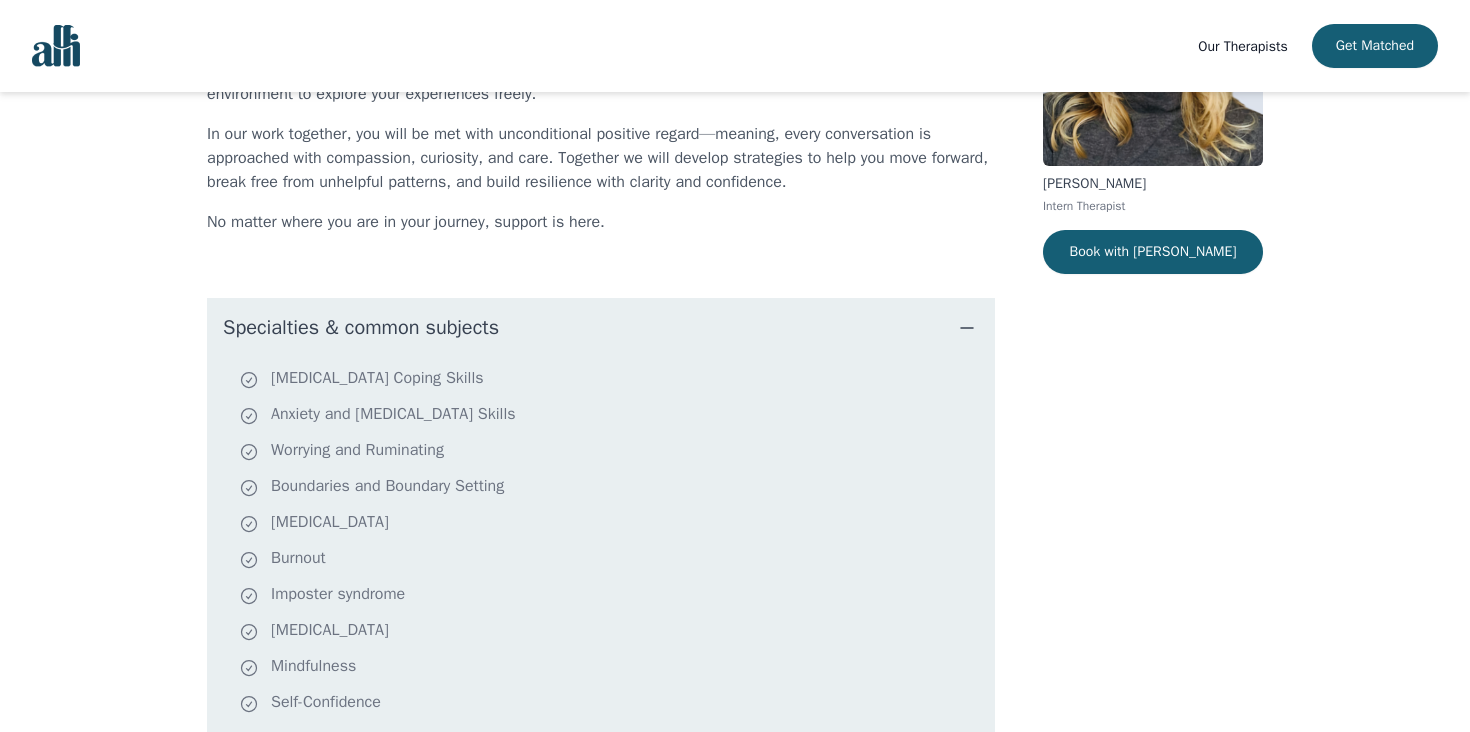 scroll, scrollTop: 272, scrollLeft: 0, axis: vertical 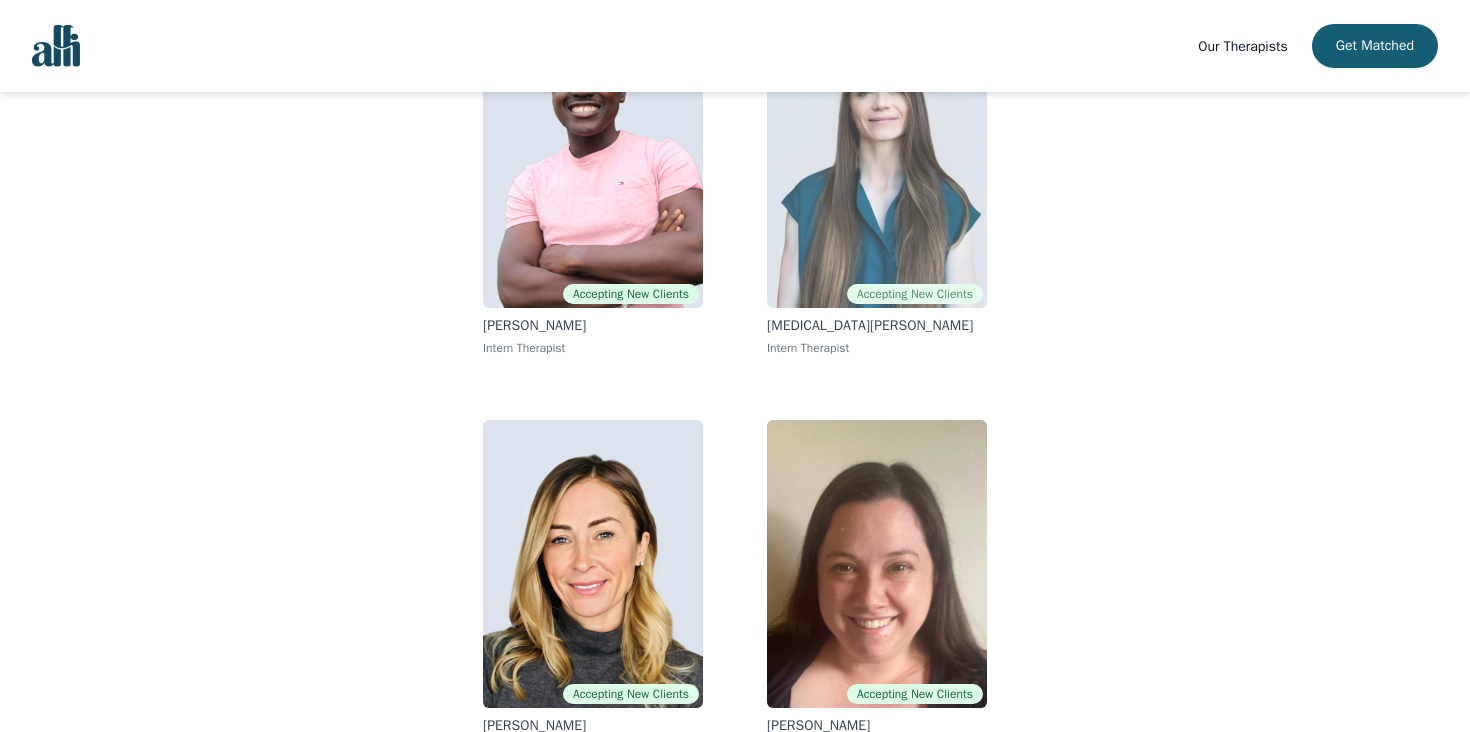 click at bounding box center [877, 164] 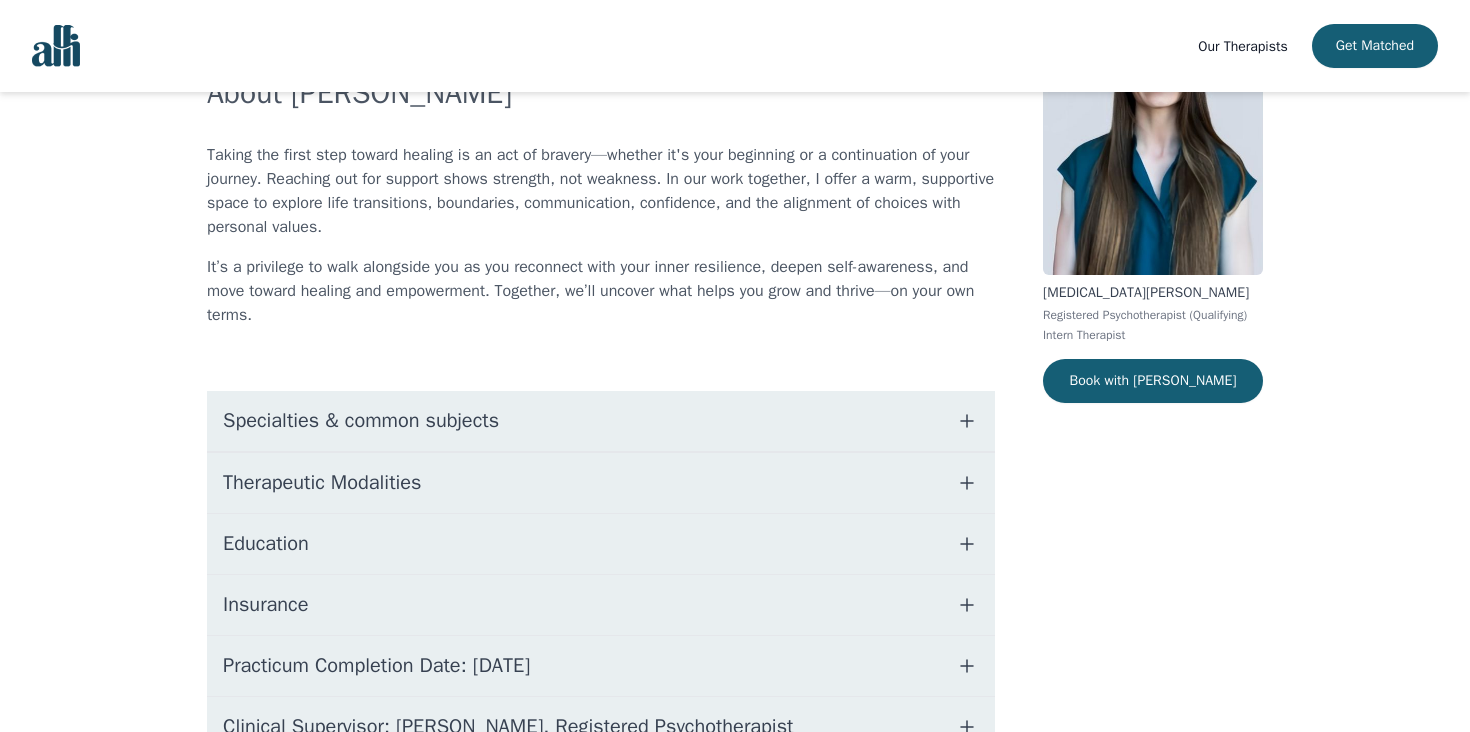 scroll, scrollTop: 180, scrollLeft: 0, axis: vertical 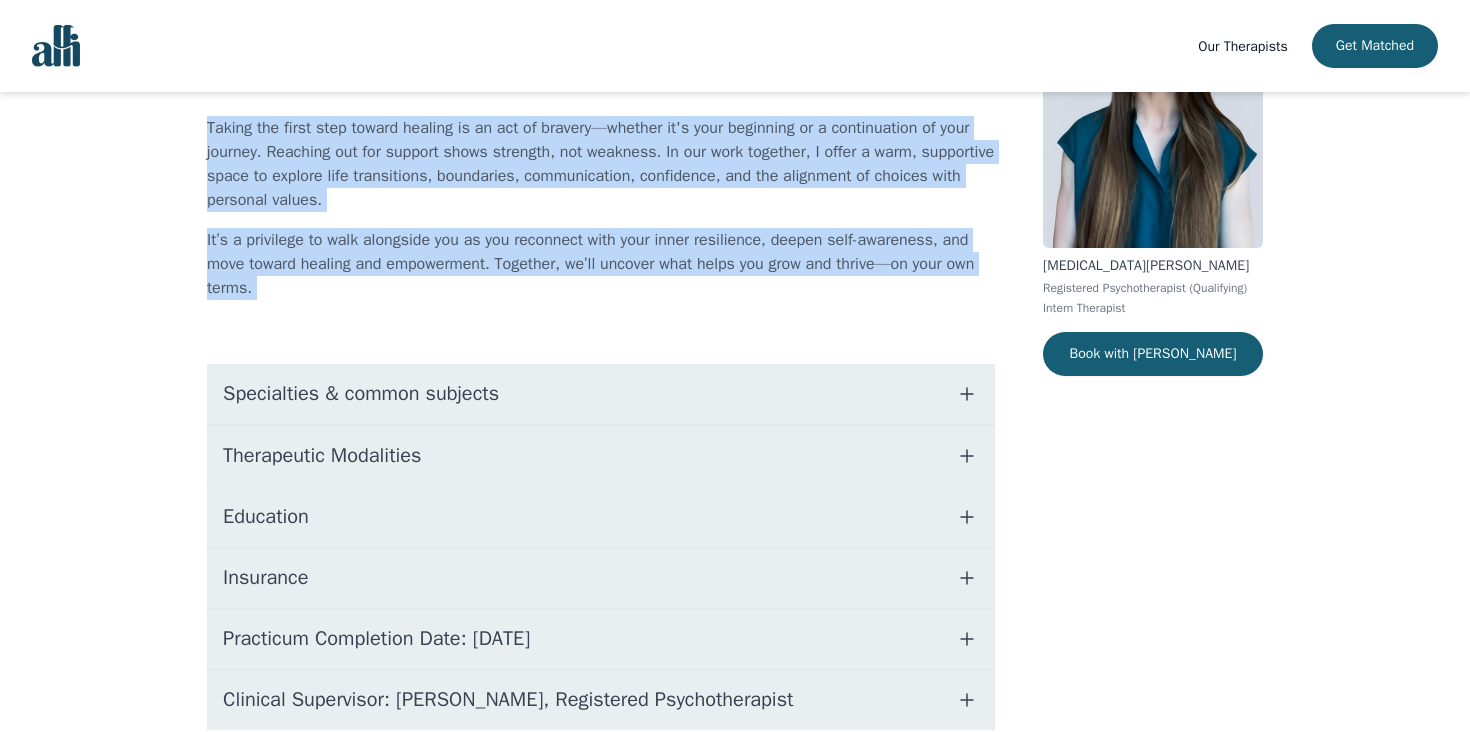 drag, startPoint x: 207, startPoint y: 124, endPoint x: 574, endPoint y: 299, distance: 406.58826 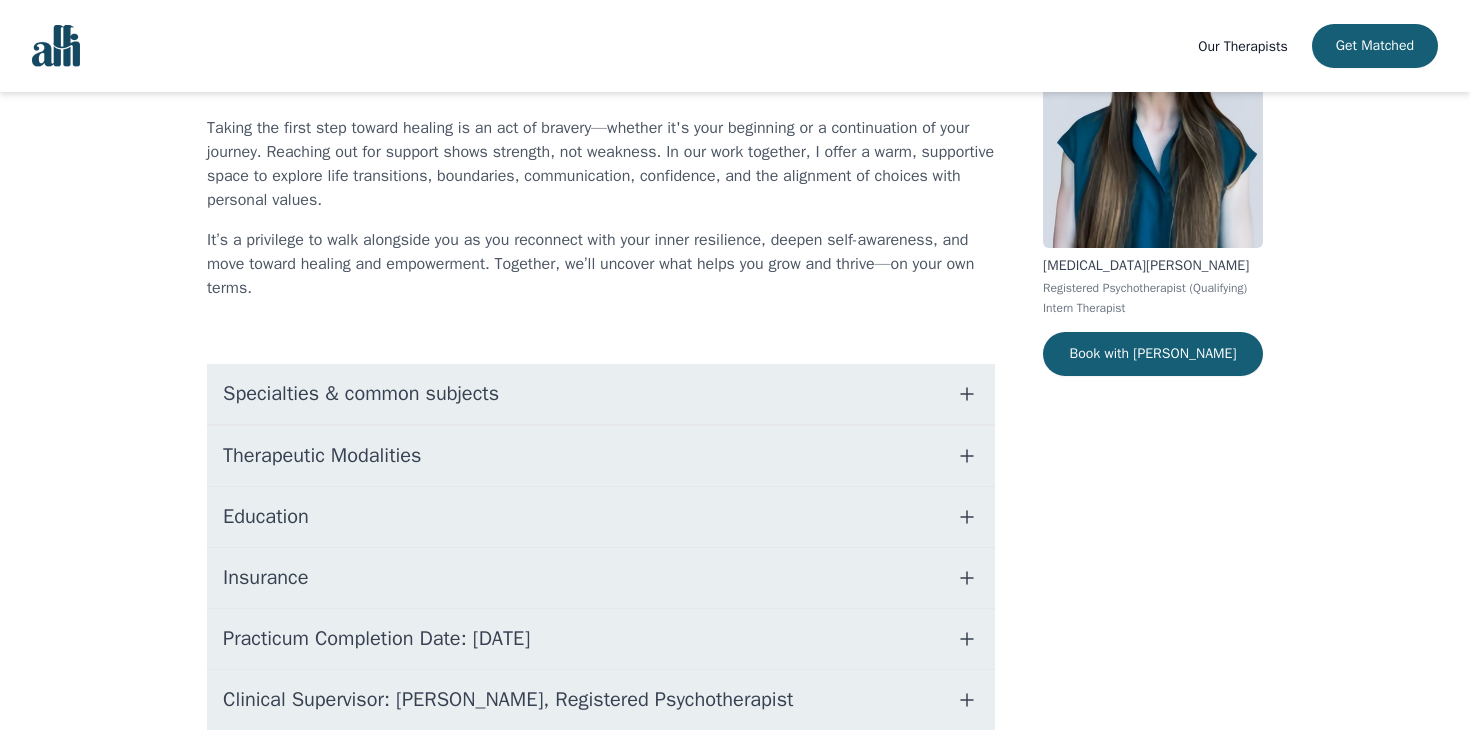 click on "Specialties & common subjects" at bounding box center (361, 394) 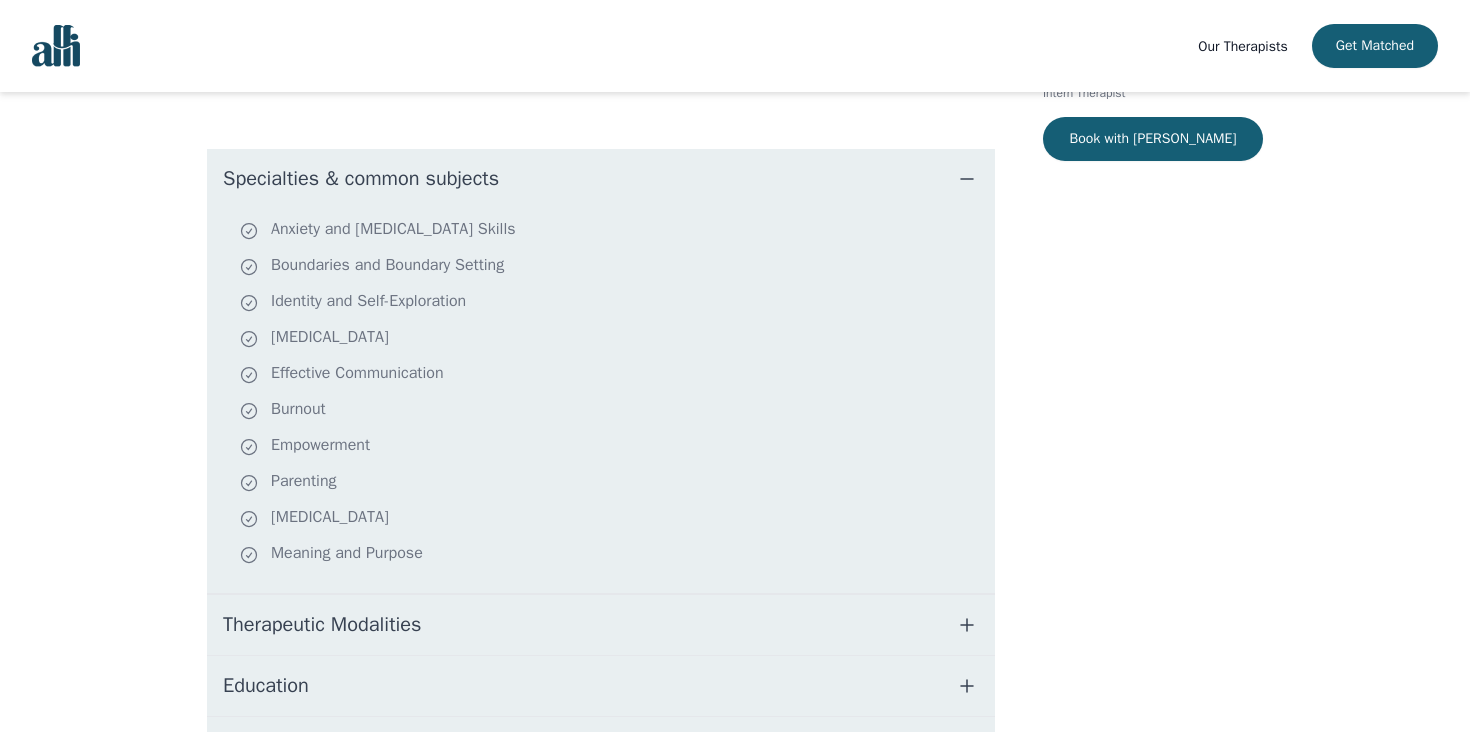 scroll, scrollTop: 396, scrollLeft: 0, axis: vertical 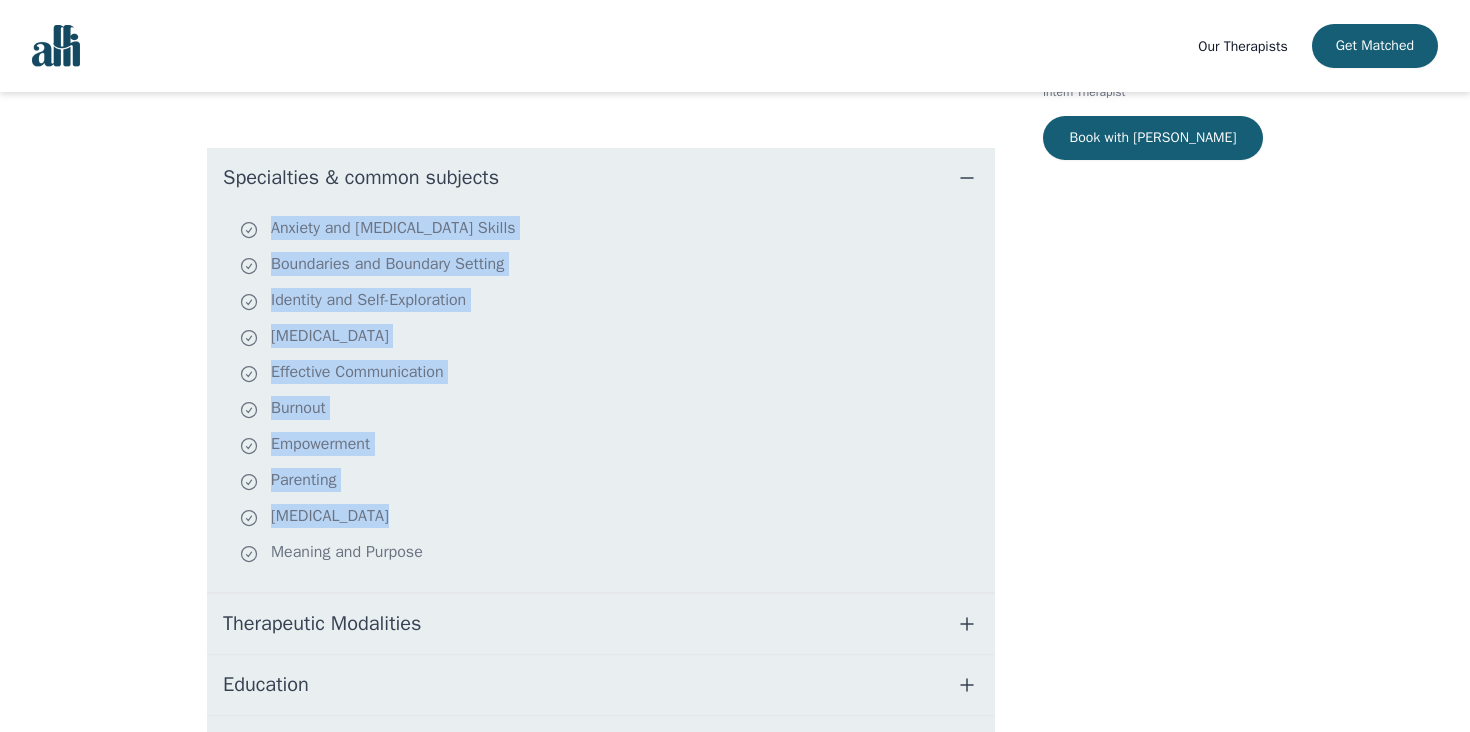 drag, startPoint x: 262, startPoint y: 226, endPoint x: 493, endPoint y: 564, distance: 409.3959 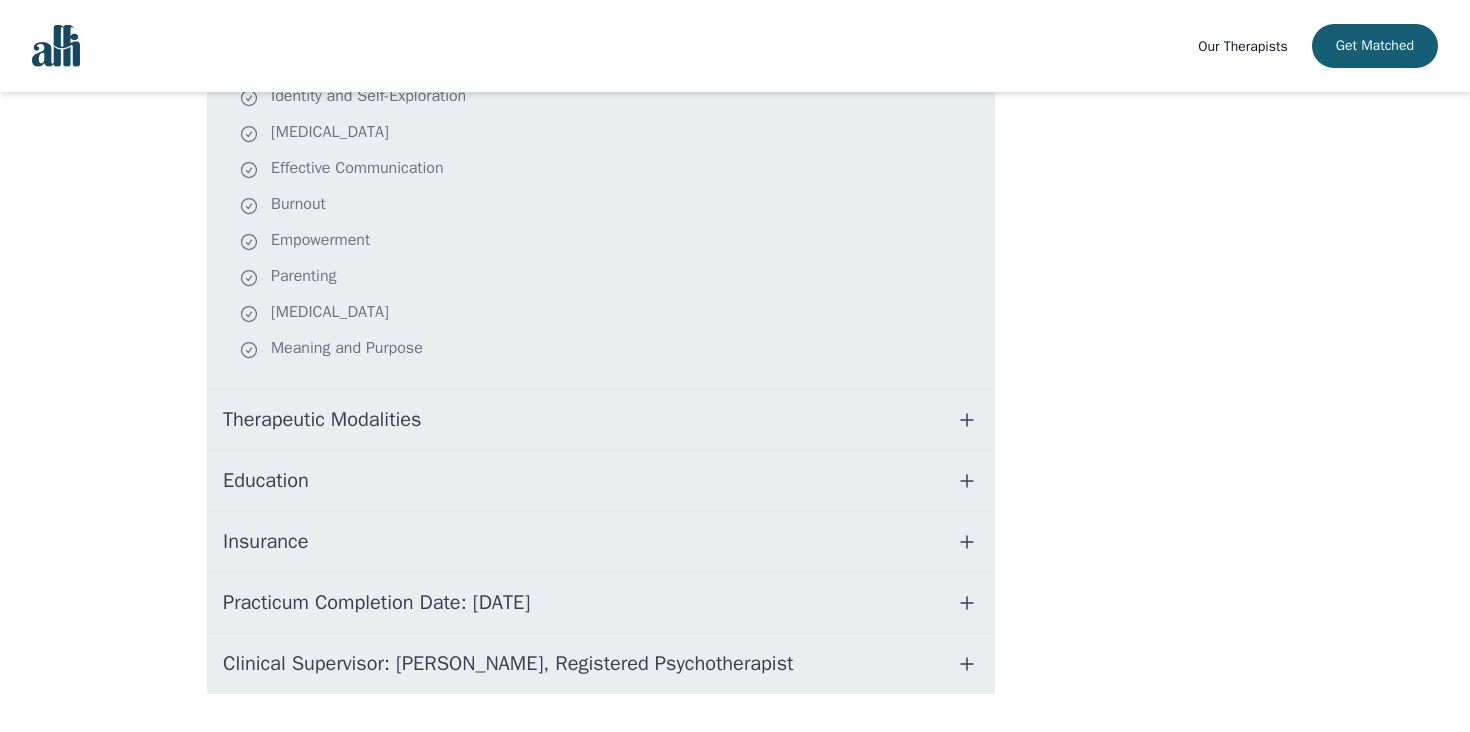 click on "Therapeutic Modalities" at bounding box center [601, 420] 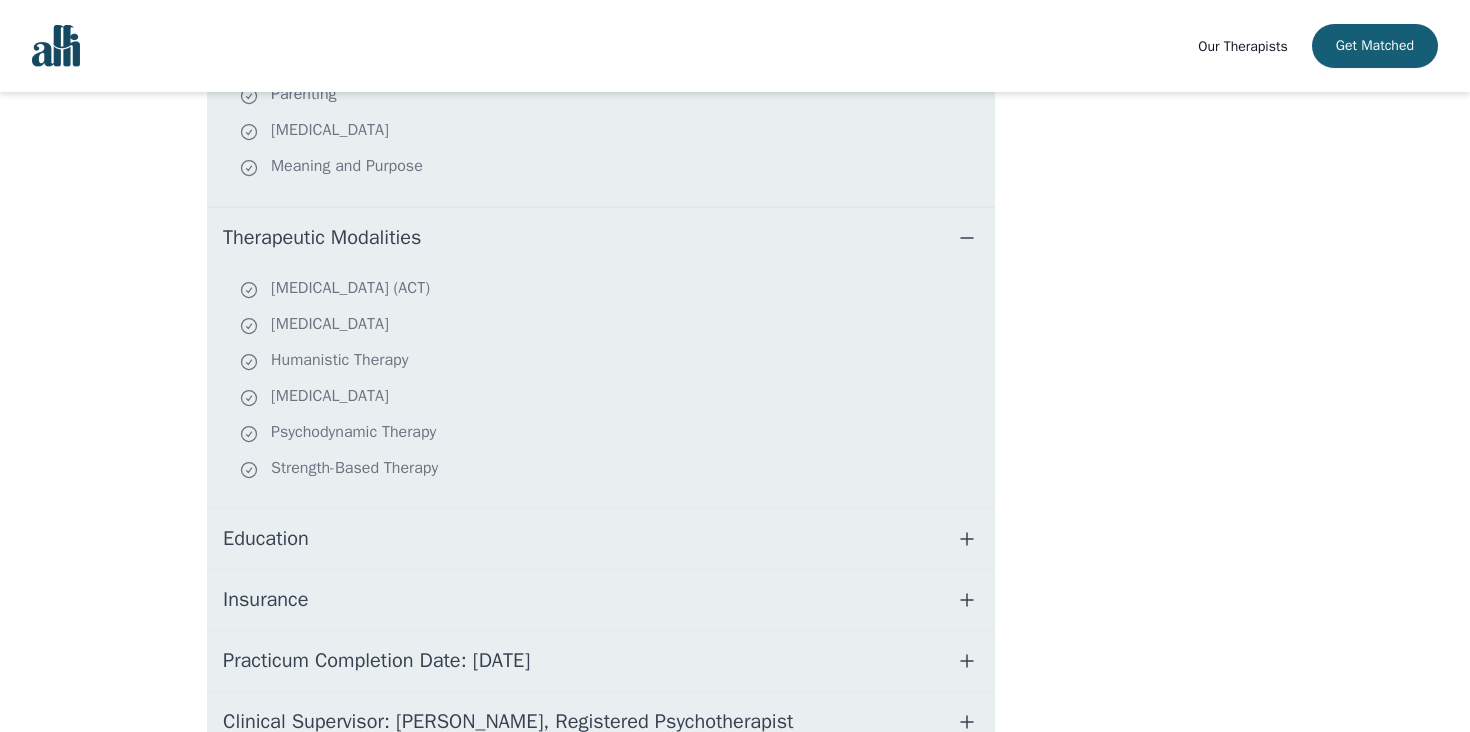 scroll, scrollTop: 787, scrollLeft: 0, axis: vertical 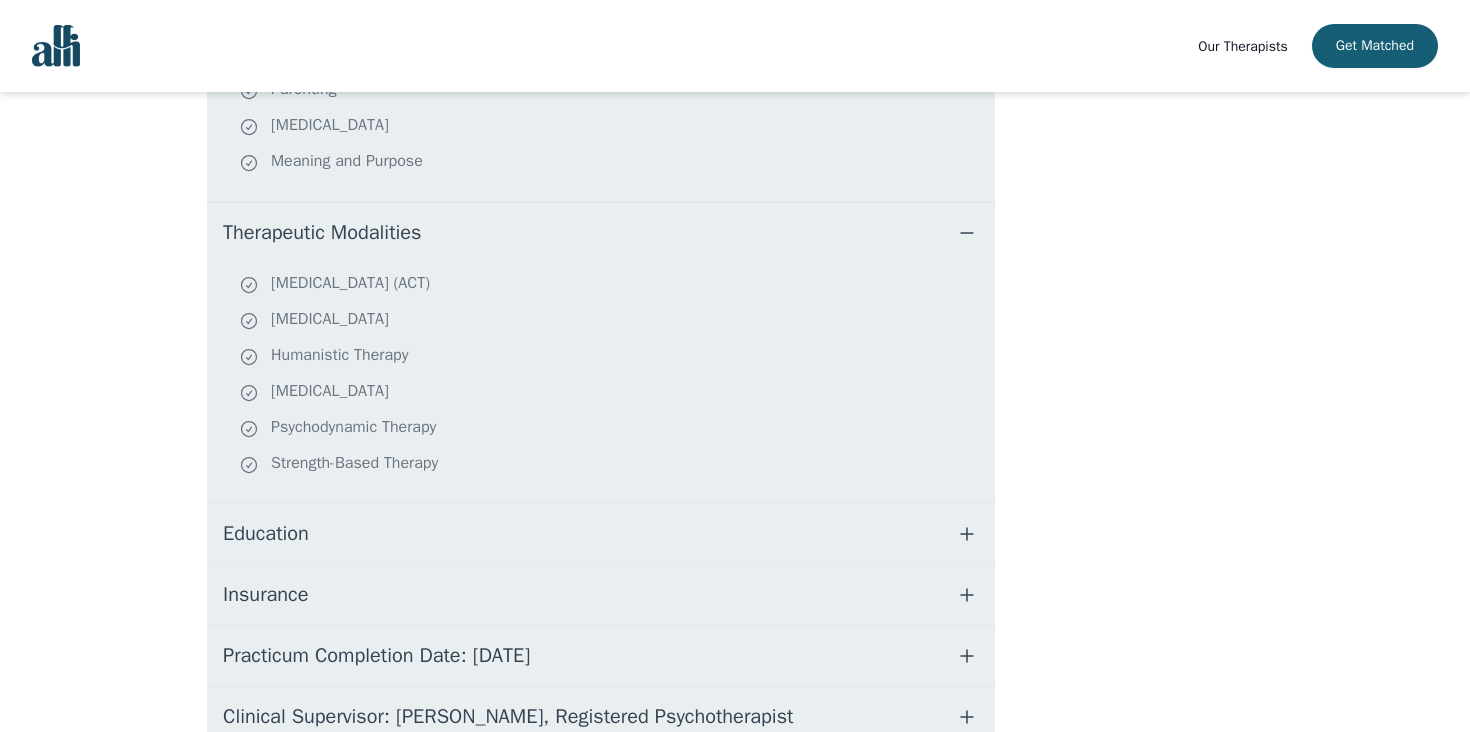 click on "Education" at bounding box center [601, 534] 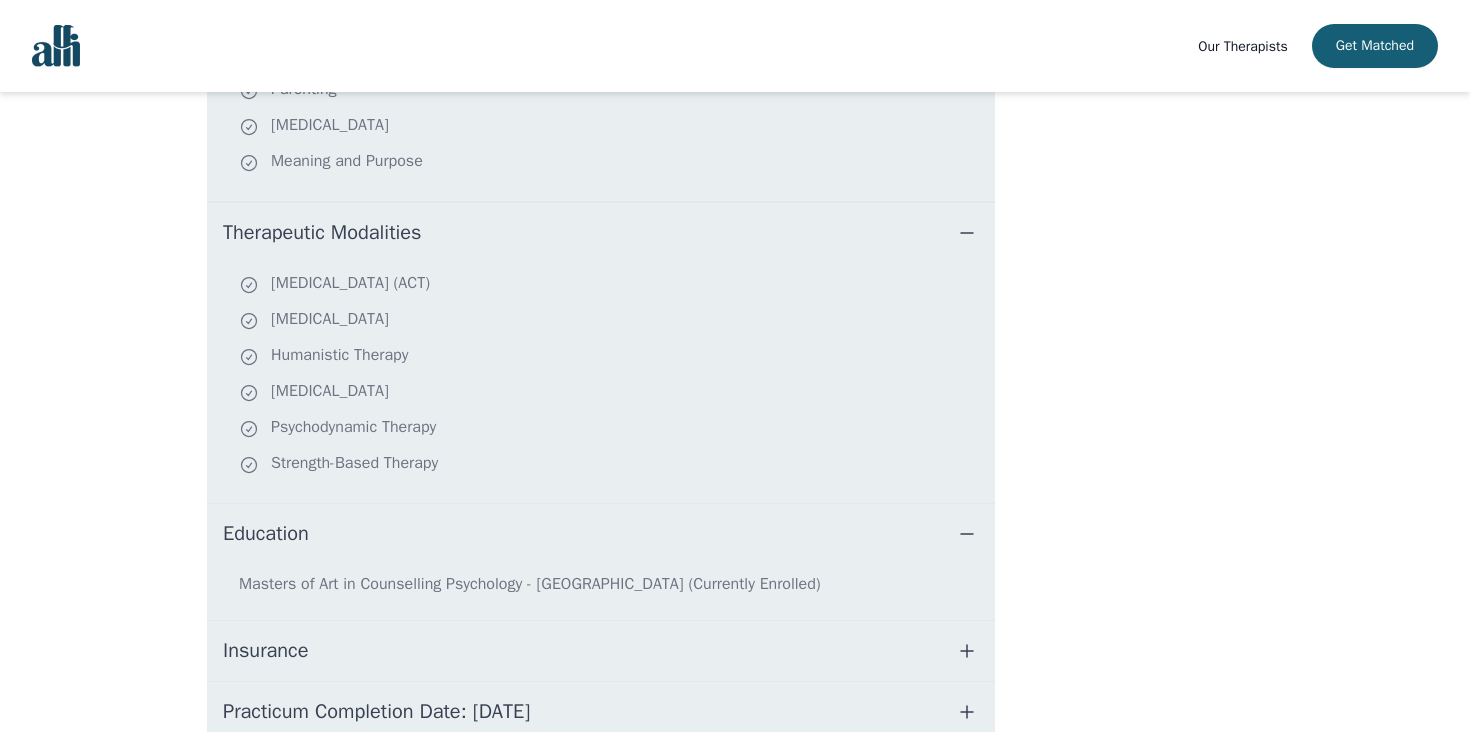 scroll, scrollTop: 954, scrollLeft: 0, axis: vertical 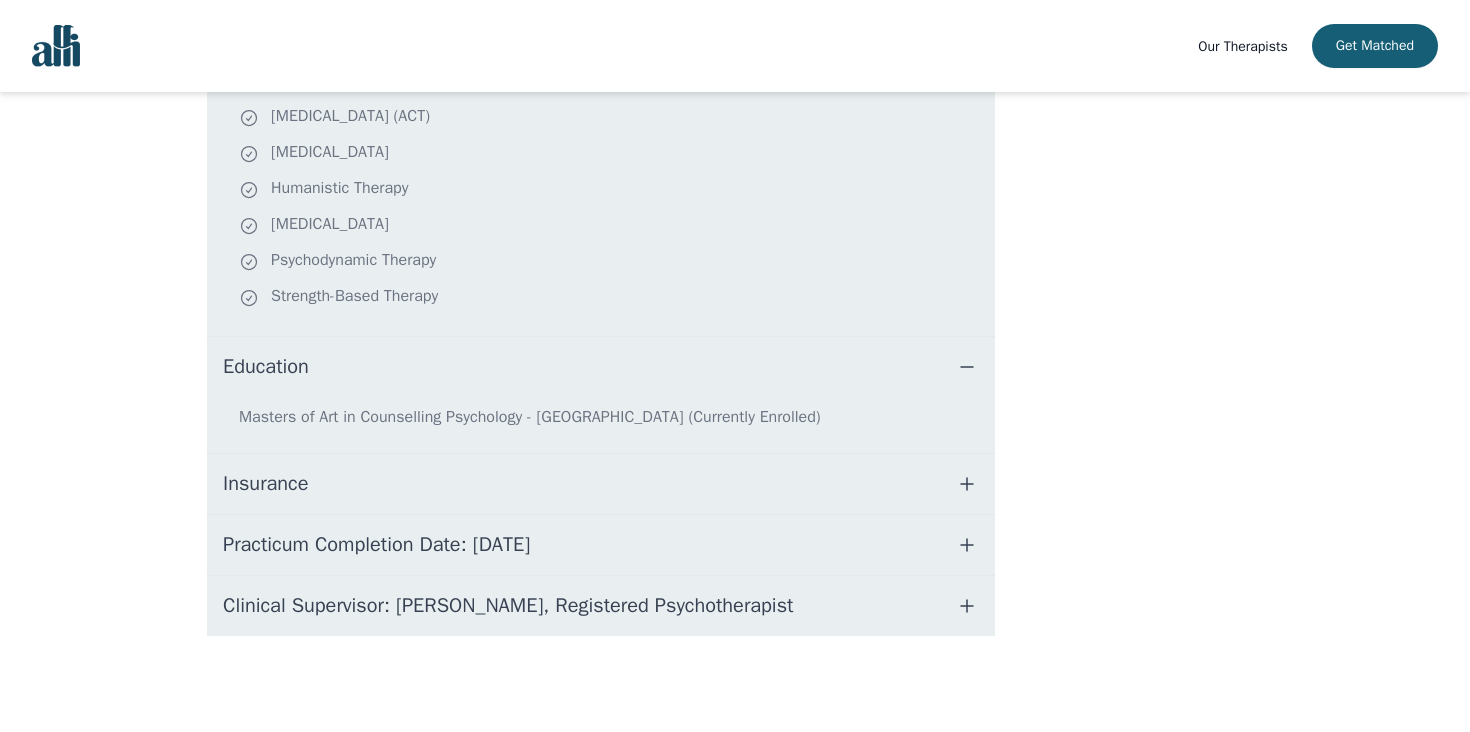 click on "Insurance" at bounding box center [601, 484] 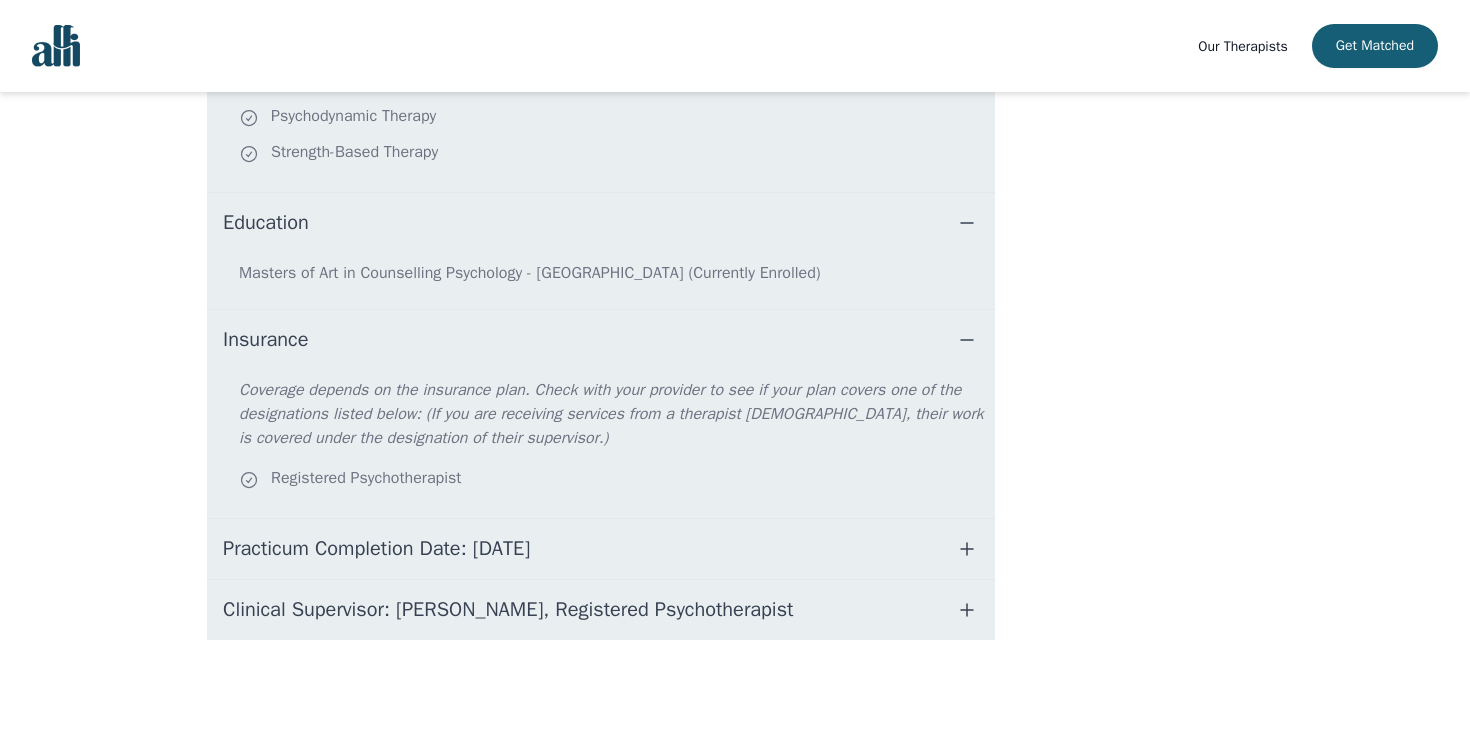 scroll, scrollTop: 1102, scrollLeft: 0, axis: vertical 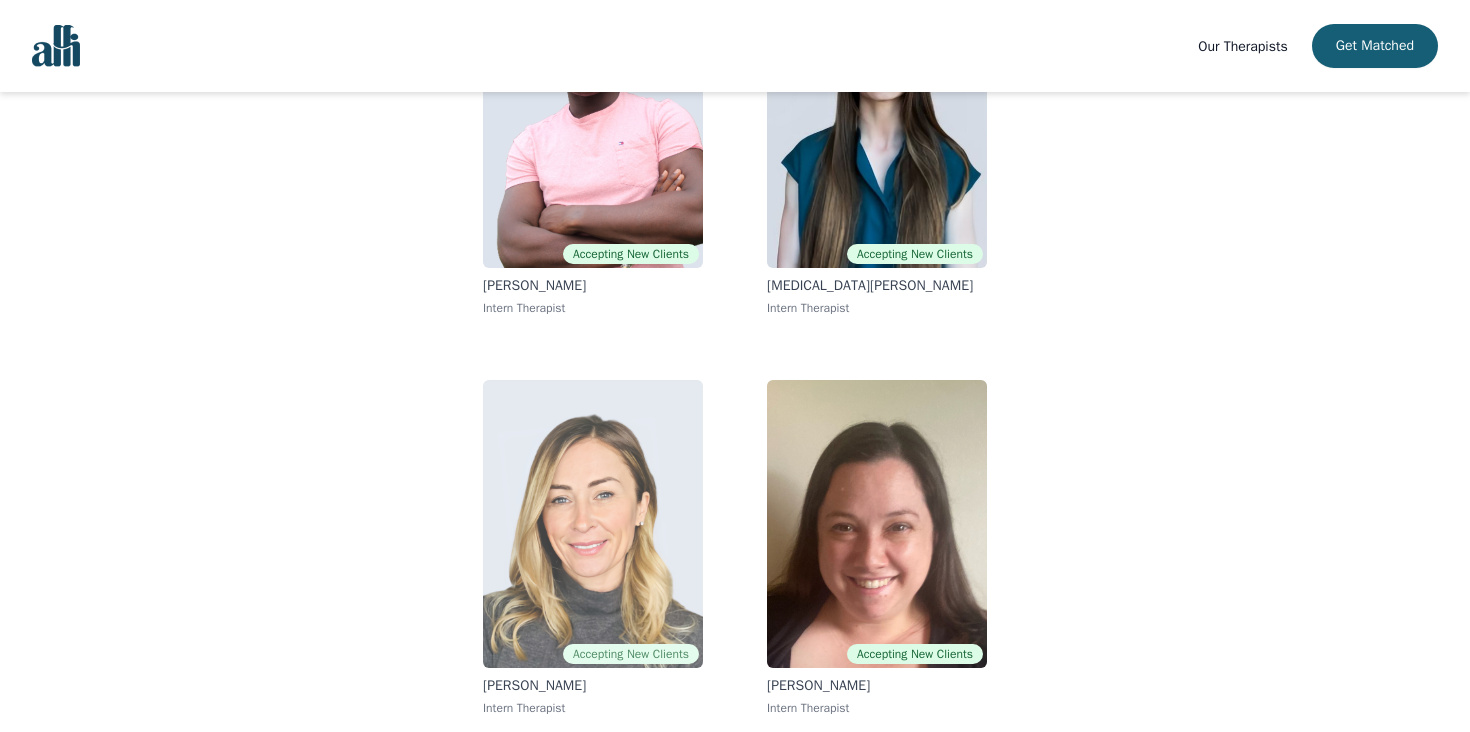 click at bounding box center [593, 524] 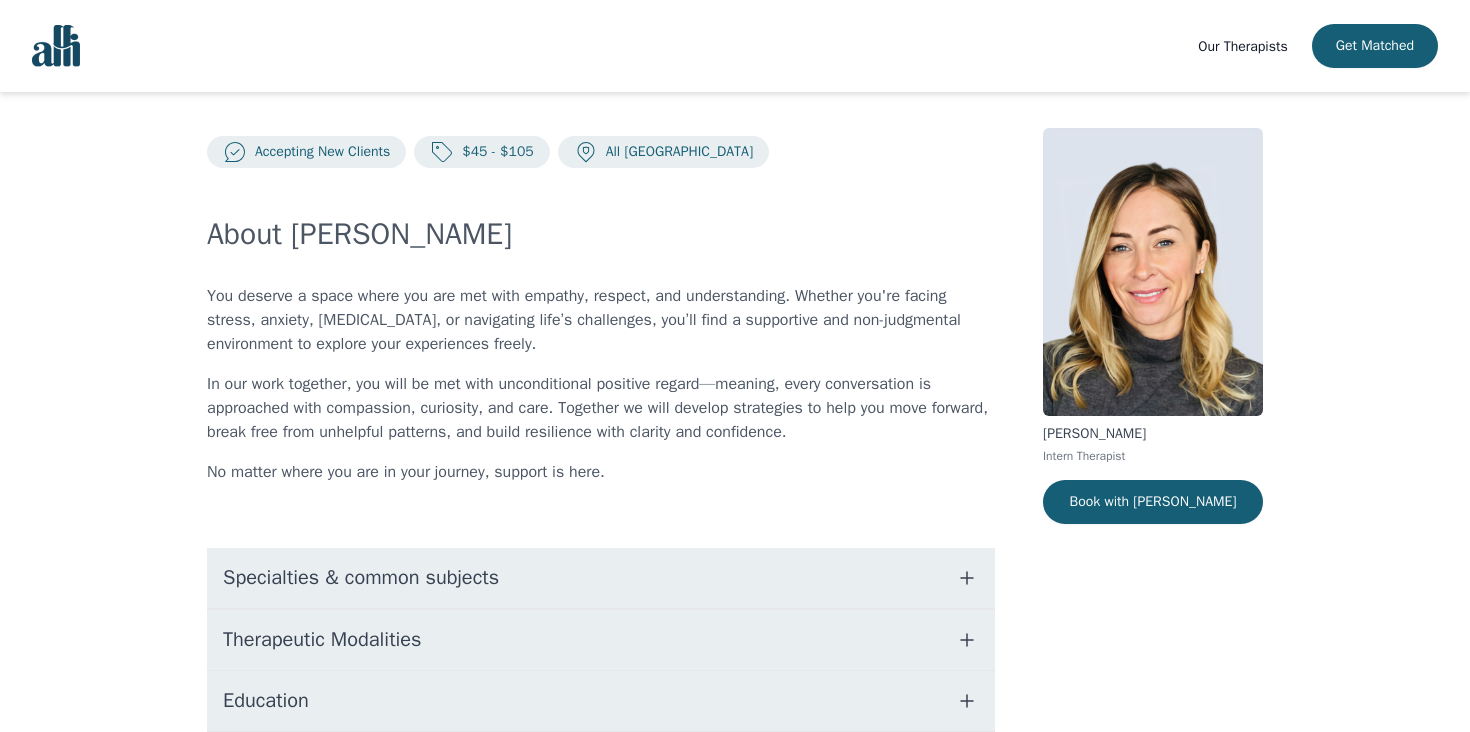 scroll, scrollTop: 16, scrollLeft: 0, axis: vertical 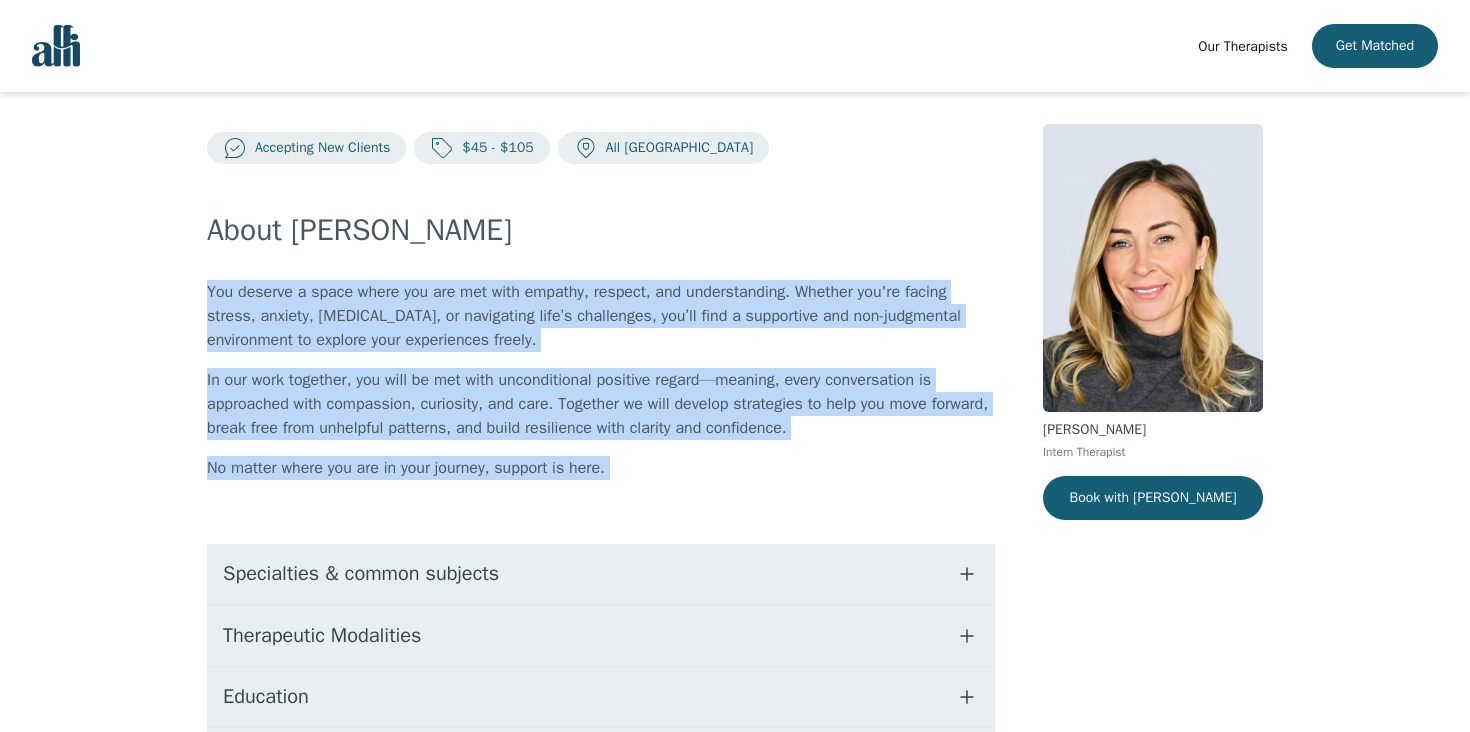 drag, startPoint x: 206, startPoint y: 294, endPoint x: 651, endPoint y: 491, distance: 486.65594 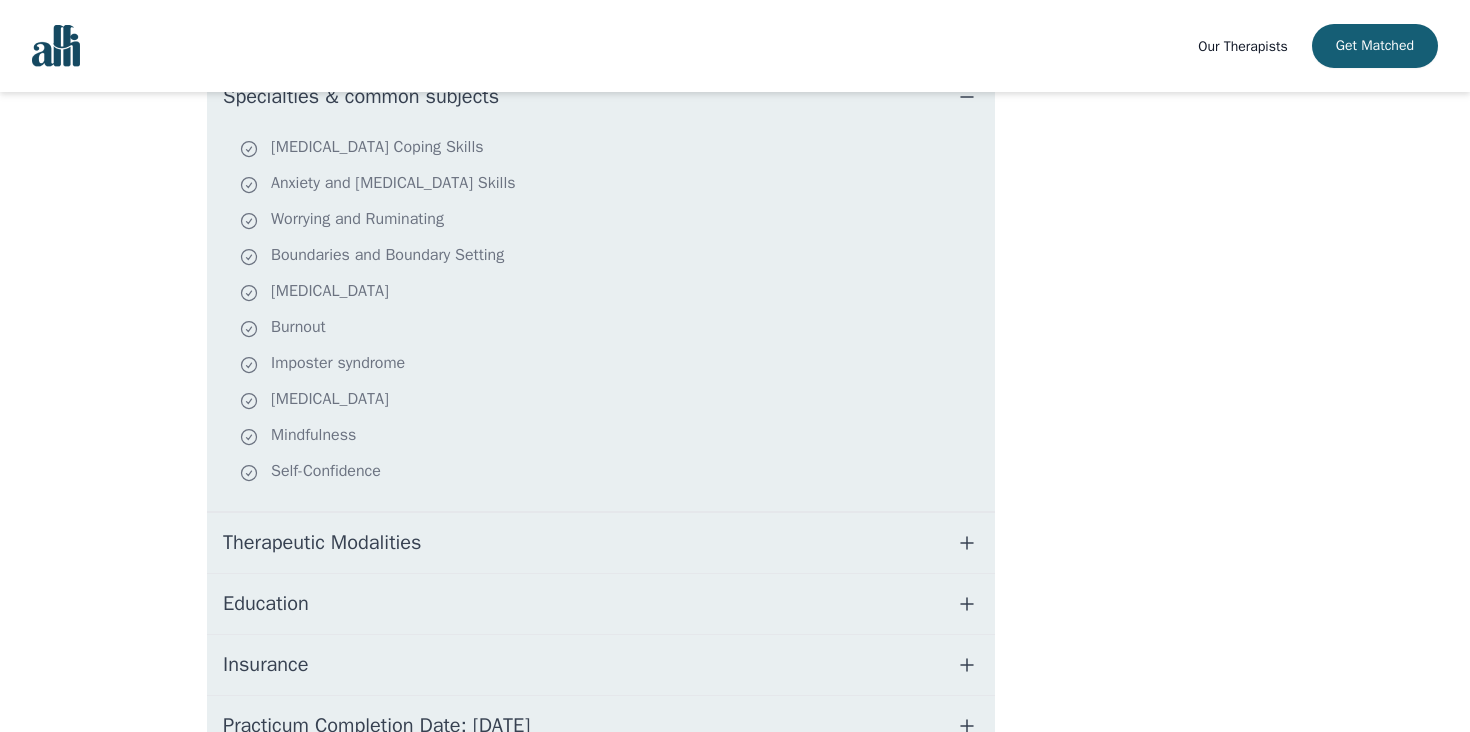 scroll, scrollTop: 492, scrollLeft: 0, axis: vertical 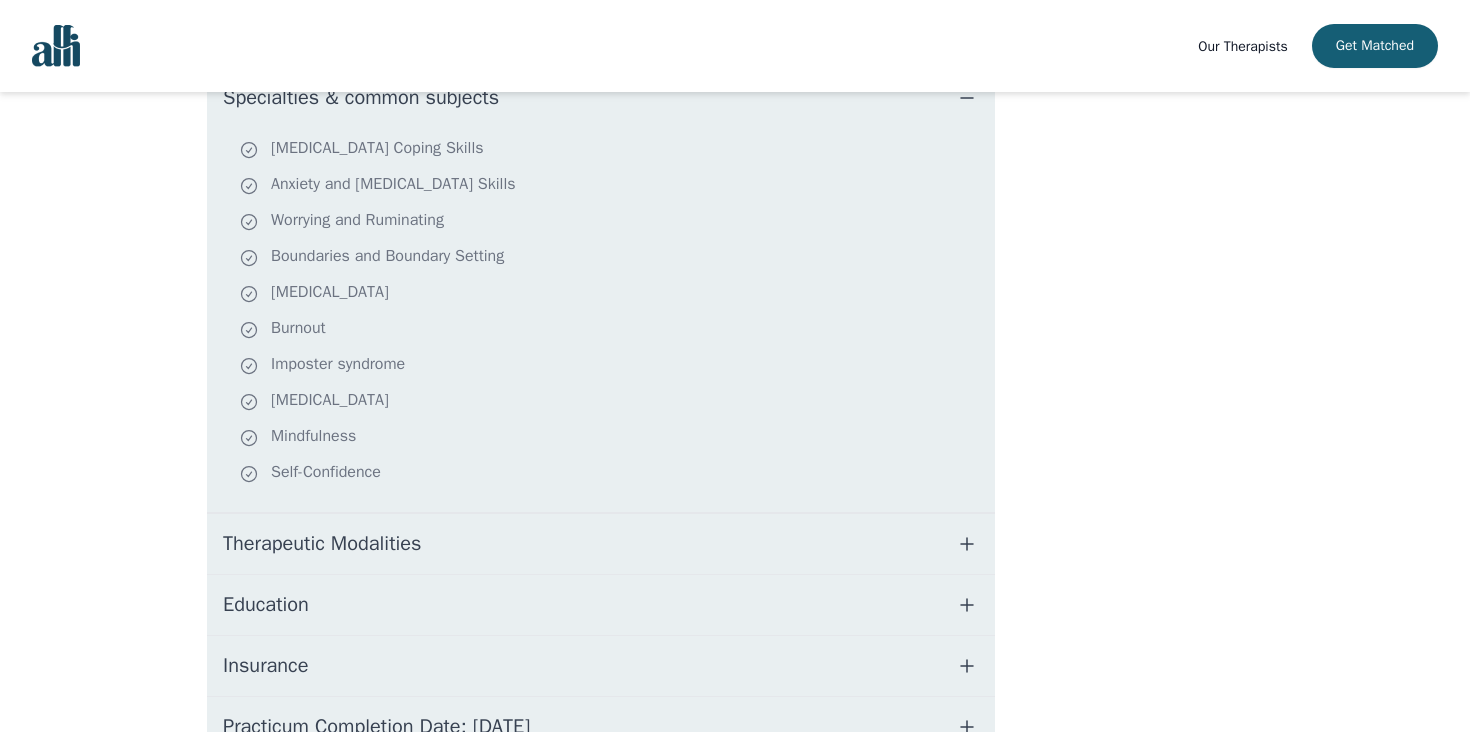 click on "Therapeutic Modalities" at bounding box center [601, 544] 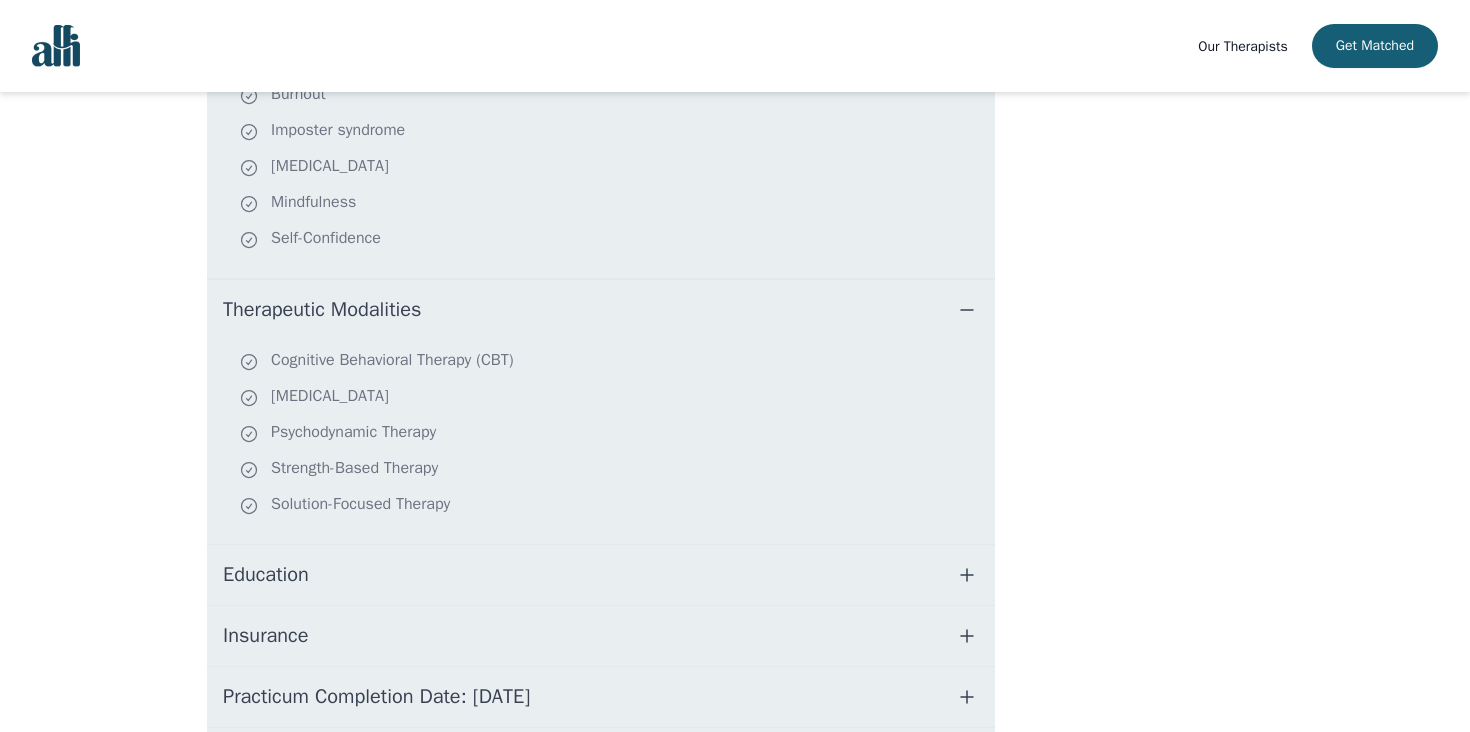 click on "Education" at bounding box center (601, 575) 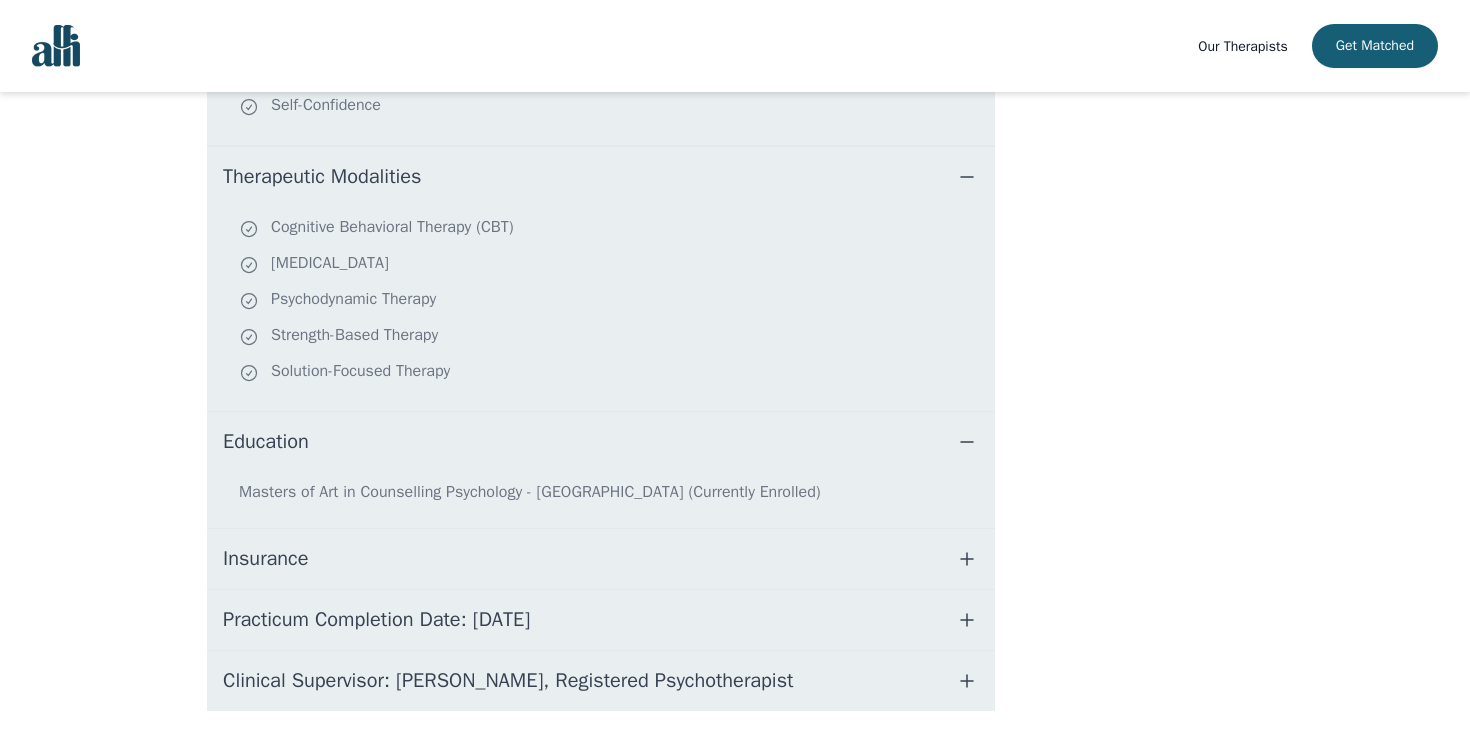 scroll, scrollTop: 934, scrollLeft: 0, axis: vertical 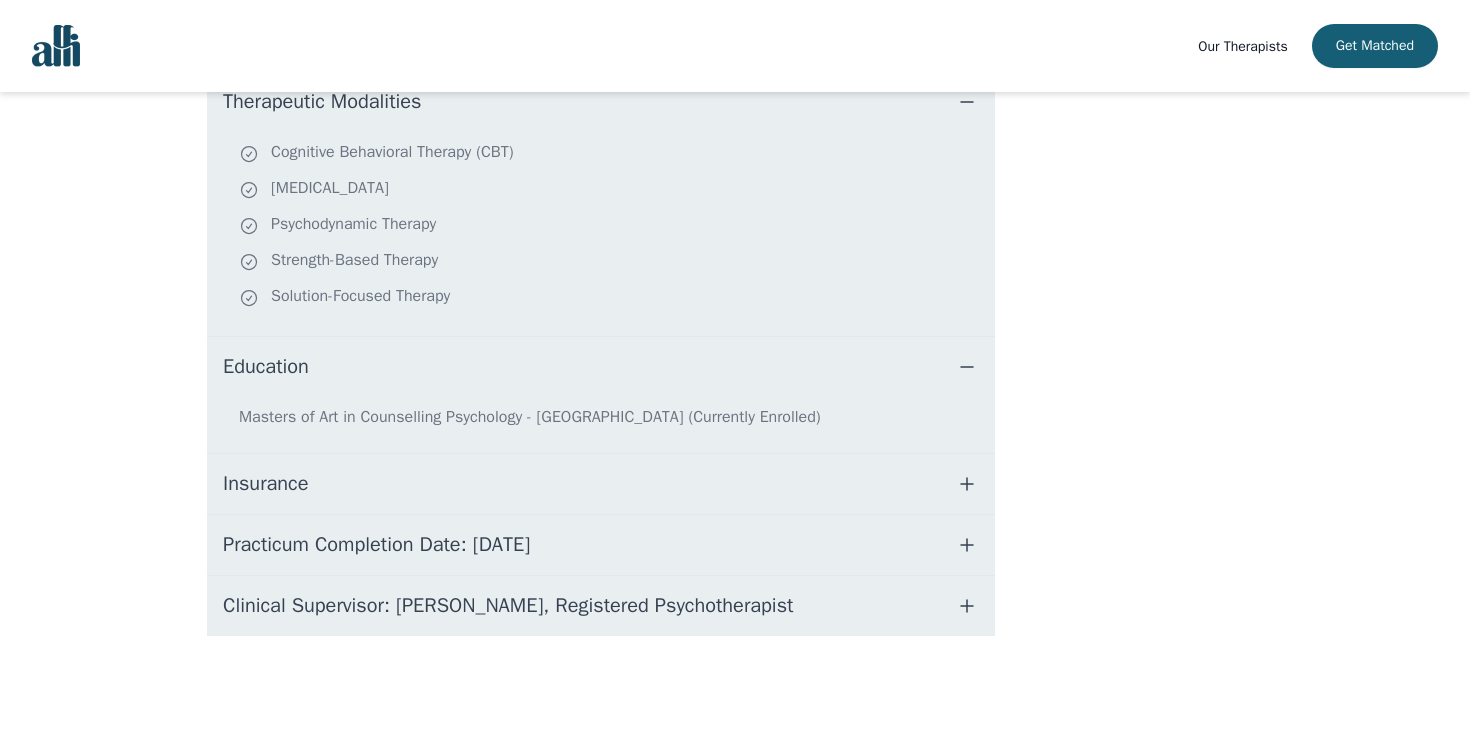 click on "Insurance" at bounding box center [601, 484] 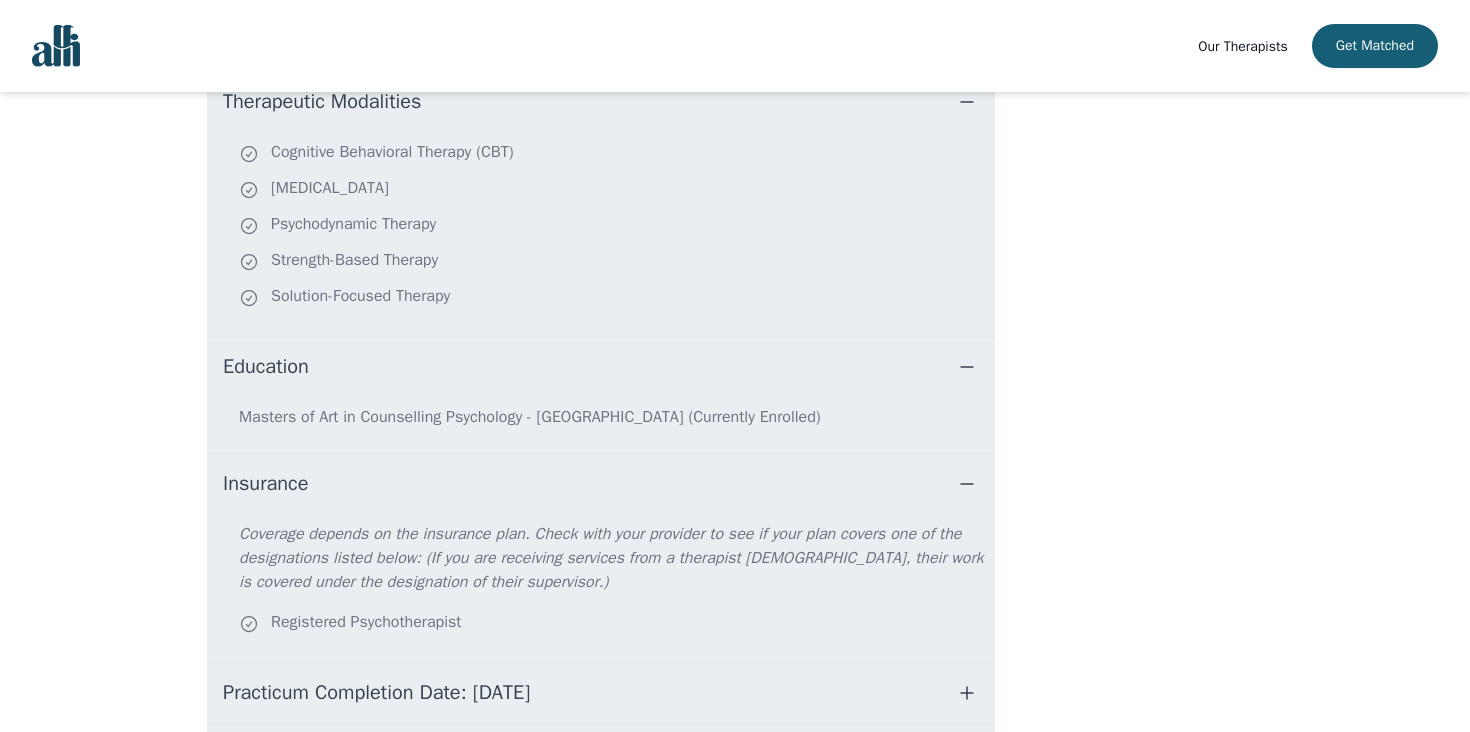 scroll, scrollTop: 1082, scrollLeft: 0, axis: vertical 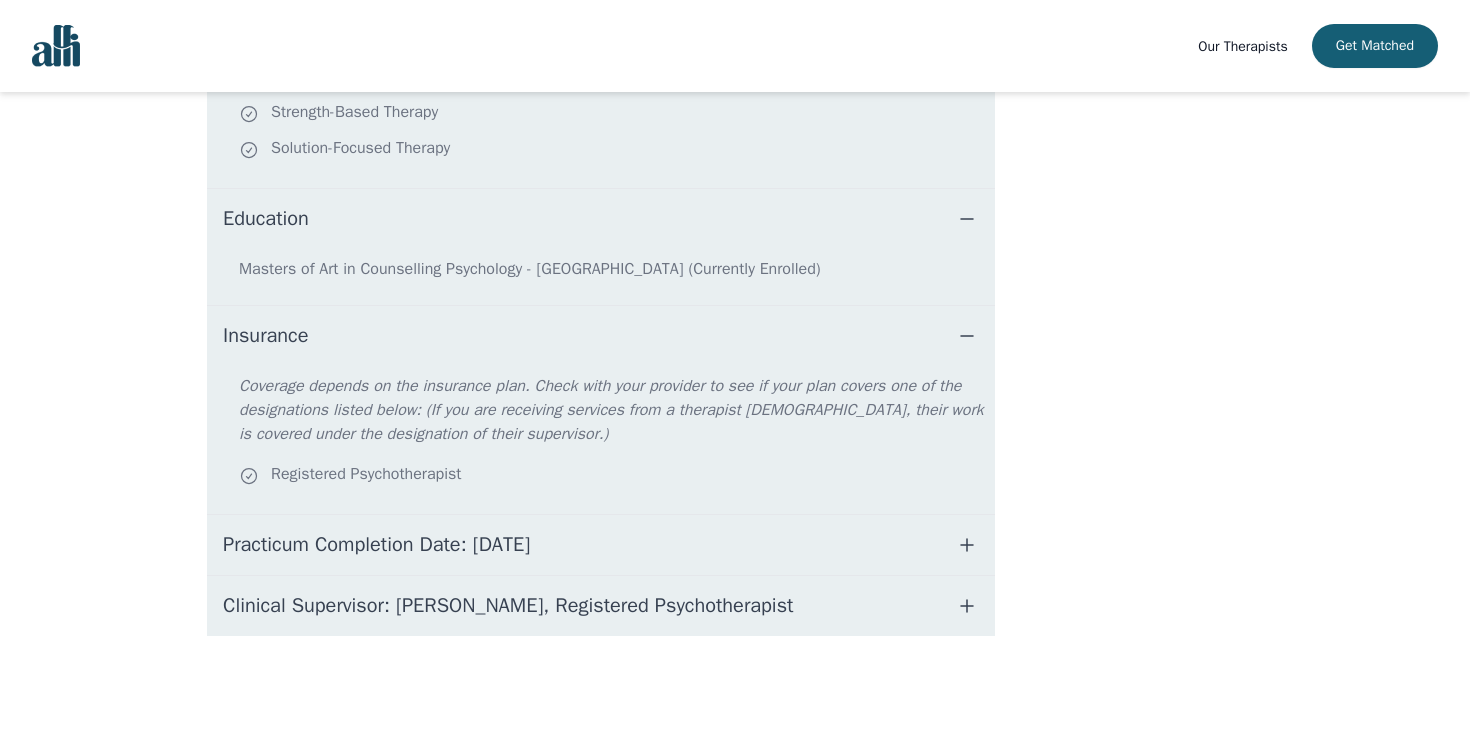 click on "Clinical Supervisor: Gillian Inksetter, Registered Psychotherapist" at bounding box center [601, 606] 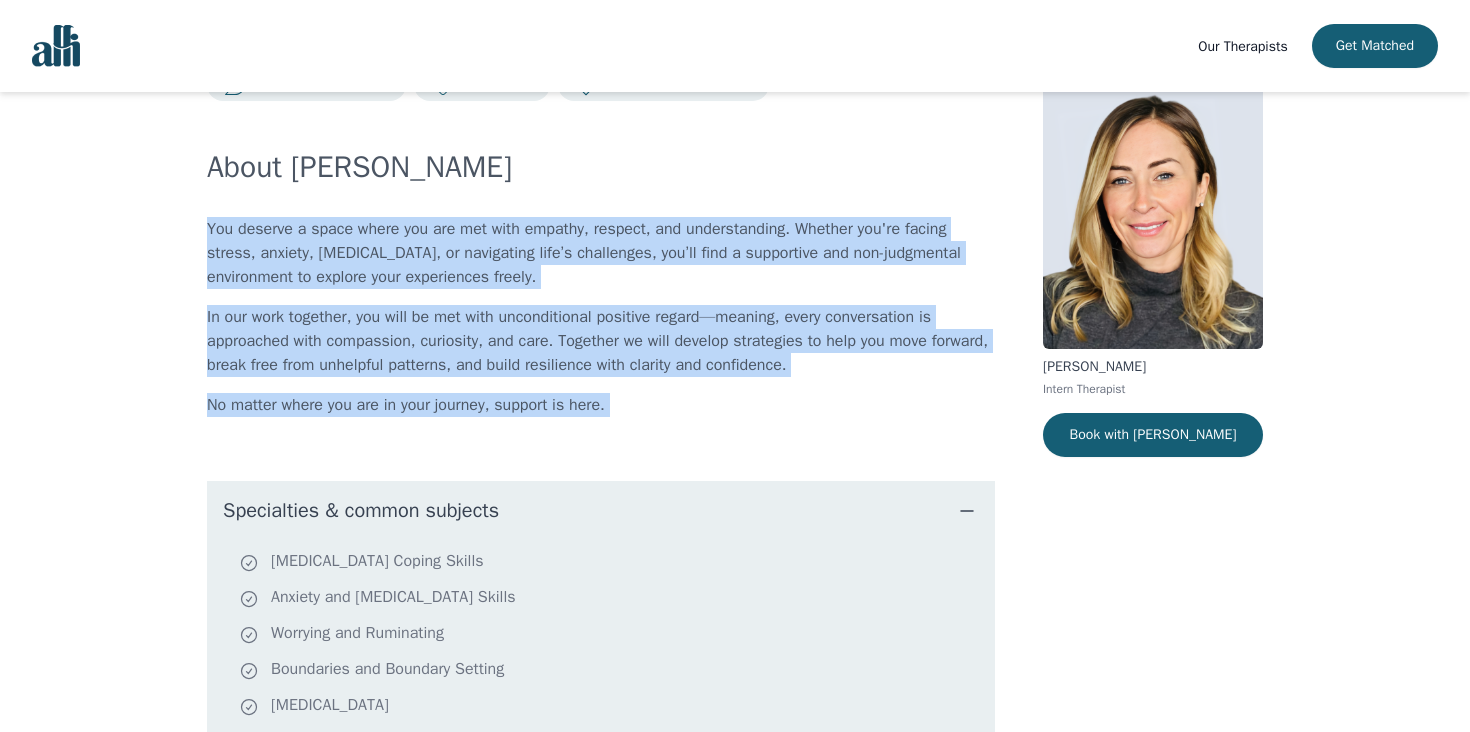 scroll, scrollTop: 0, scrollLeft: 0, axis: both 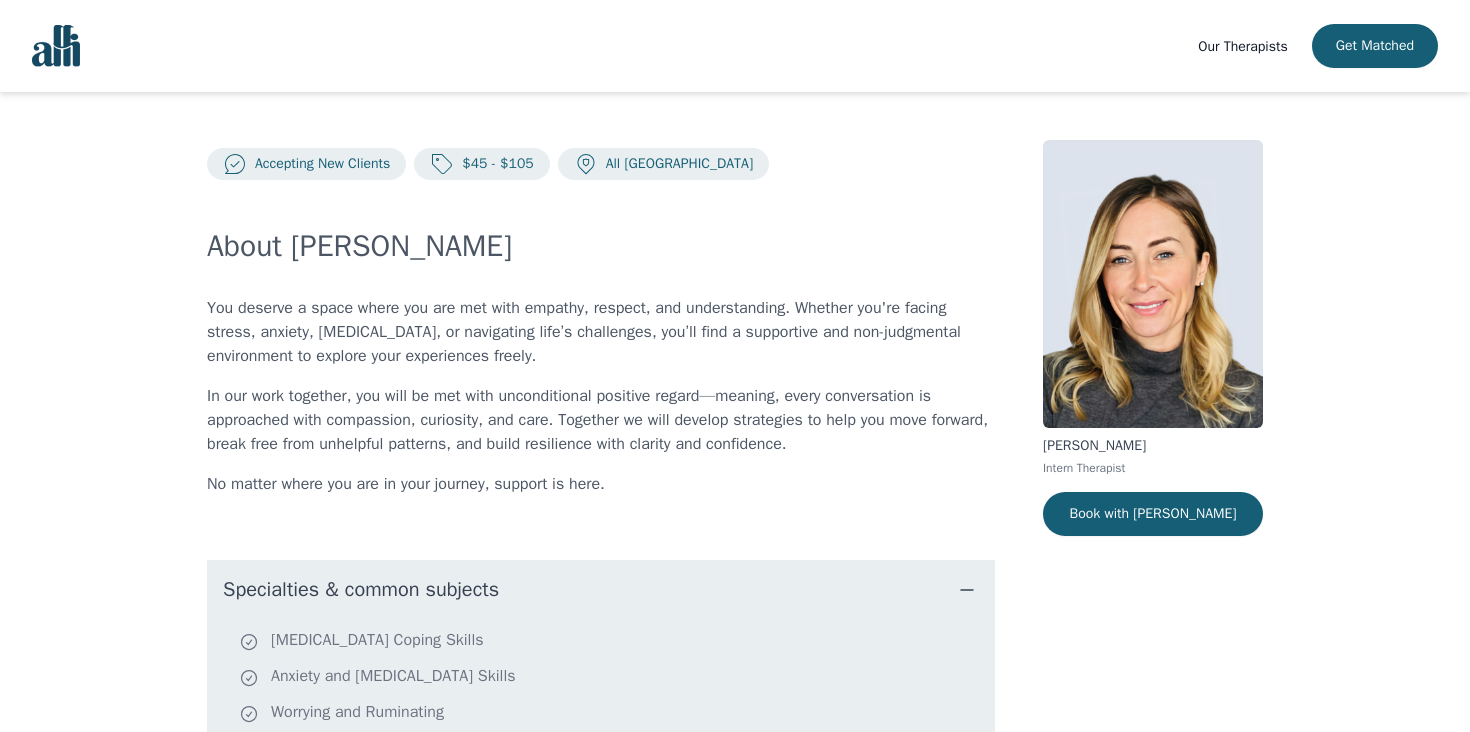 click on "In our work together, you will be met with unconditional positive regard—meaning, every conversation is approached with compassion, curiosity, and care. Together we will develop strategies to help you move forward, break free from unhelpful patterns, and build resilience with clarity and confidence." at bounding box center (601, 420) 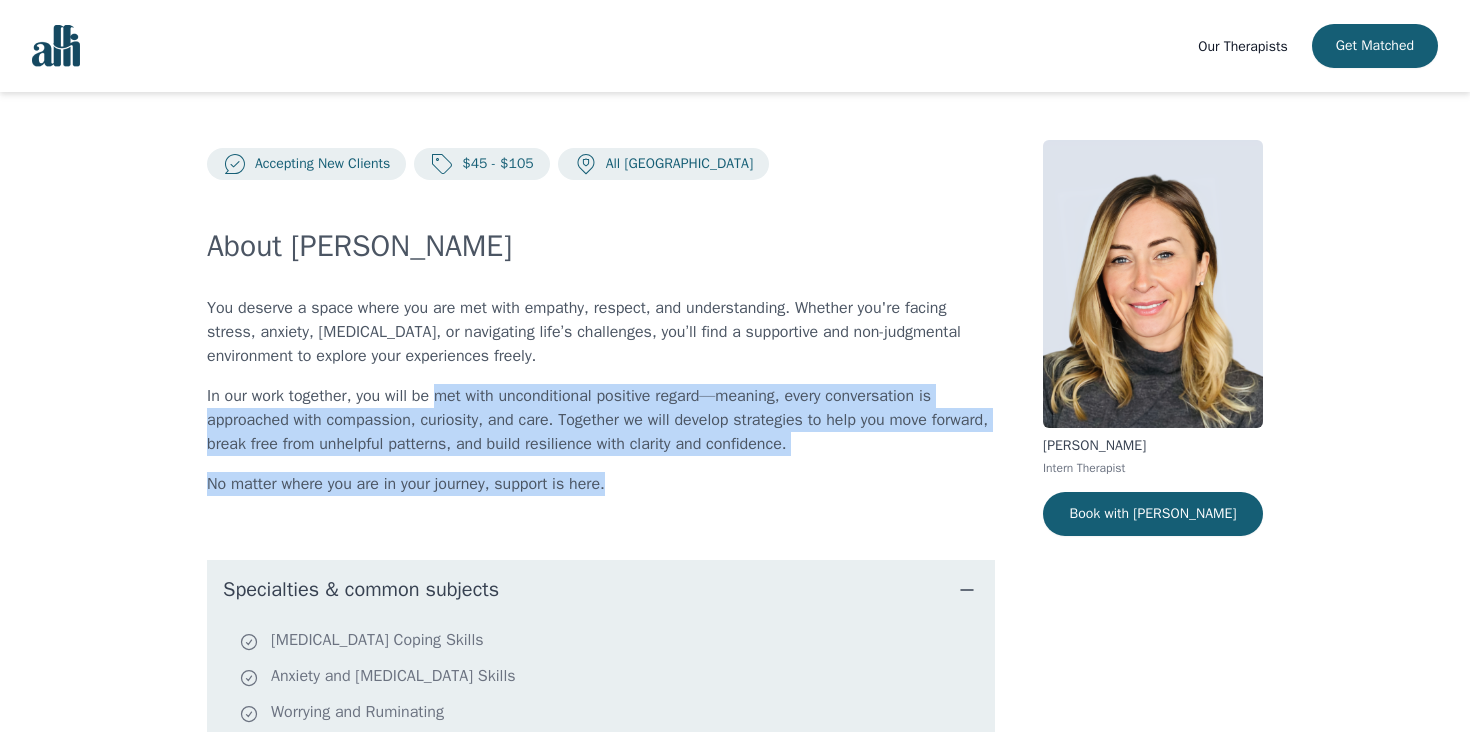 drag, startPoint x: 440, startPoint y: 404, endPoint x: 631, endPoint y: 480, distance: 205.56508 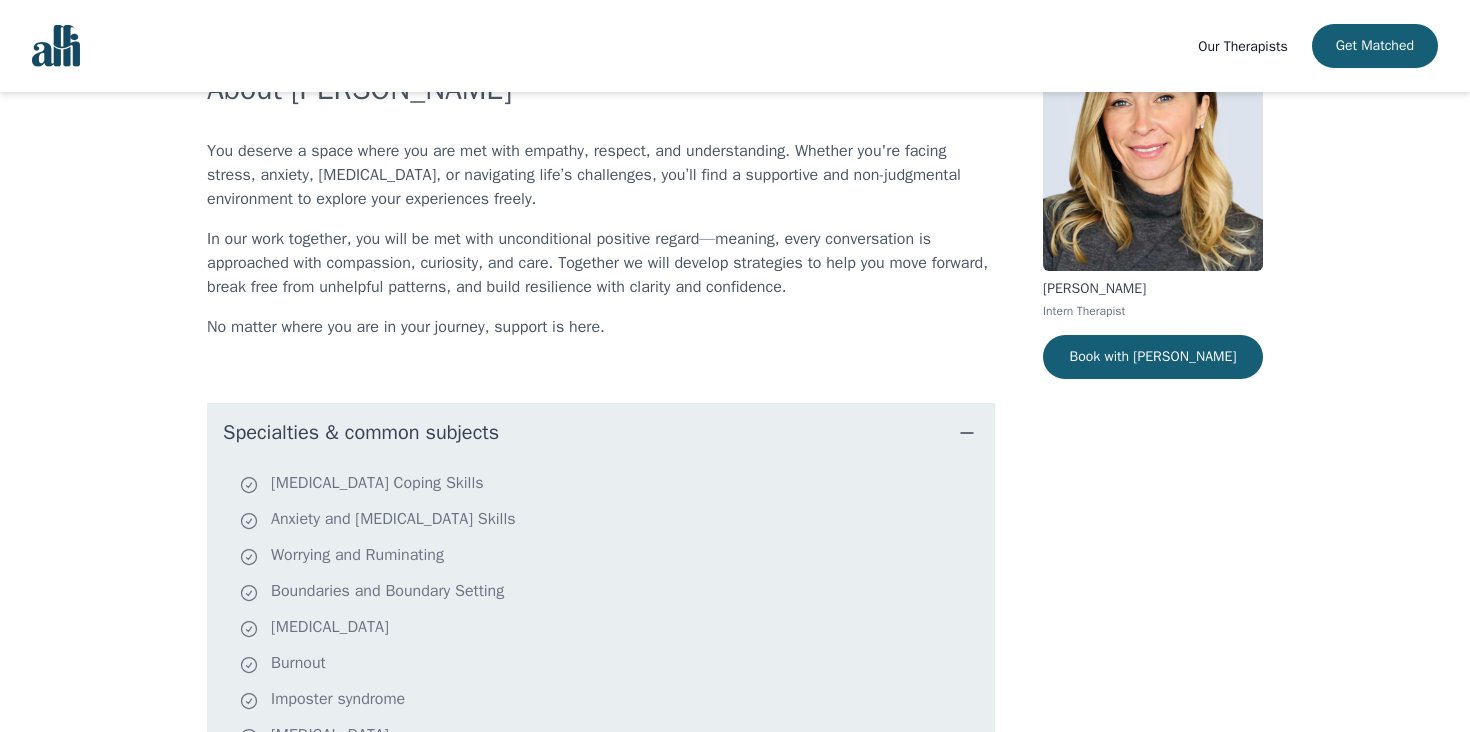scroll, scrollTop: 158, scrollLeft: 0, axis: vertical 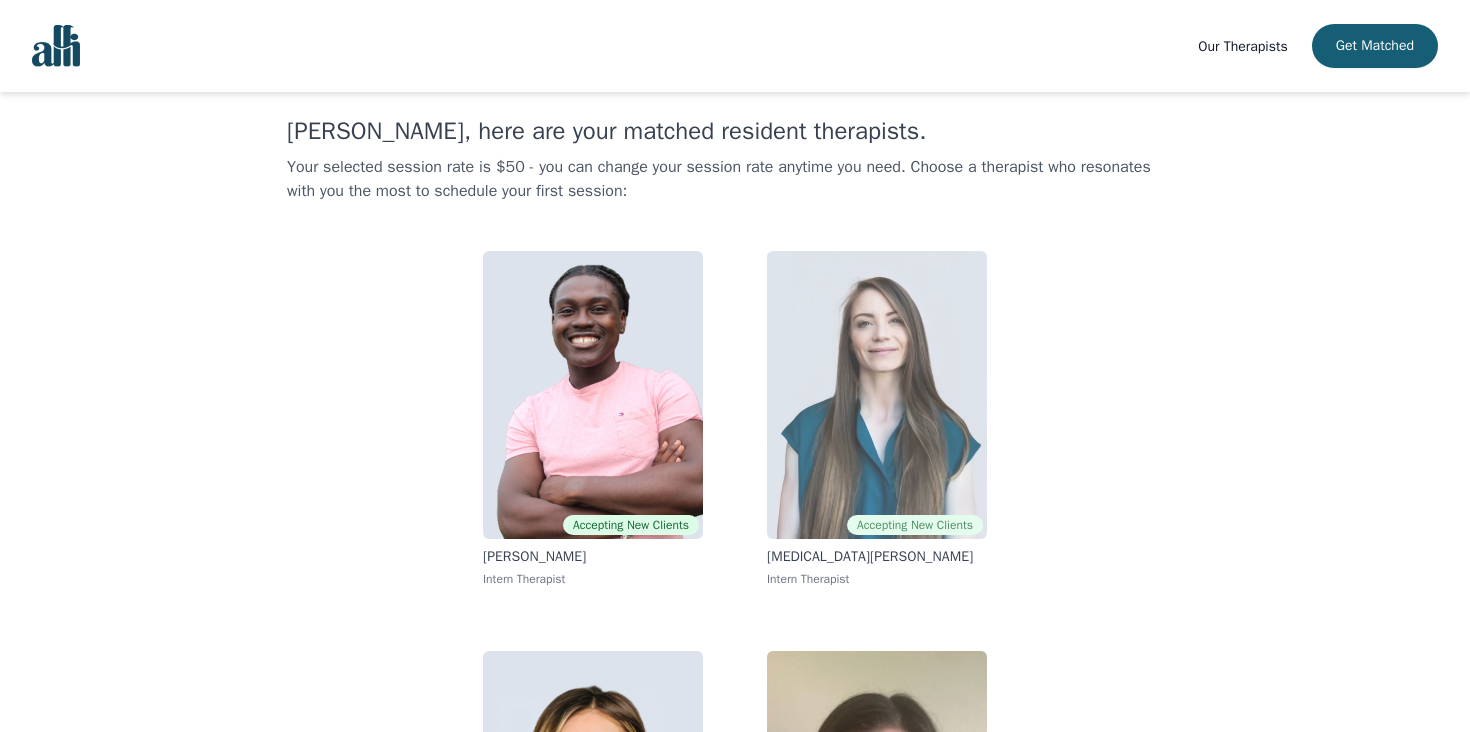 click at bounding box center [877, 395] 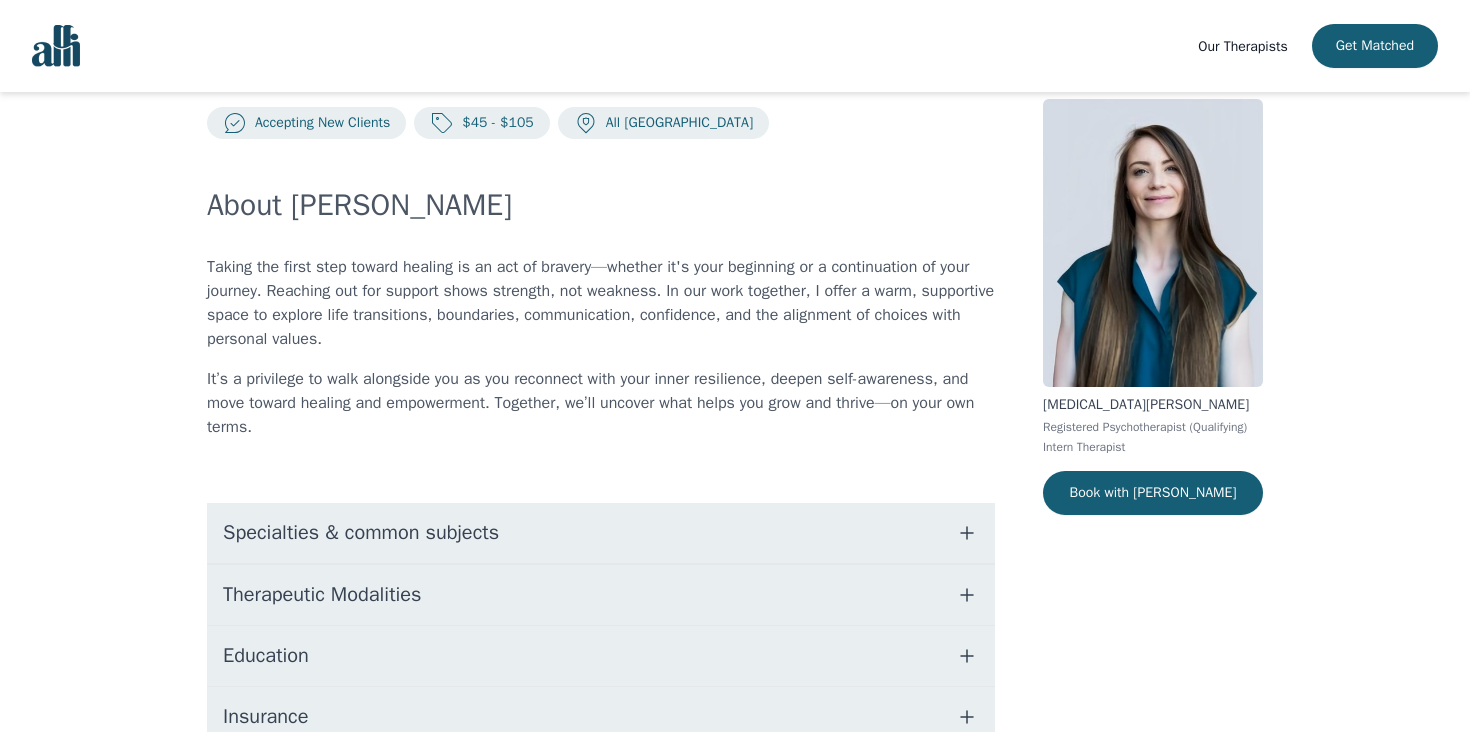 scroll, scrollTop: 0, scrollLeft: 0, axis: both 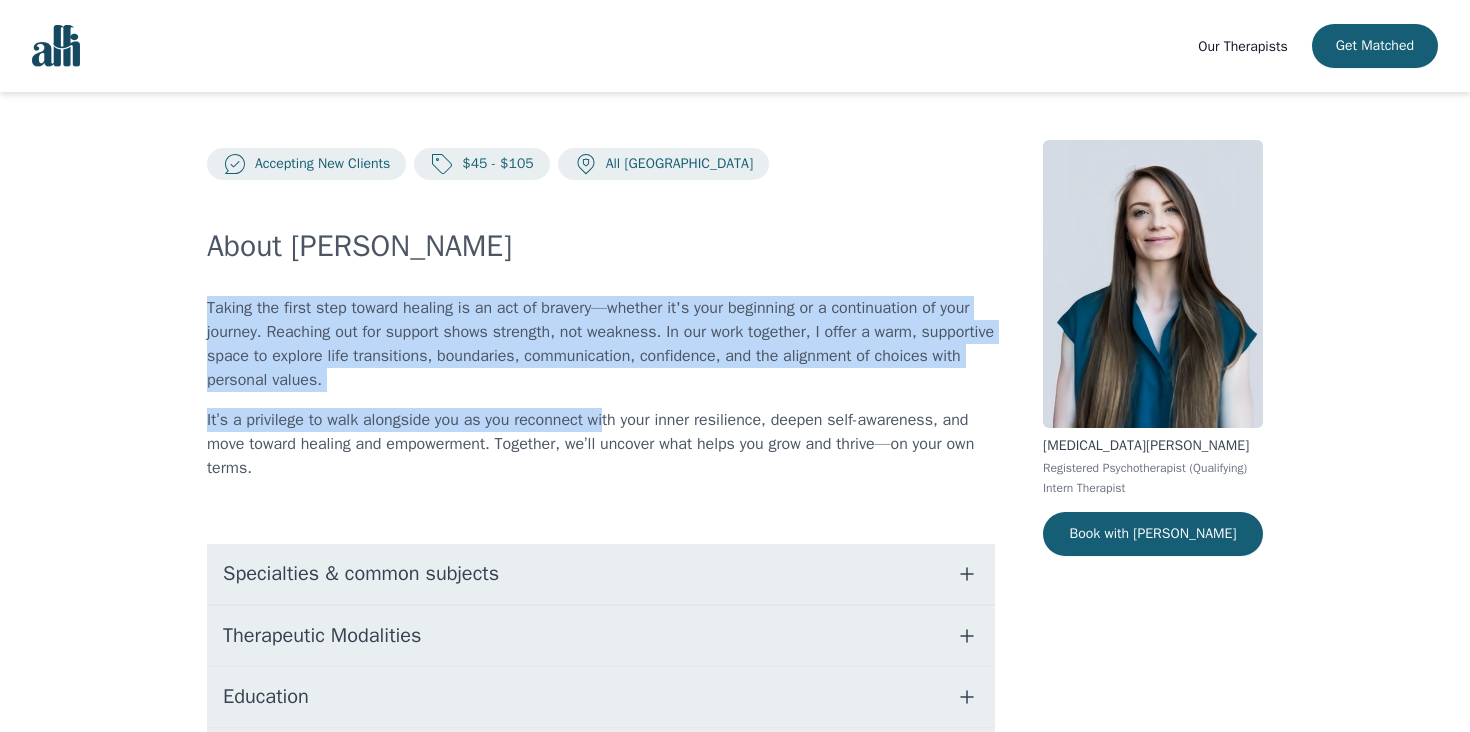 drag, startPoint x: 203, startPoint y: 302, endPoint x: 604, endPoint y: 432, distance: 421.54596 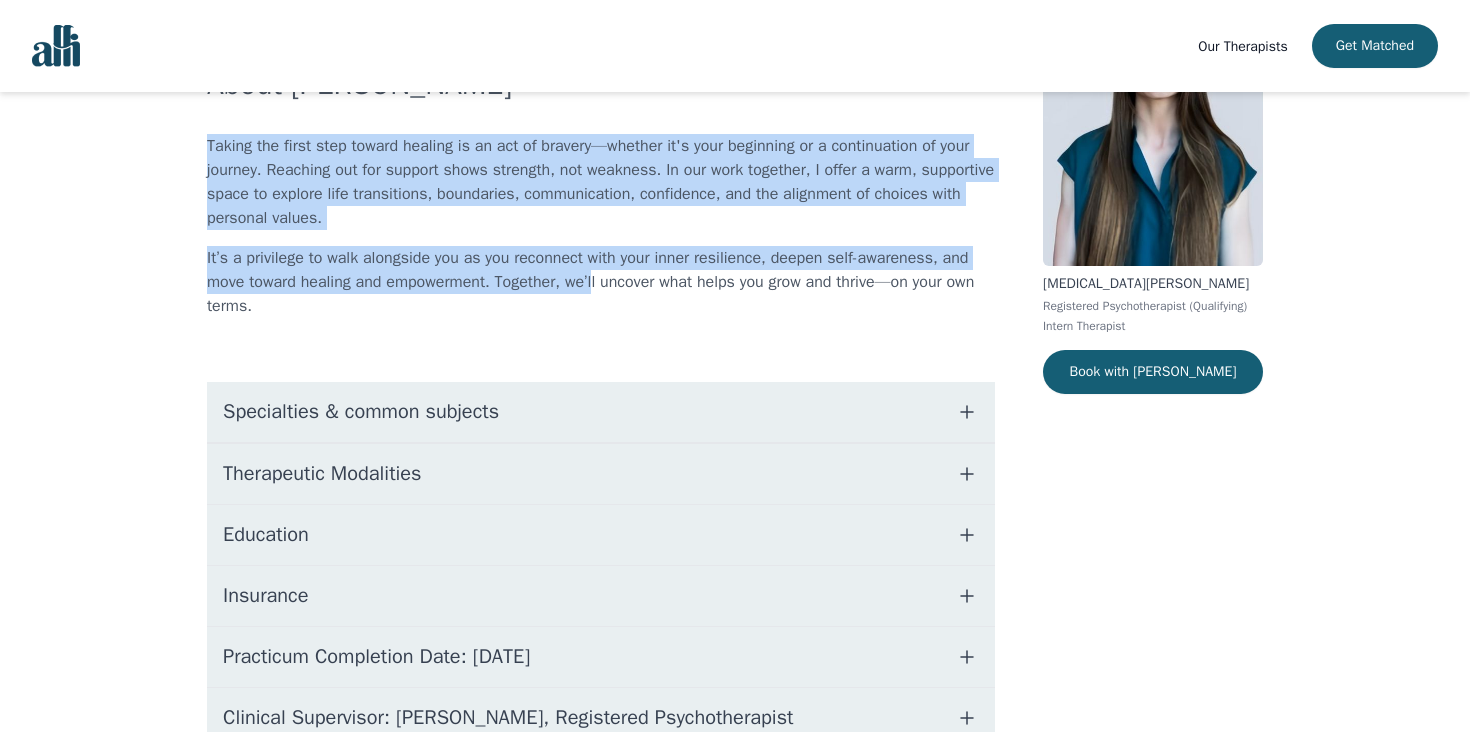 scroll, scrollTop: 274, scrollLeft: 0, axis: vertical 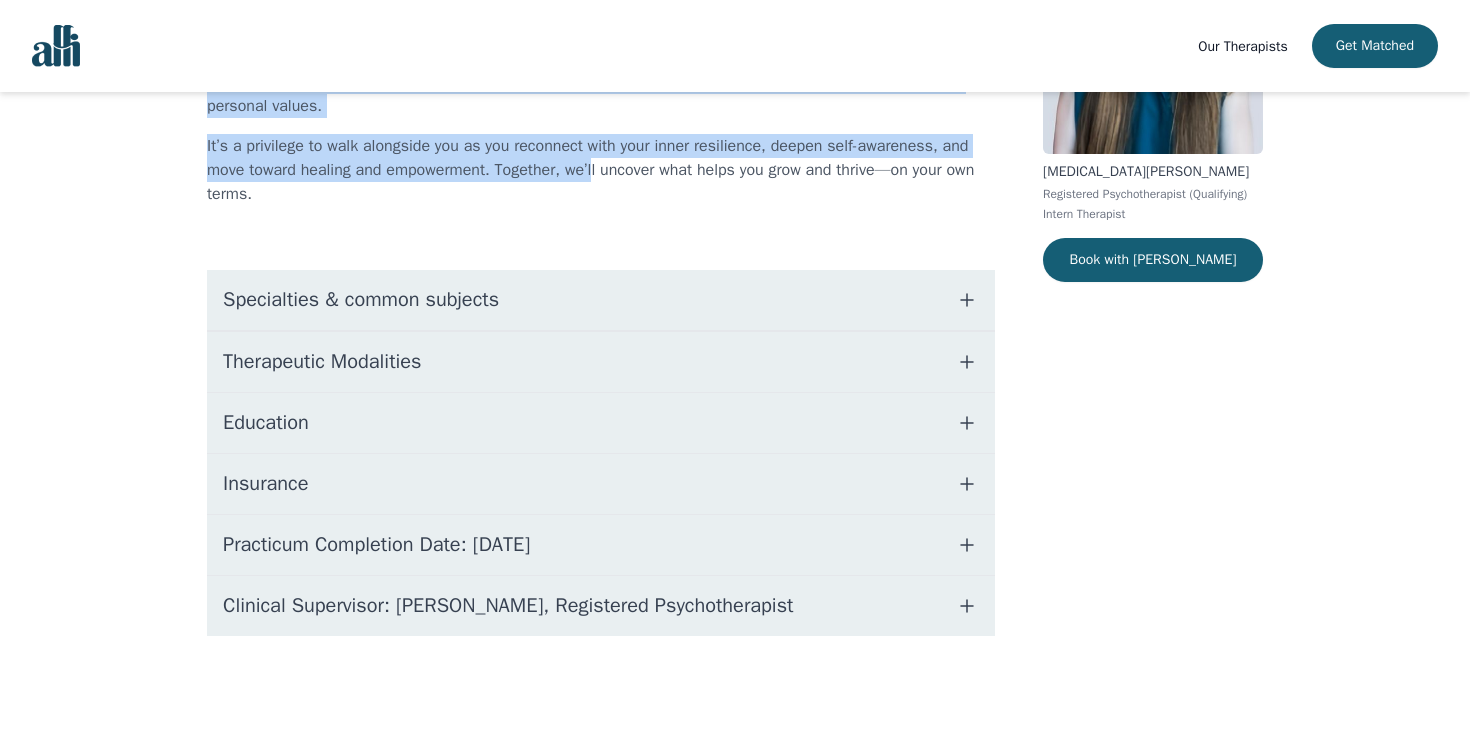 click on "Education" at bounding box center [601, 423] 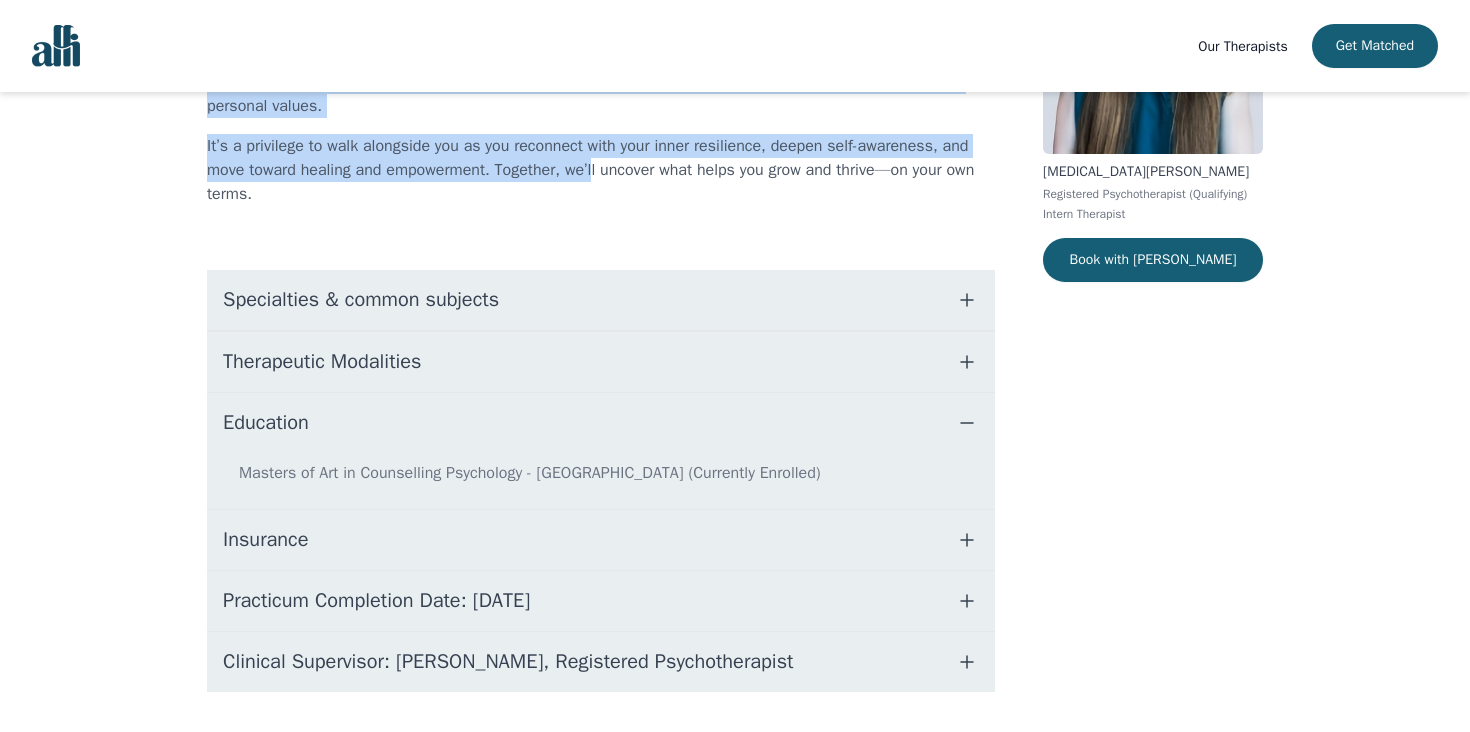 click on "Education" at bounding box center [601, 423] 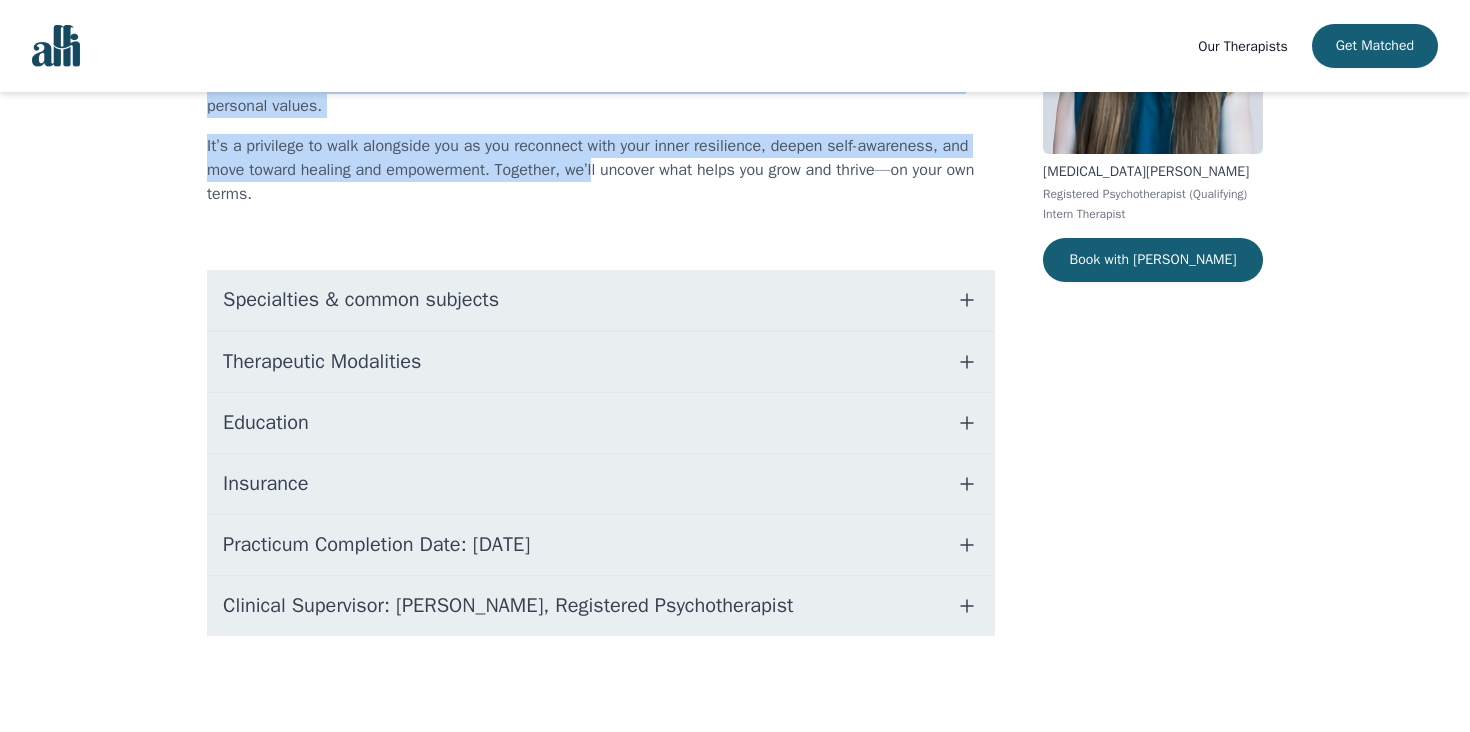 click on "Therapeutic Modalities" at bounding box center (322, 362) 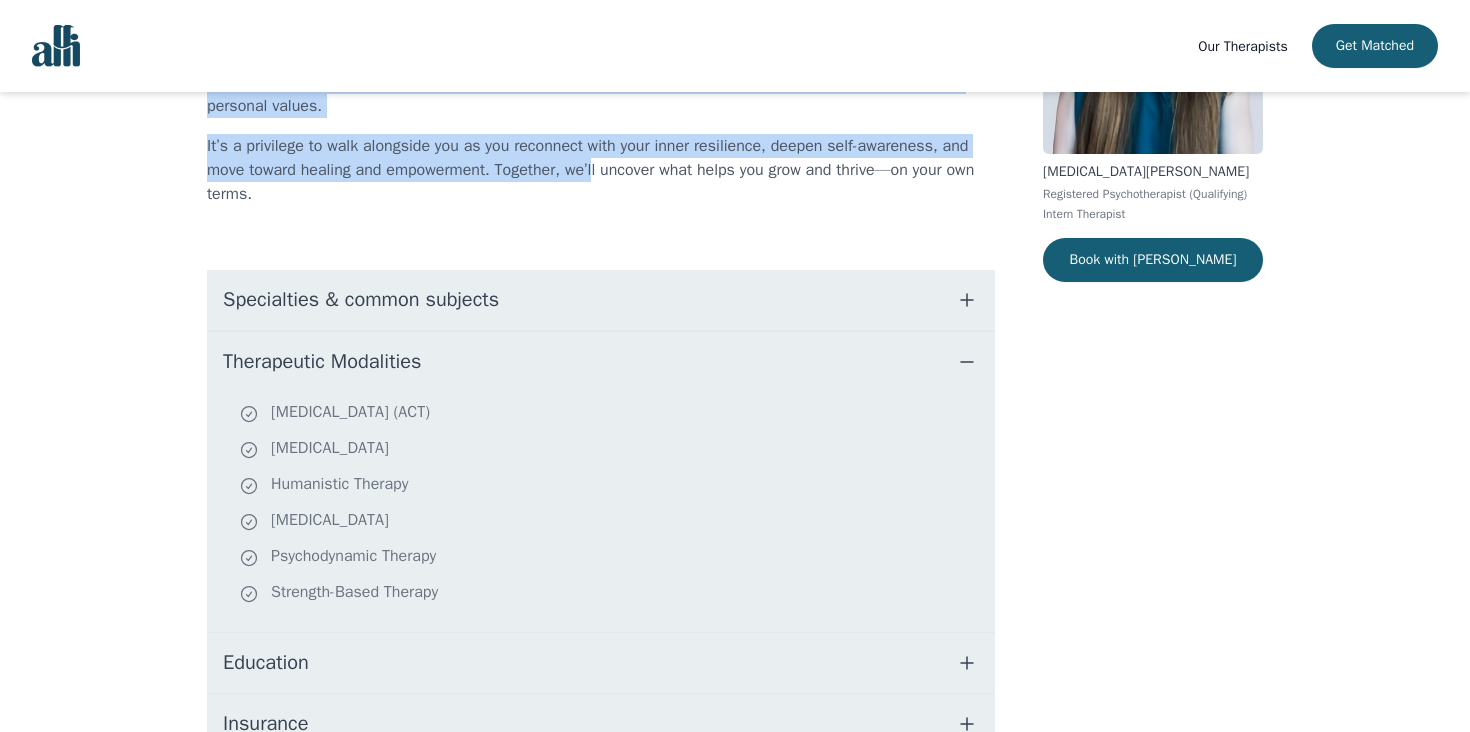 scroll, scrollTop: 0, scrollLeft: 0, axis: both 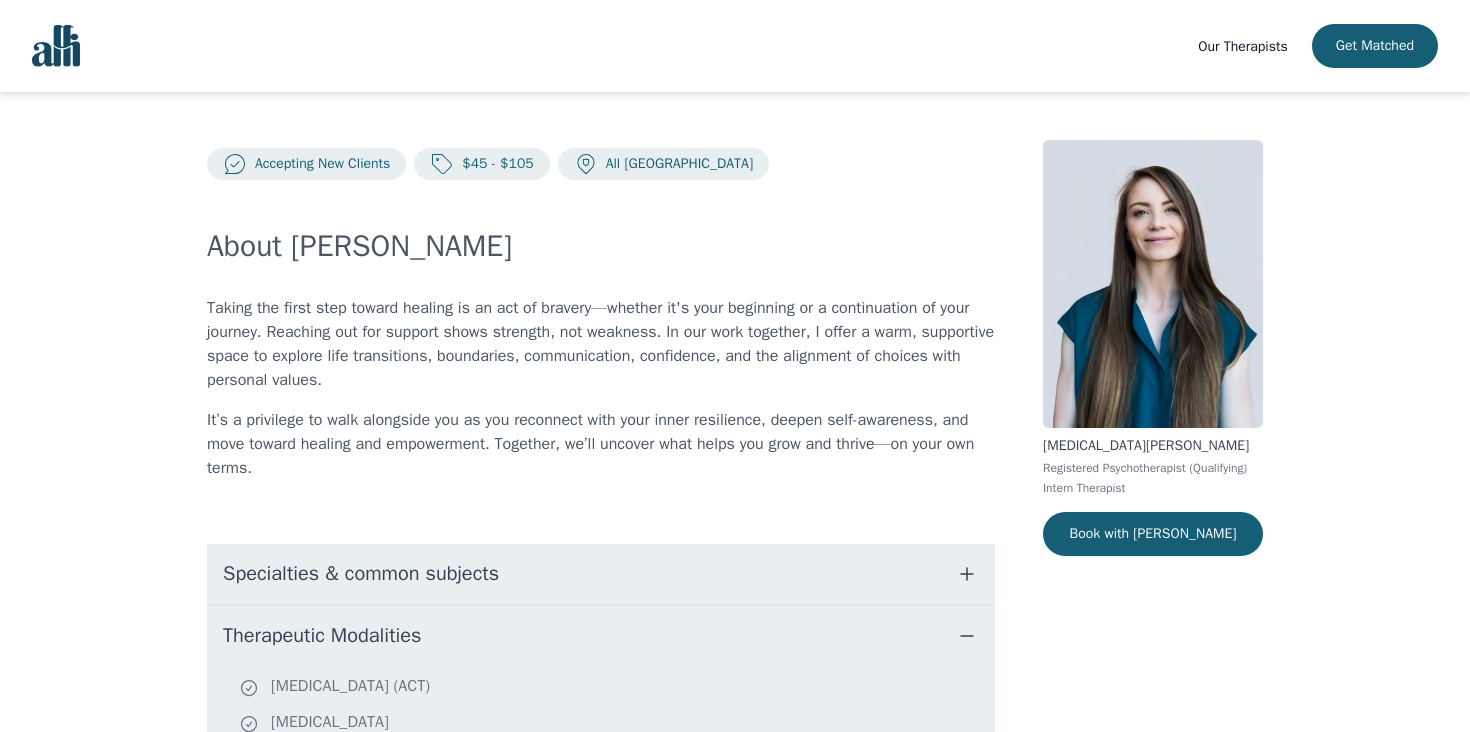 click on "About Alexia" at bounding box center (601, 246) 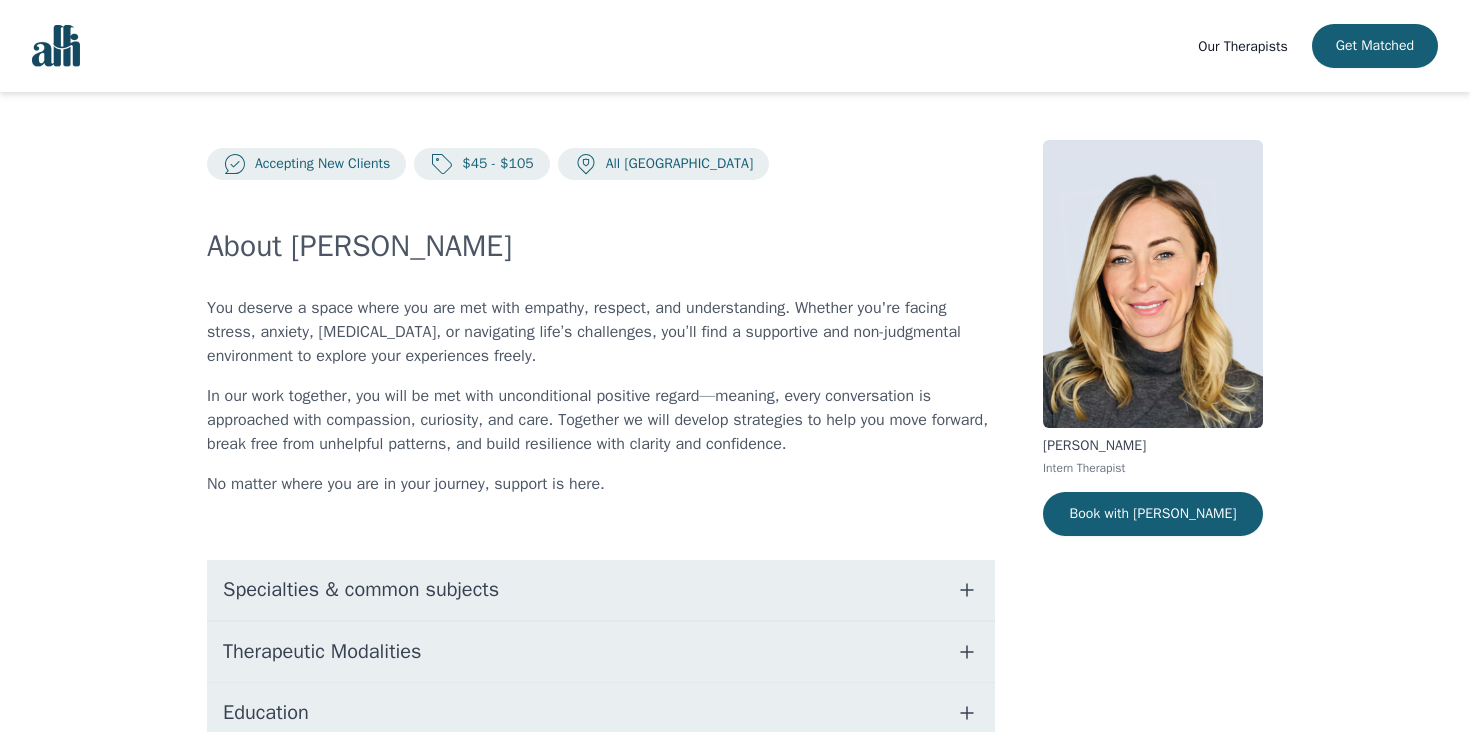scroll, scrollTop: 0, scrollLeft: 0, axis: both 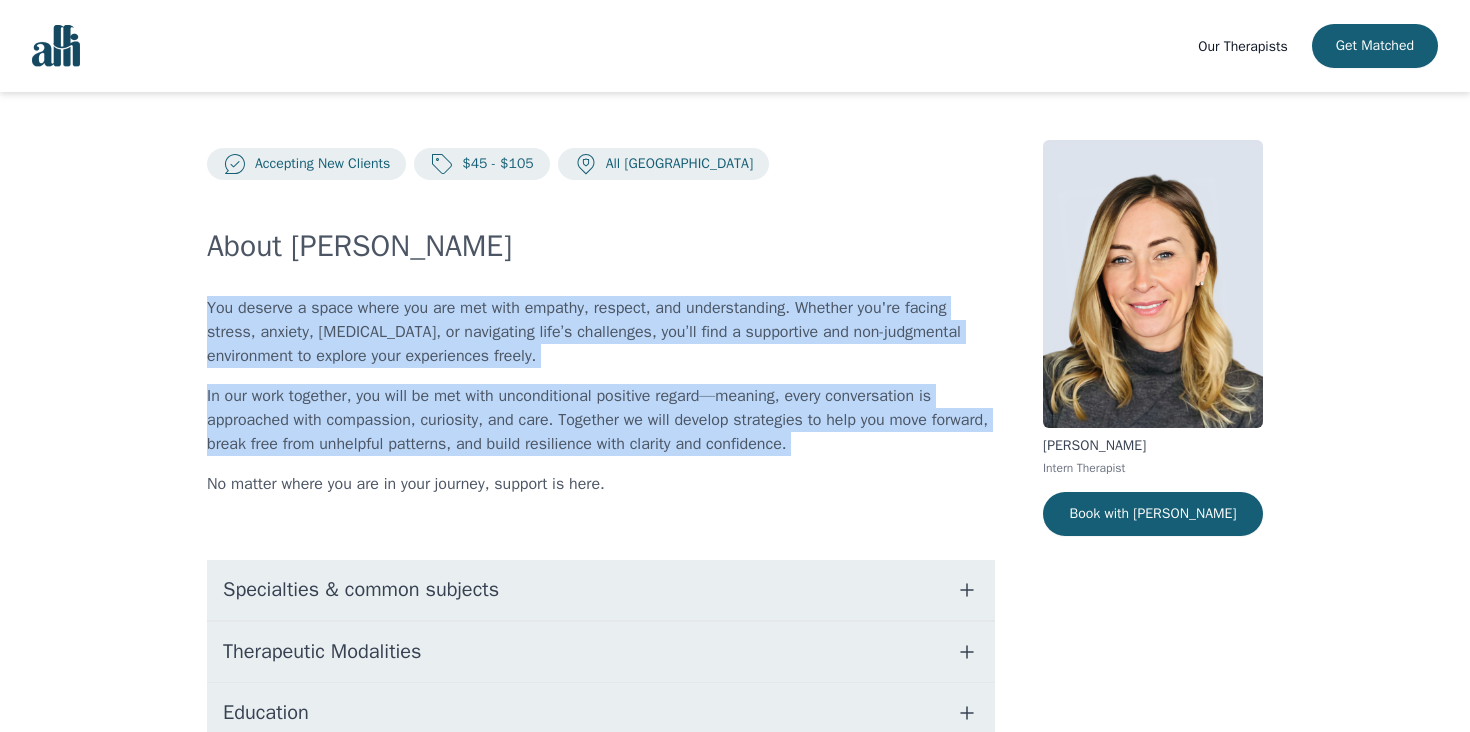 drag, startPoint x: 202, startPoint y: 314, endPoint x: 595, endPoint y: 464, distance: 420.65308 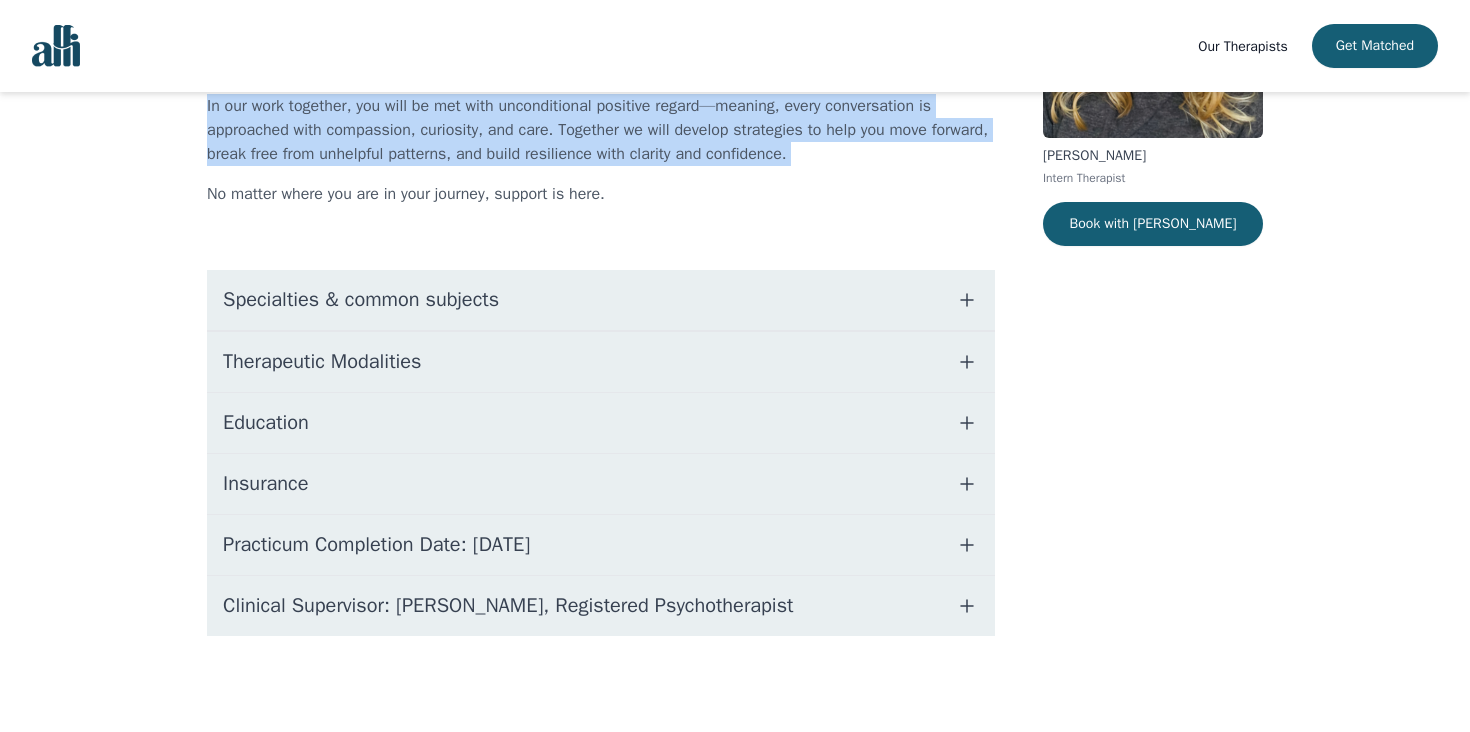 scroll, scrollTop: 0, scrollLeft: 0, axis: both 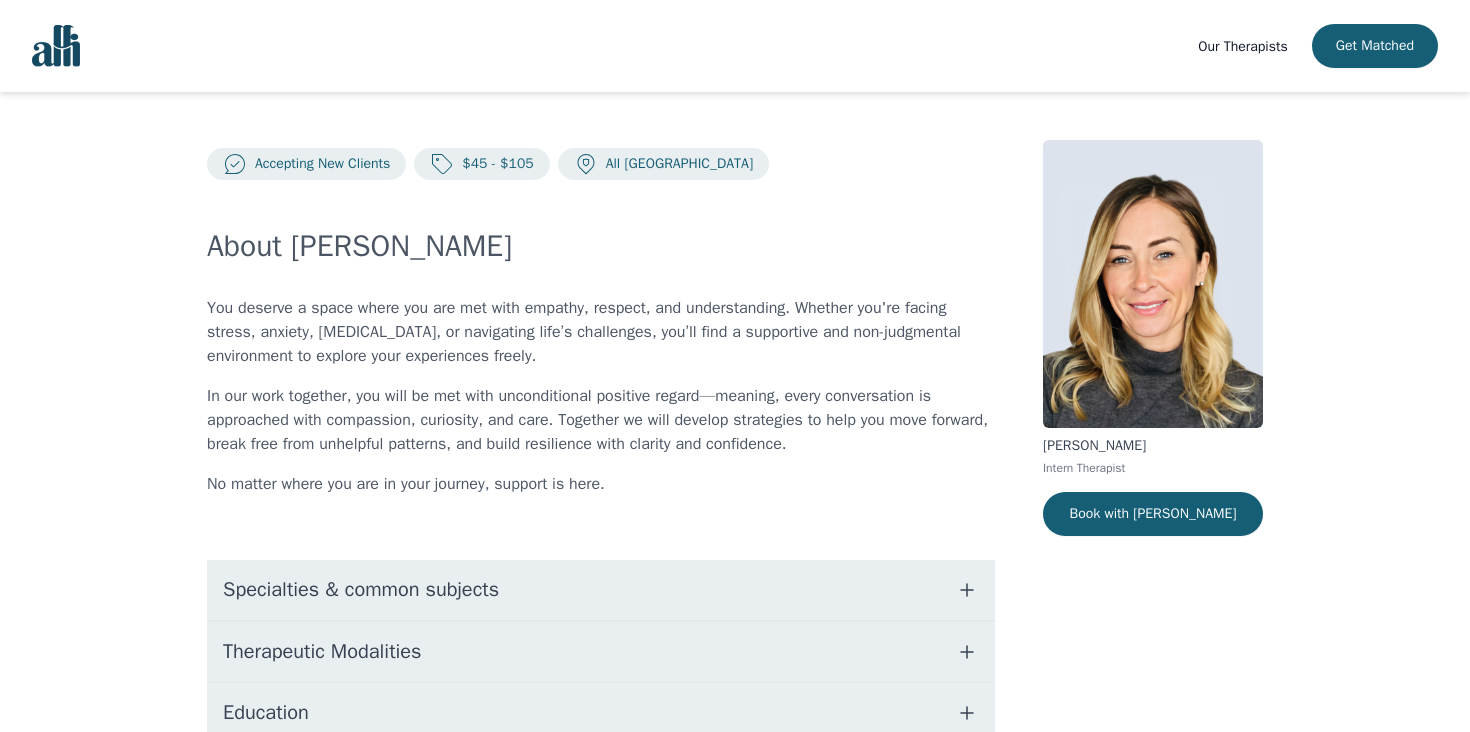 click on "About Keri" at bounding box center [601, 246] 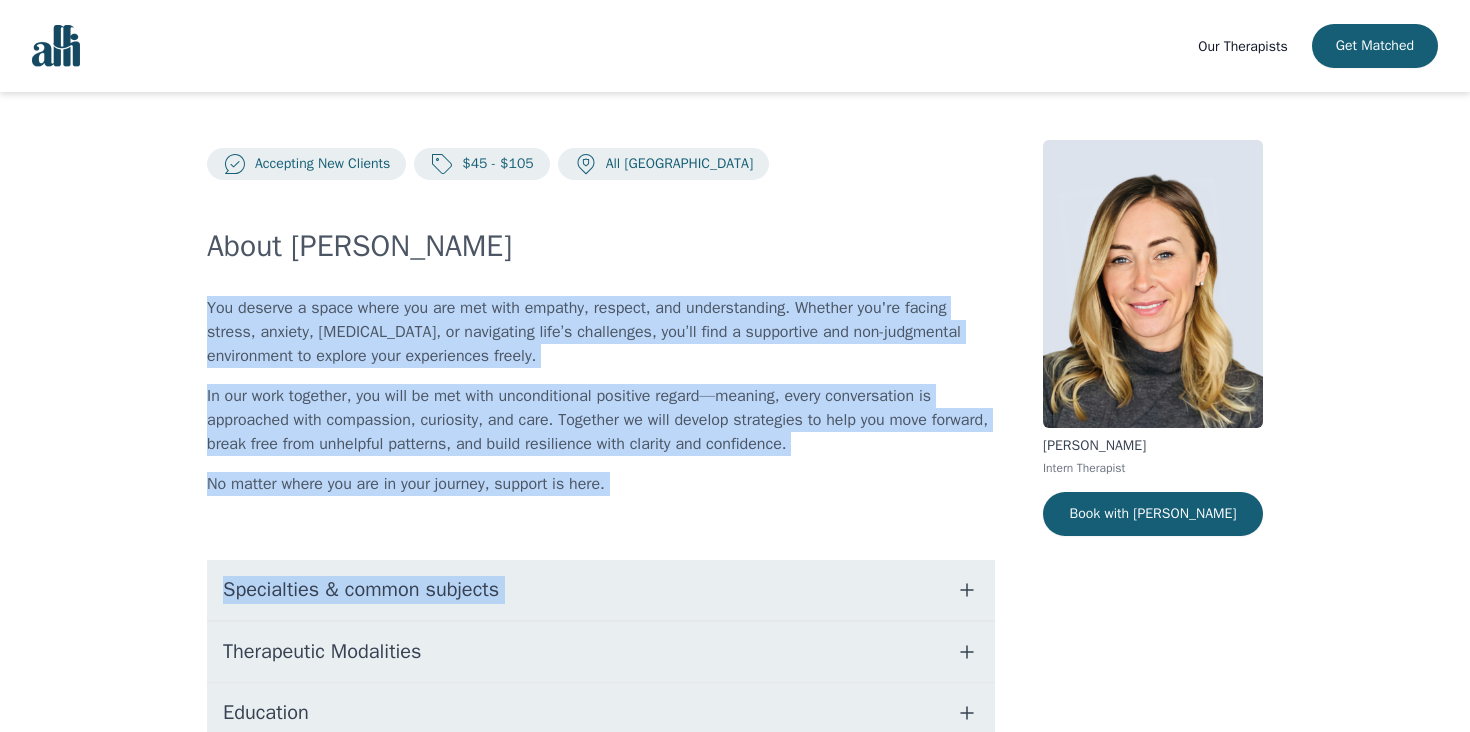 drag, startPoint x: 203, startPoint y: 300, endPoint x: 806, endPoint y: 504, distance: 636.5729 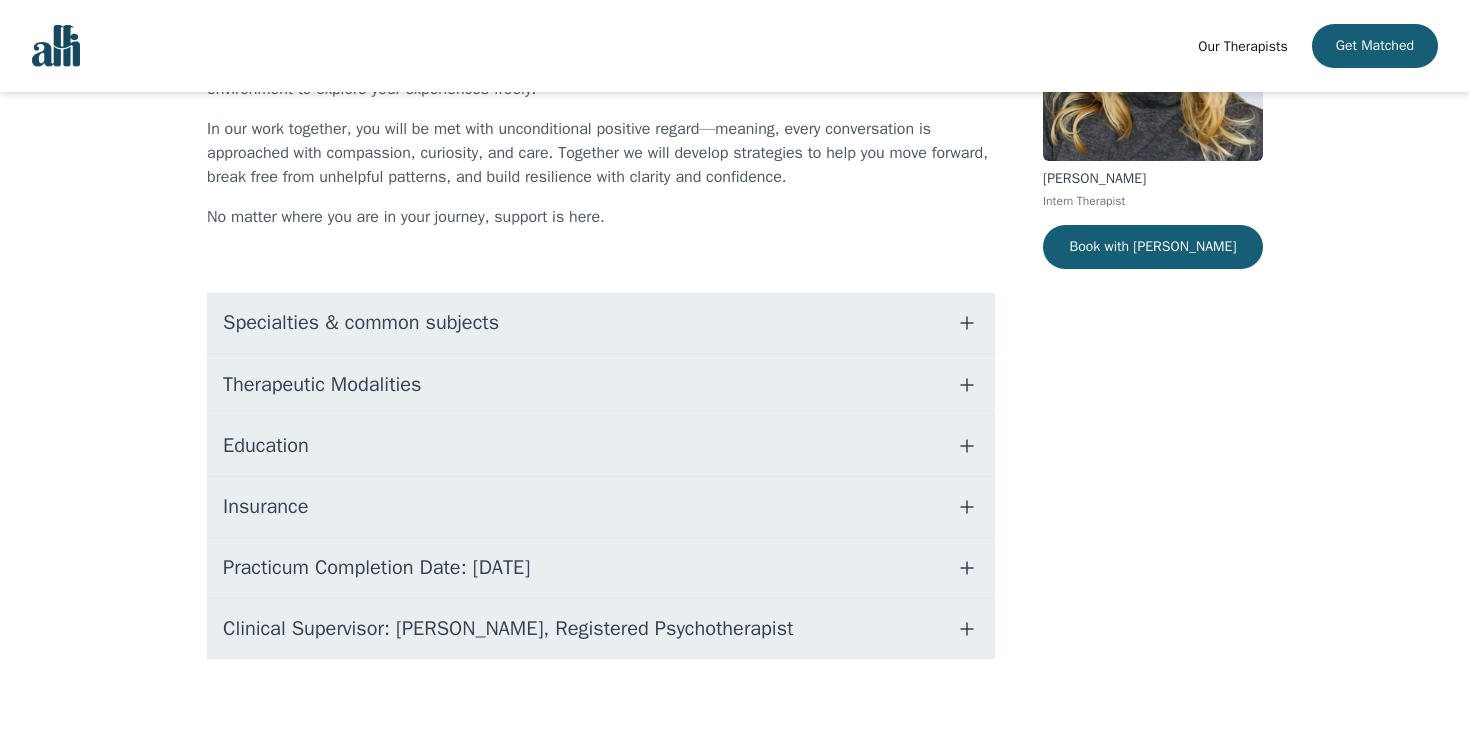 scroll, scrollTop: 290, scrollLeft: 0, axis: vertical 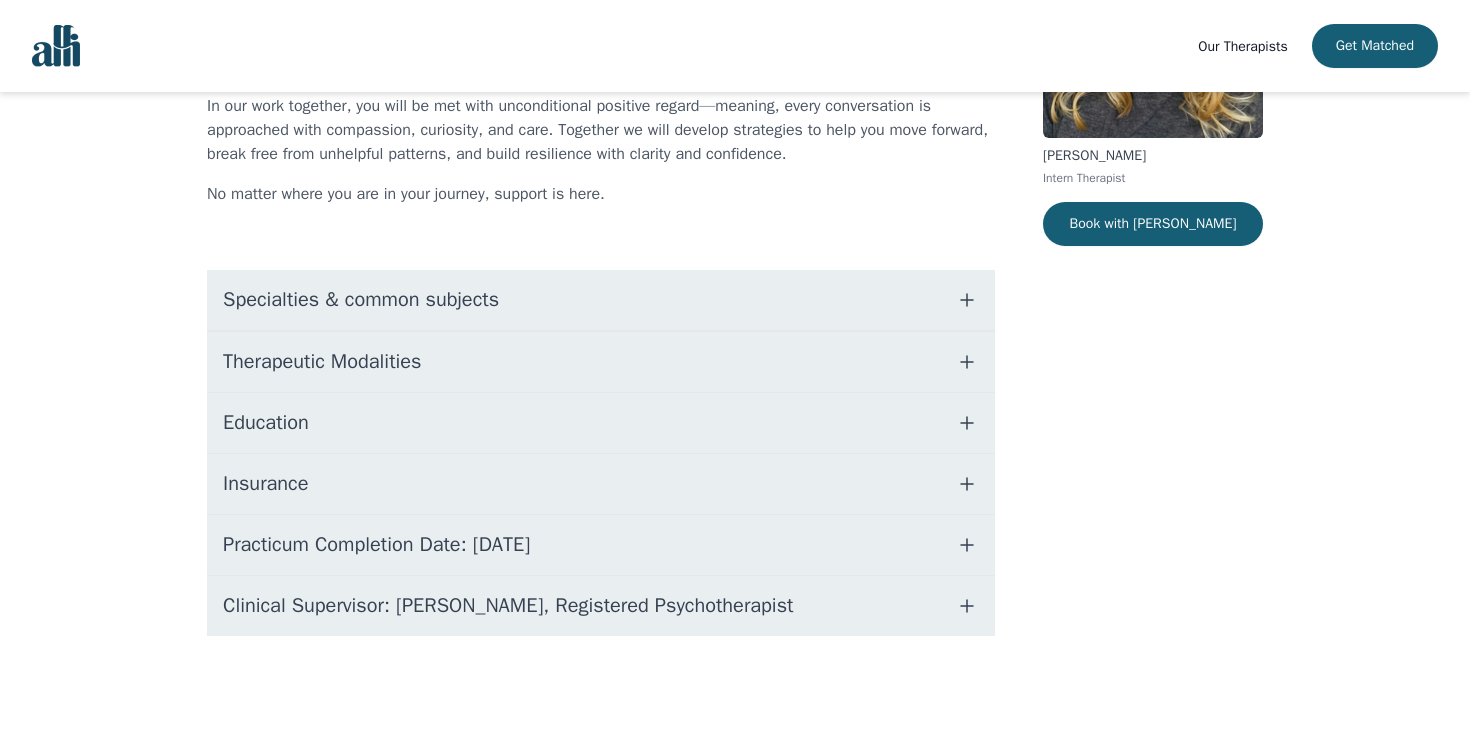 click on "Specialties & common subjects" at bounding box center (601, 300) 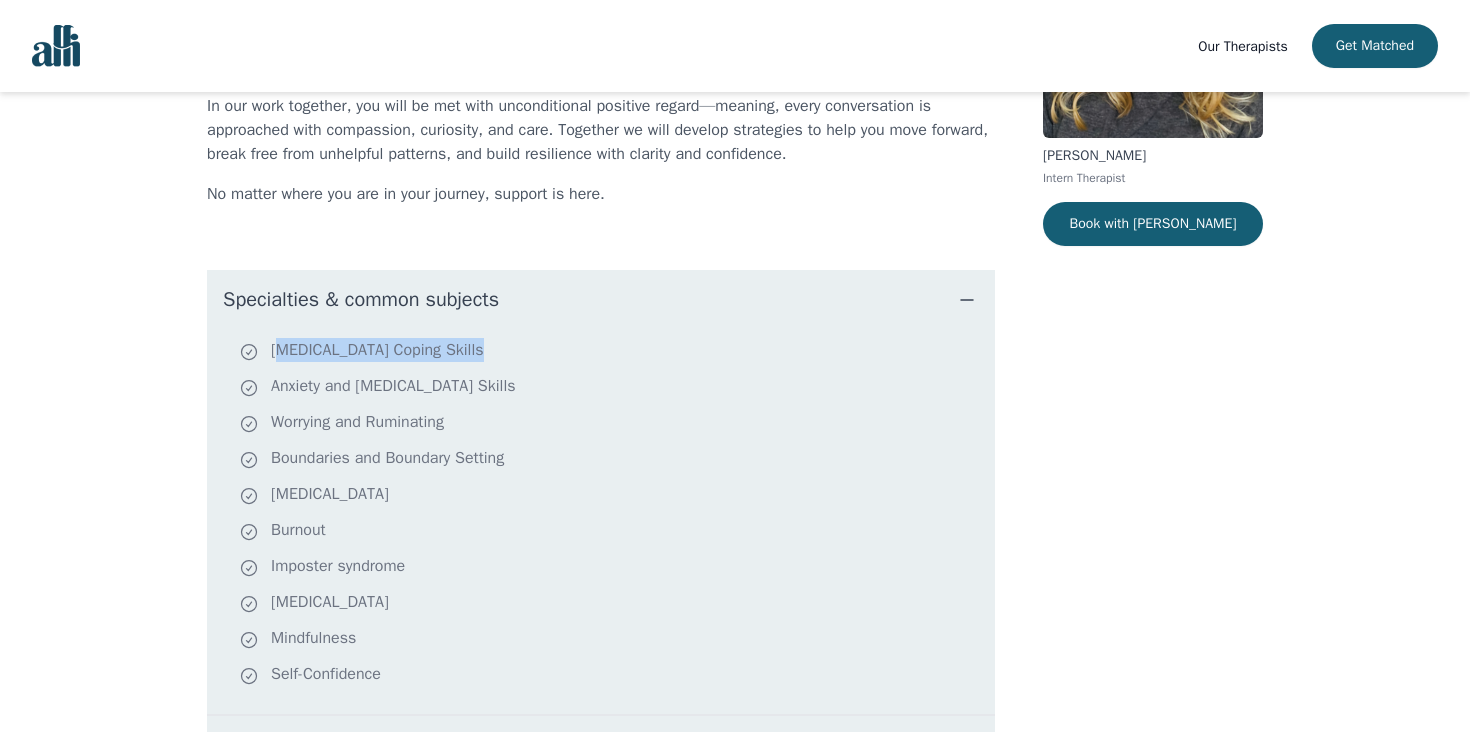 drag, startPoint x: 282, startPoint y: 346, endPoint x: 460, endPoint y: 396, distance: 184.88916 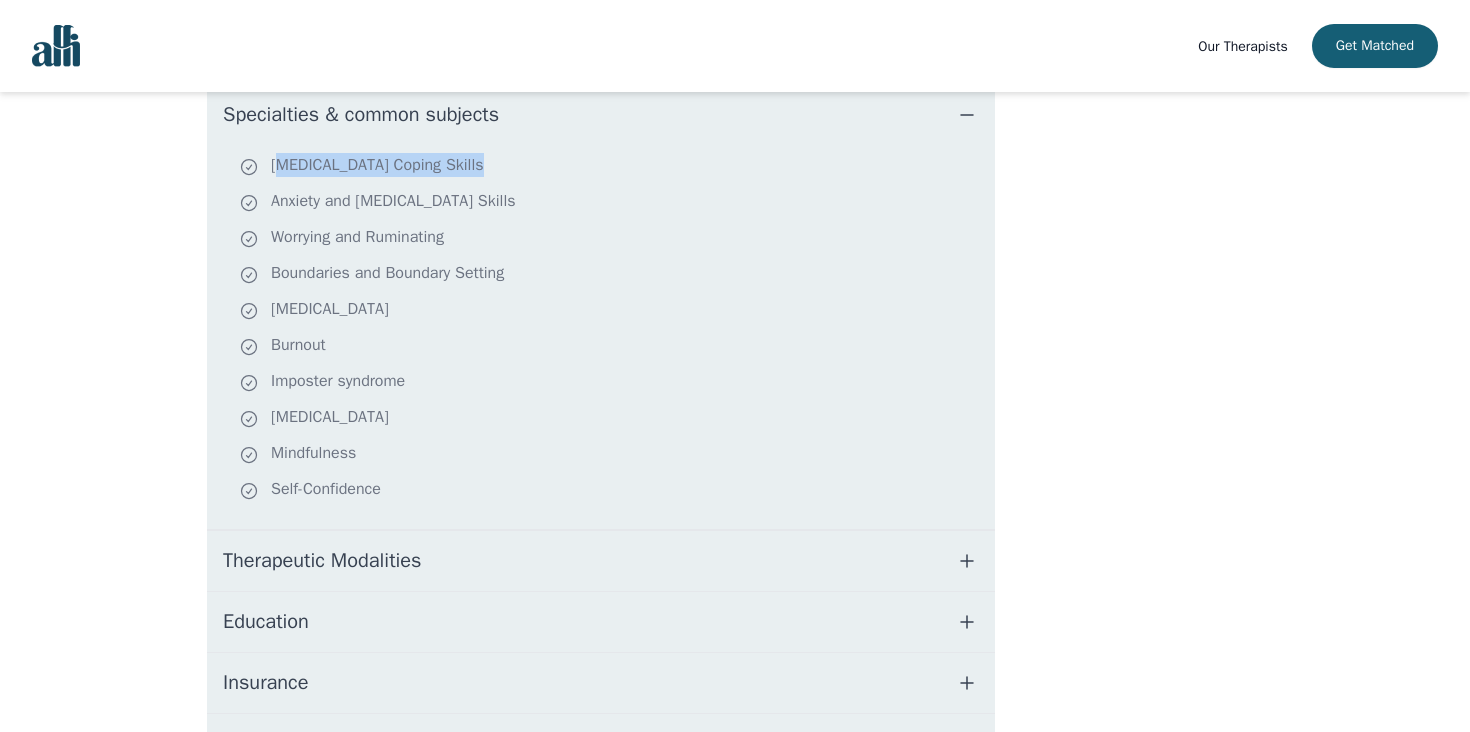 scroll, scrollTop: 480, scrollLeft: 0, axis: vertical 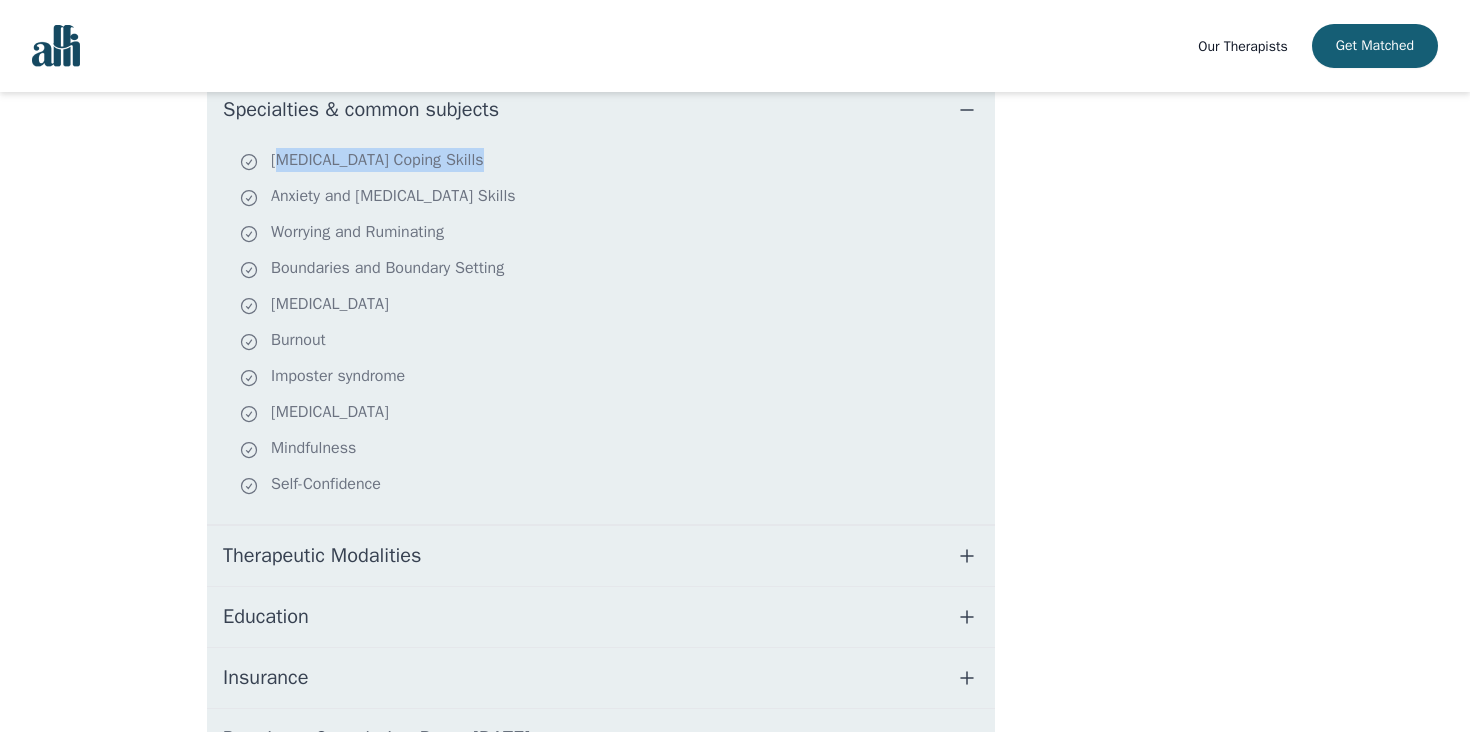 click on "Therapeutic Modalities" at bounding box center (322, 556) 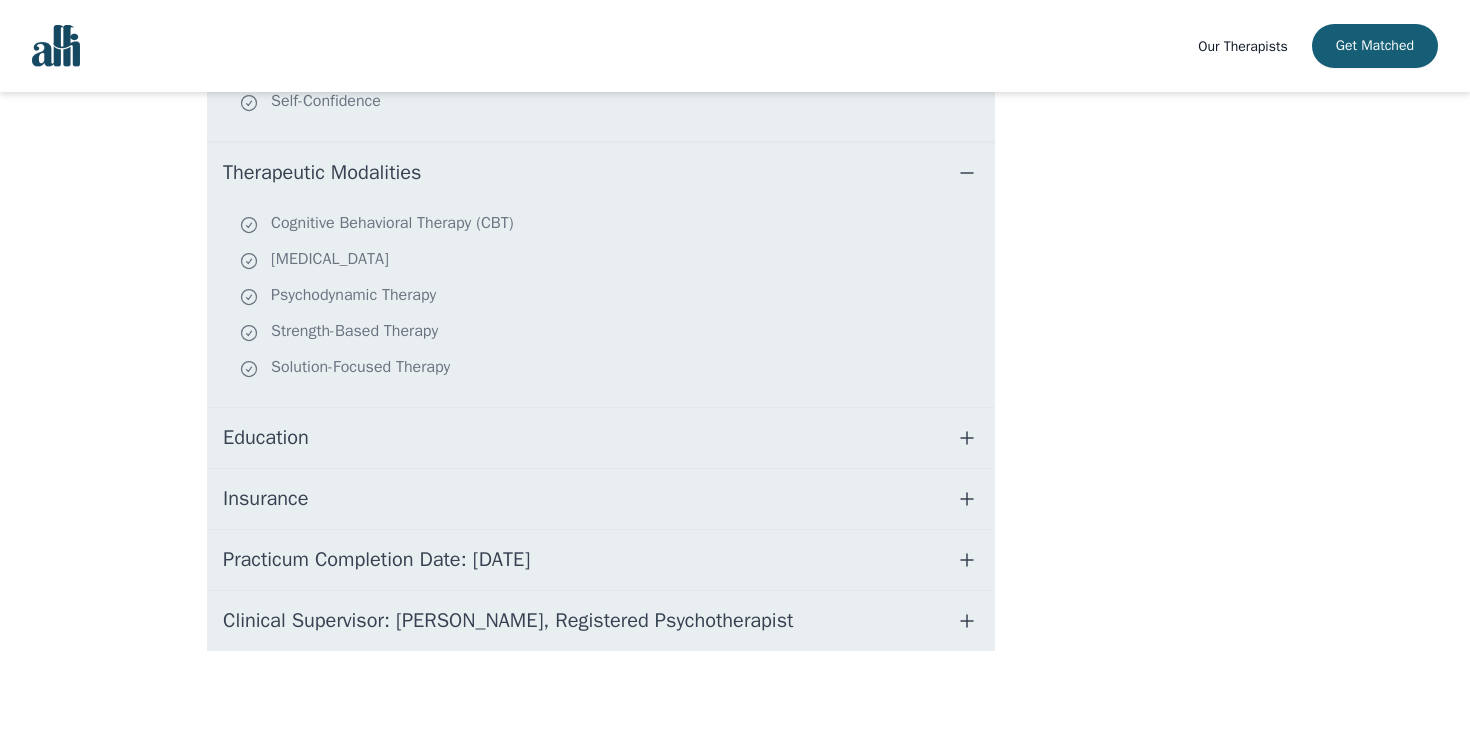 scroll, scrollTop: 878, scrollLeft: 0, axis: vertical 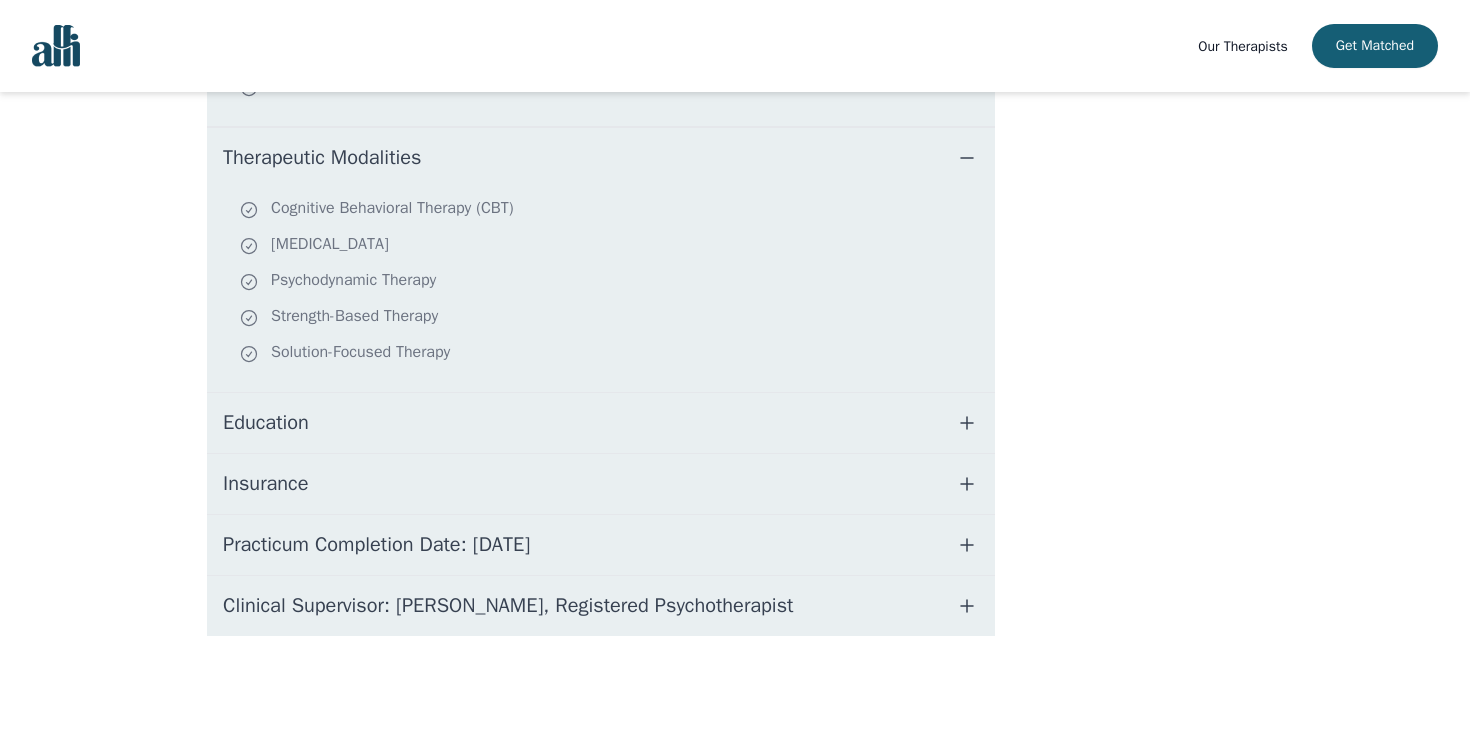 click on "Clinical Supervisor: Gillian Inksetter, Registered Psychotherapist" at bounding box center [508, 606] 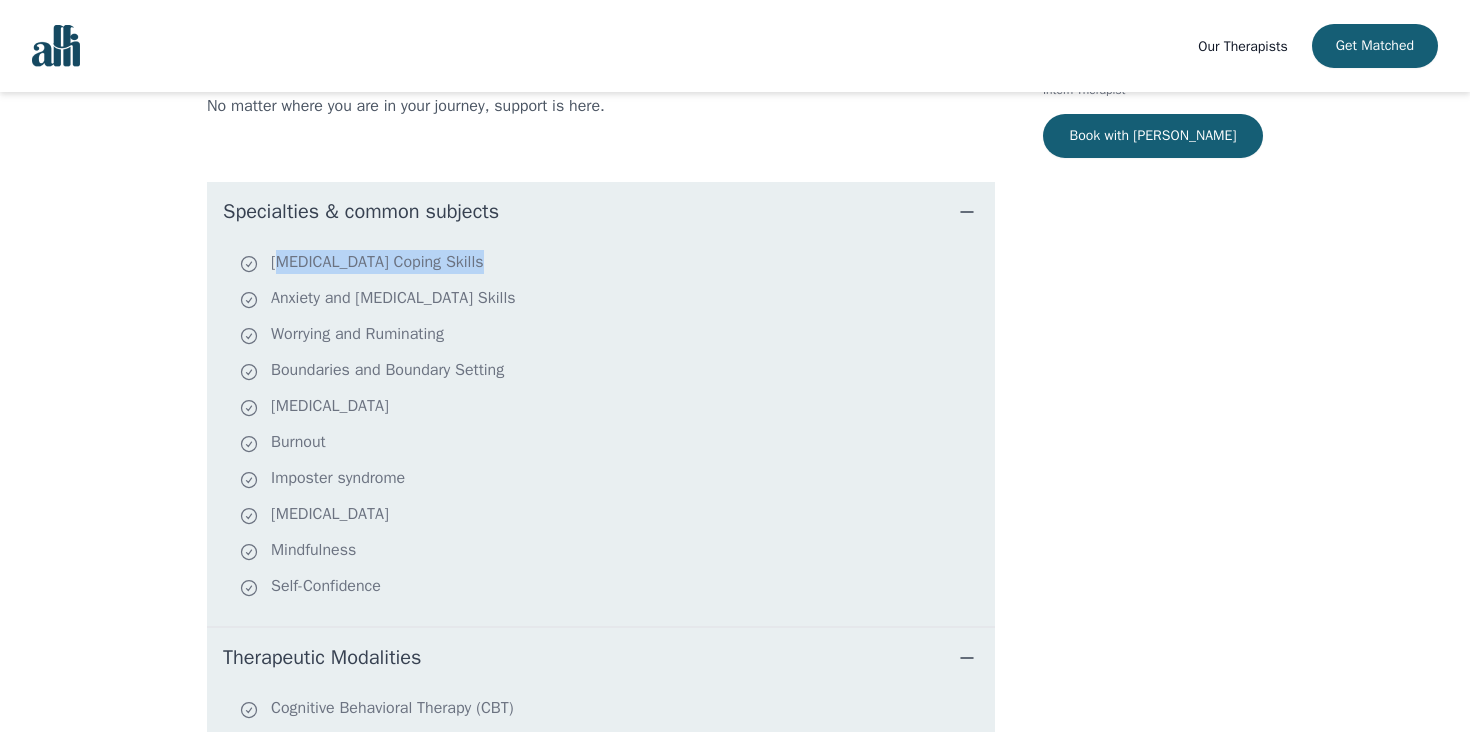 scroll, scrollTop: 0, scrollLeft: 0, axis: both 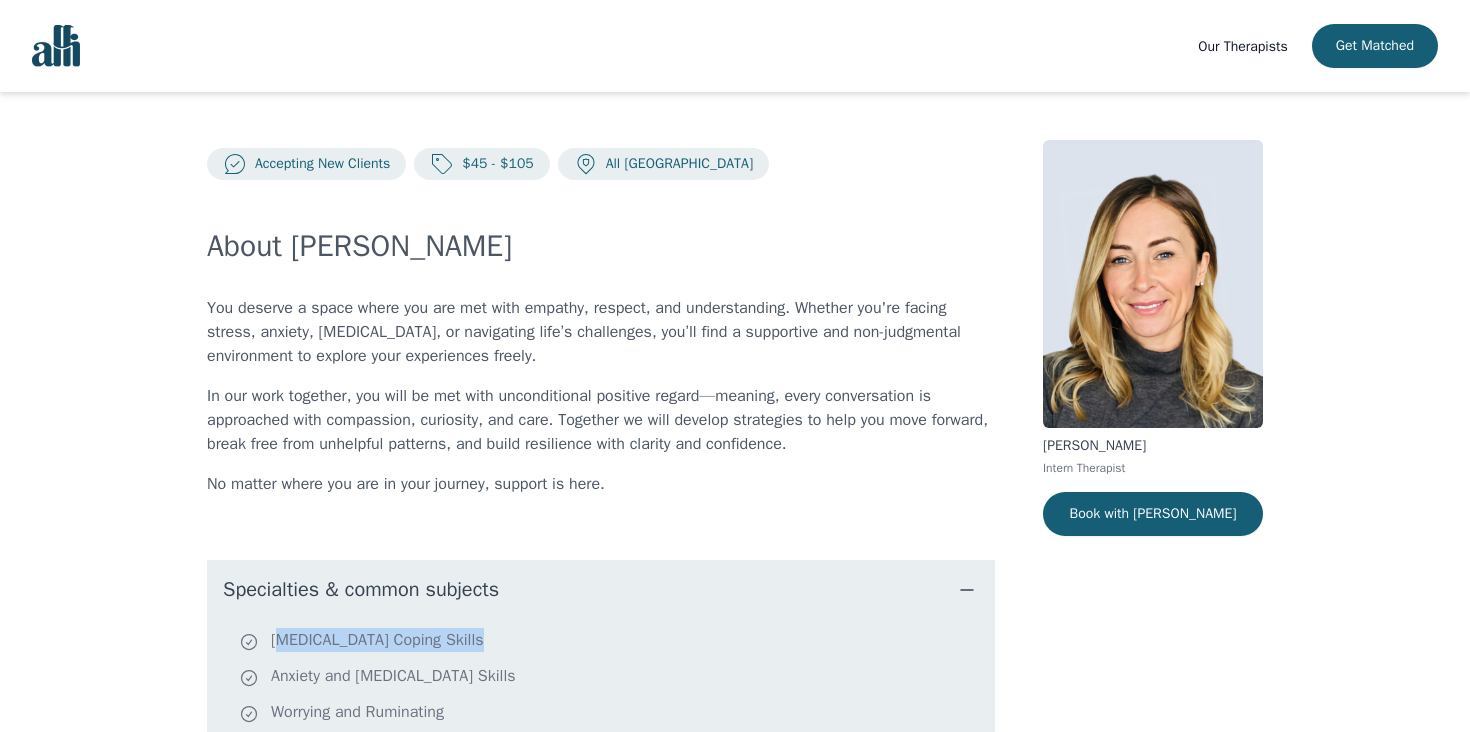 click at bounding box center (56, 46) 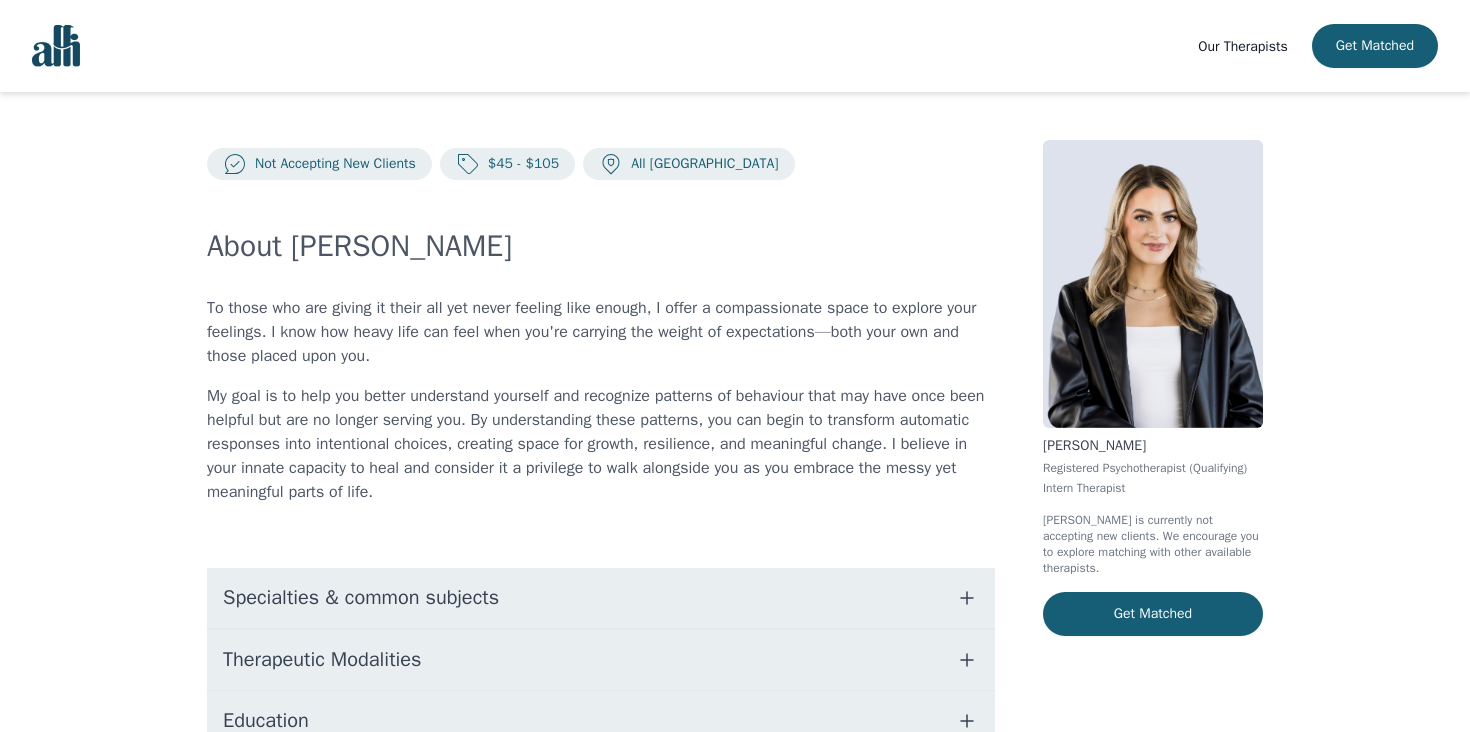 scroll, scrollTop: 0, scrollLeft: 0, axis: both 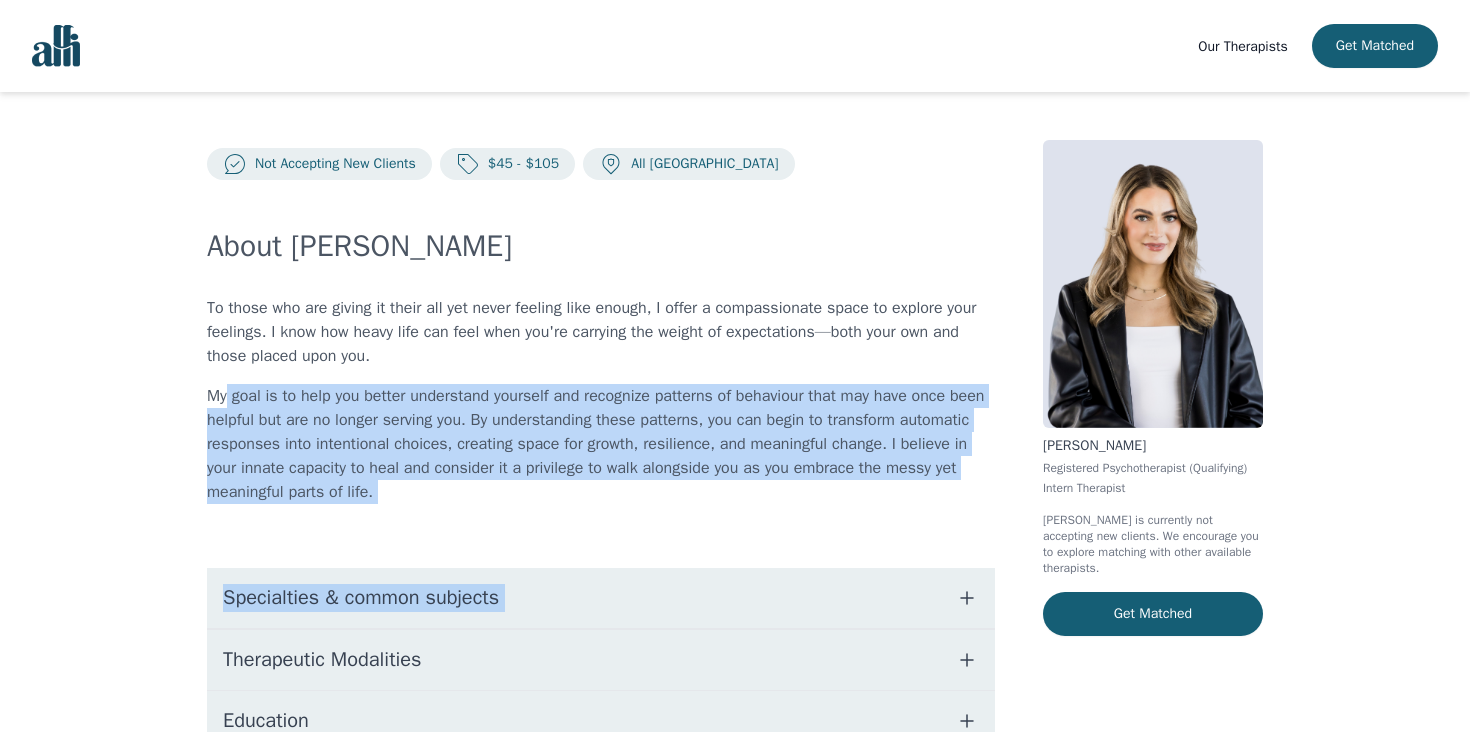 drag, startPoint x: 226, startPoint y: 397, endPoint x: 786, endPoint y: 517, distance: 572.7128 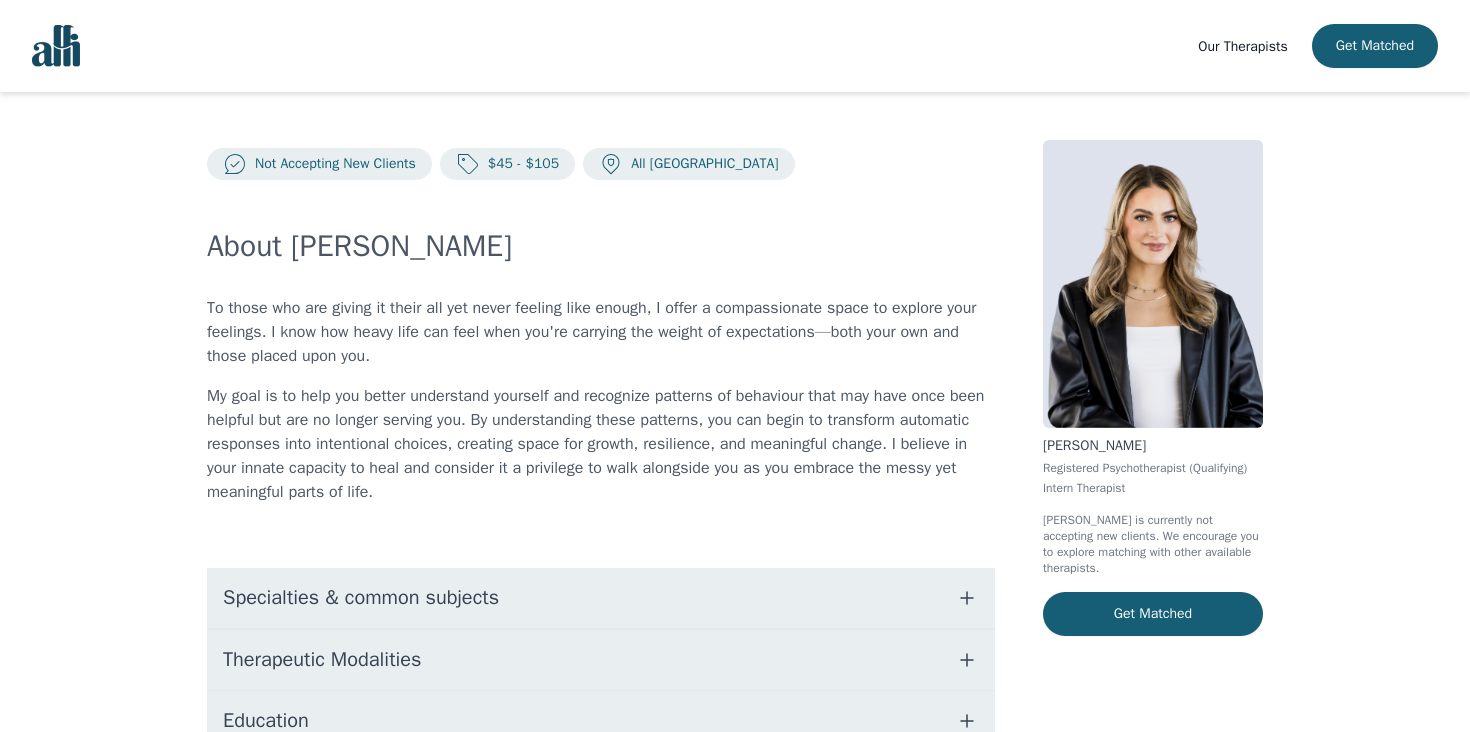 click at bounding box center (56, 46) 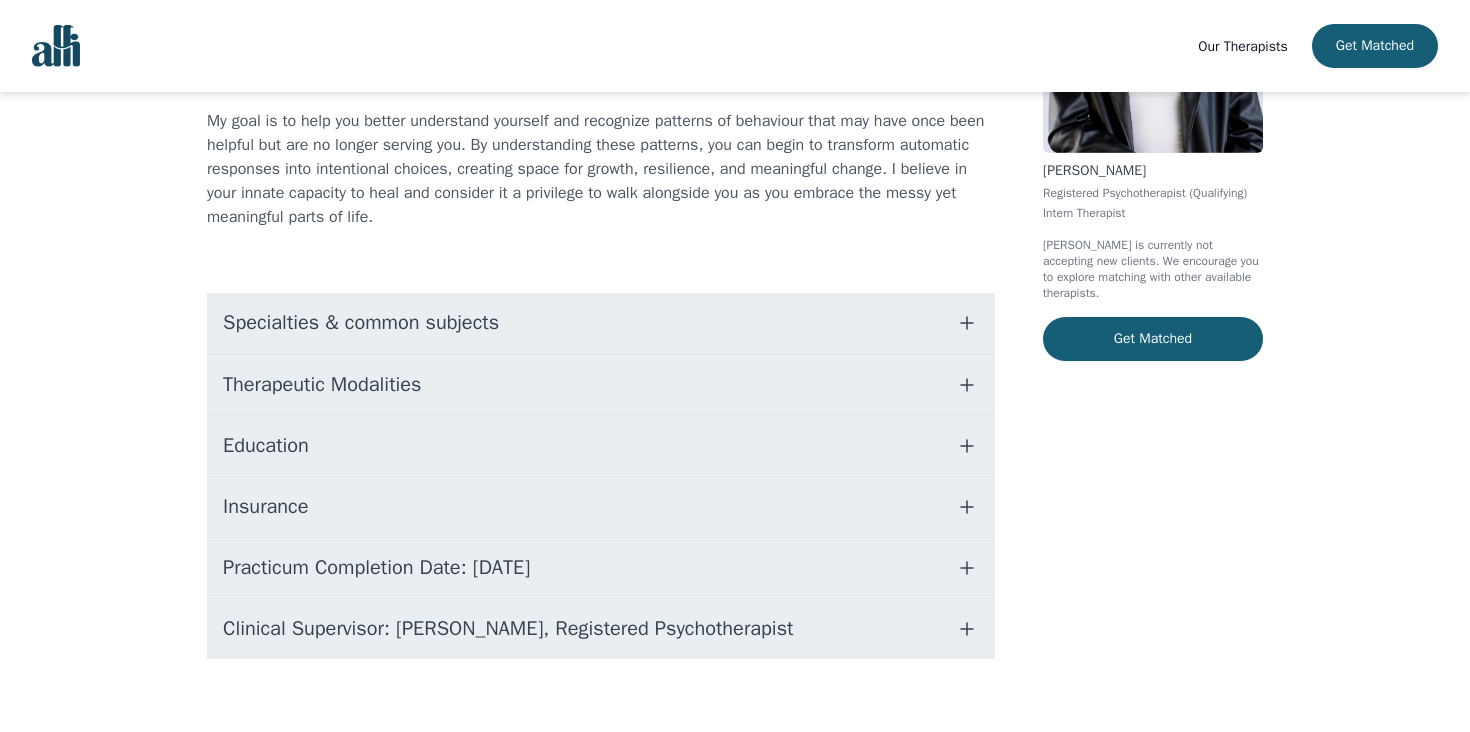 scroll, scrollTop: 277, scrollLeft: 0, axis: vertical 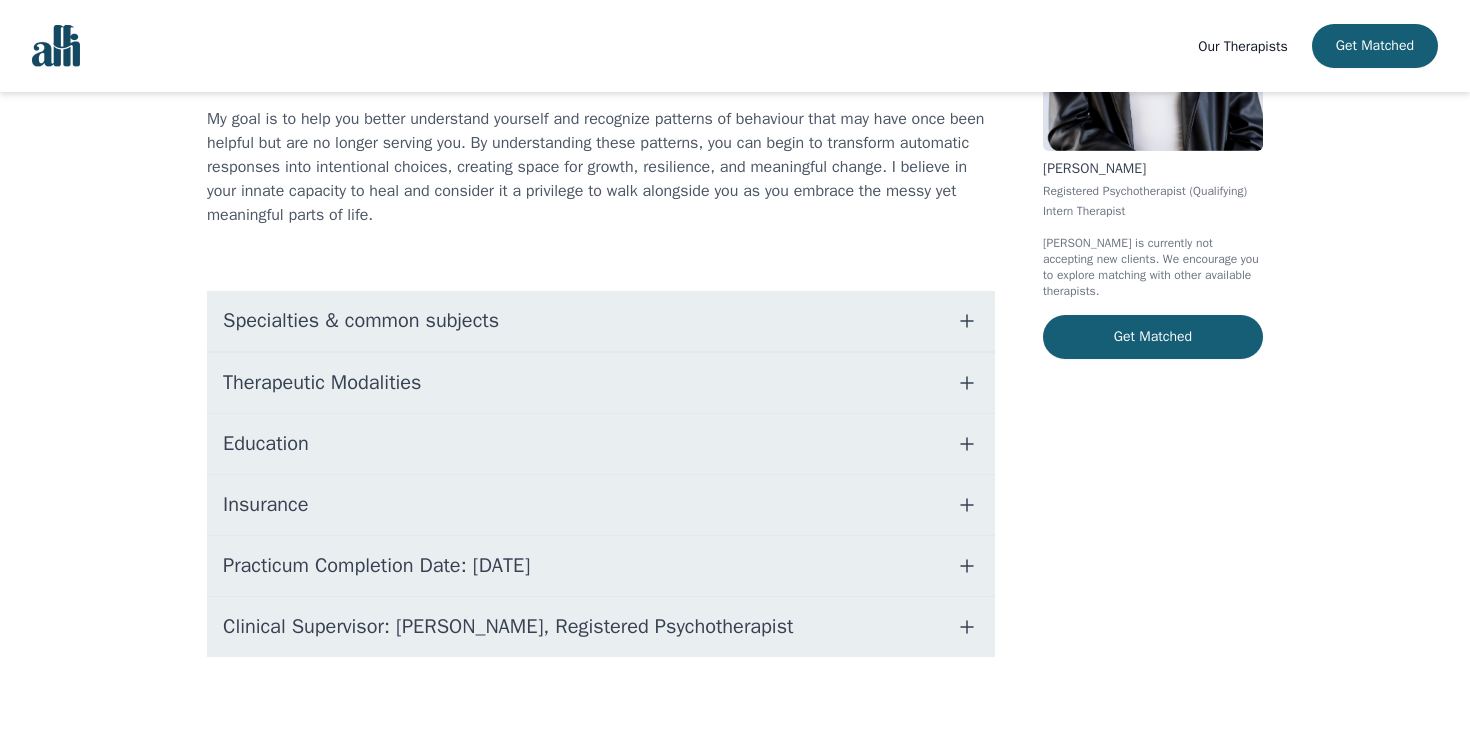 click on "Education" at bounding box center [601, 444] 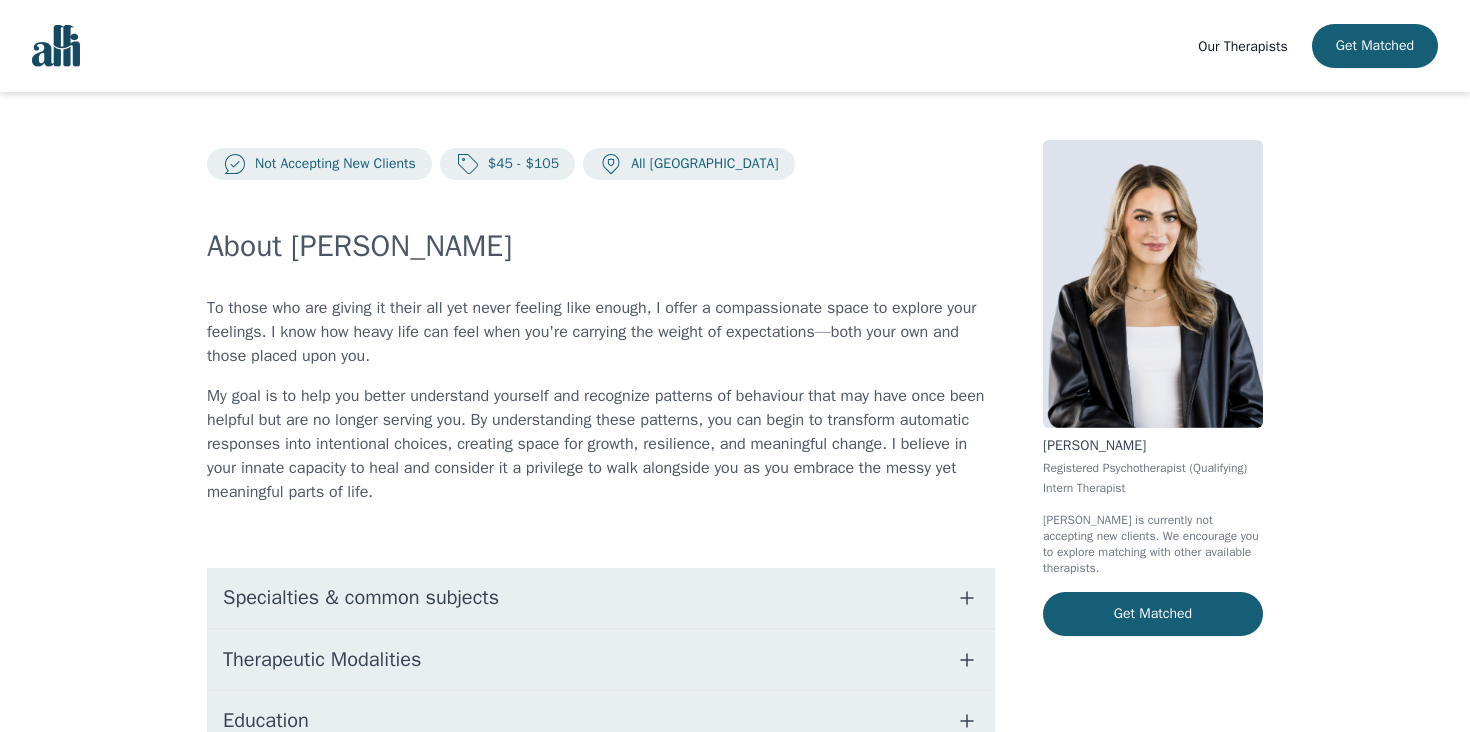 scroll, scrollTop: 298, scrollLeft: 0, axis: vertical 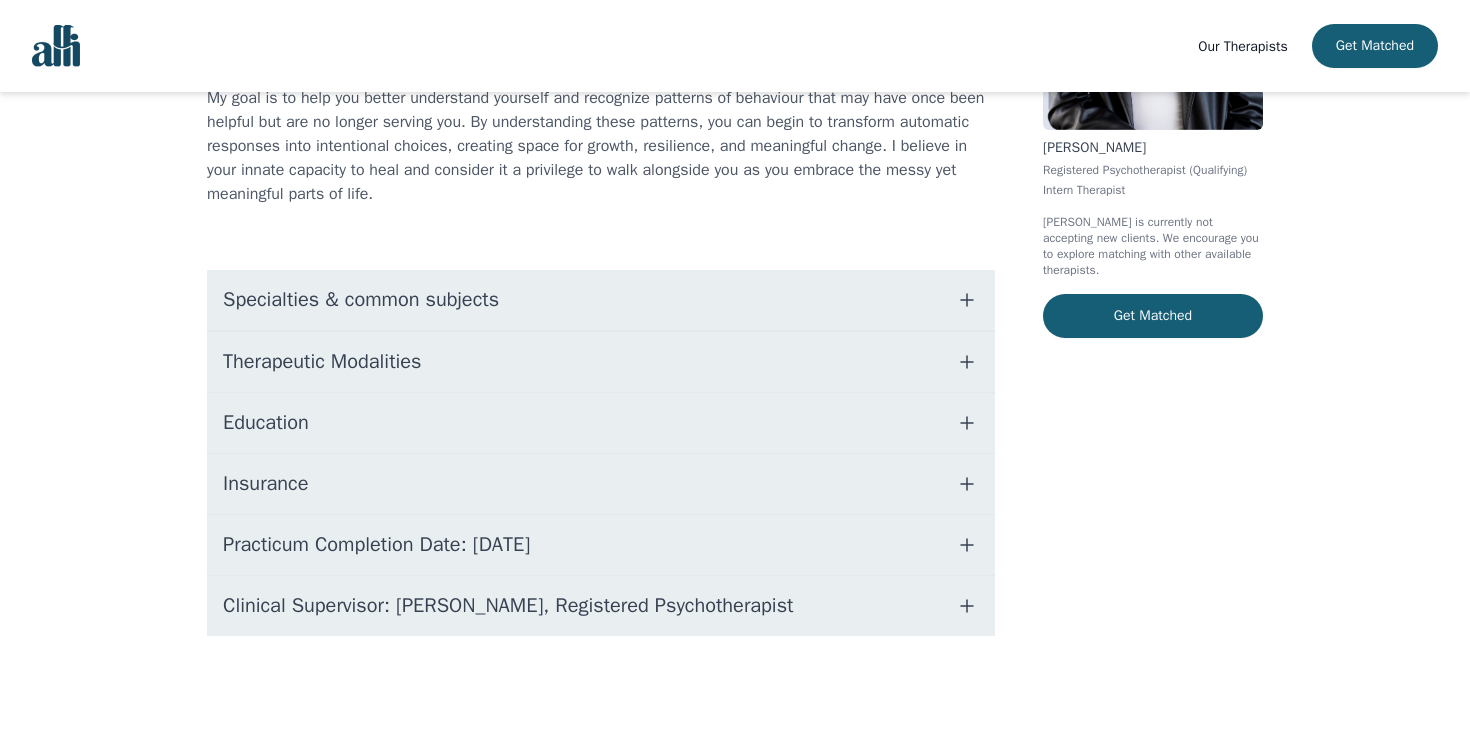 click on "Therapeutic Modalities" at bounding box center (601, 362) 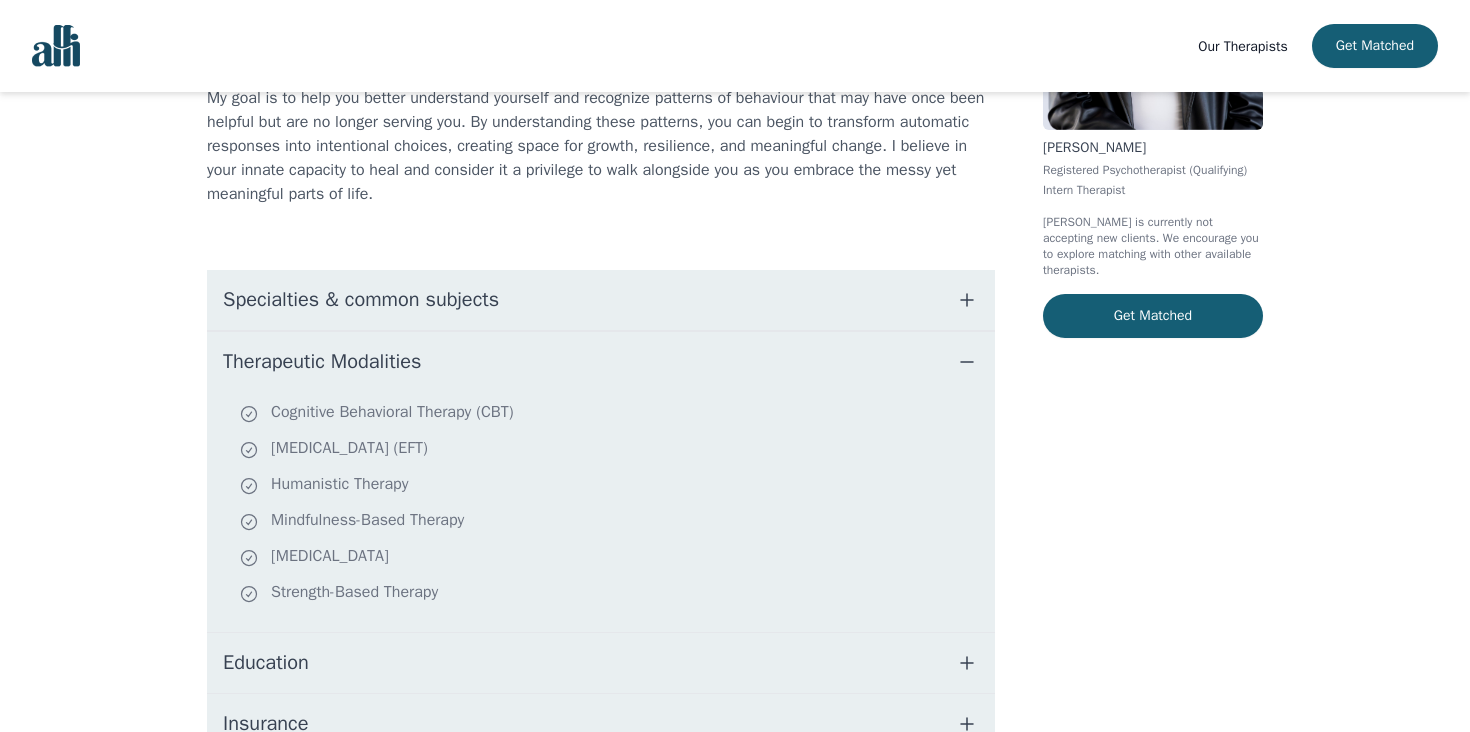 click on "Specialties & common subjects" at bounding box center (361, 300) 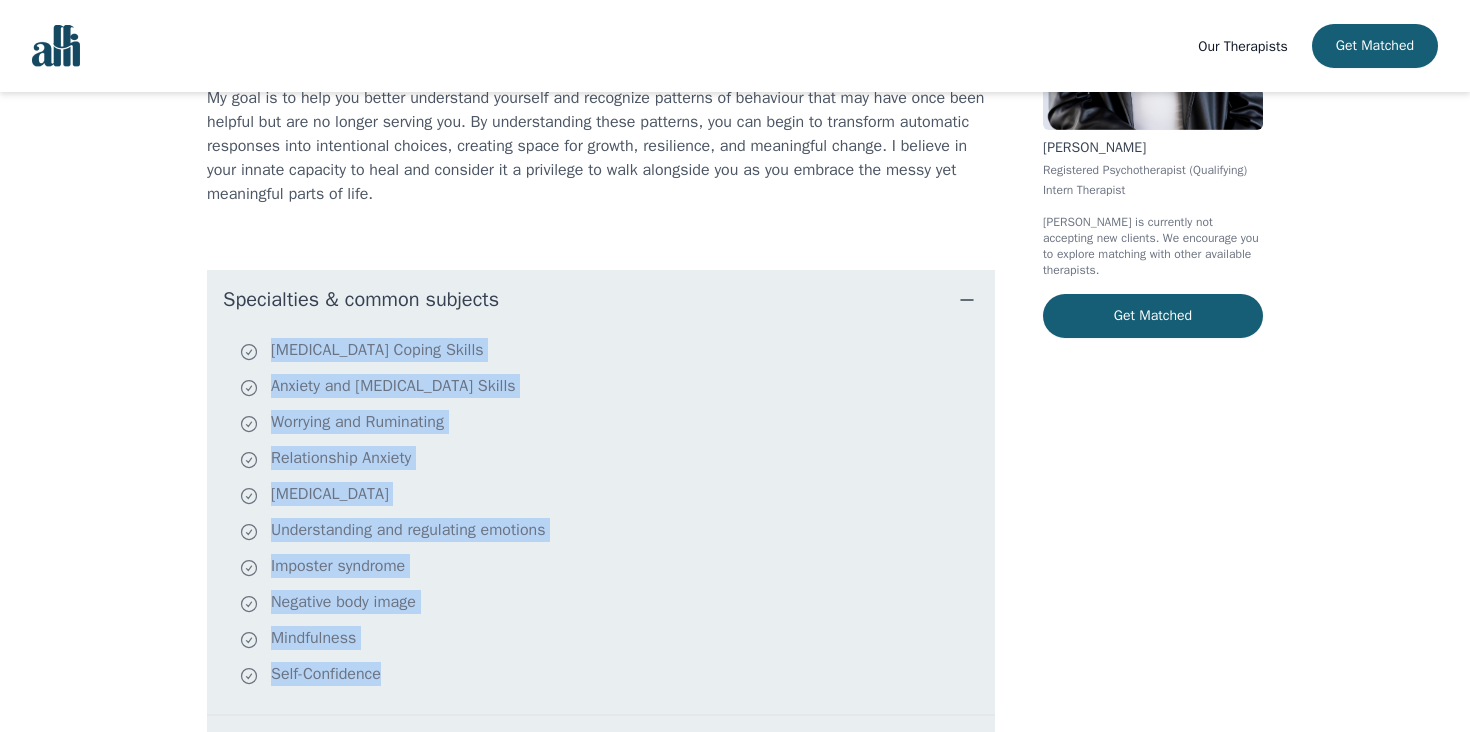 drag, startPoint x: 268, startPoint y: 350, endPoint x: 426, endPoint y: 699, distance: 383.0992 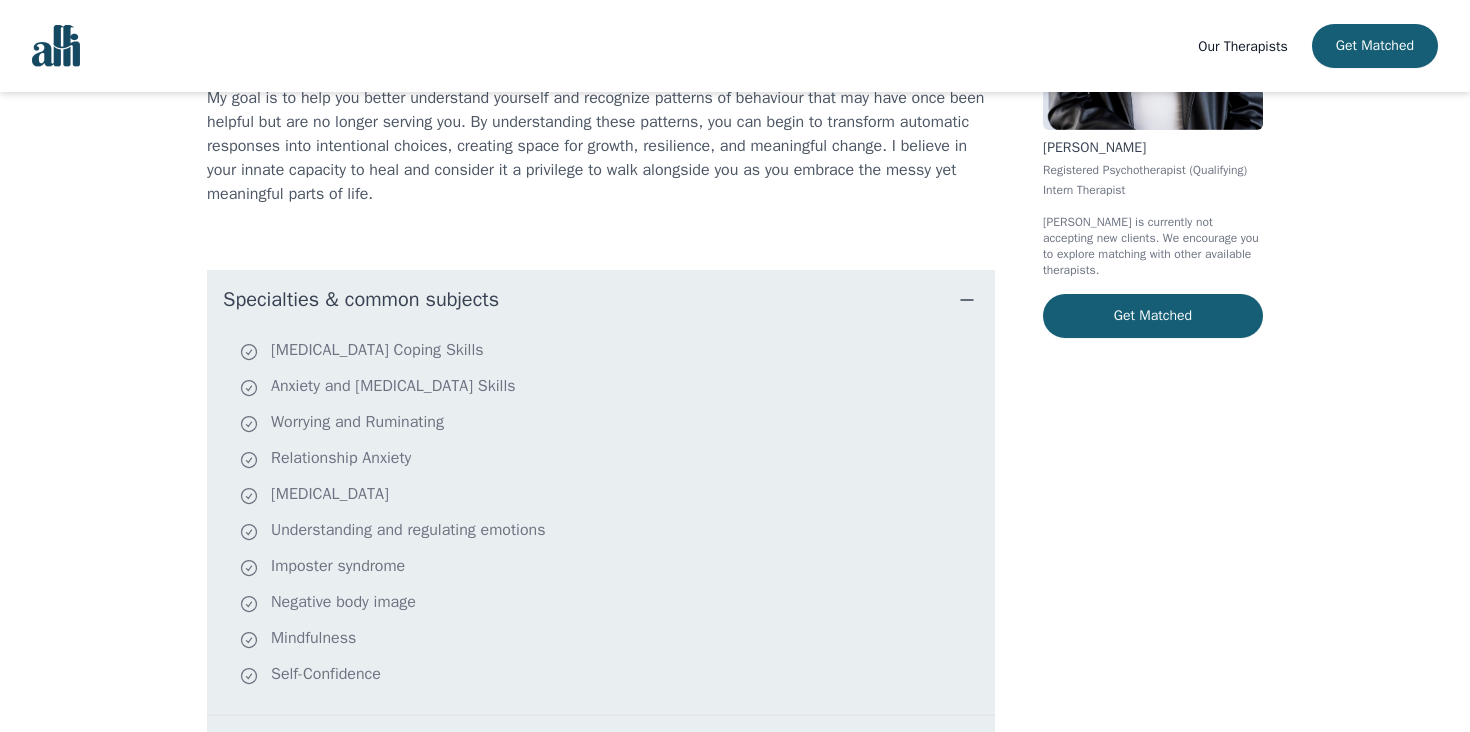 scroll, scrollTop: 0, scrollLeft: 0, axis: both 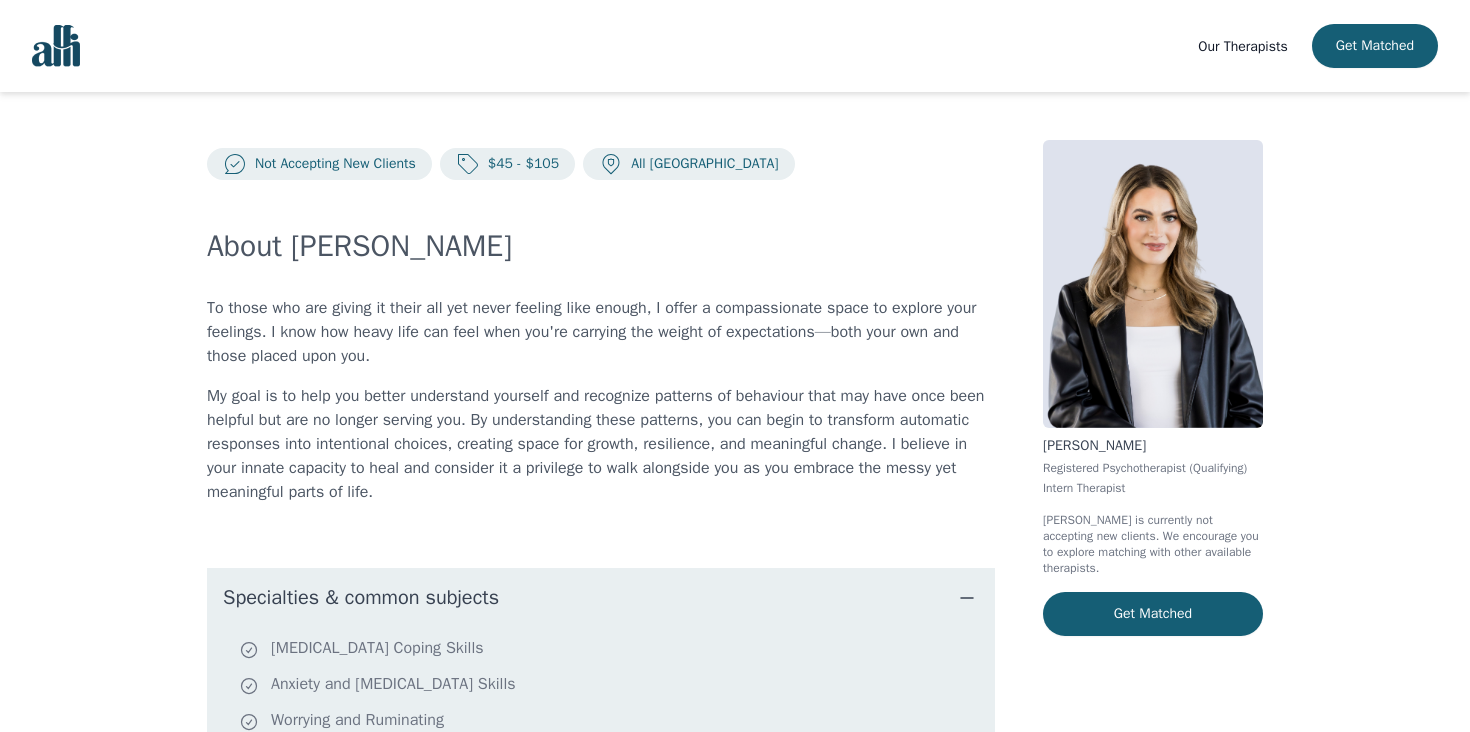 click at bounding box center (56, 46) 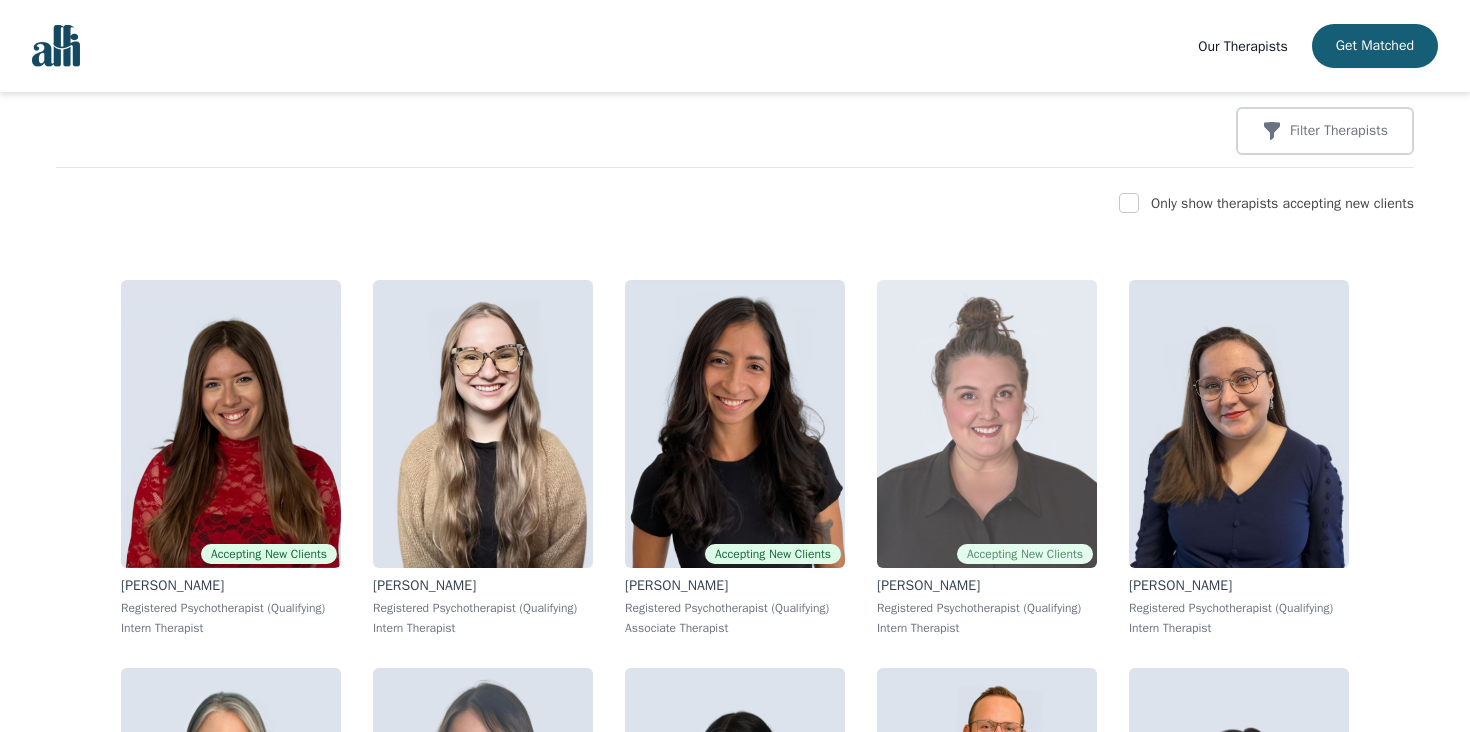 scroll, scrollTop: 220, scrollLeft: 0, axis: vertical 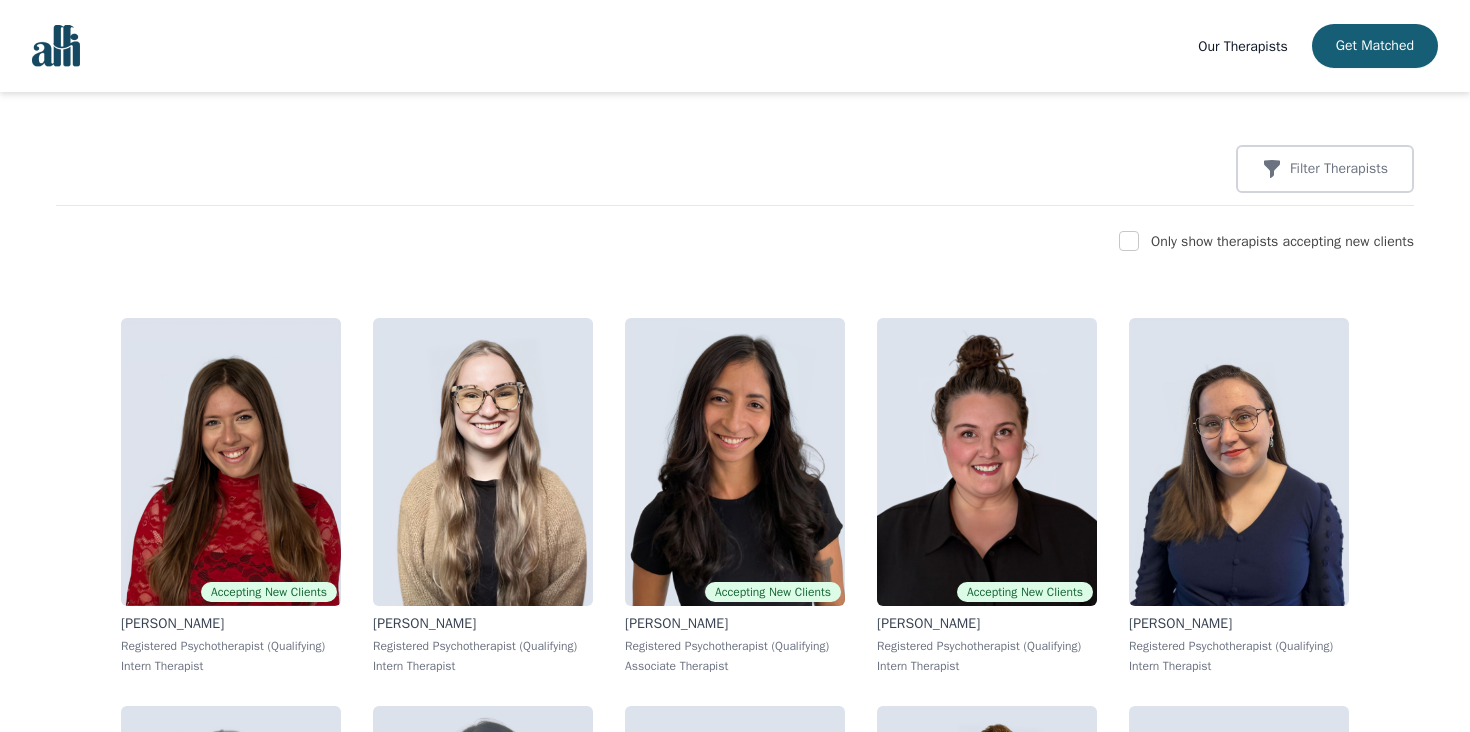 click on "Only show therapists accepting new clients" at bounding box center [1282, 241] 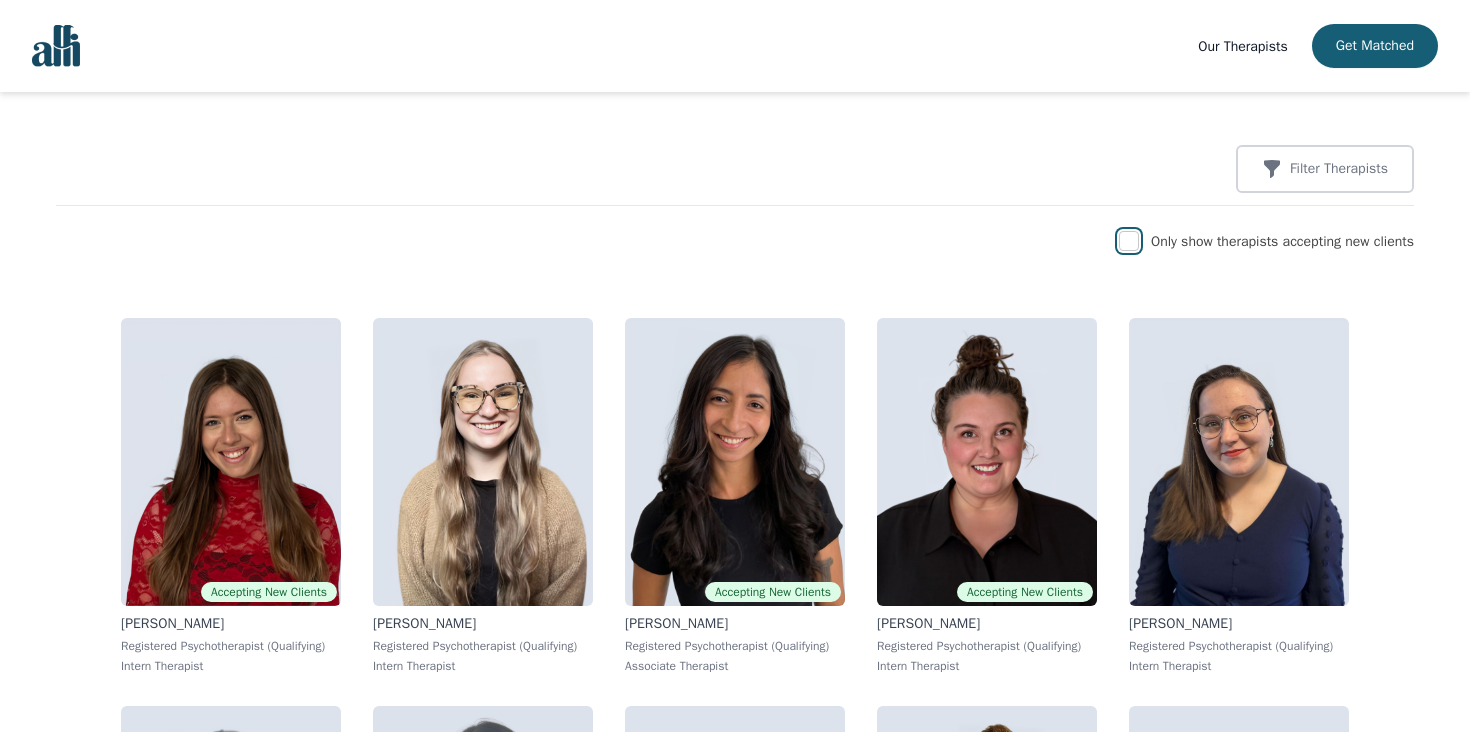 click at bounding box center [1129, 241] 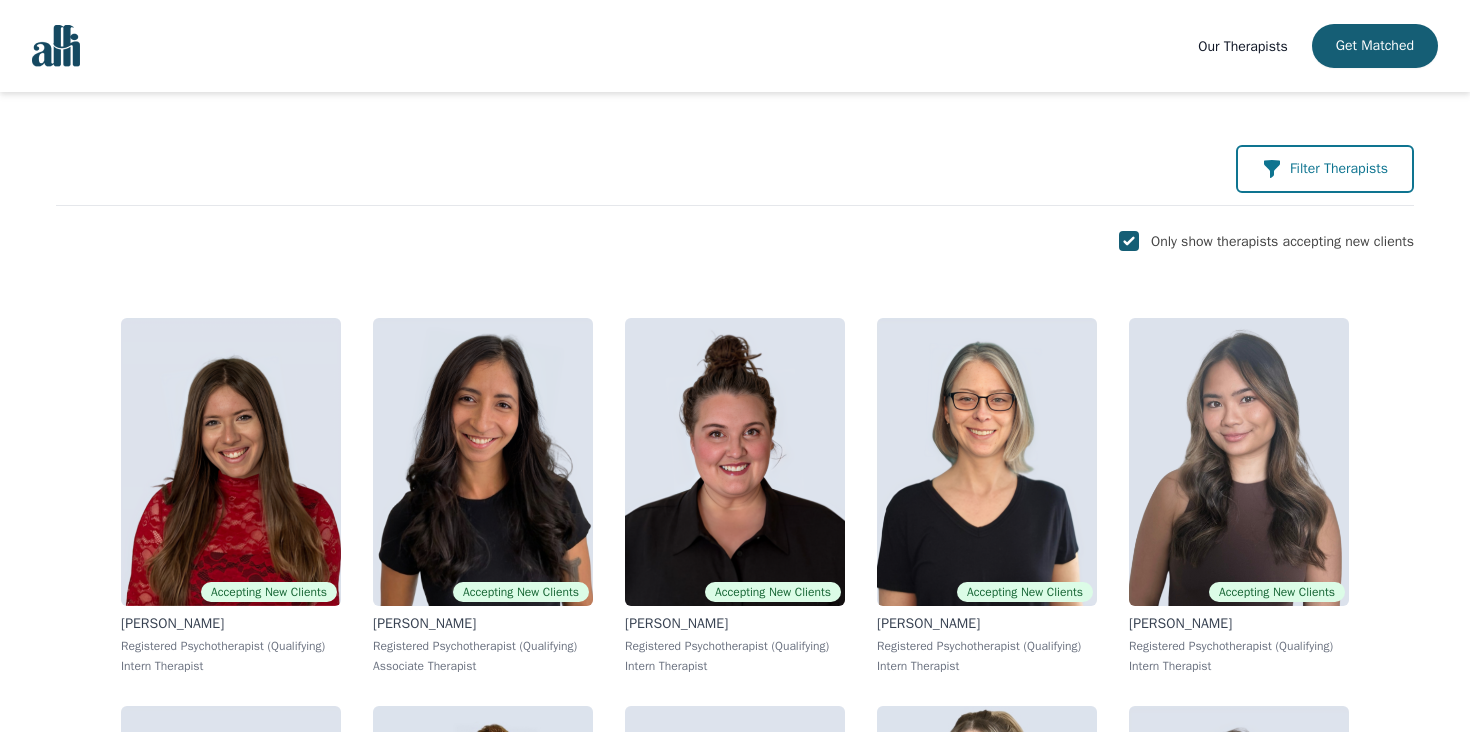 click on "Filter Therapists" at bounding box center [1339, 169] 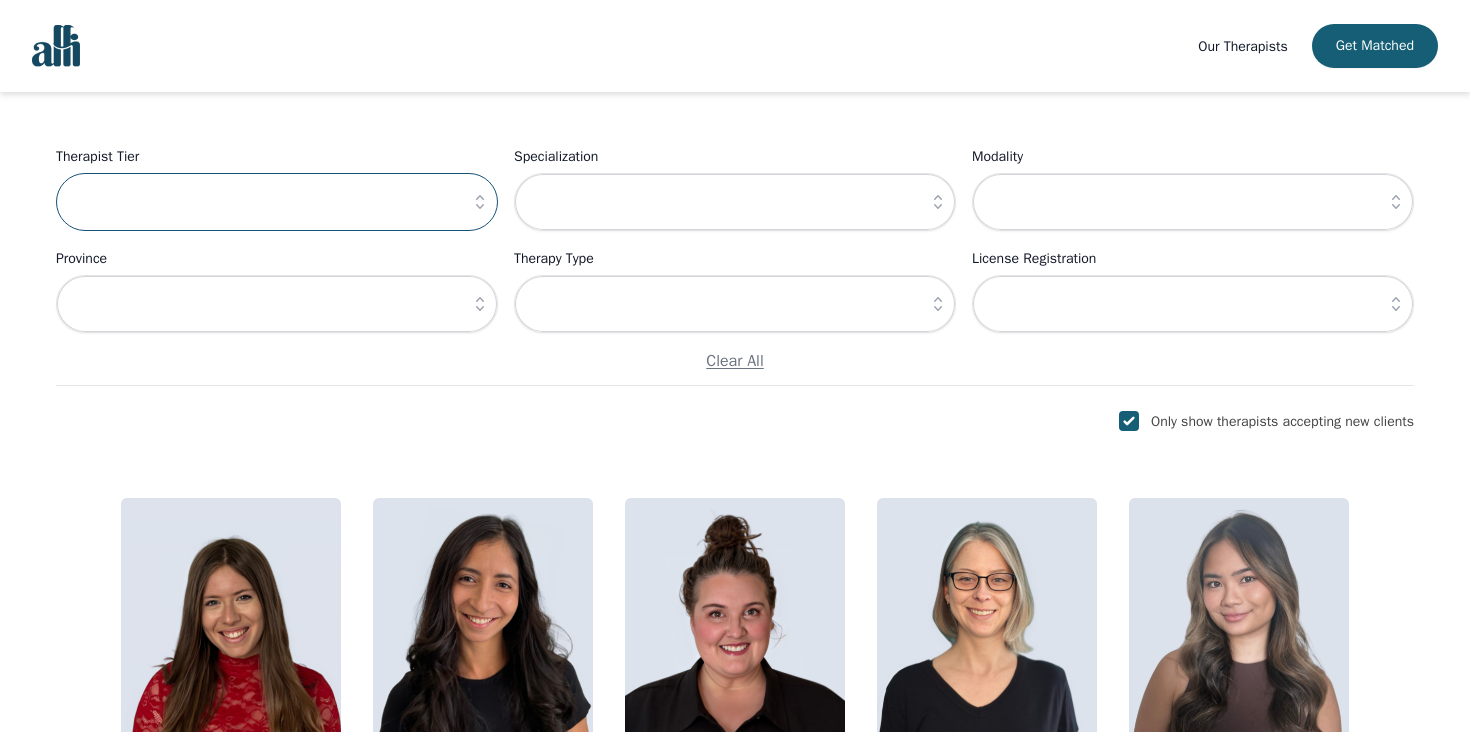 click at bounding box center [277, 202] 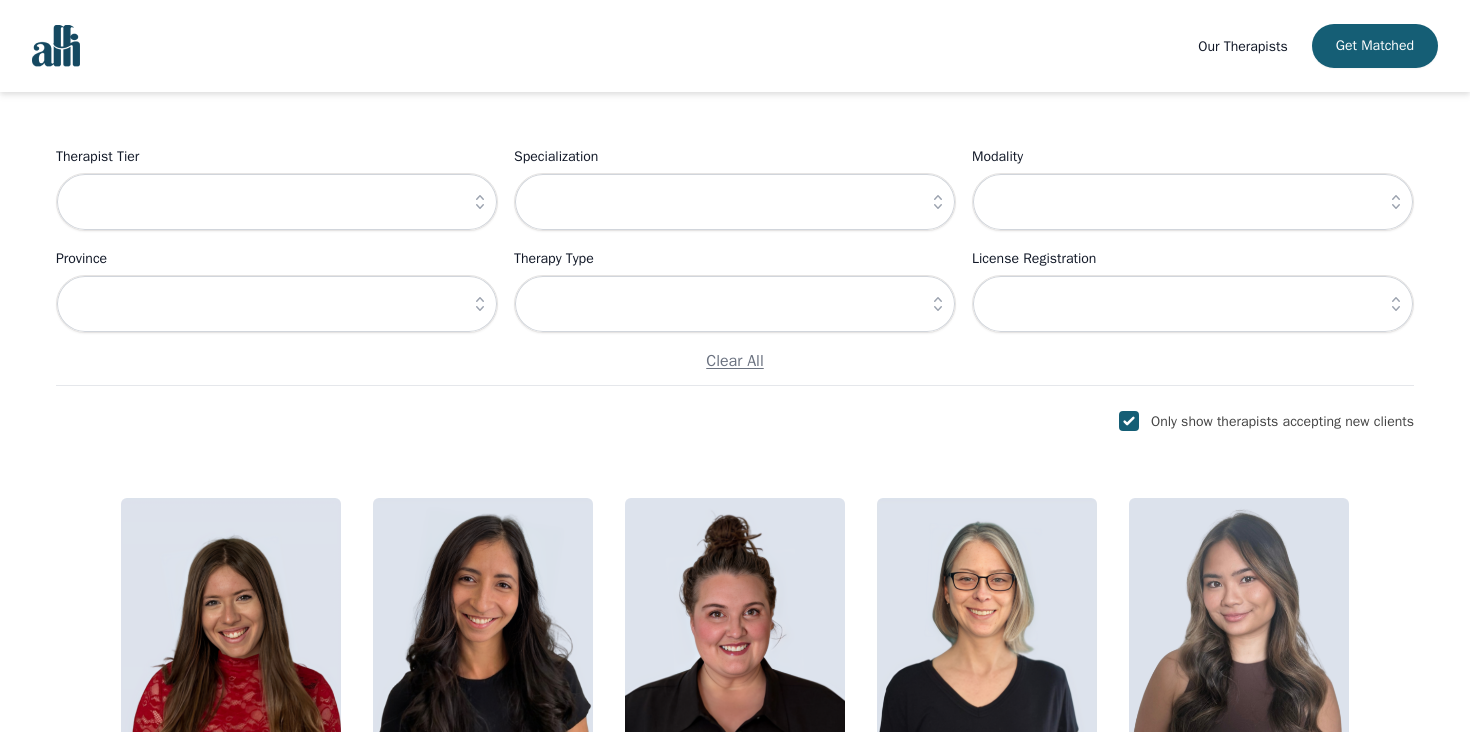 click 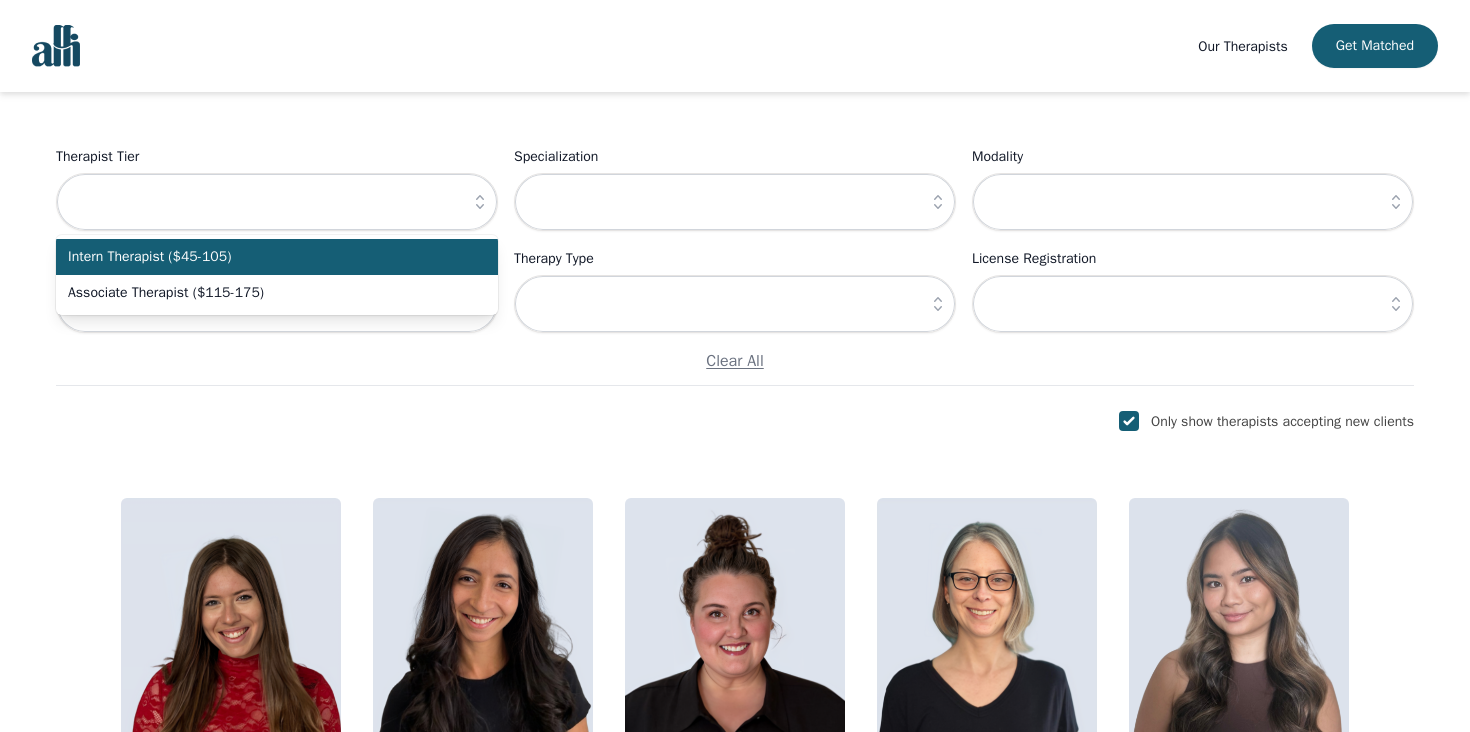 click on "Intern Therapist ($45-105)" at bounding box center [265, 257] 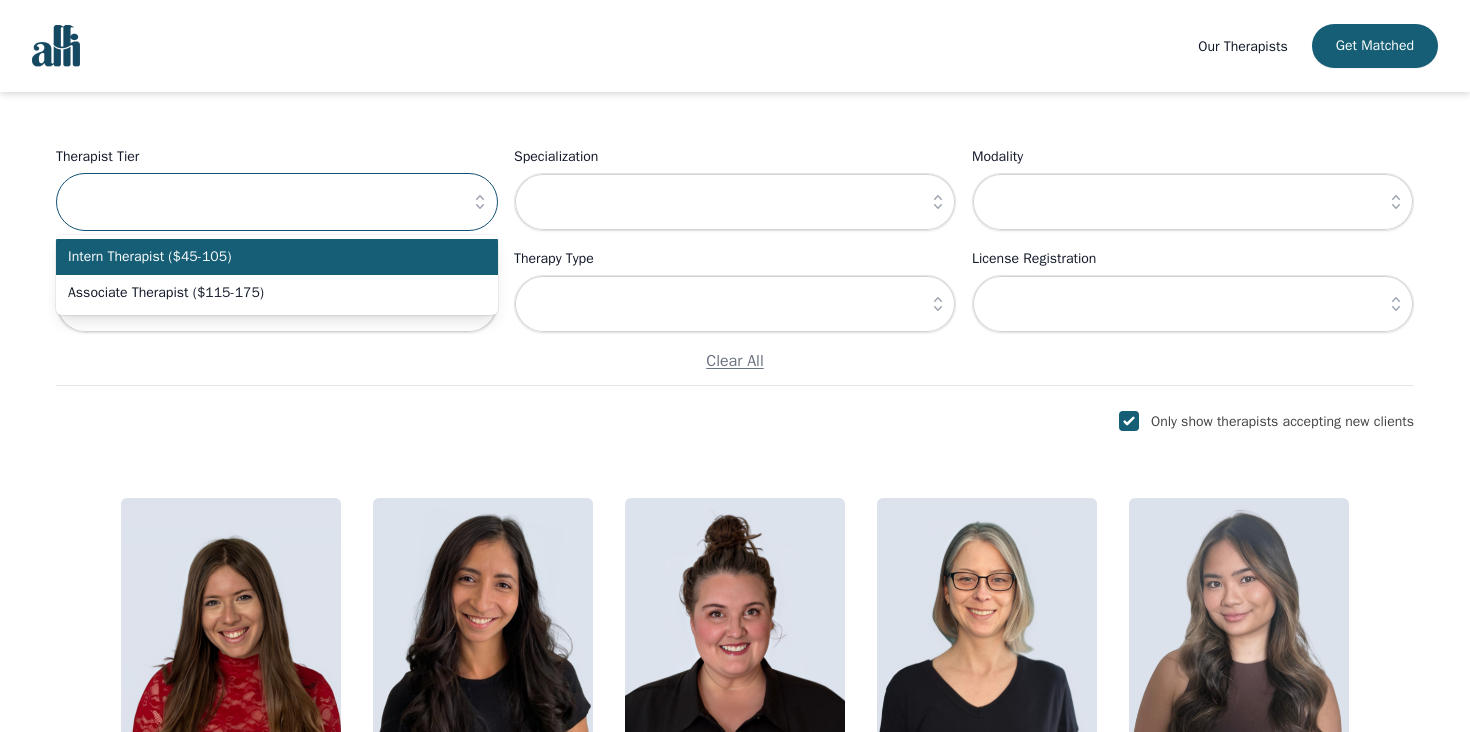 type on "Intern Therapist ($45-105)" 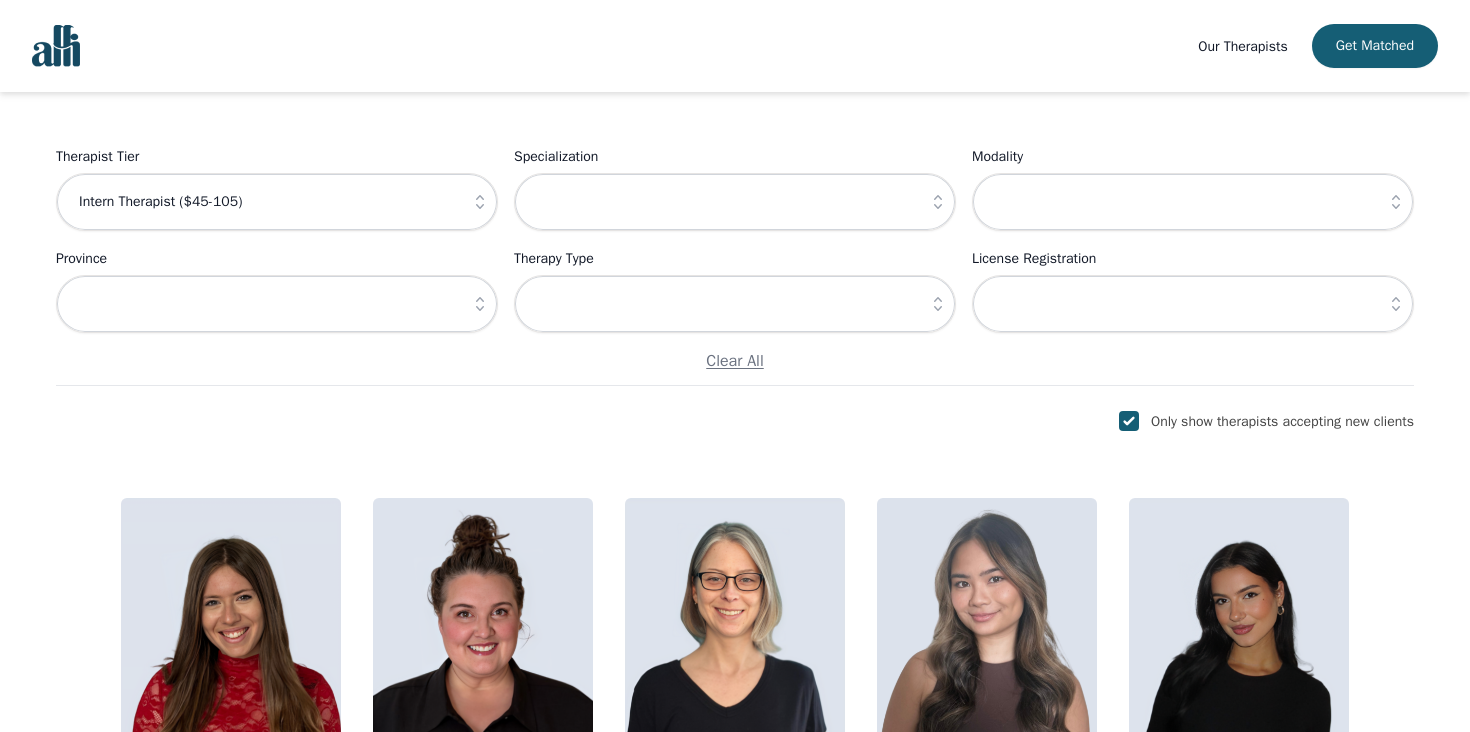 click on "Specialization" at bounding box center (735, 157) 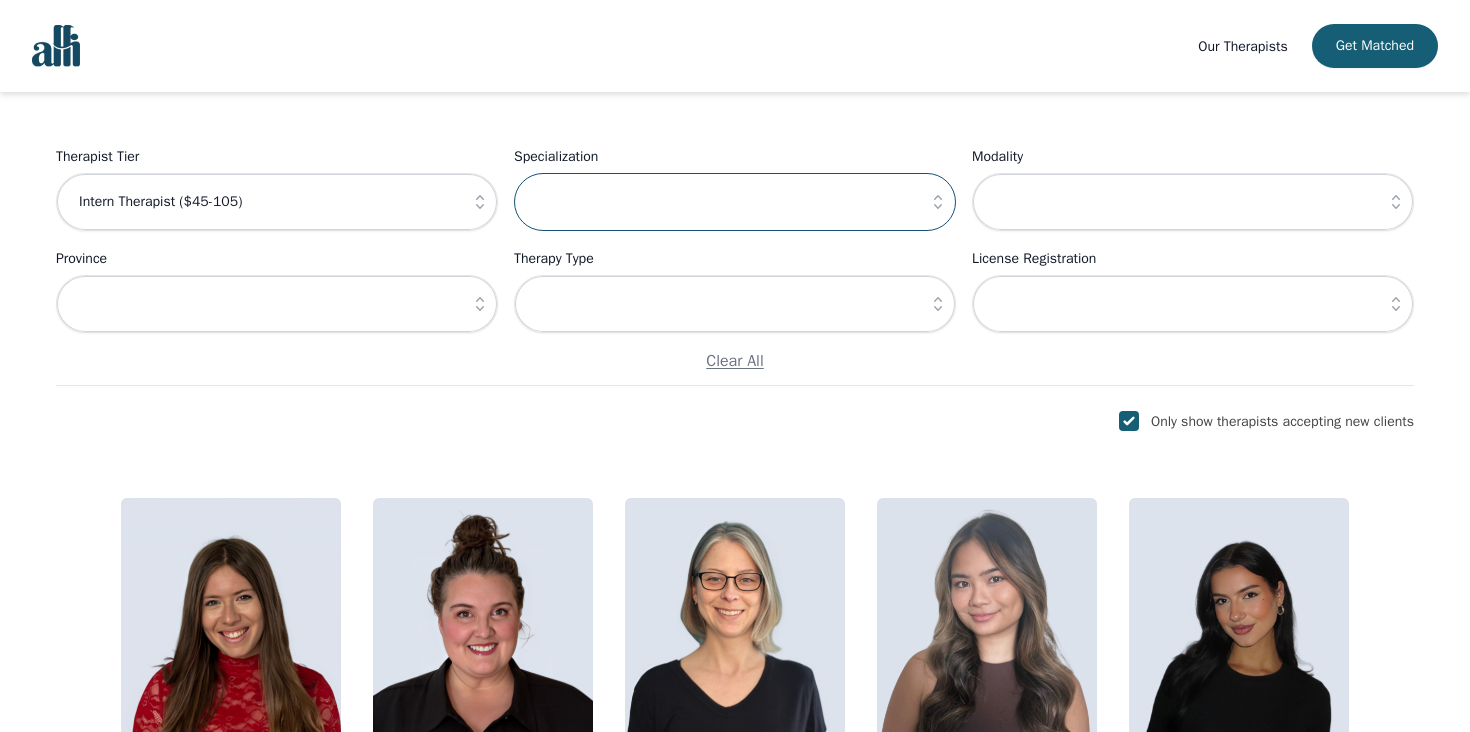 click at bounding box center [735, 202] 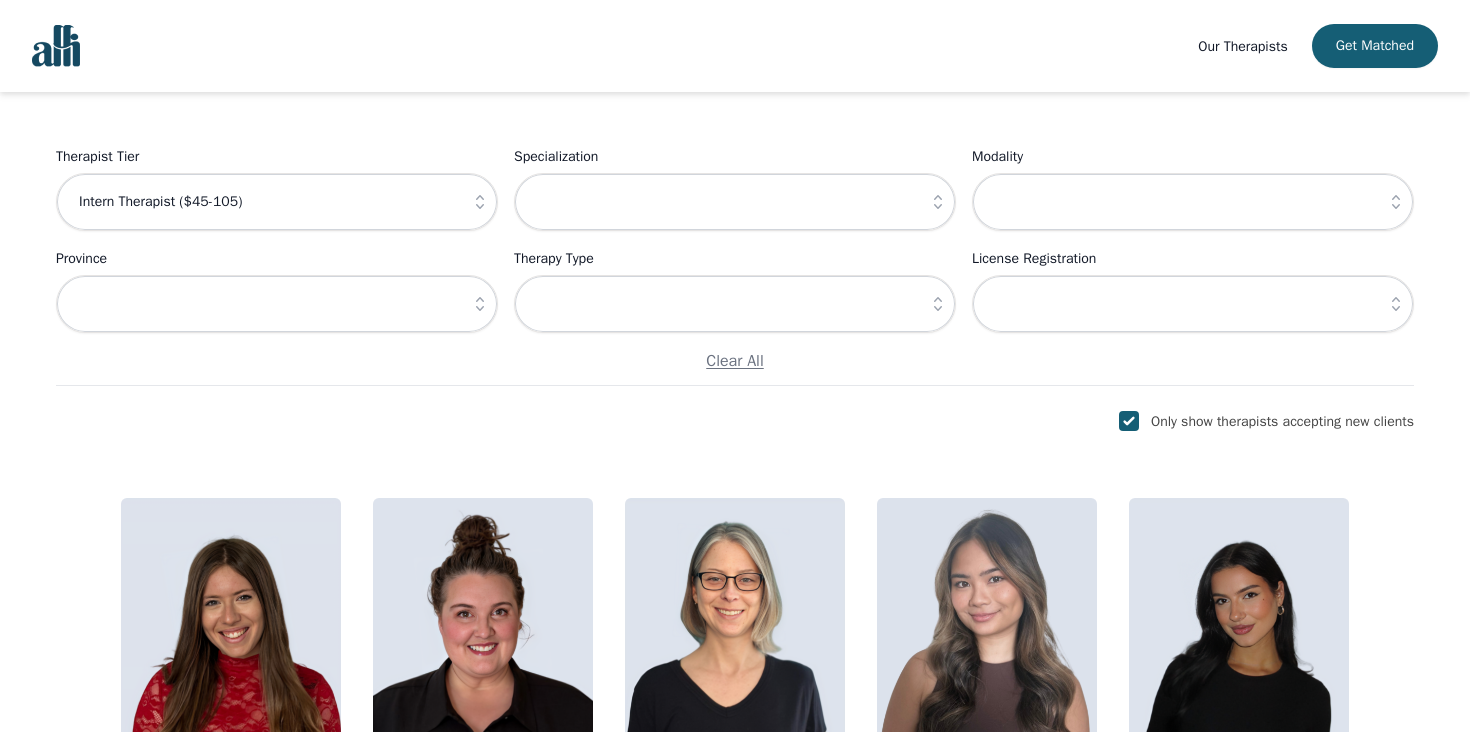 click 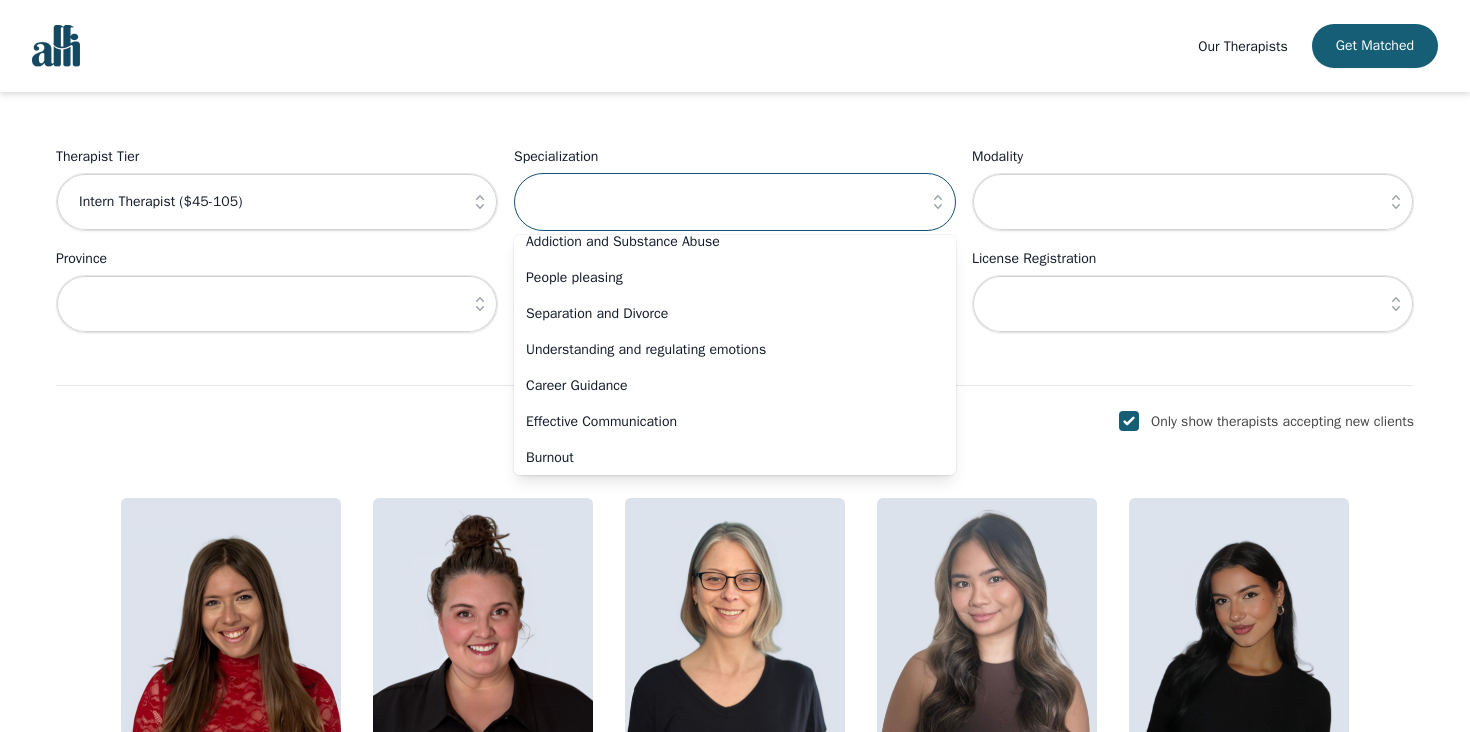 scroll, scrollTop: 416, scrollLeft: 0, axis: vertical 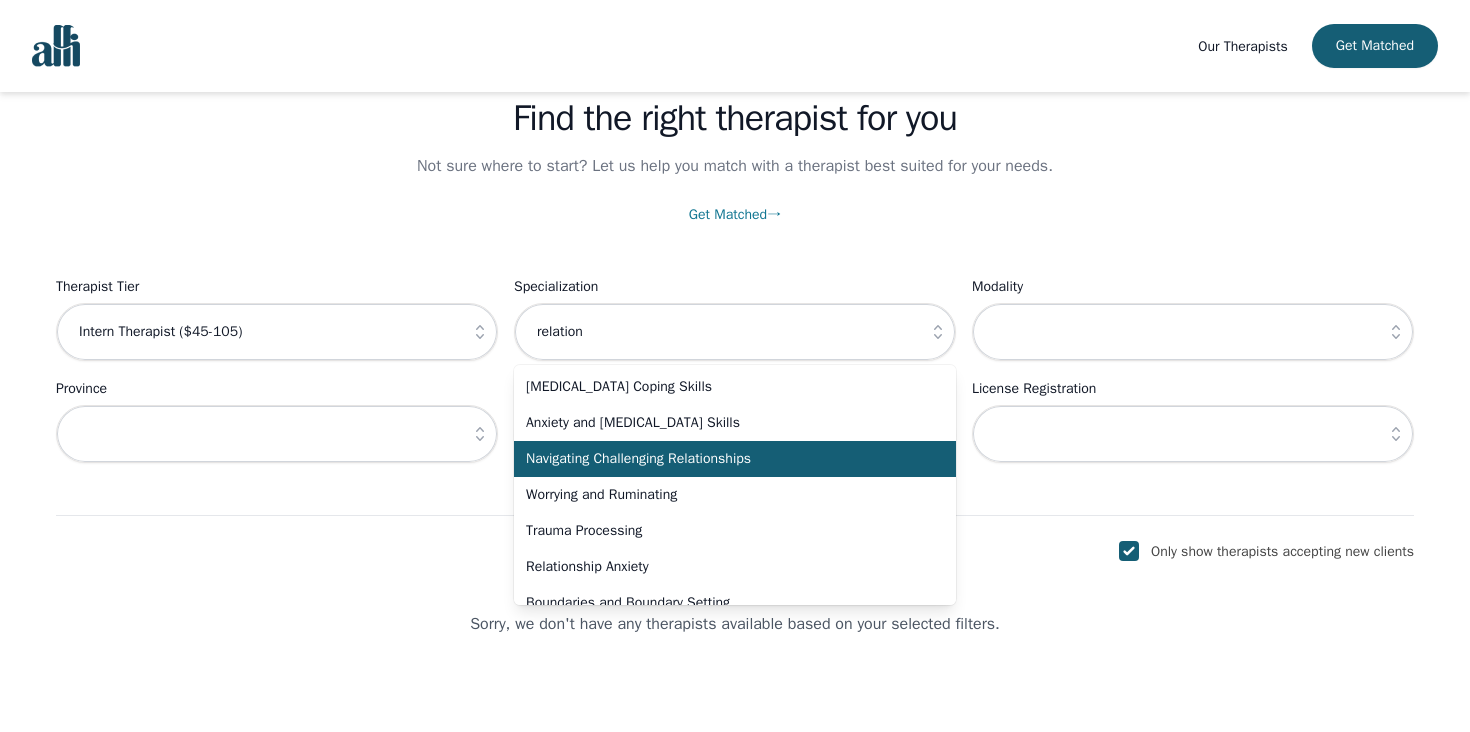 click on "Navigating Challenging Relationships" at bounding box center [723, 459] 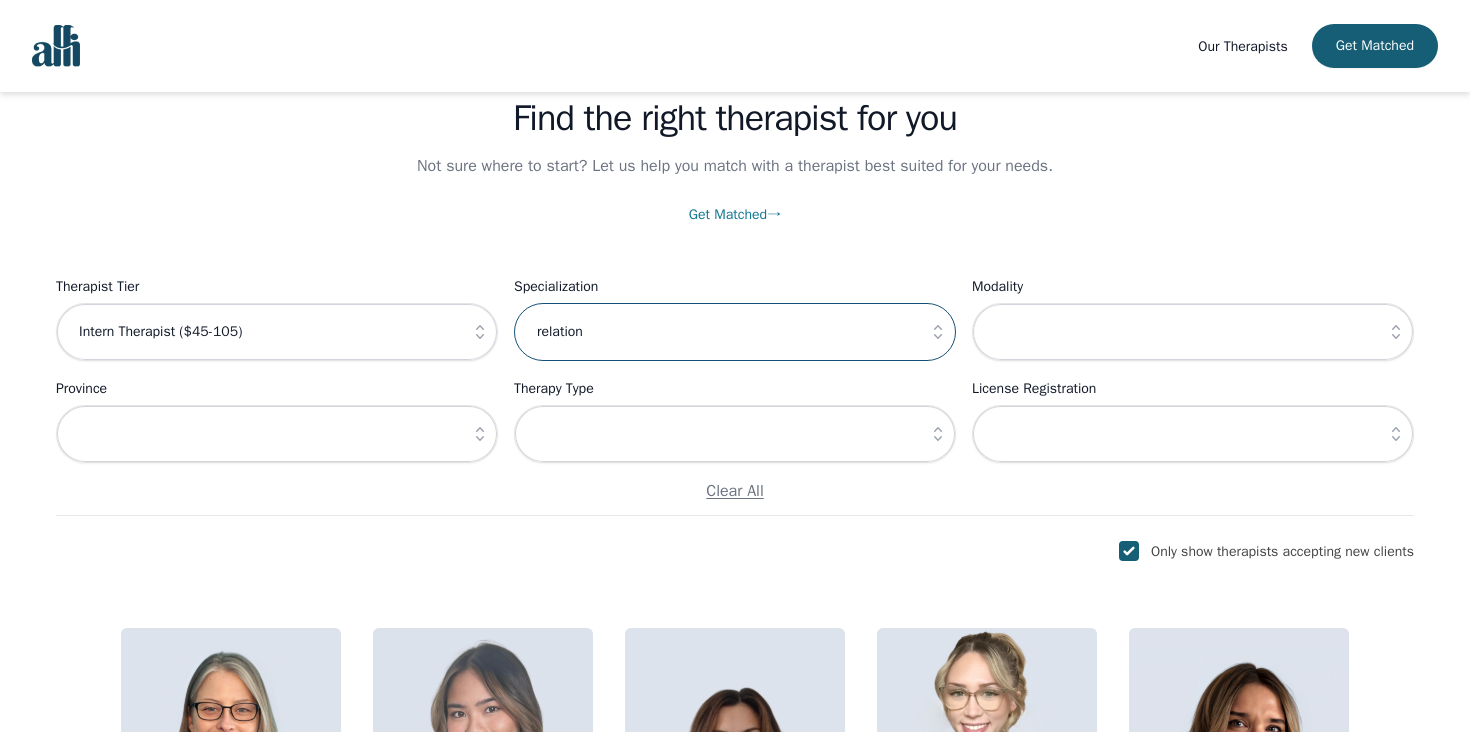 type on "Navigating Challenging Relationships" 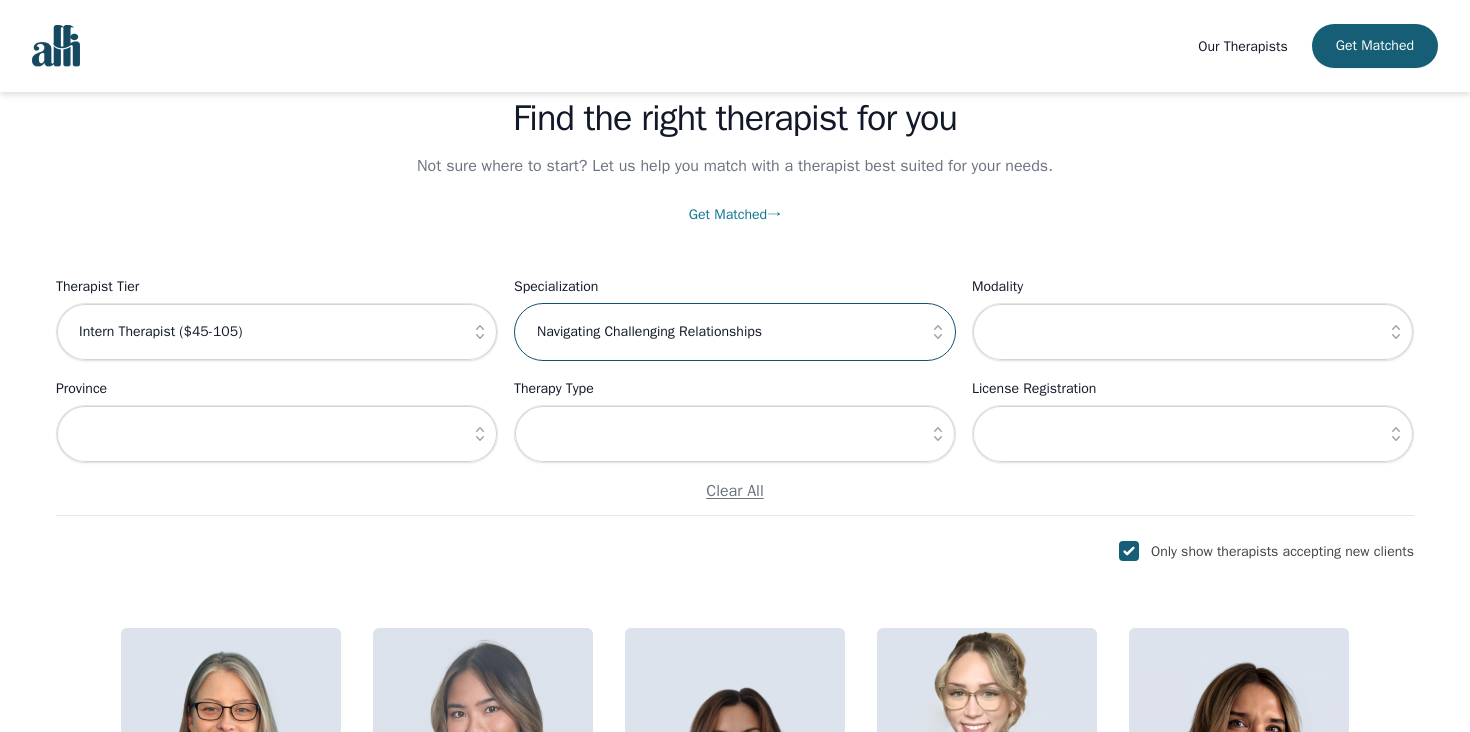 click on "Navigating Challenging Relationships" at bounding box center (735, 332) 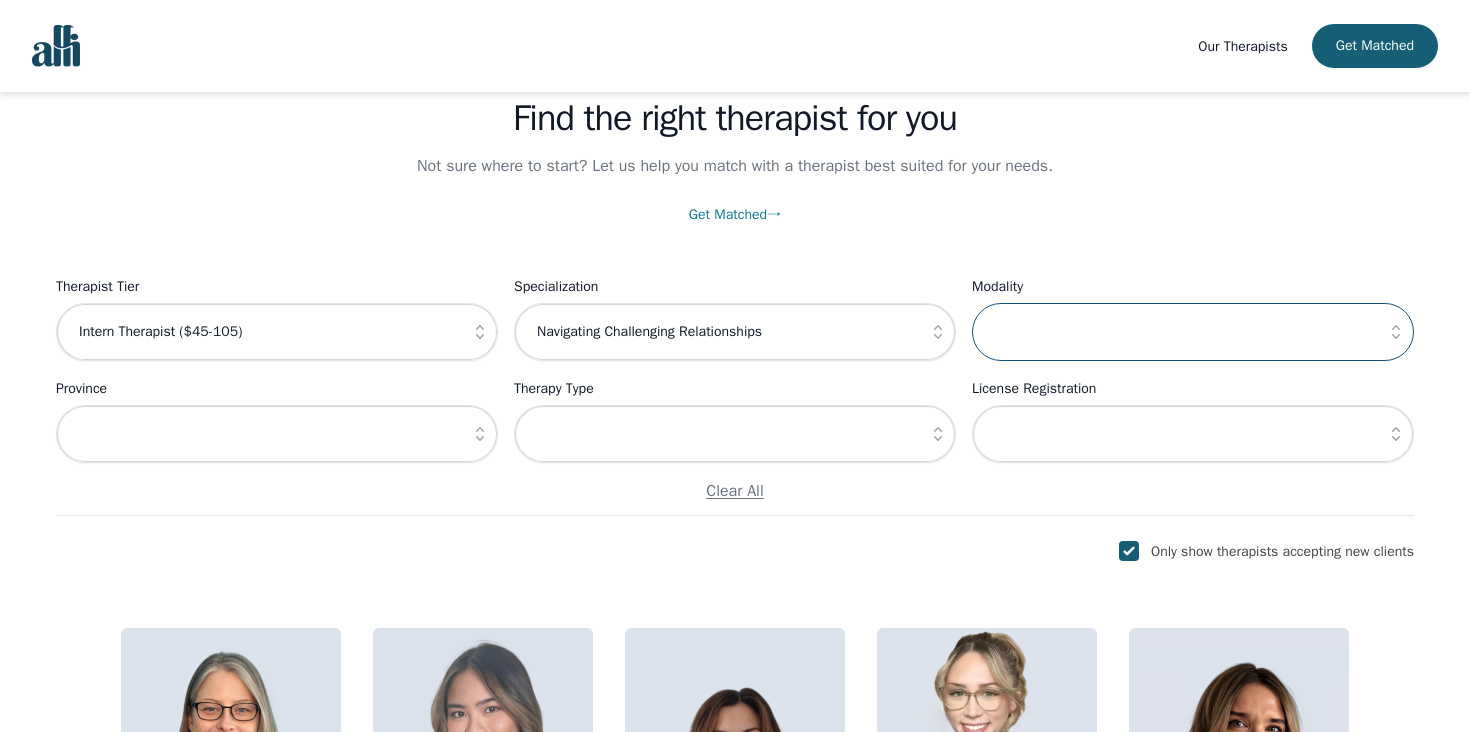 click at bounding box center (1193, 332) 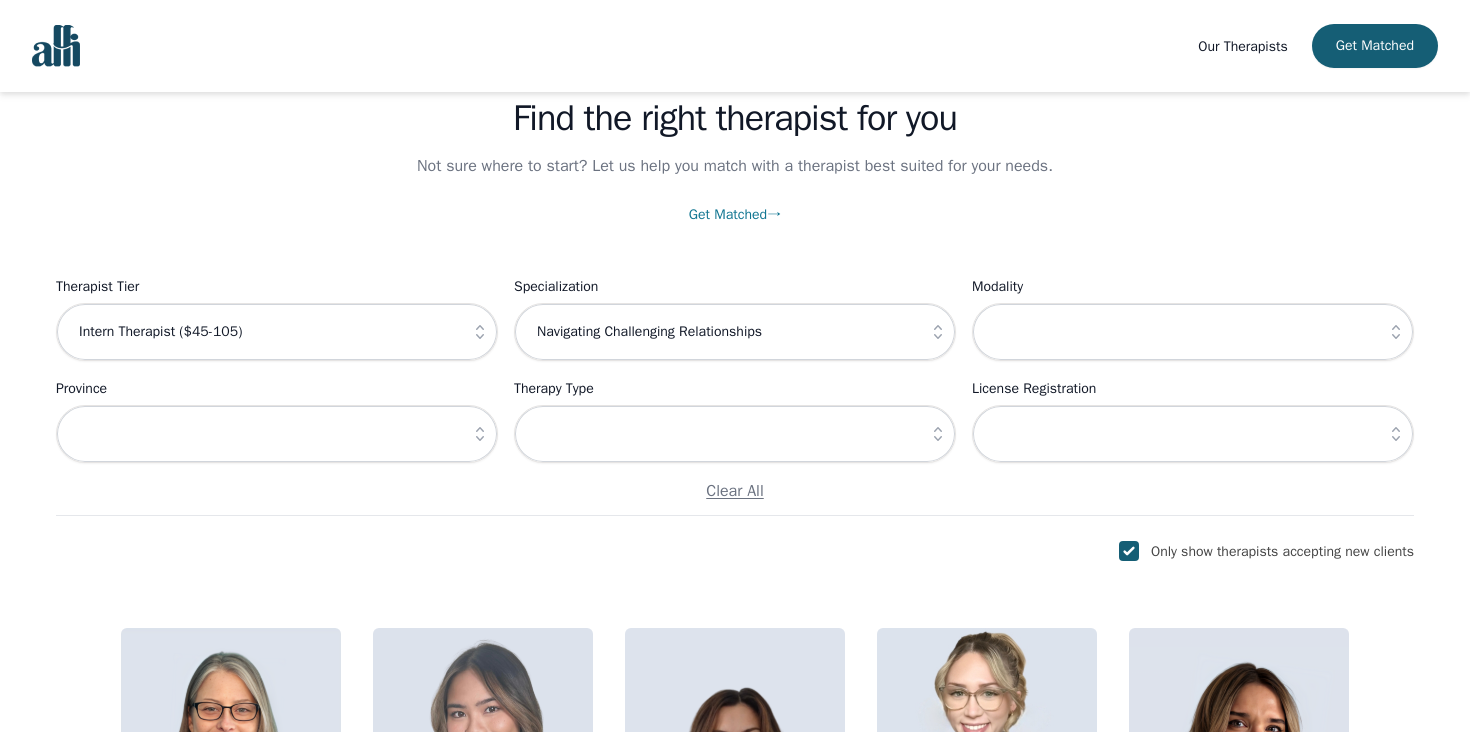click 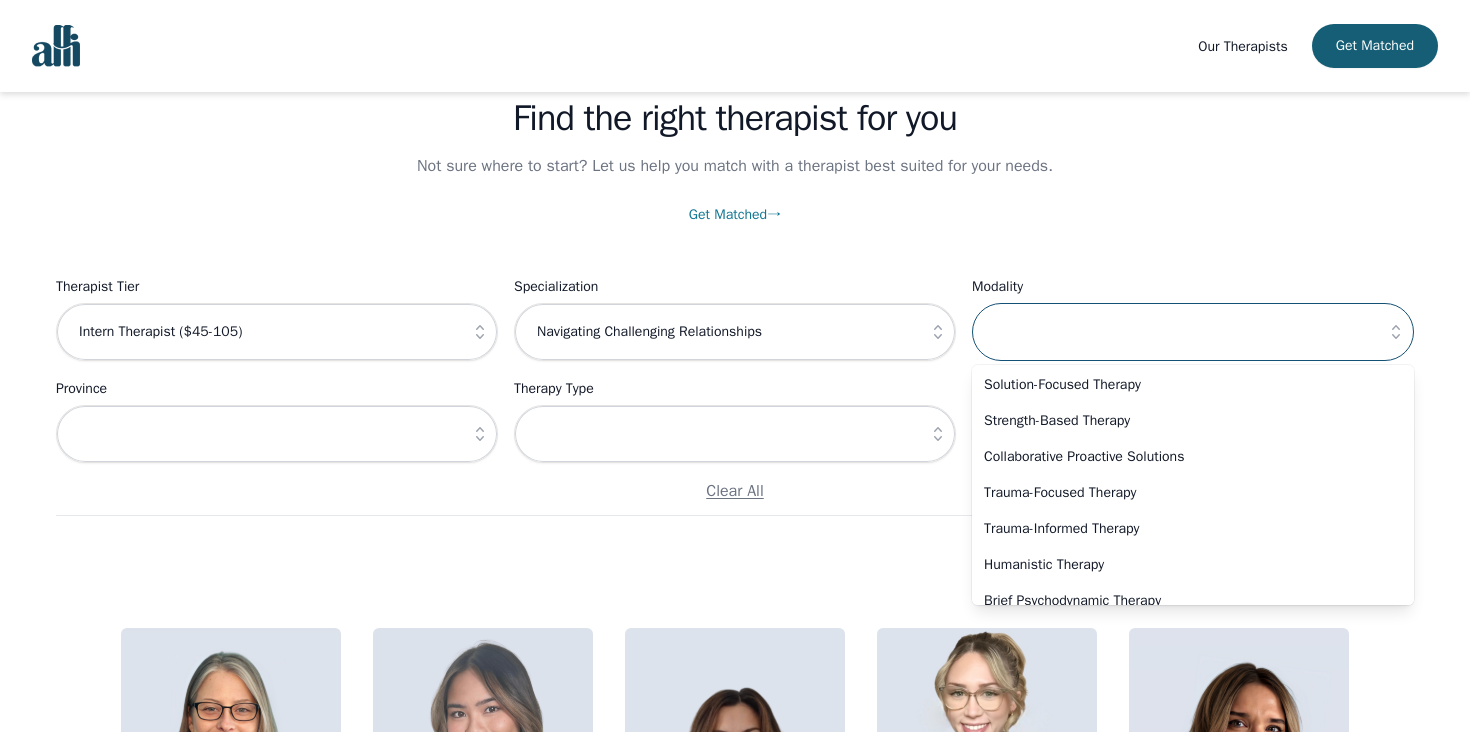 scroll, scrollTop: 1064, scrollLeft: 0, axis: vertical 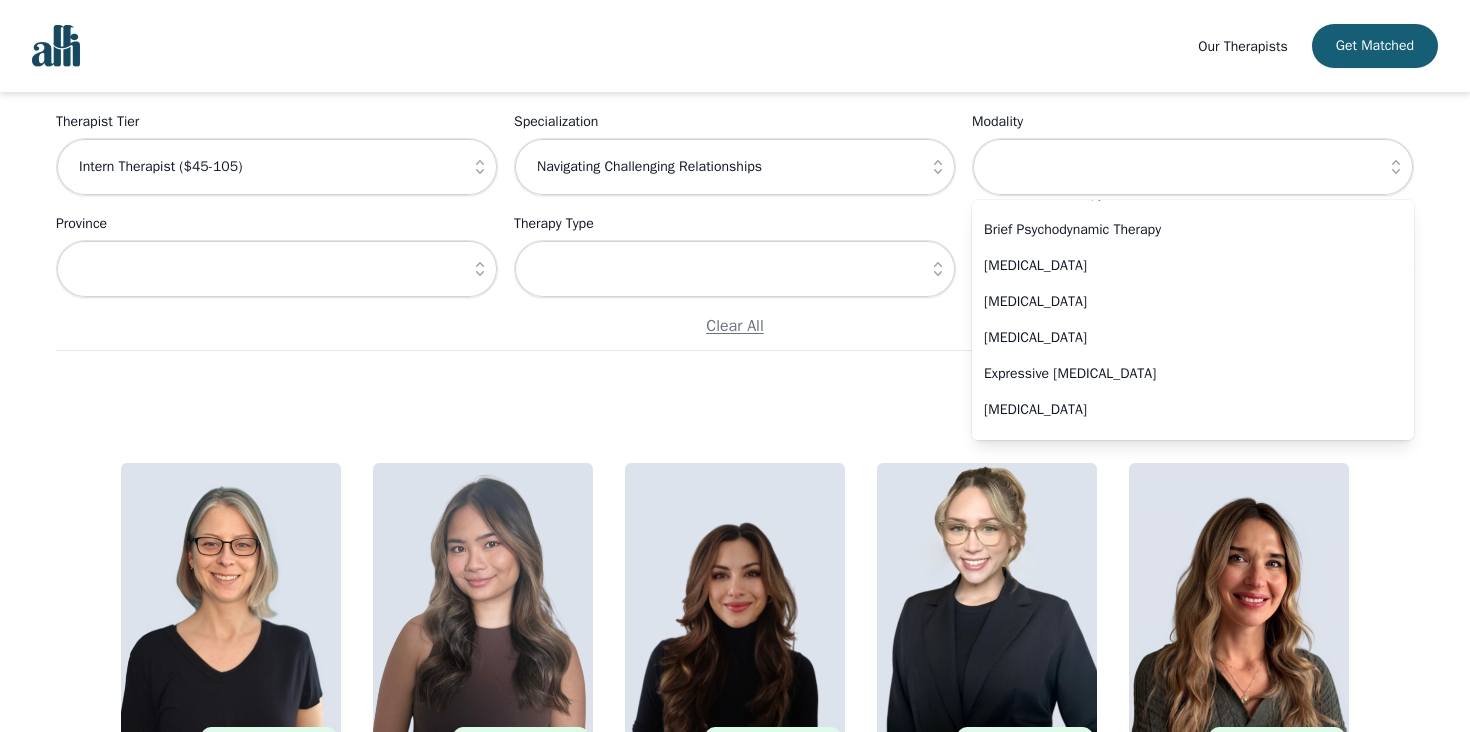 click on "Only show therapists accepting new clients" at bounding box center [735, 387] 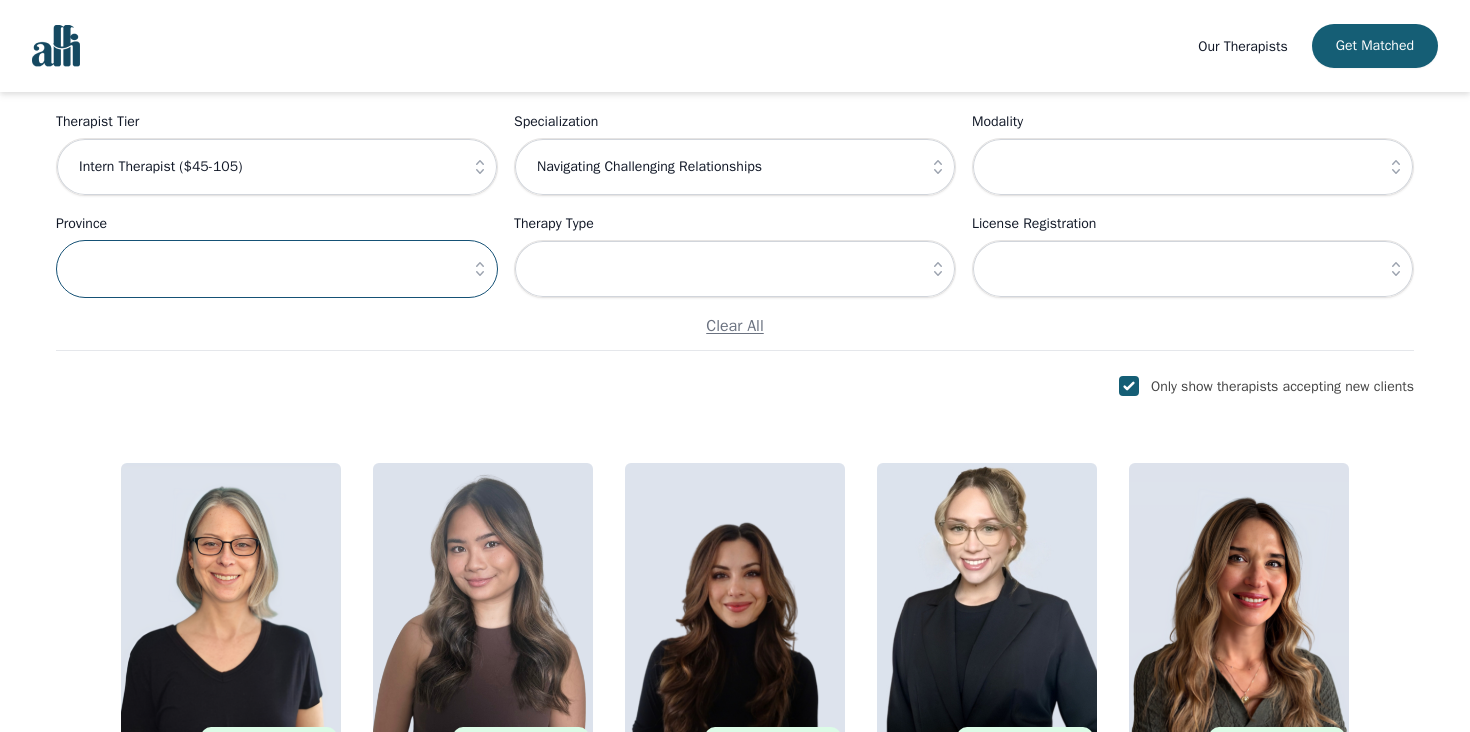 click at bounding box center [277, 269] 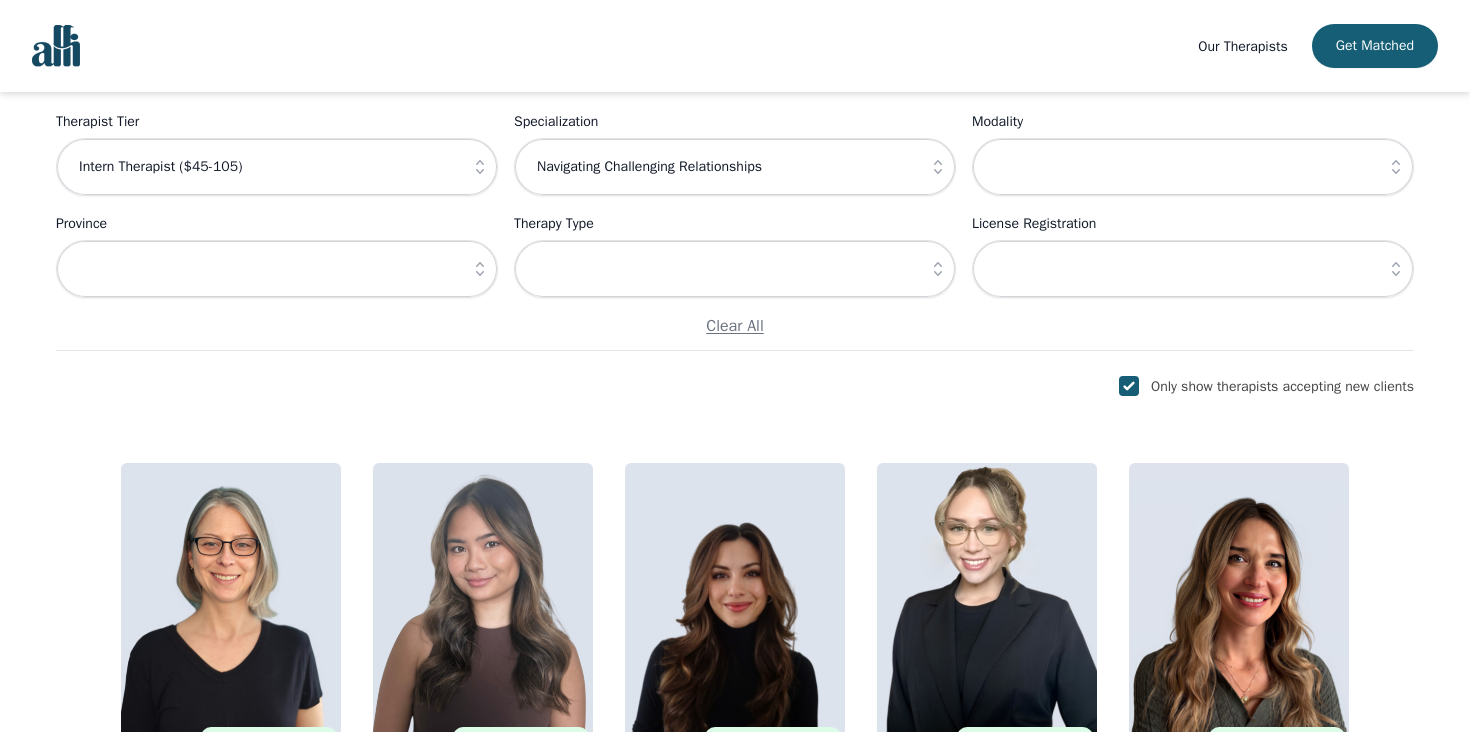 click 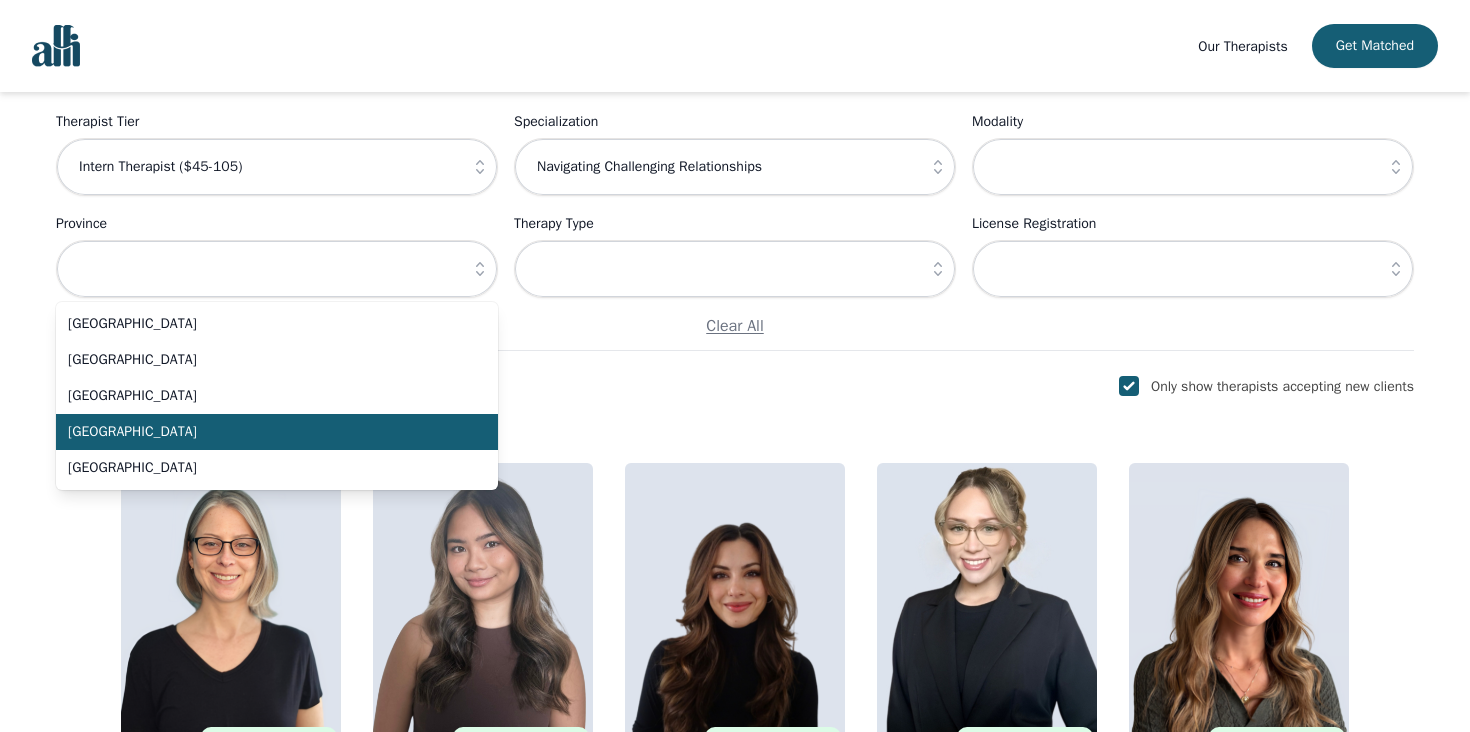 click on "Ontario" at bounding box center [265, 432] 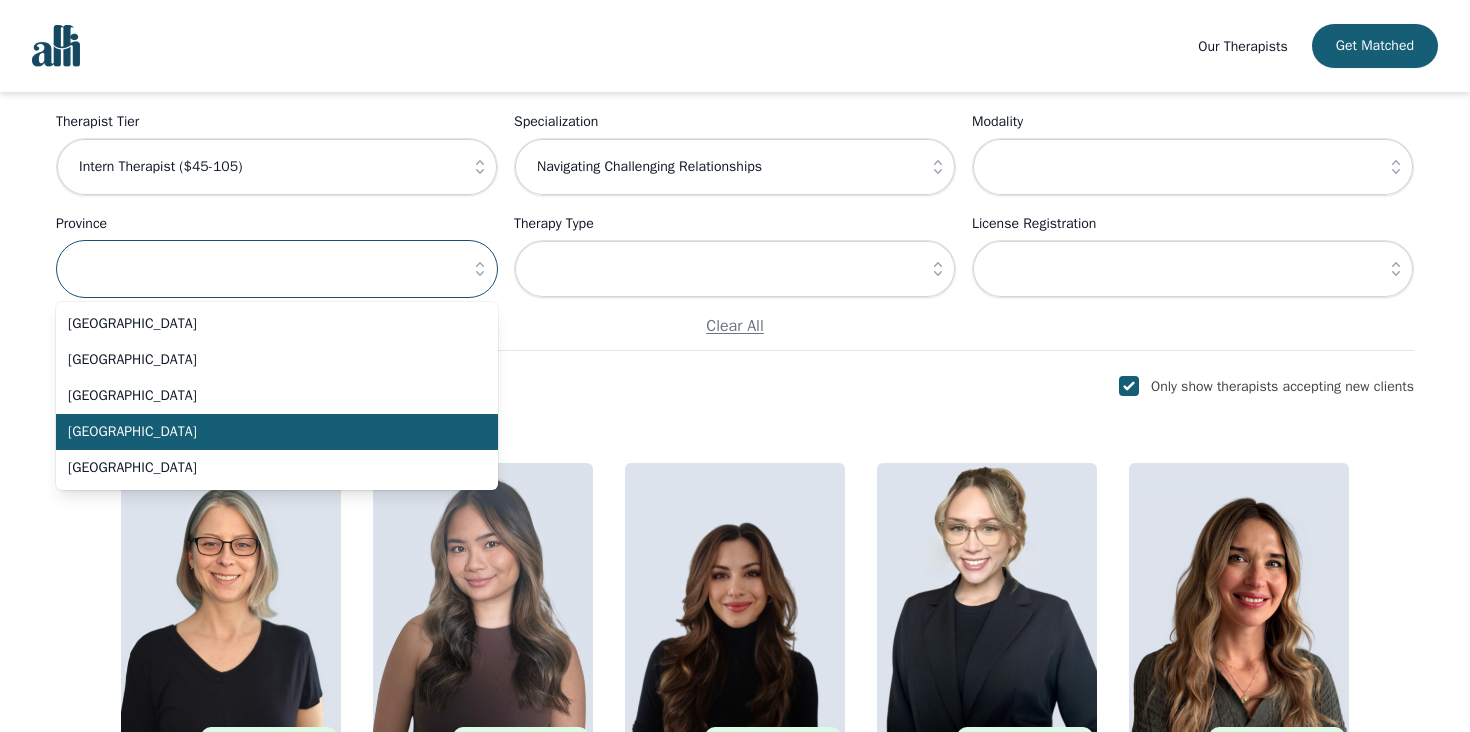type on "Ontario" 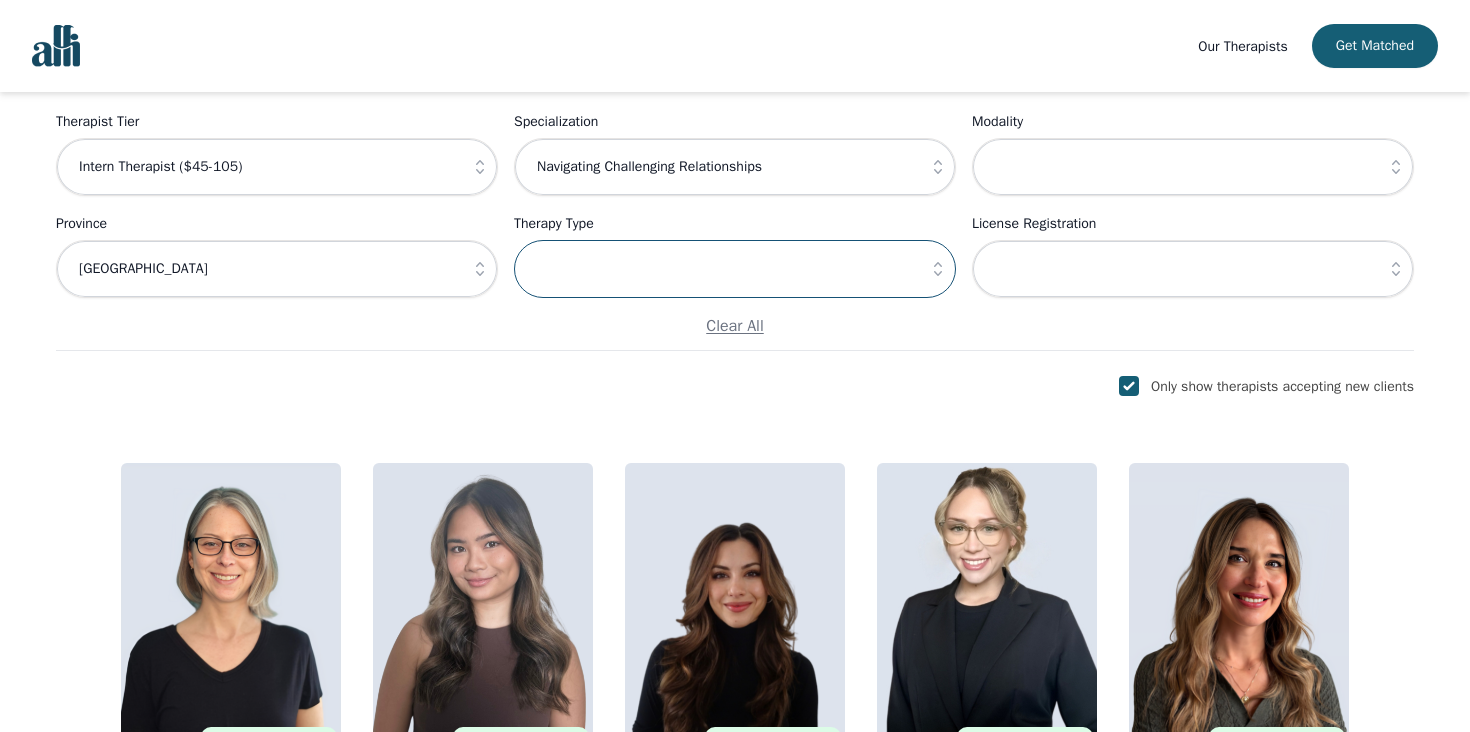 click at bounding box center [735, 269] 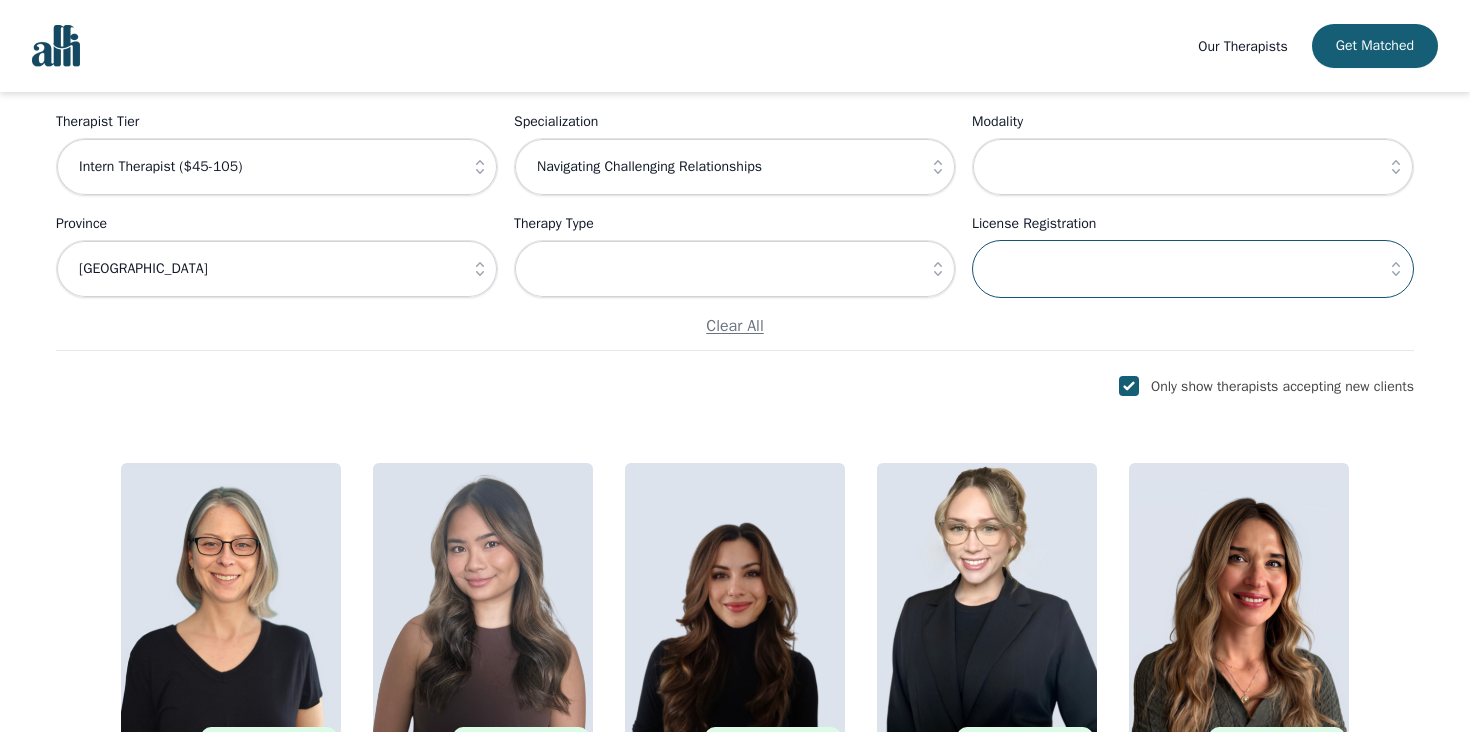 click at bounding box center [1193, 269] 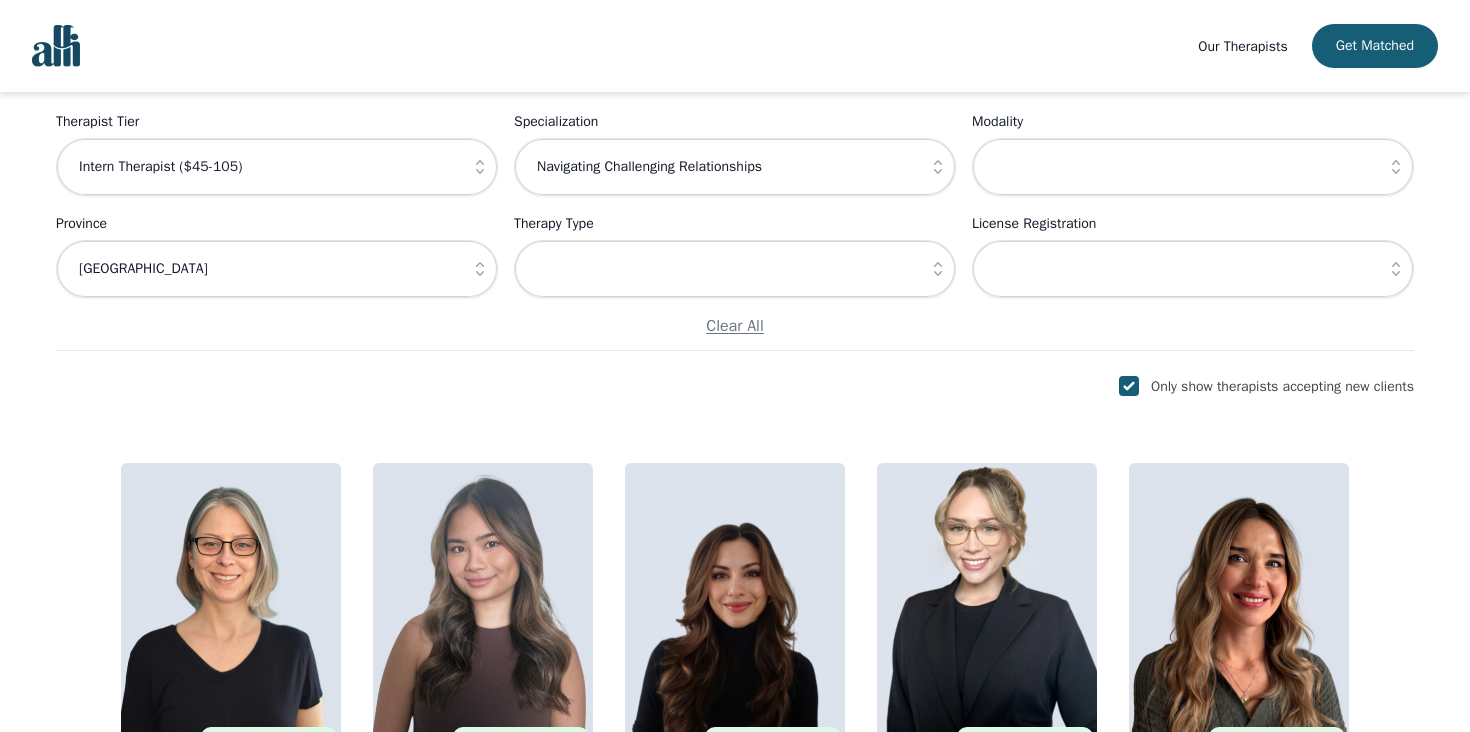 click on "Therapist Tier Intern Therapist ($45-105) Specialization Navigating Challenging Relationships Modality Province Ontario Therapy Type License Registration Clear All" at bounding box center (735, 224) 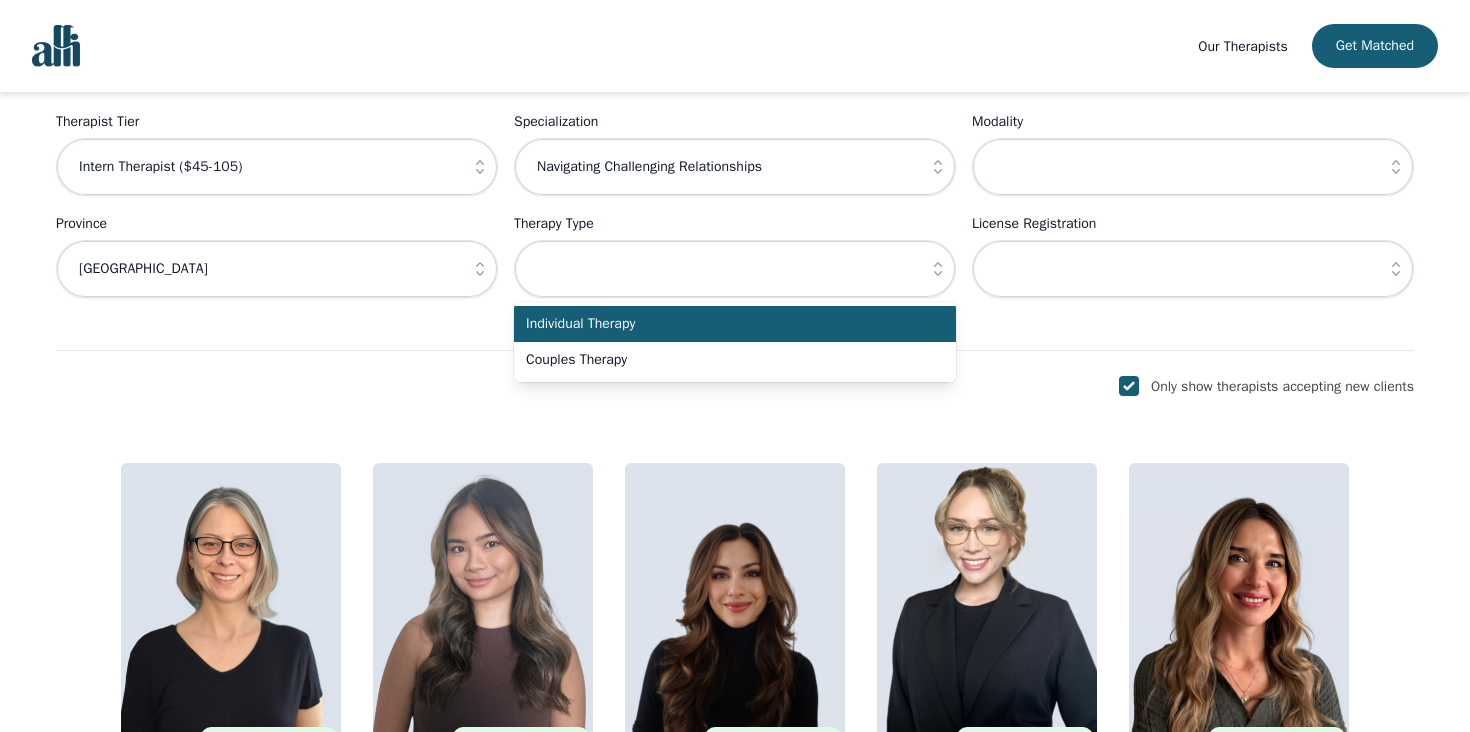 click 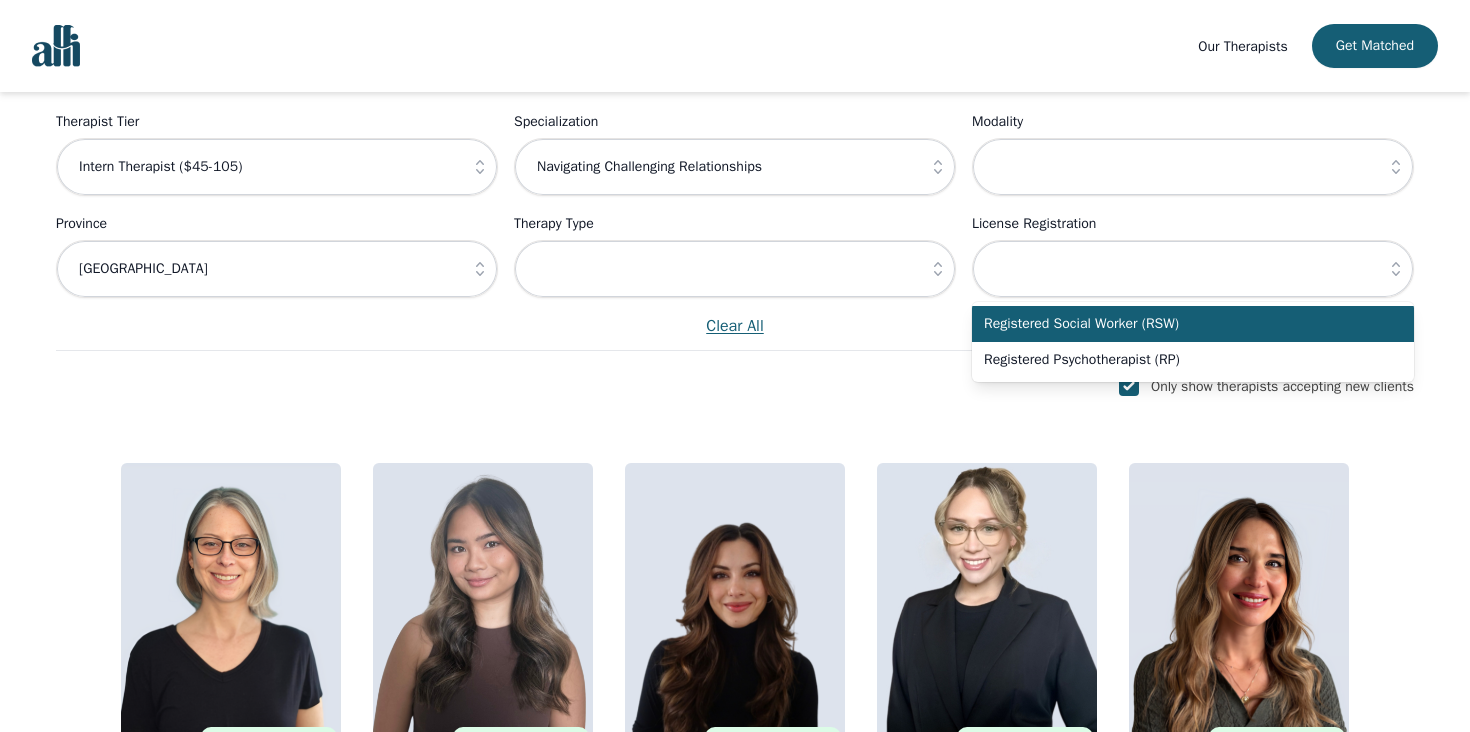 click on "Clear All" at bounding box center [735, 326] 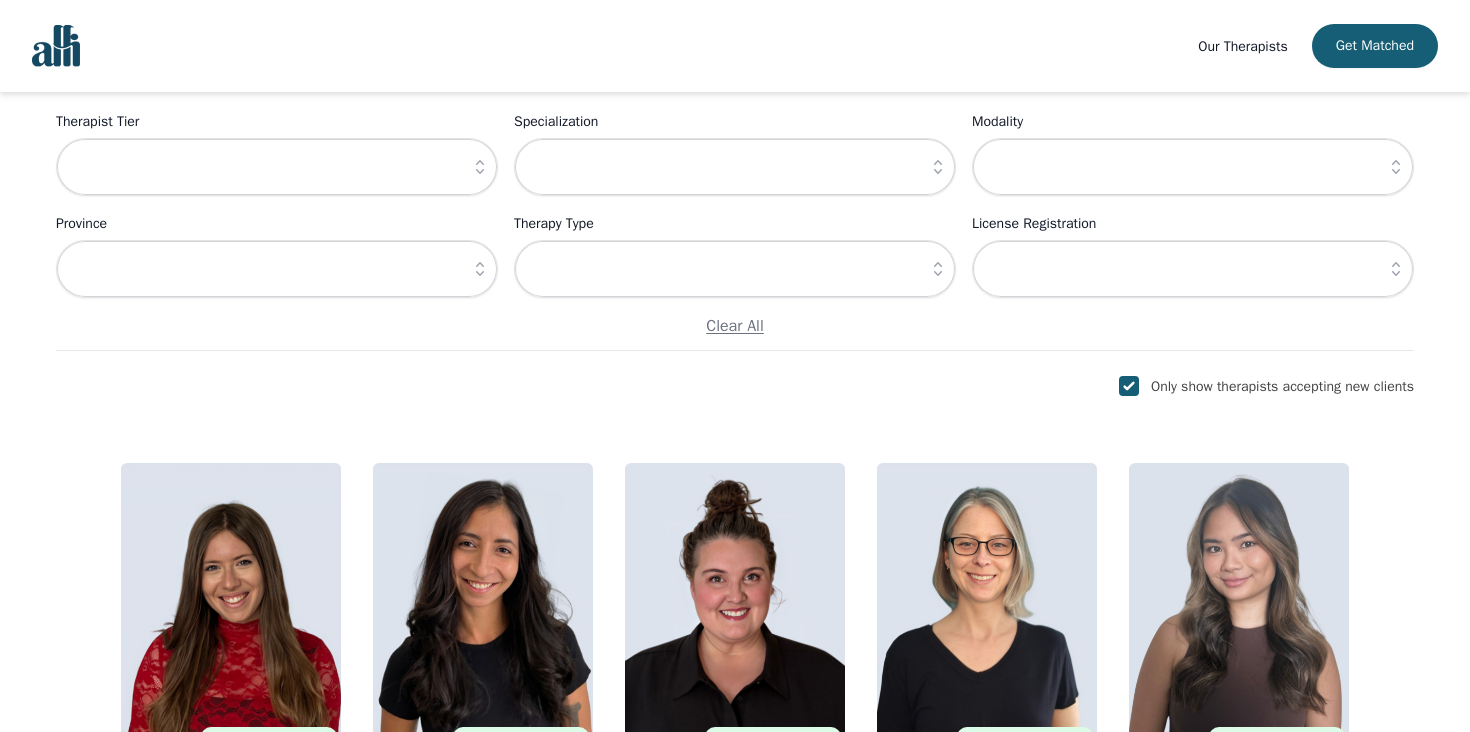click on "Therapist Tier" at bounding box center (277, 122) 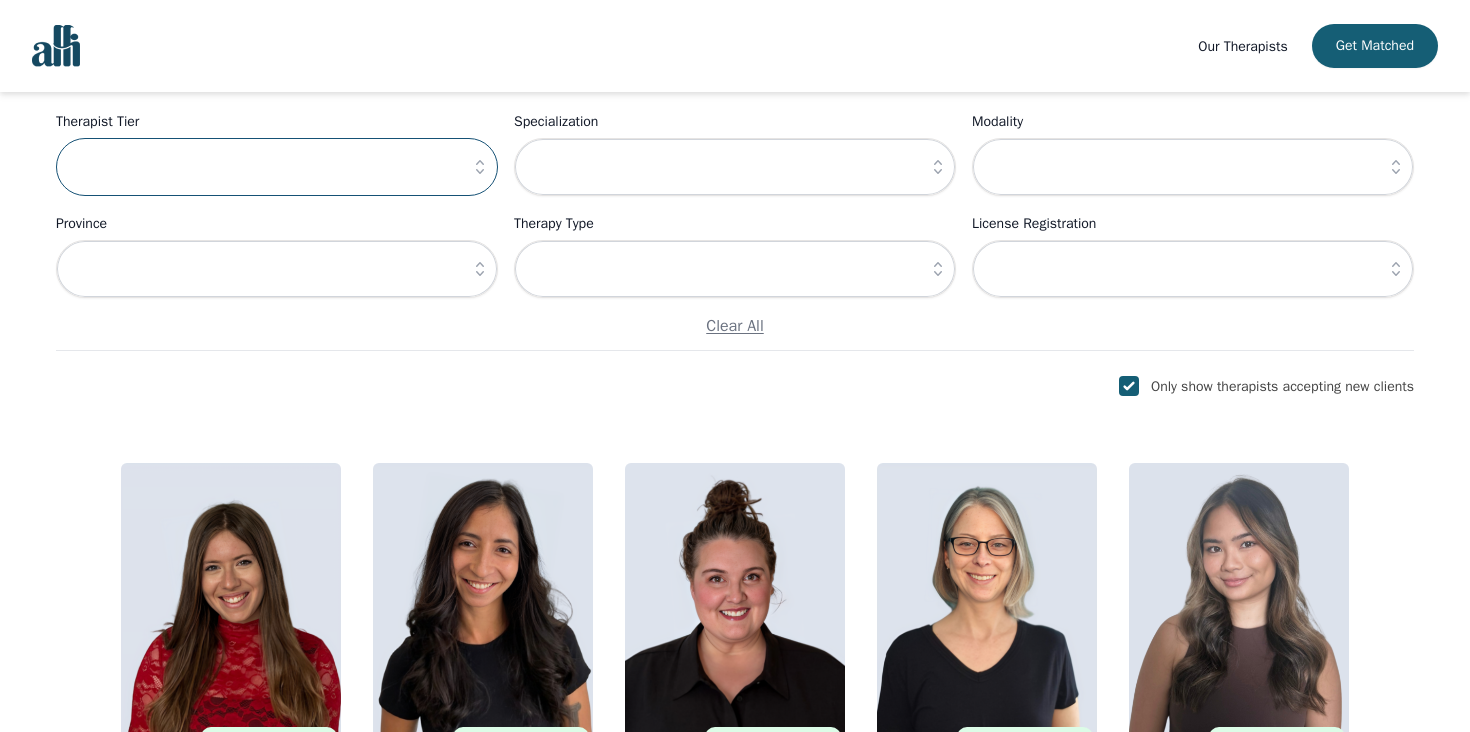 click at bounding box center [277, 167] 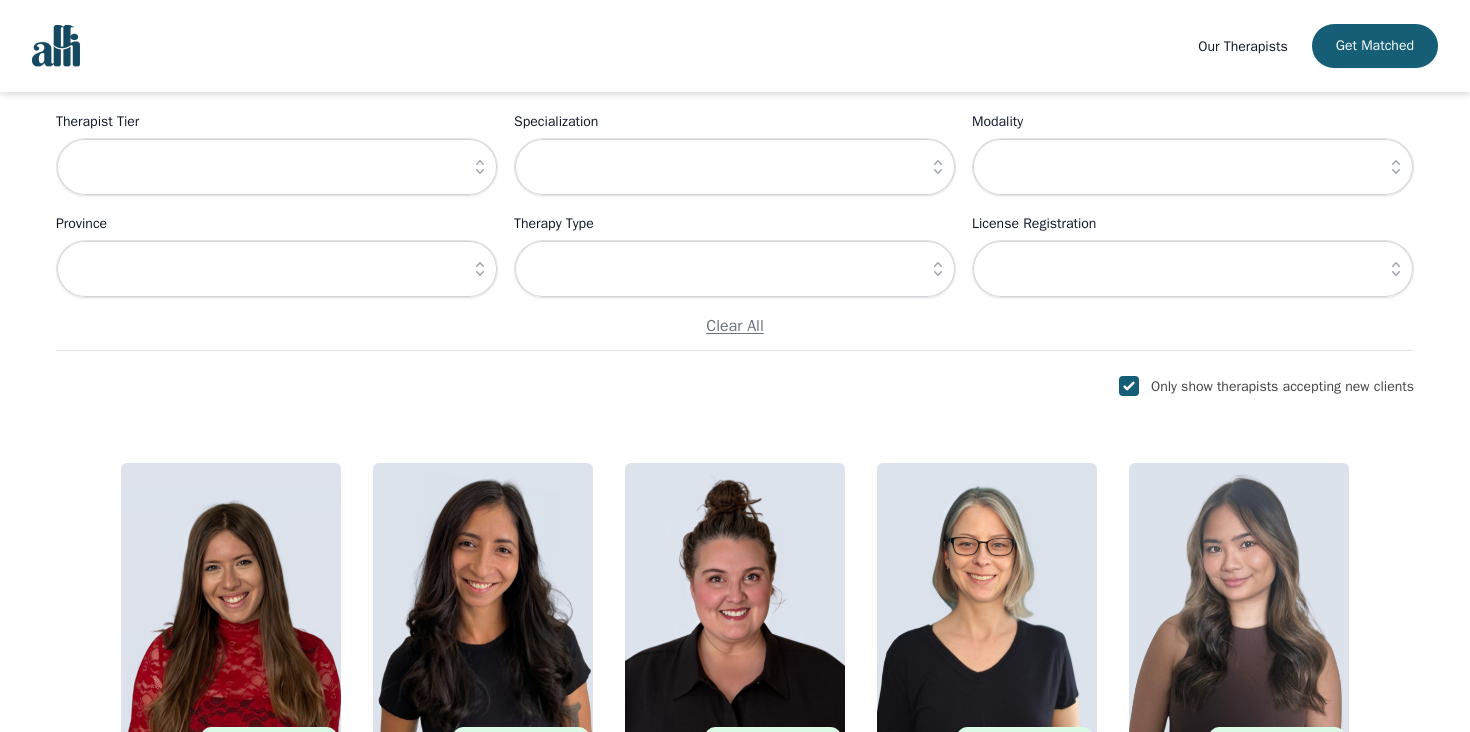 click at bounding box center (480, 167) 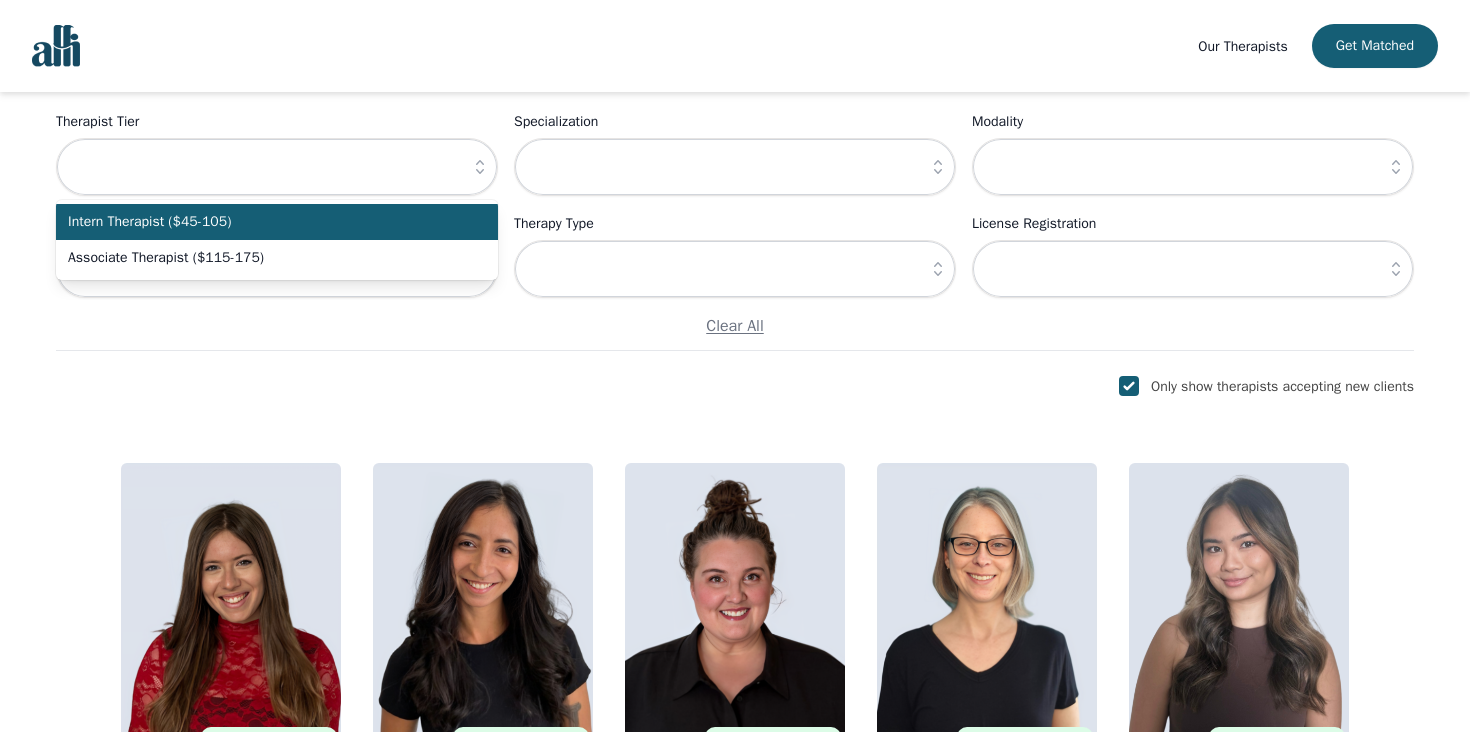 click on "Intern Therapist ($45-105)" at bounding box center [265, 222] 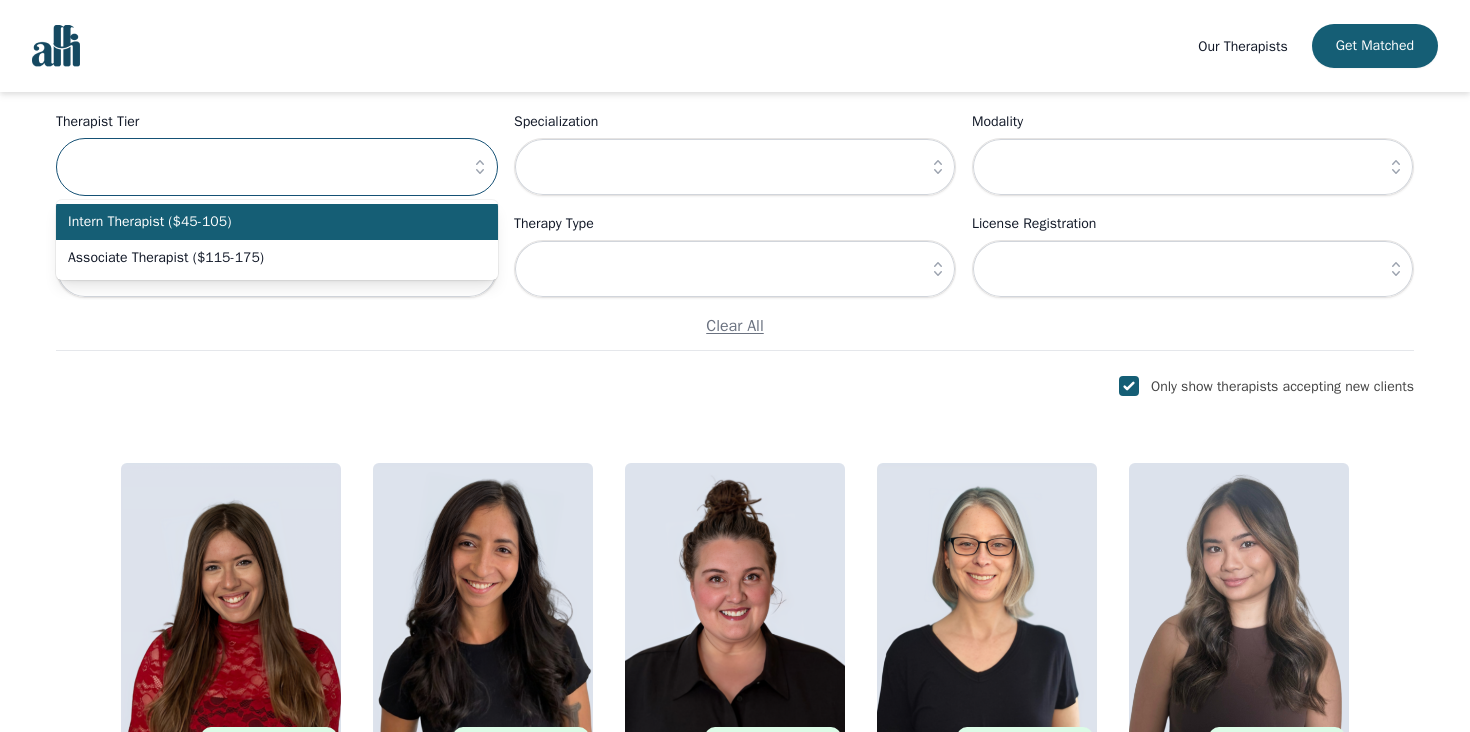 type on "Intern Therapist ($45-105)" 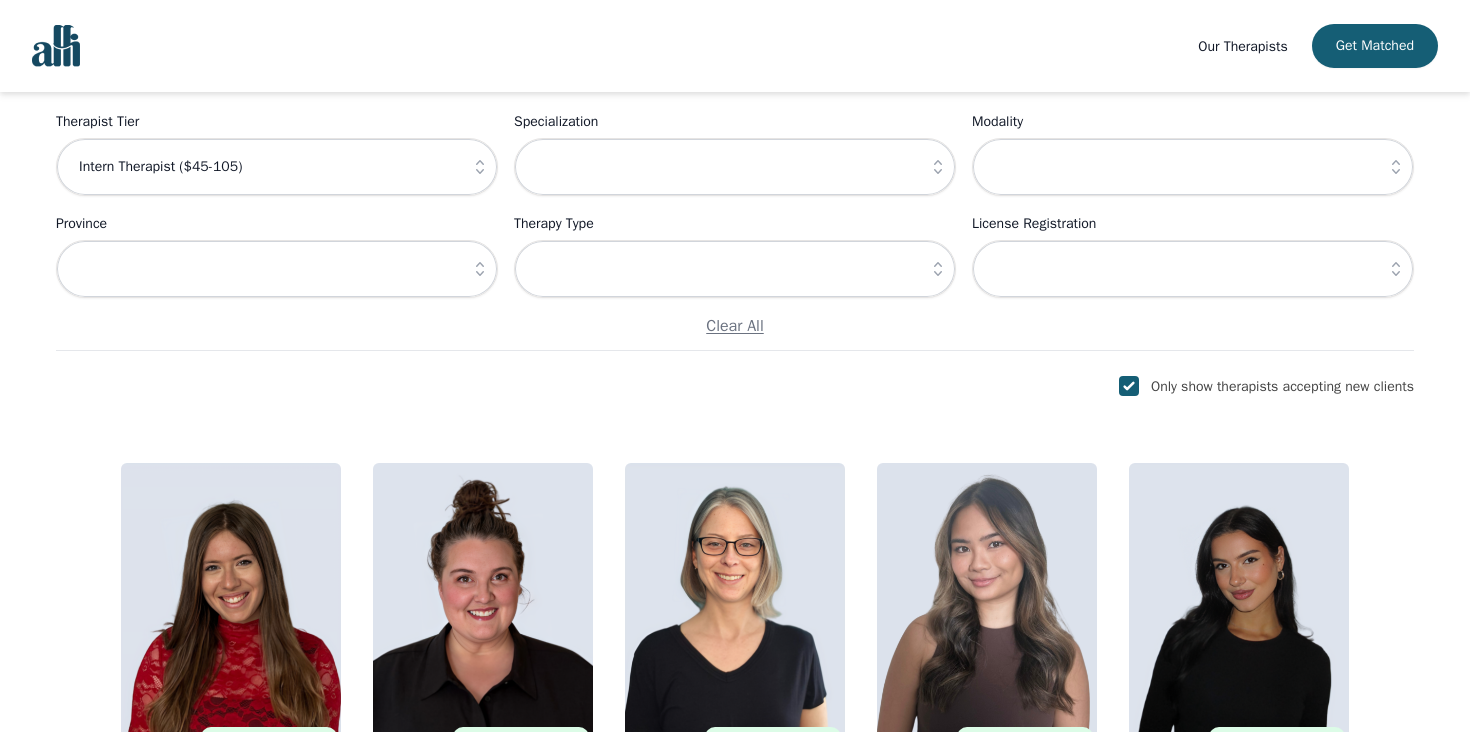 click at bounding box center (938, 167) 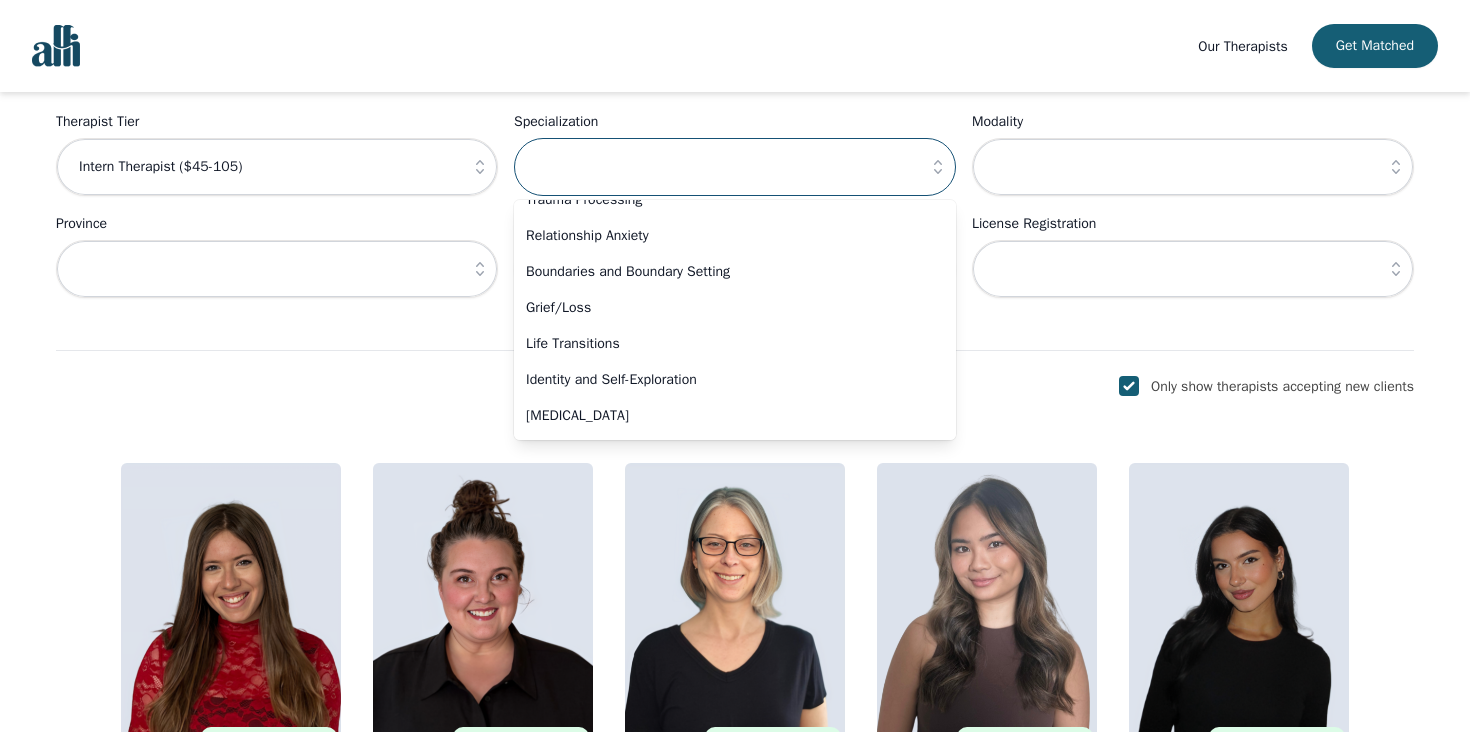 scroll, scrollTop: 167, scrollLeft: 0, axis: vertical 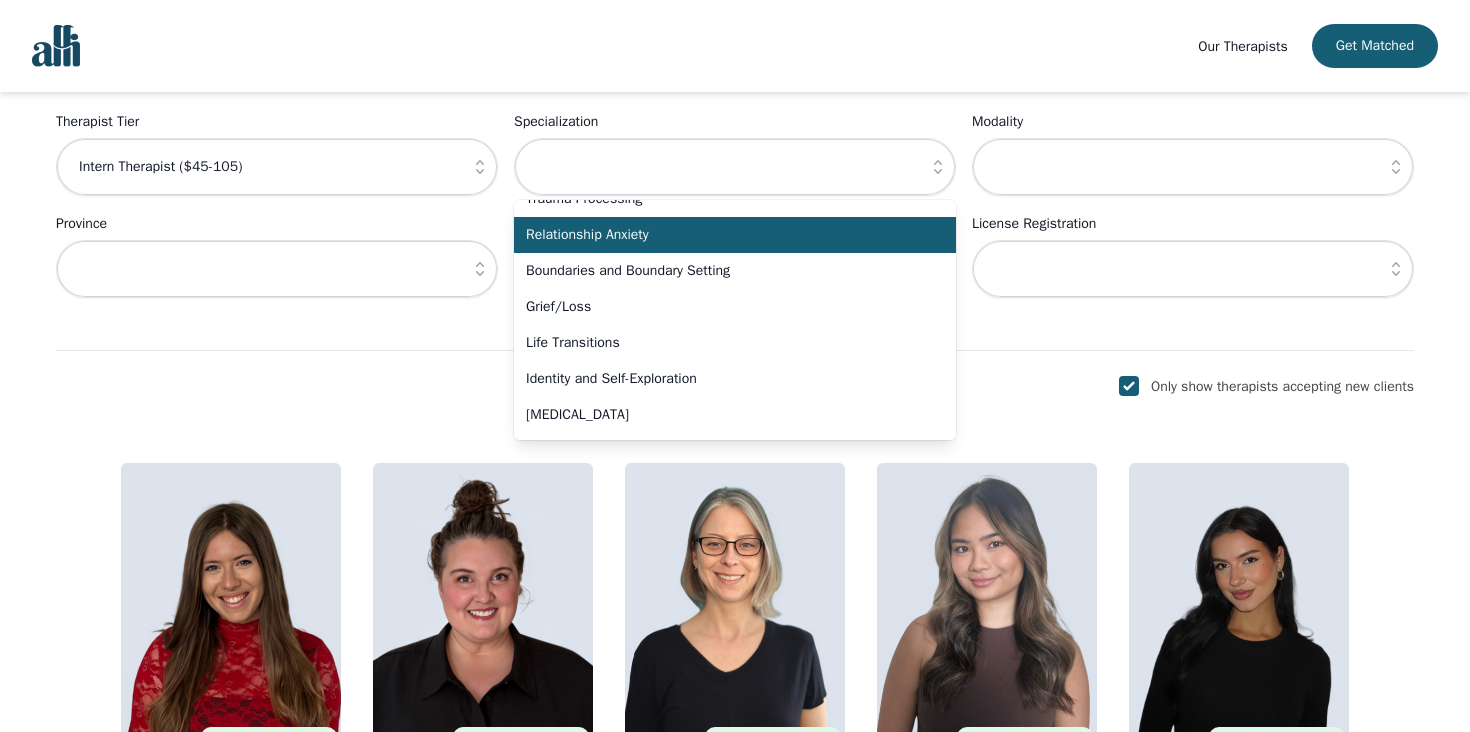 click on "Relationship Anxiety" at bounding box center [735, 235] 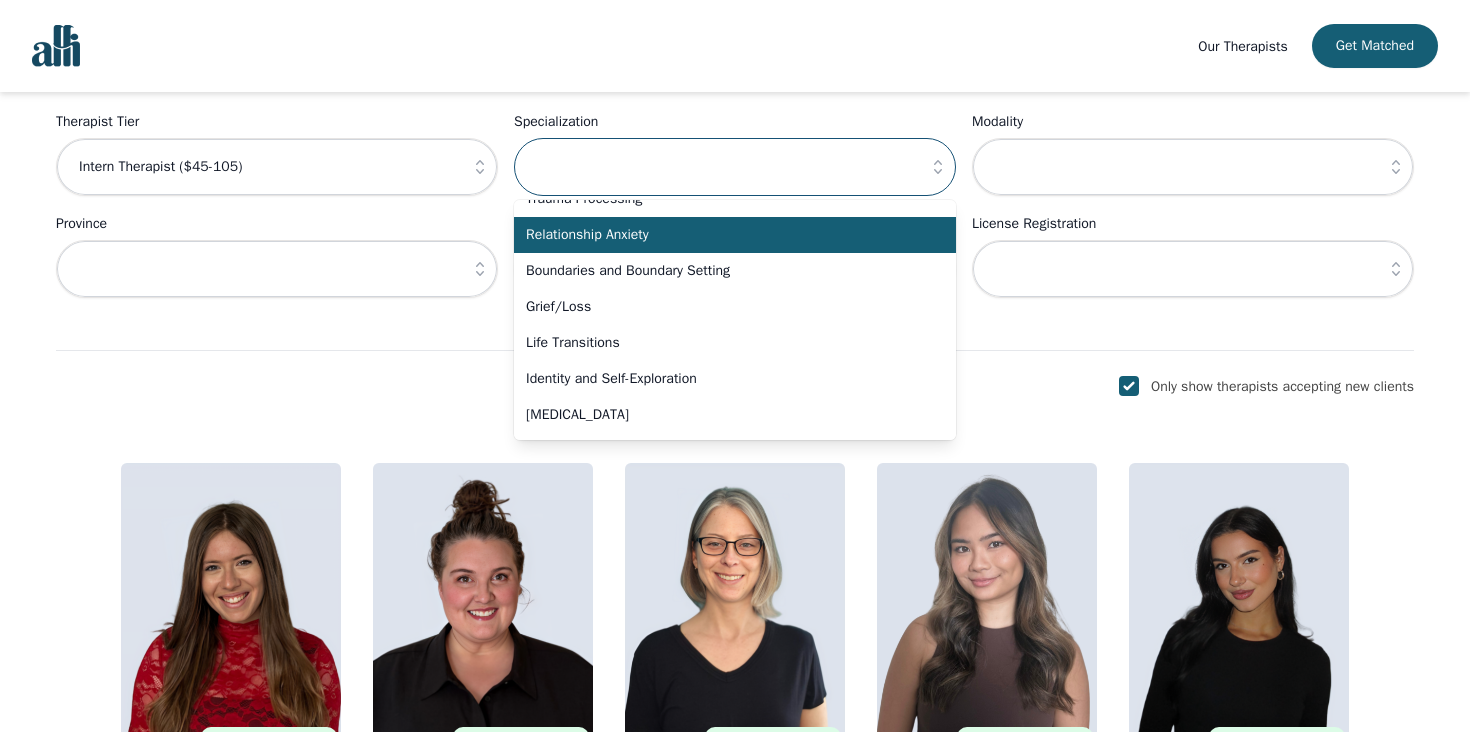 type on "Relationship Anxiety" 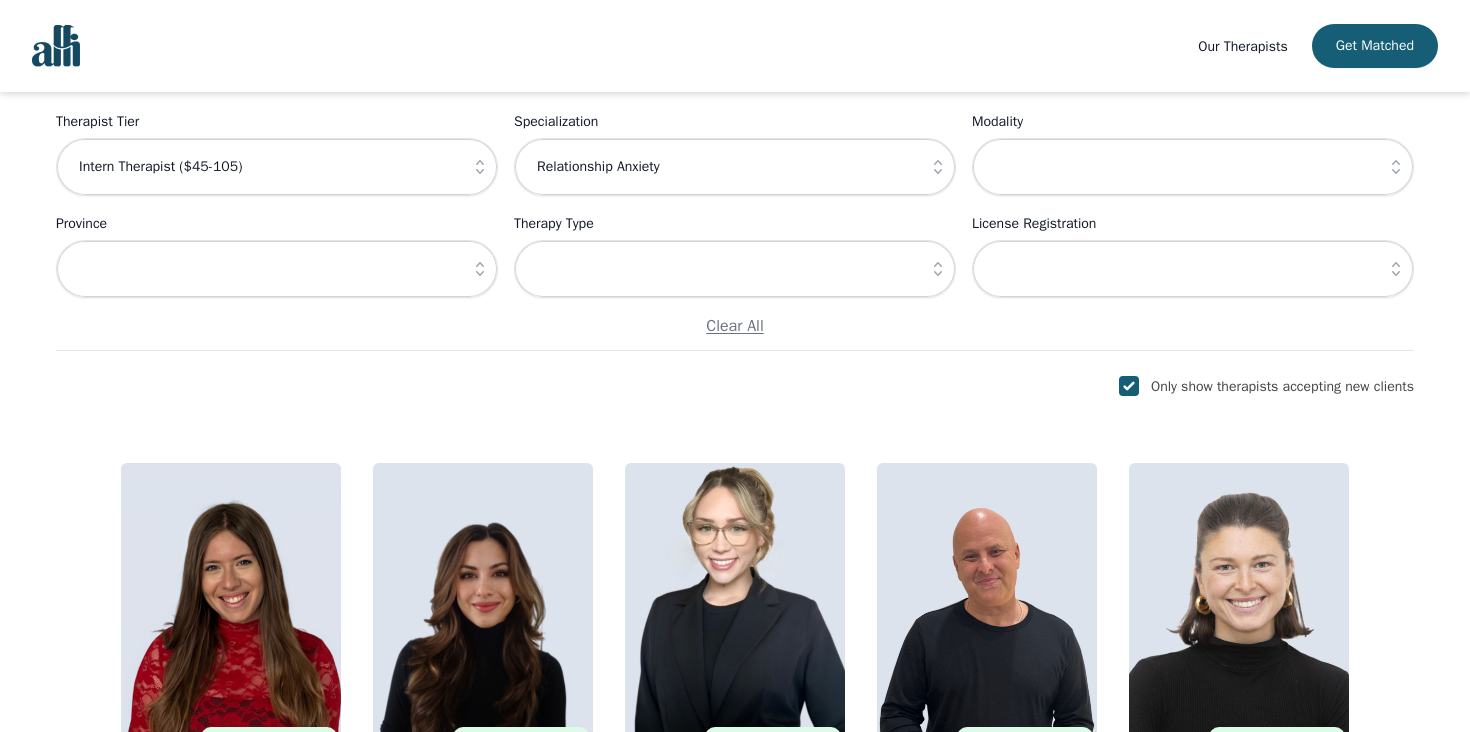 click 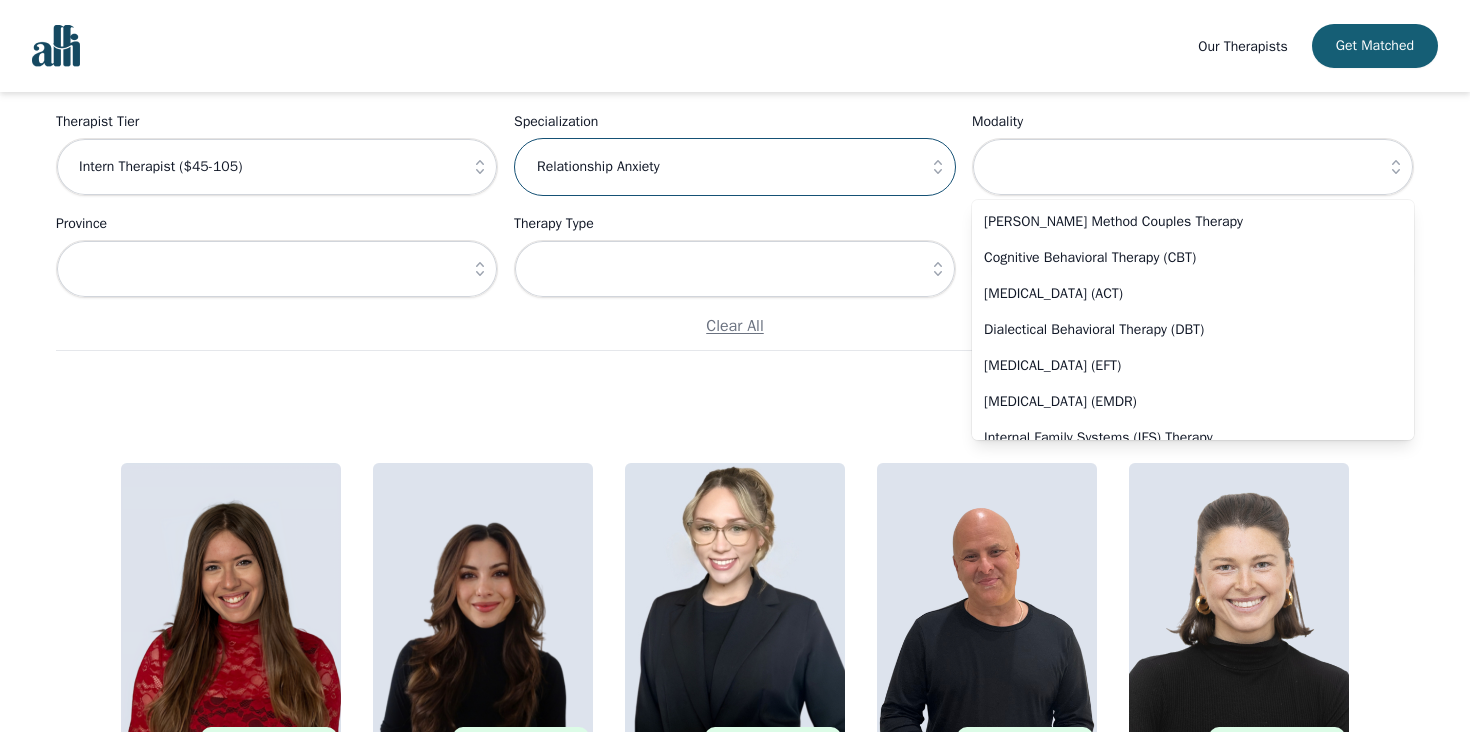 click on "Relationship Anxiety" at bounding box center (735, 167) 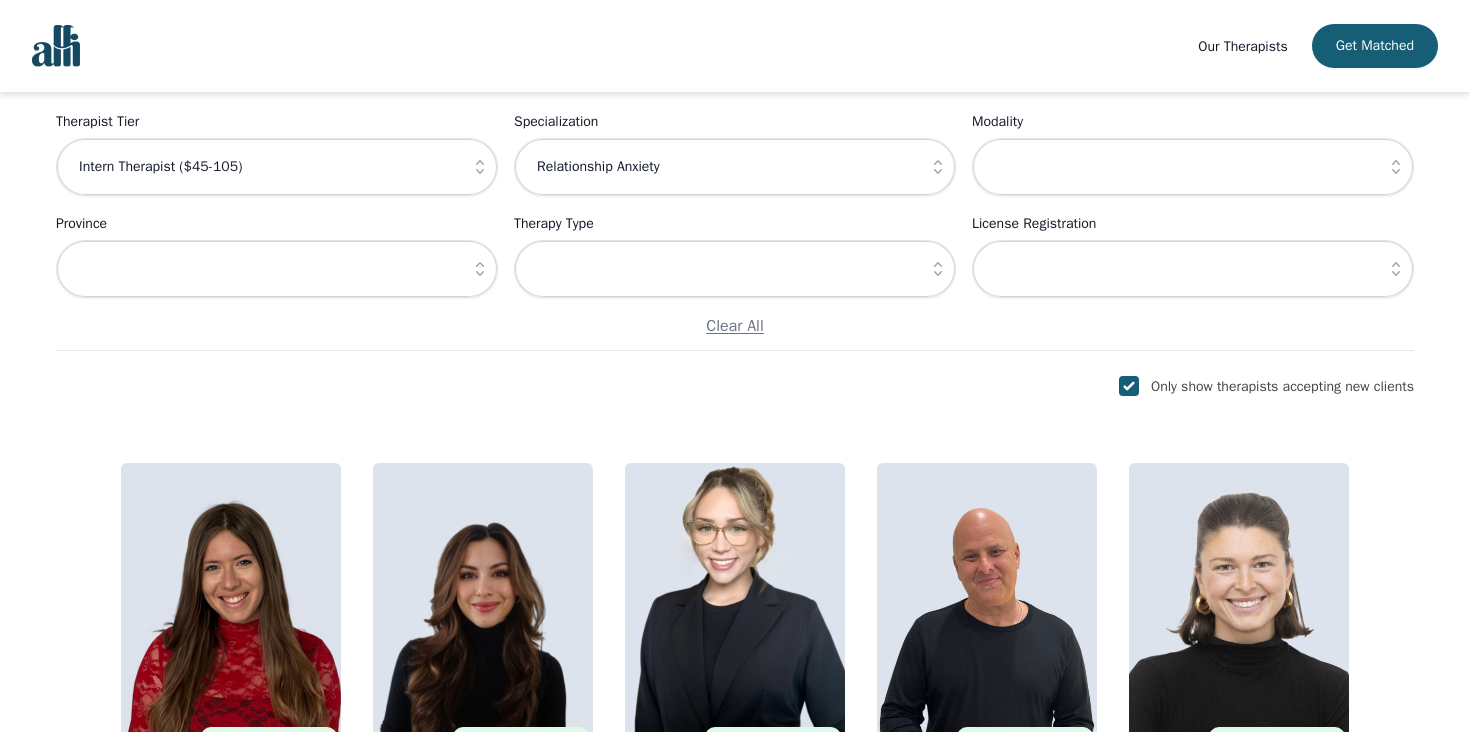 click at bounding box center (480, 269) 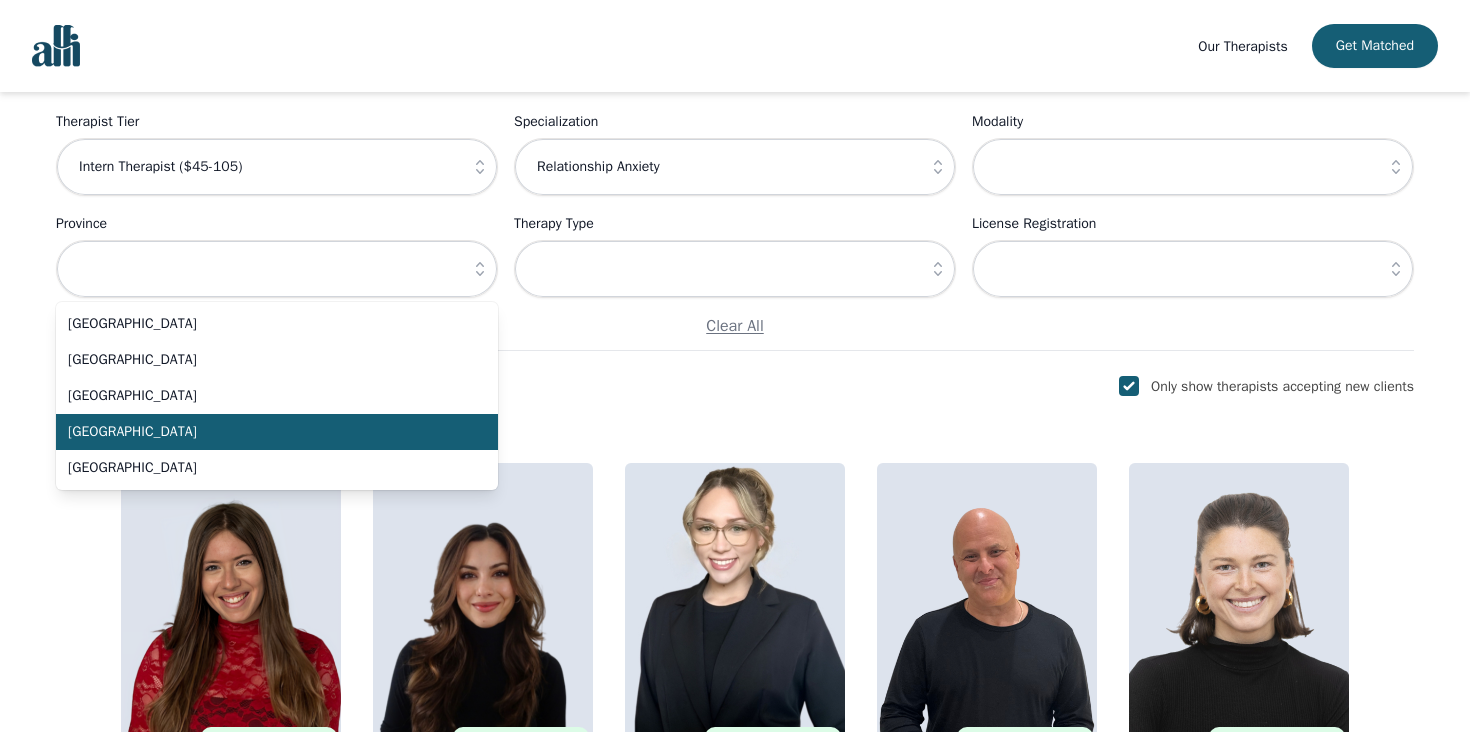click on "Ontario" at bounding box center (265, 432) 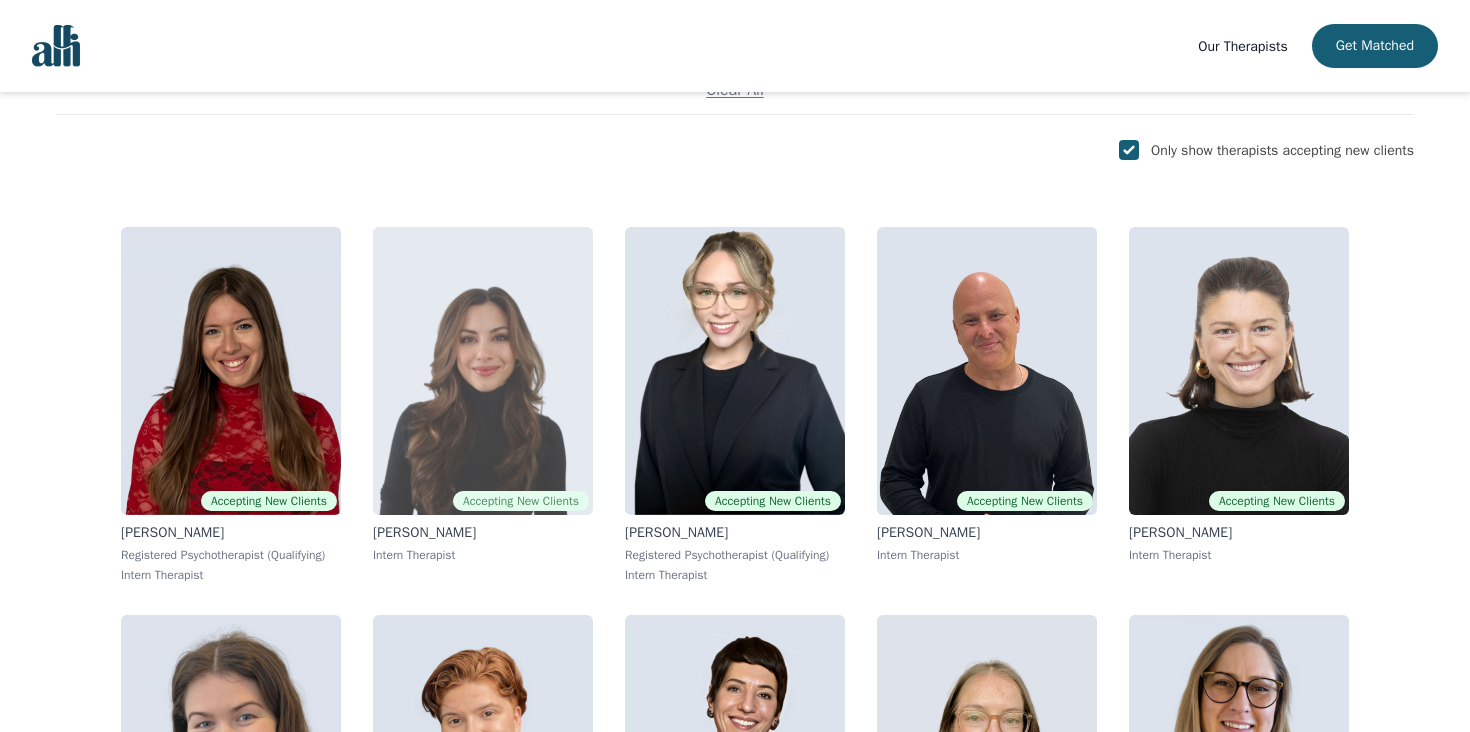 scroll, scrollTop: 272, scrollLeft: 0, axis: vertical 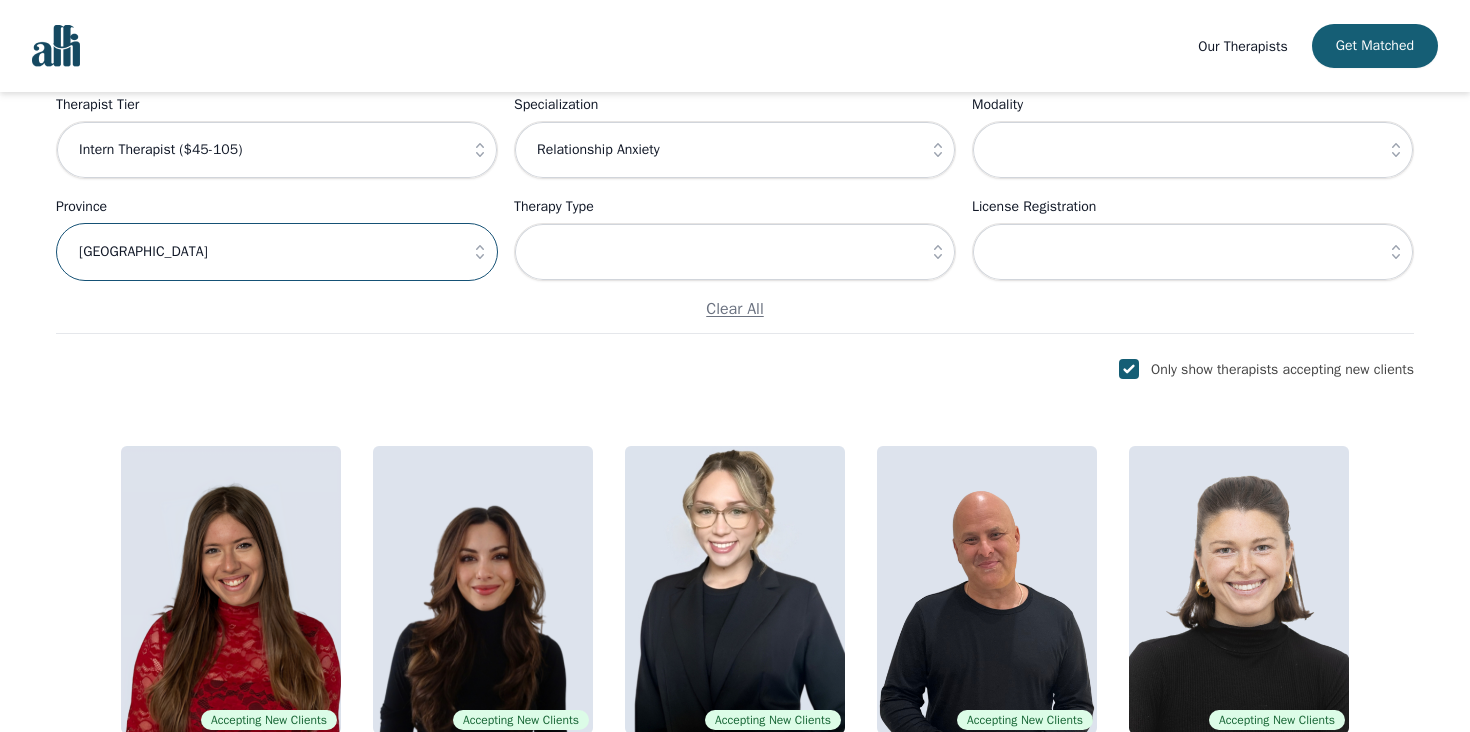 click on "Ontario" at bounding box center [277, 252] 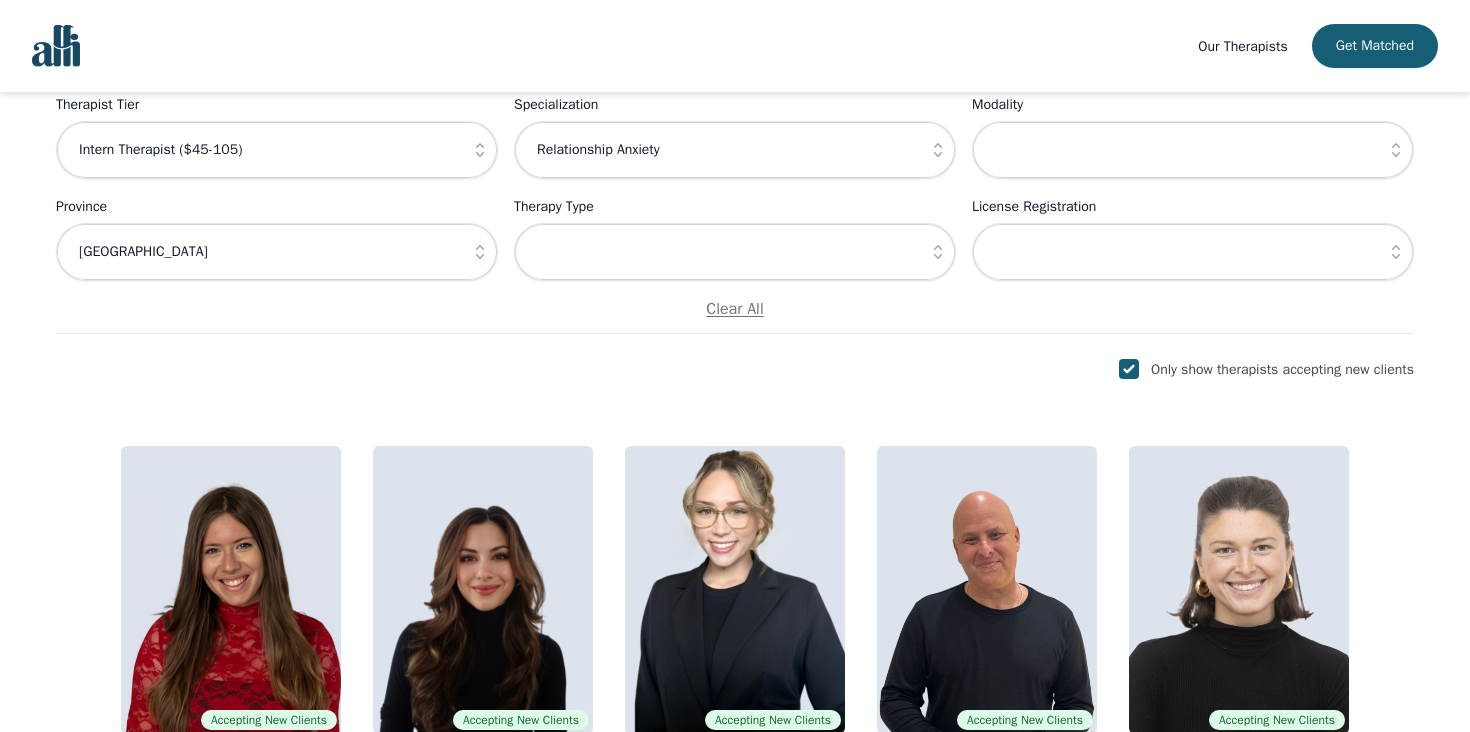 click 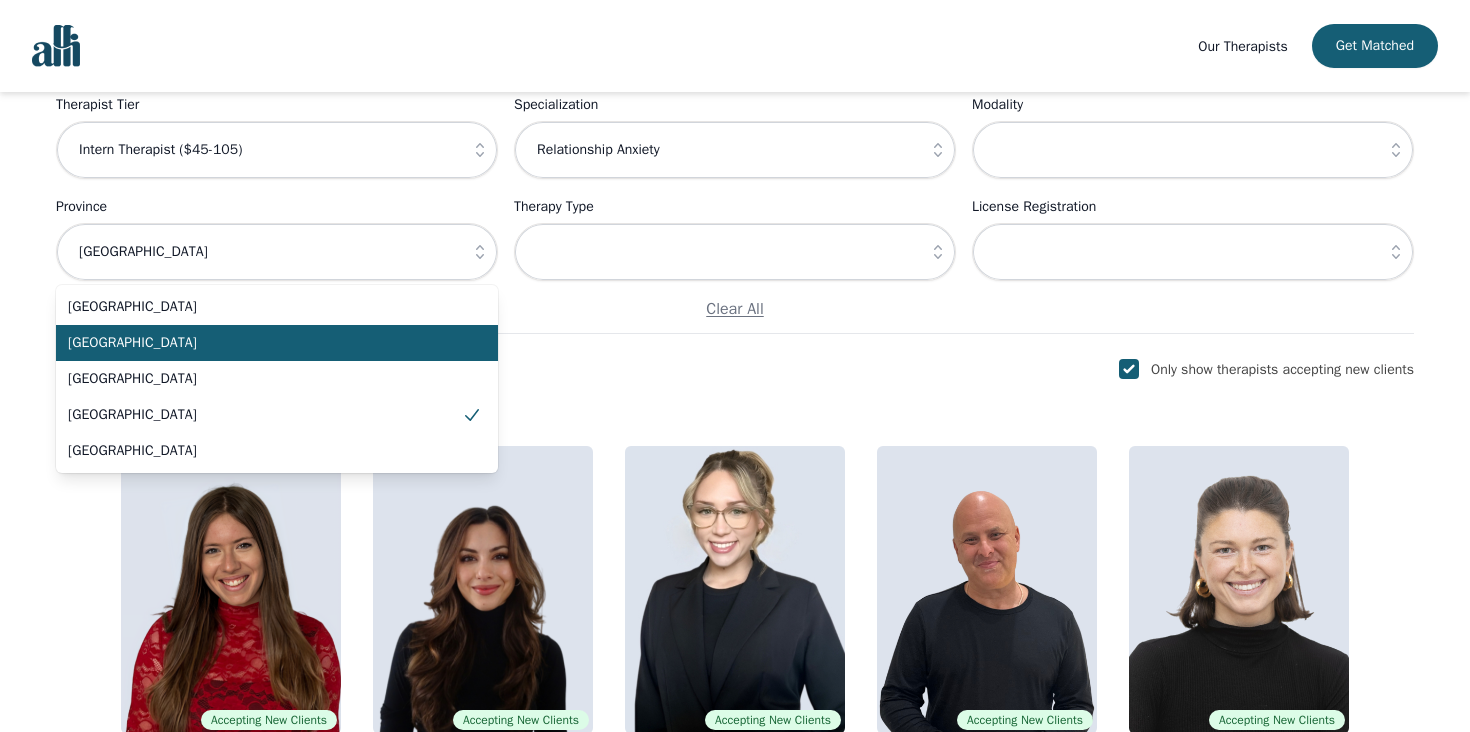 click on "British Columbia" at bounding box center (265, 343) 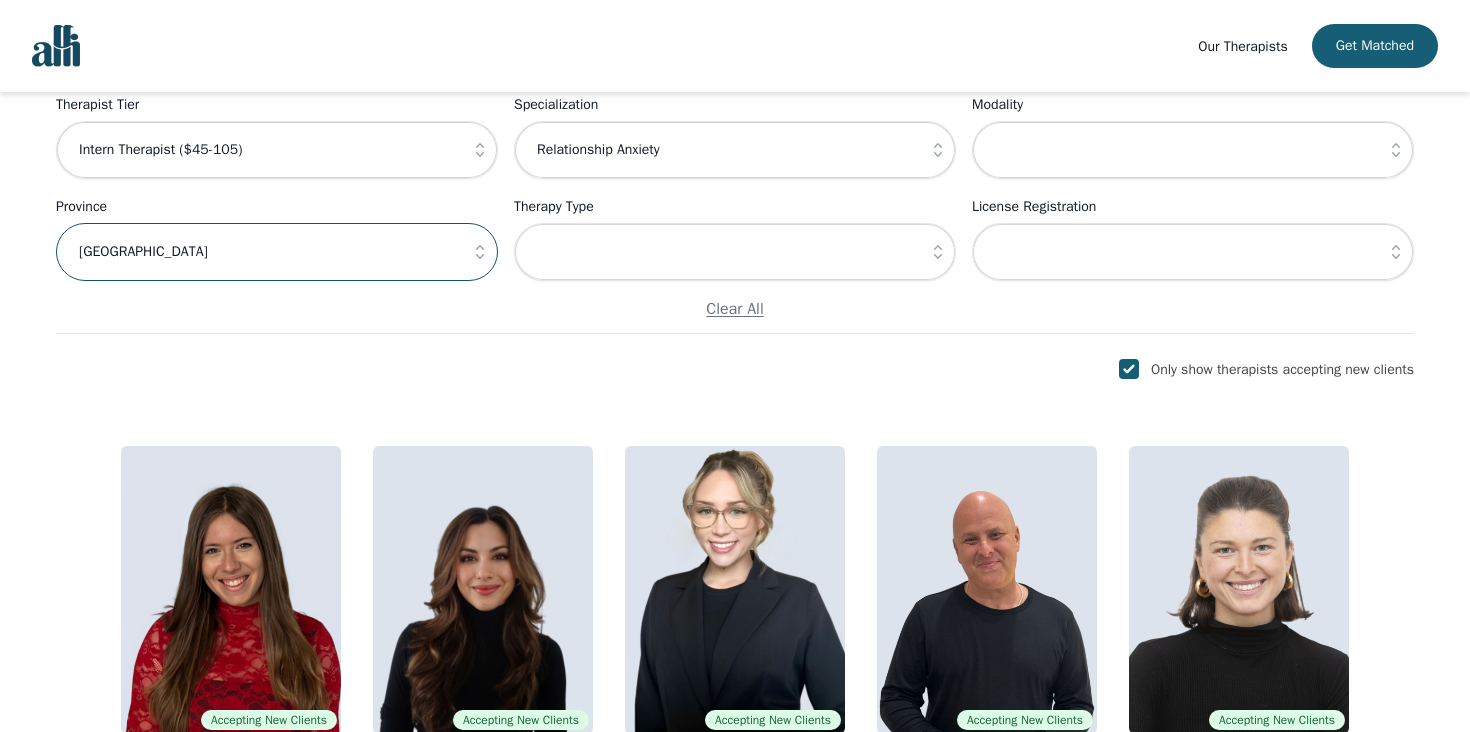 click on "British Columbia" at bounding box center [277, 252] 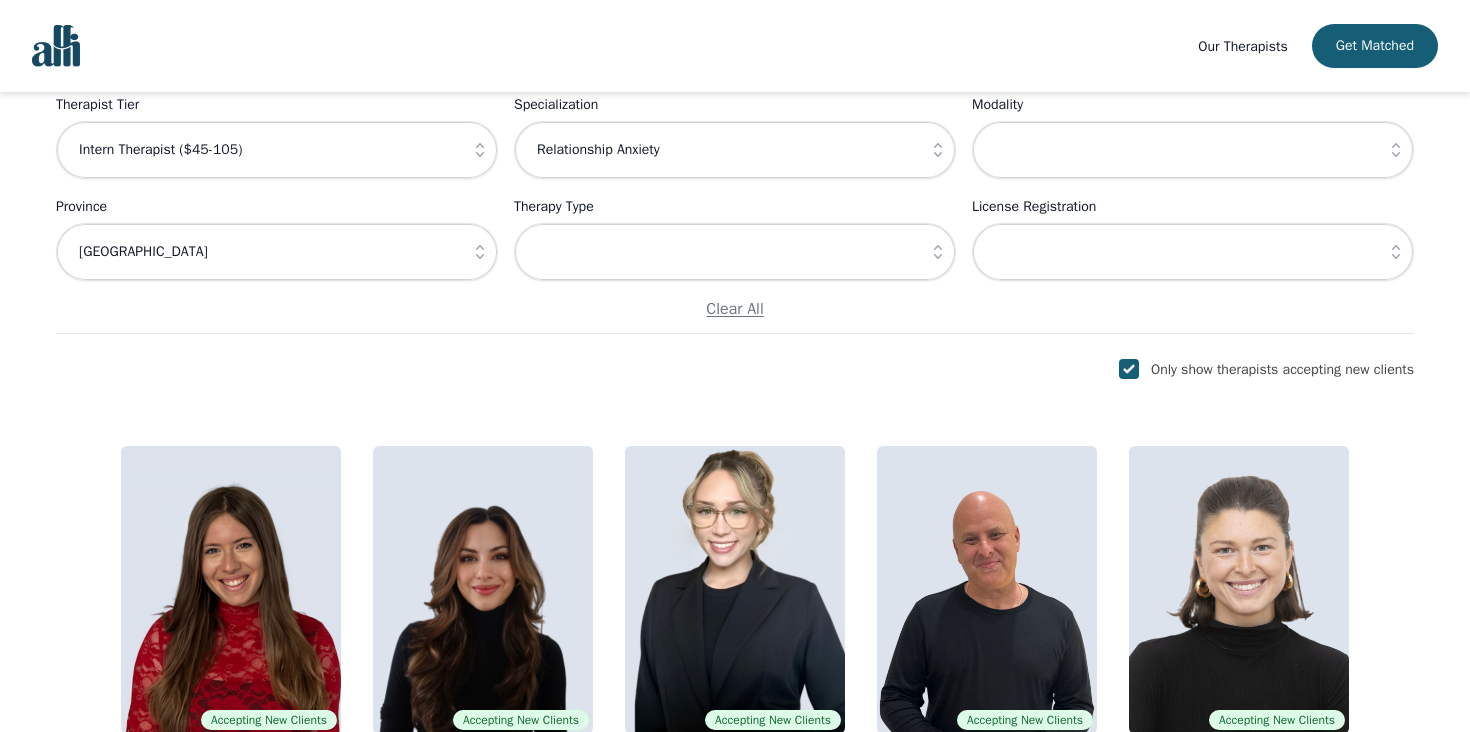 click 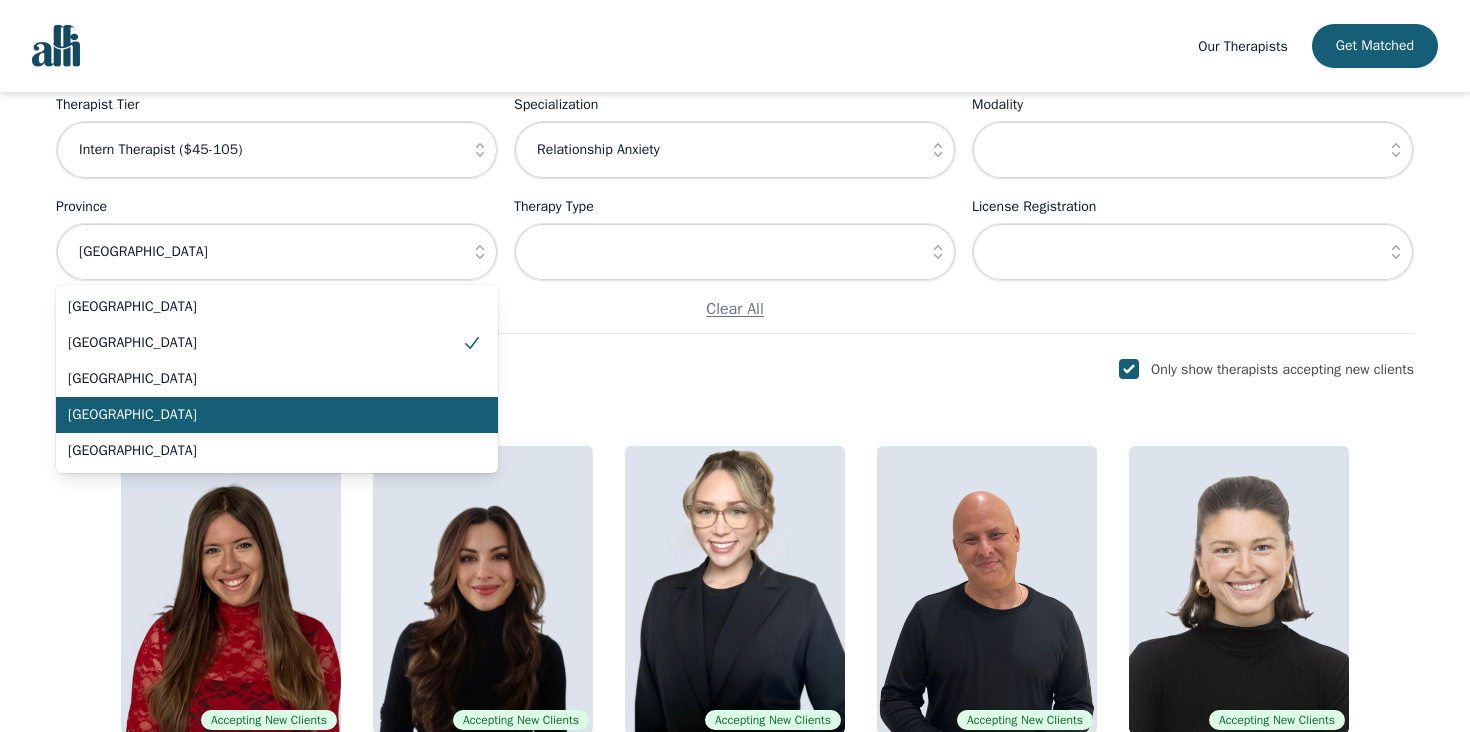 click on "Ontario" at bounding box center [265, 415] 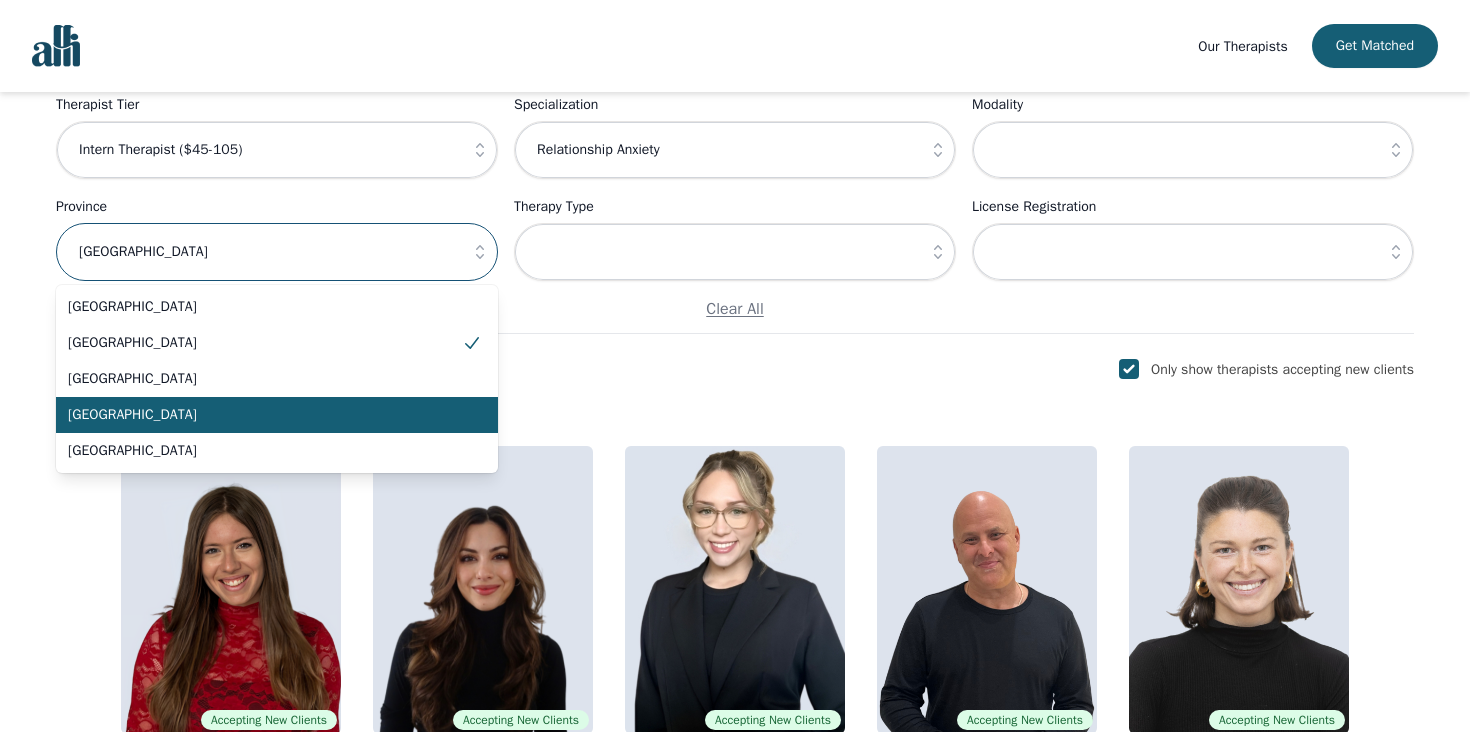 type on "Ontario" 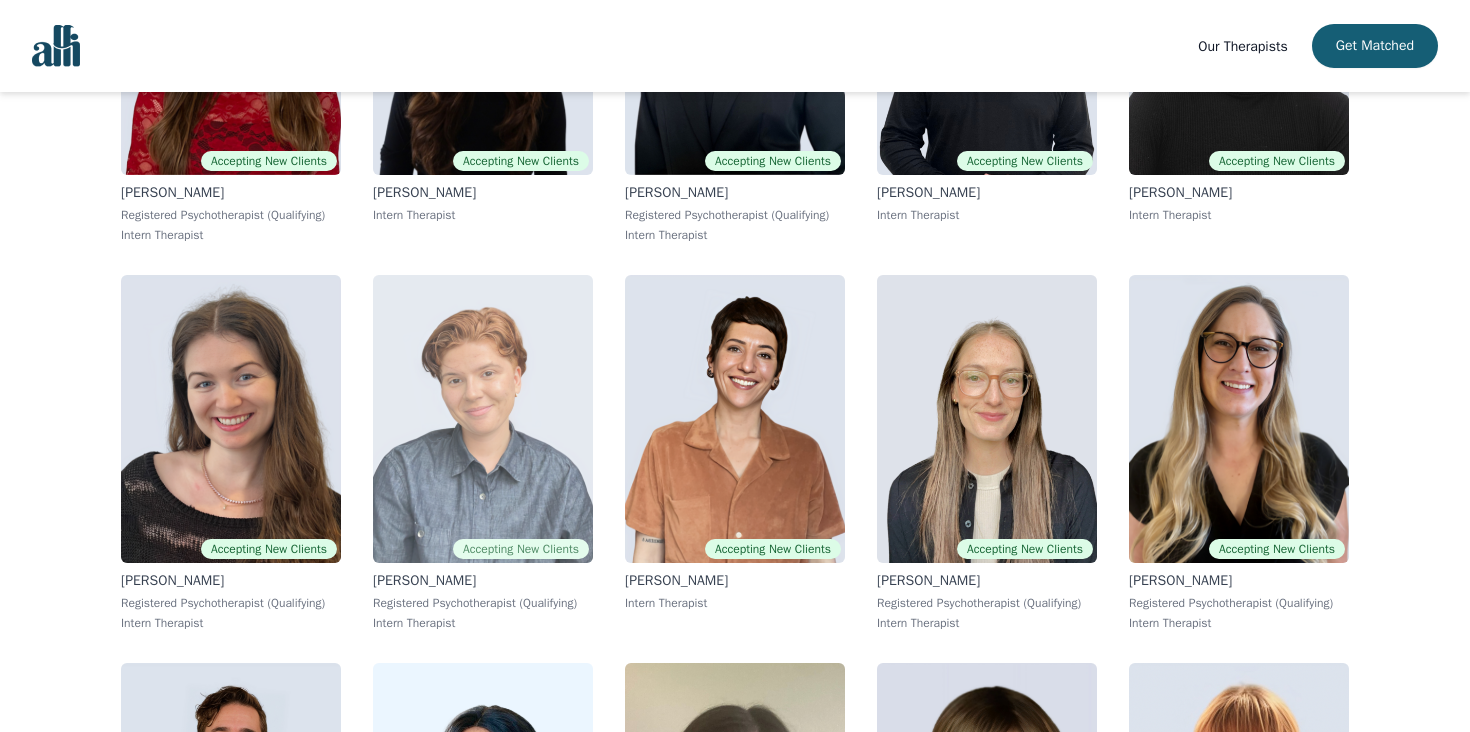 scroll, scrollTop: 870, scrollLeft: 0, axis: vertical 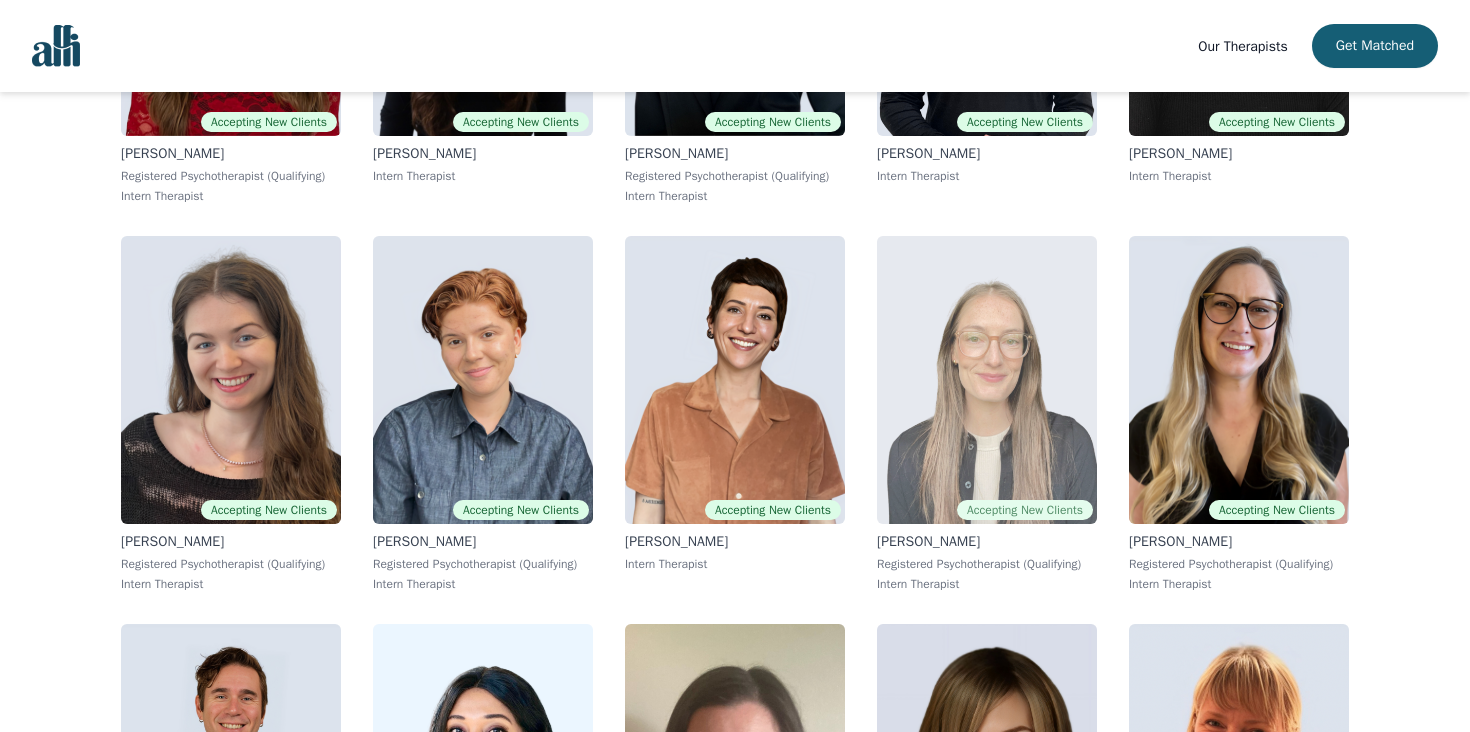 click on "Registered Psychotherapist (Qualifying)" at bounding box center [987, 564] 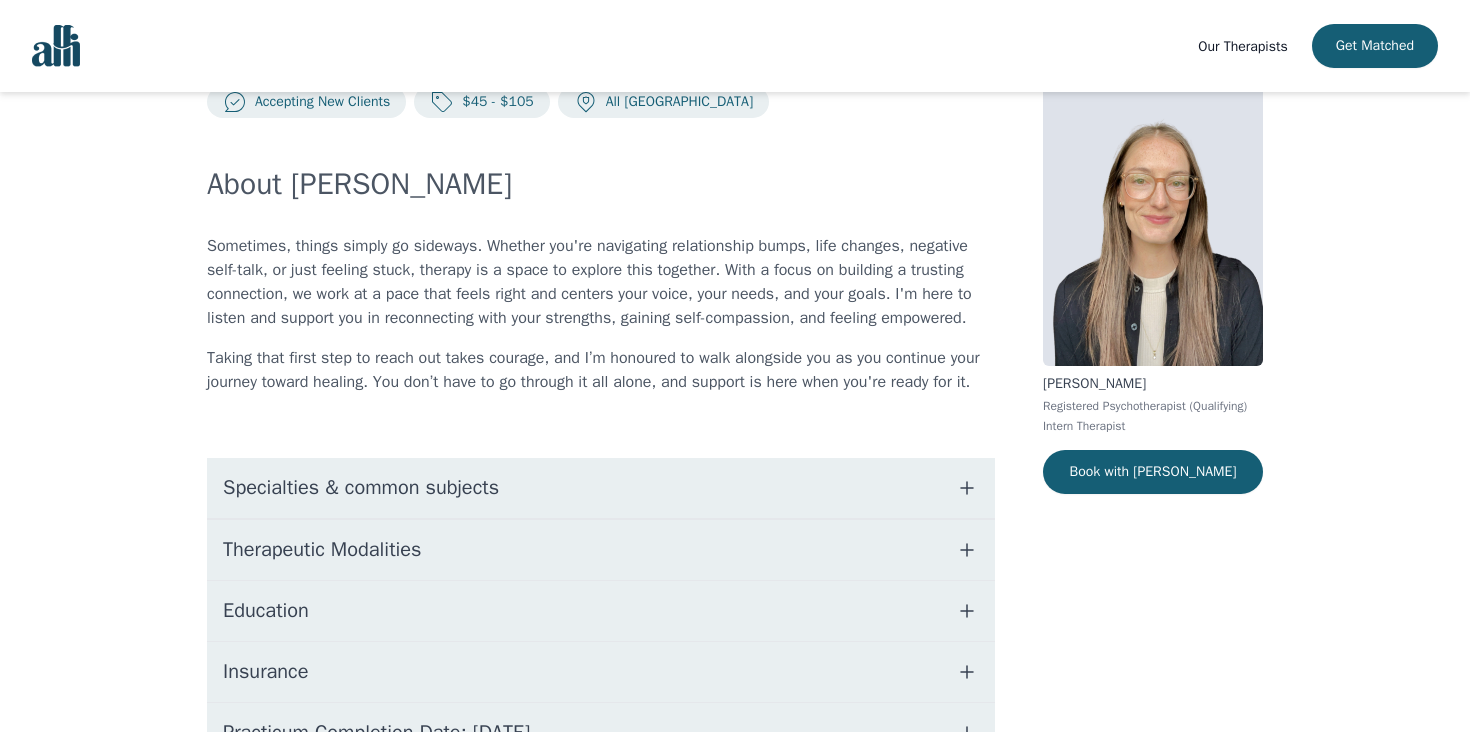 scroll, scrollTop: 63, scrollLeft: 0, axis: vertical 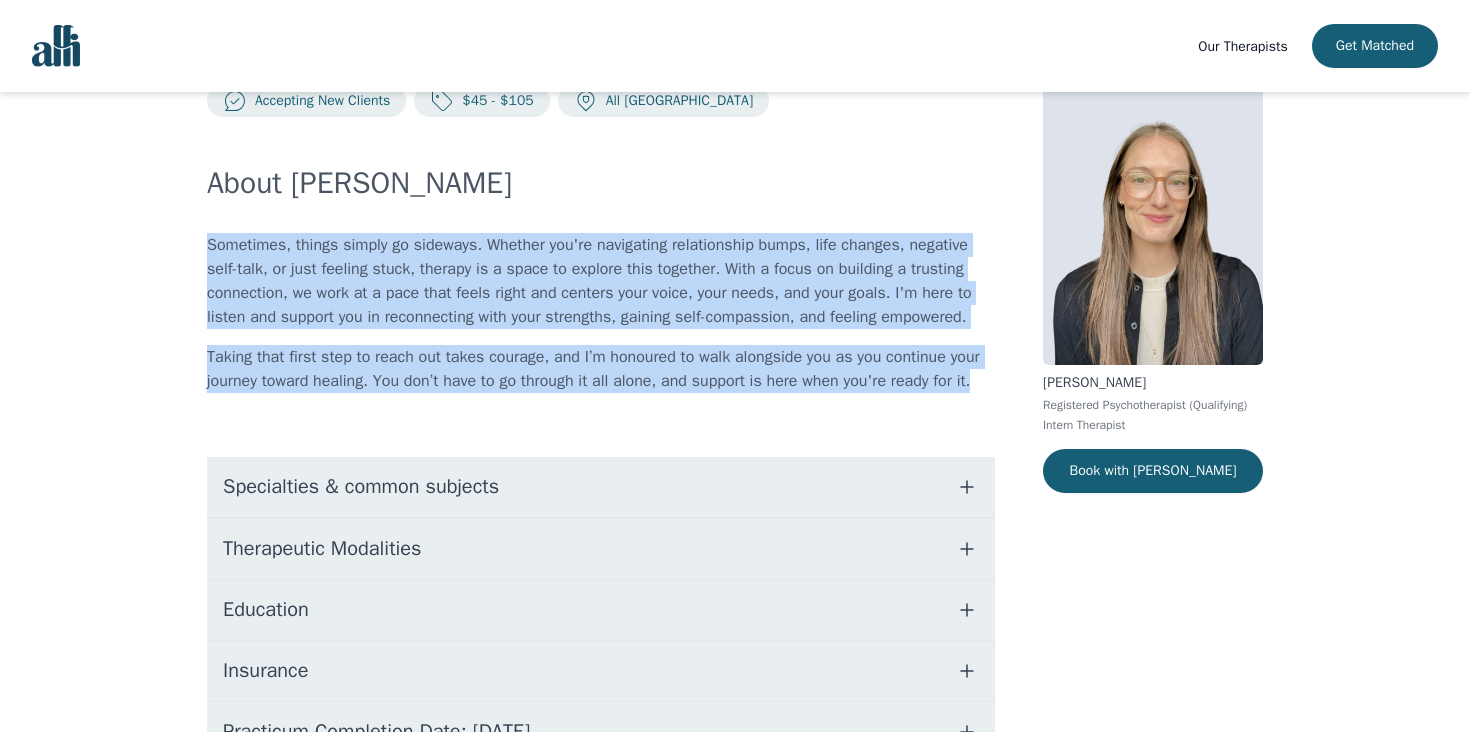 drag, startPoint x: 200, startPoint y: 250, endPoint x: 397, endPoint y: 440, distance: 273.6951 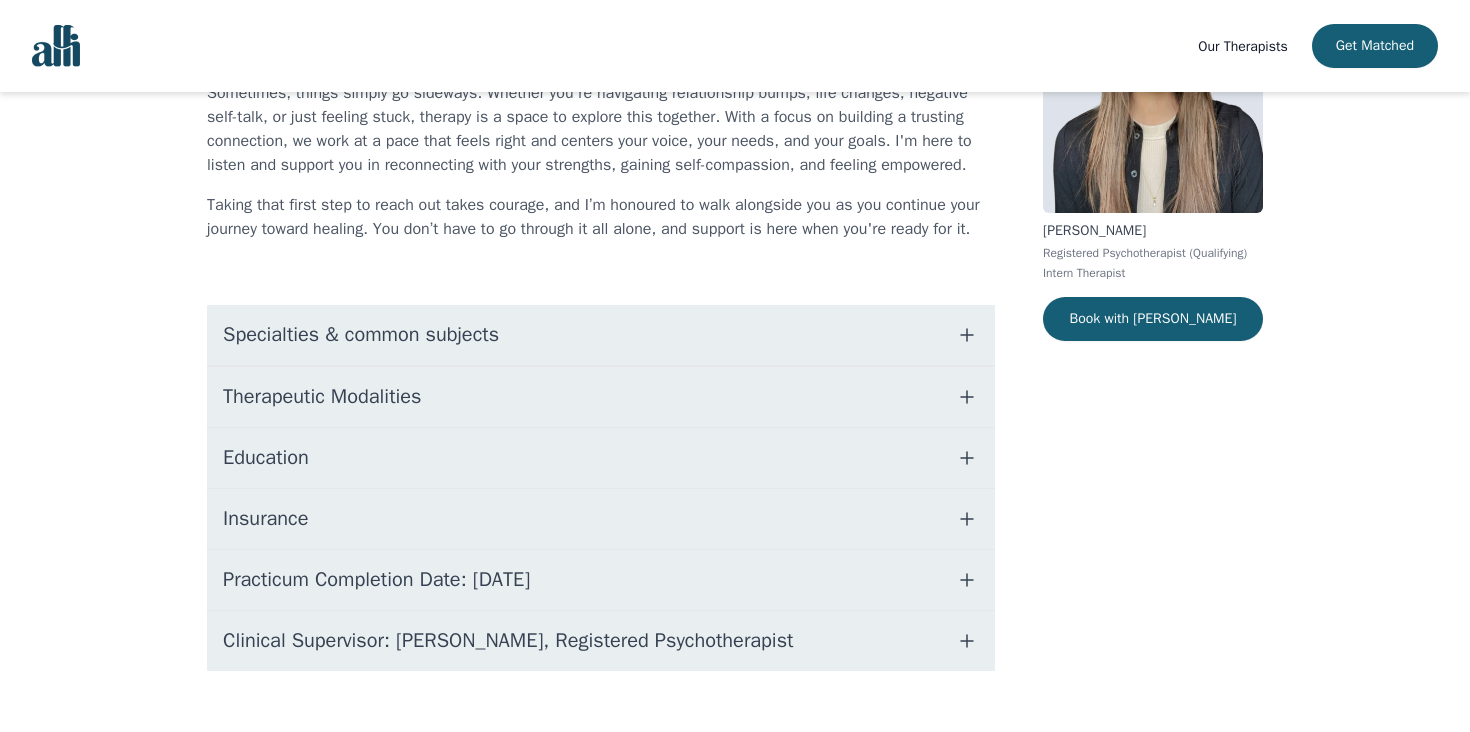 scroll, scrollTop: 236, scrollLeft: 0, axis: vertical 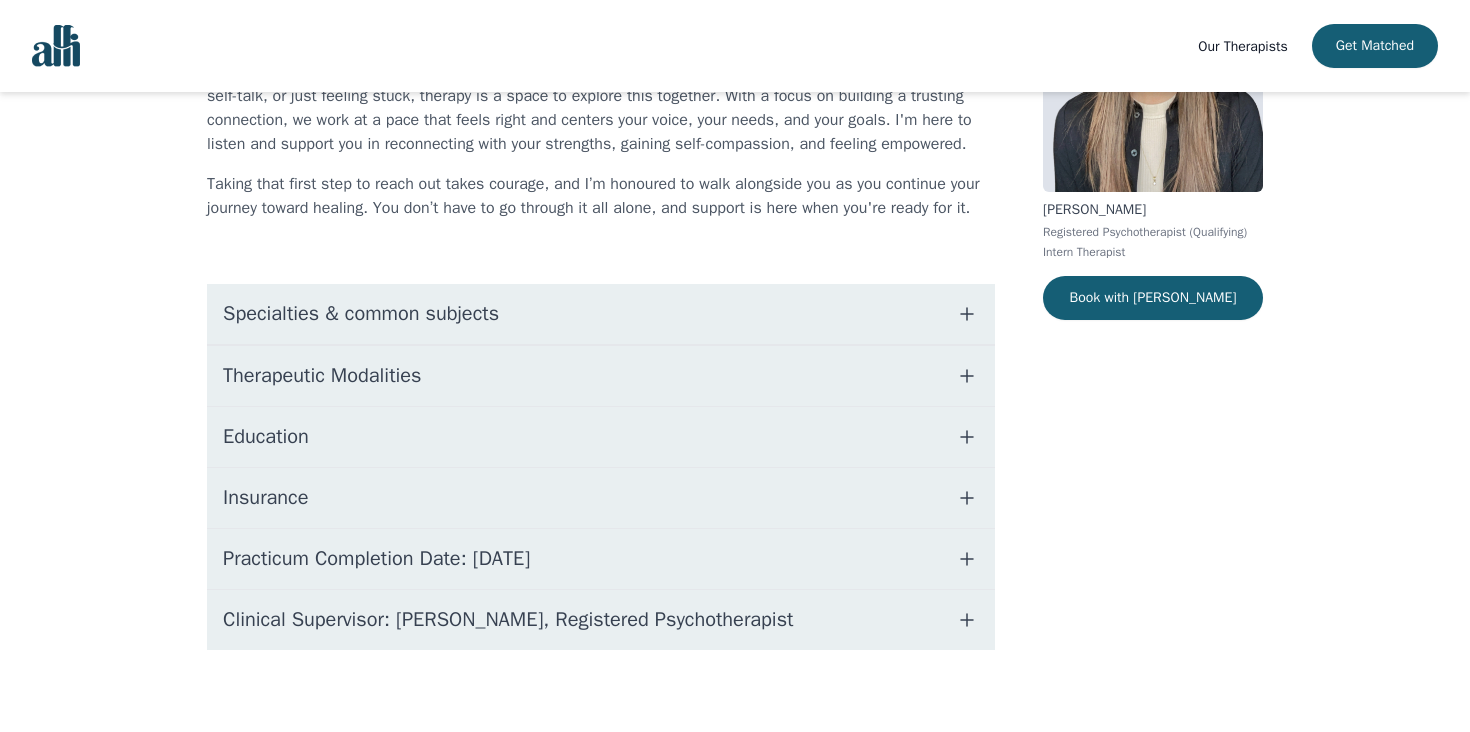 click on "Specialties & common subjects" at bounding box center (361, 314) 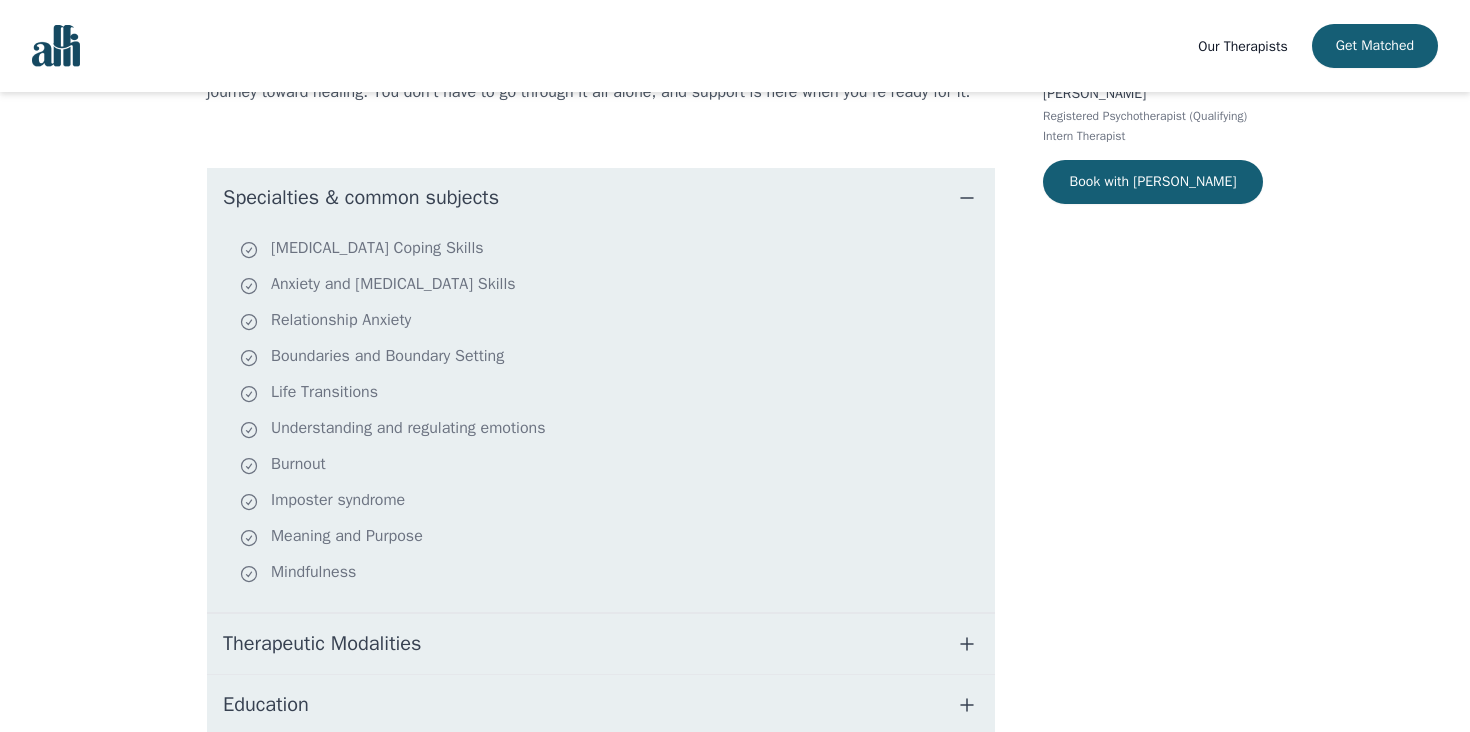 scroll, scrollTop: 356, scrollLeft: 0, axis: vertical 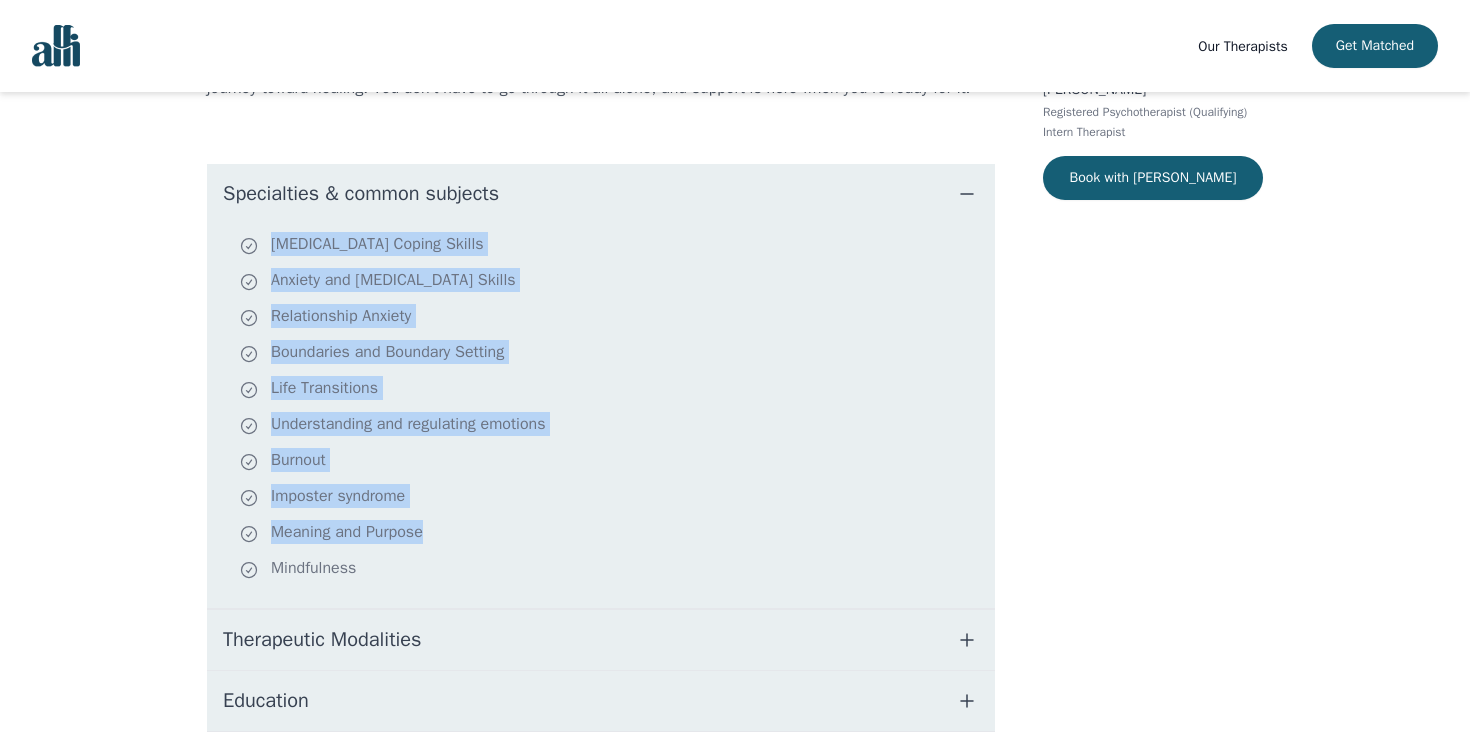 drag, startPoint x: 262, startPoint y: 291, endPoint x: 384, endPoint y: 614, distance: 345.27237 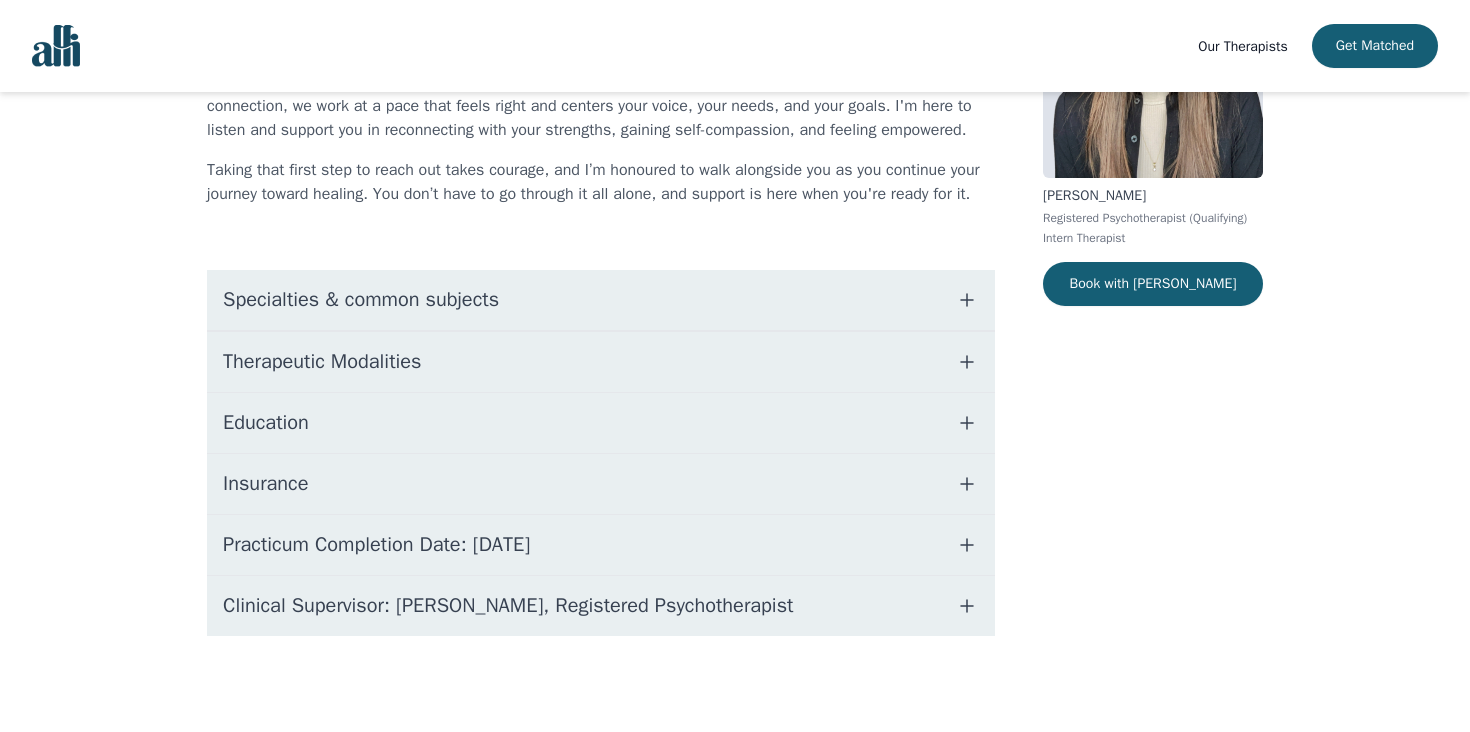 scroll, scrollTop: 298, scrollLeft: 0, axis: vertical 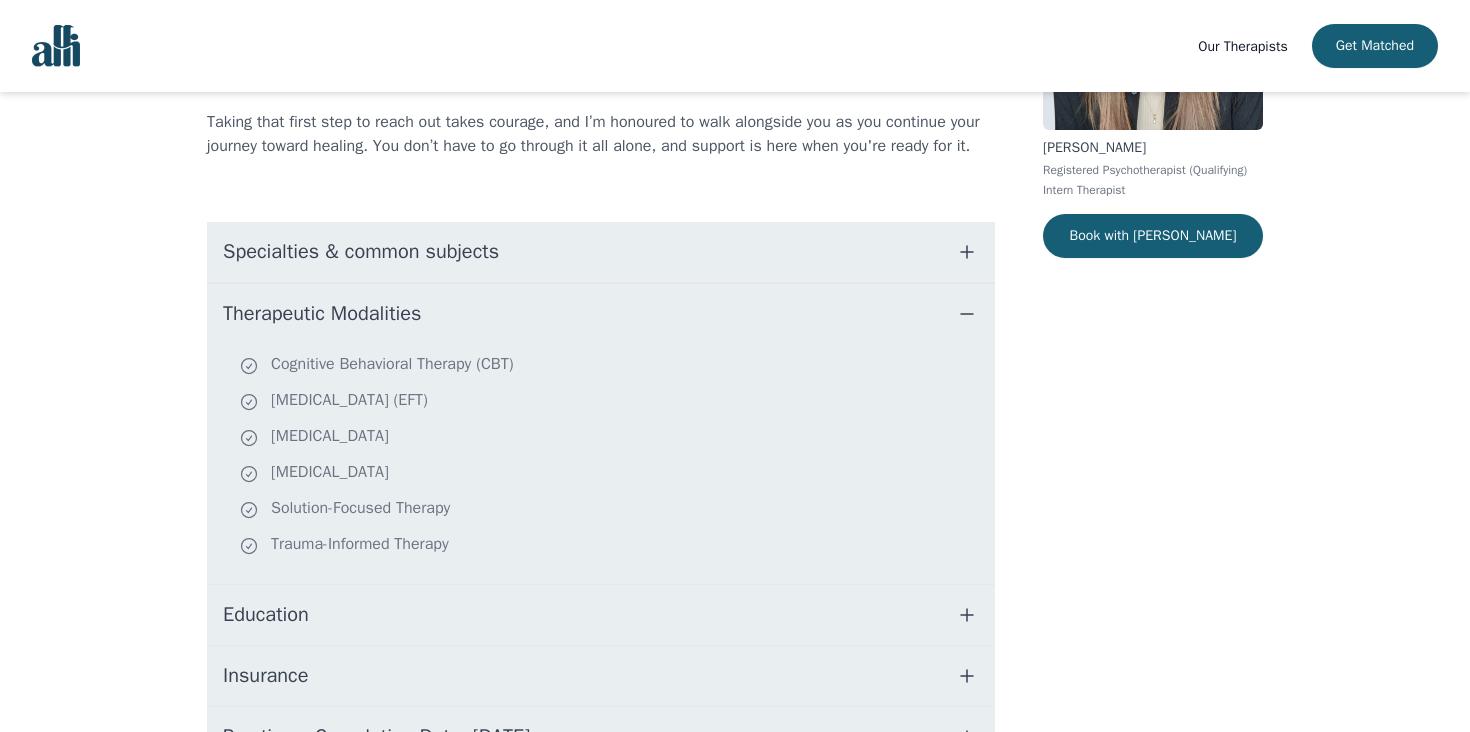 click on "Therapeutic Modalities" at bounding box center [322, 314] 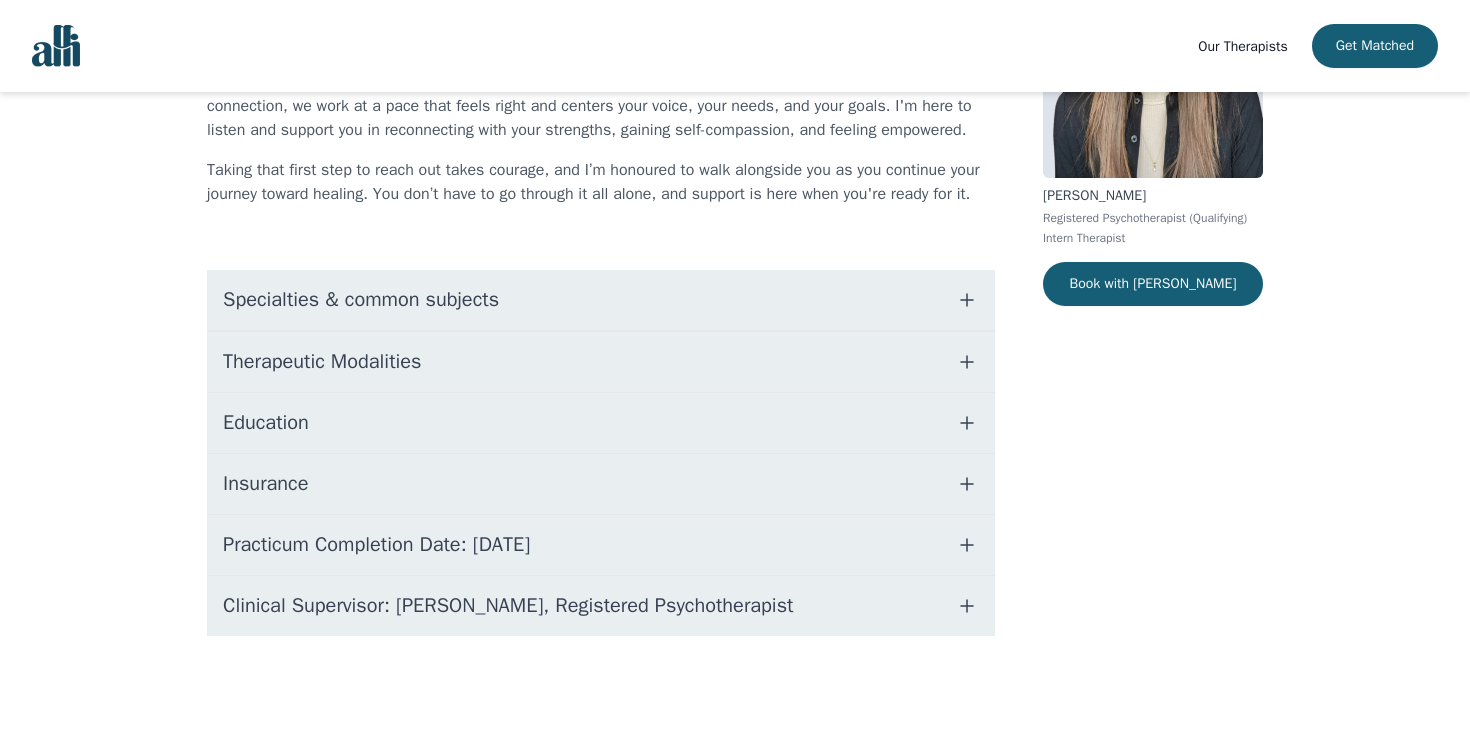 click on "Education" at bounding box center [266, 423] 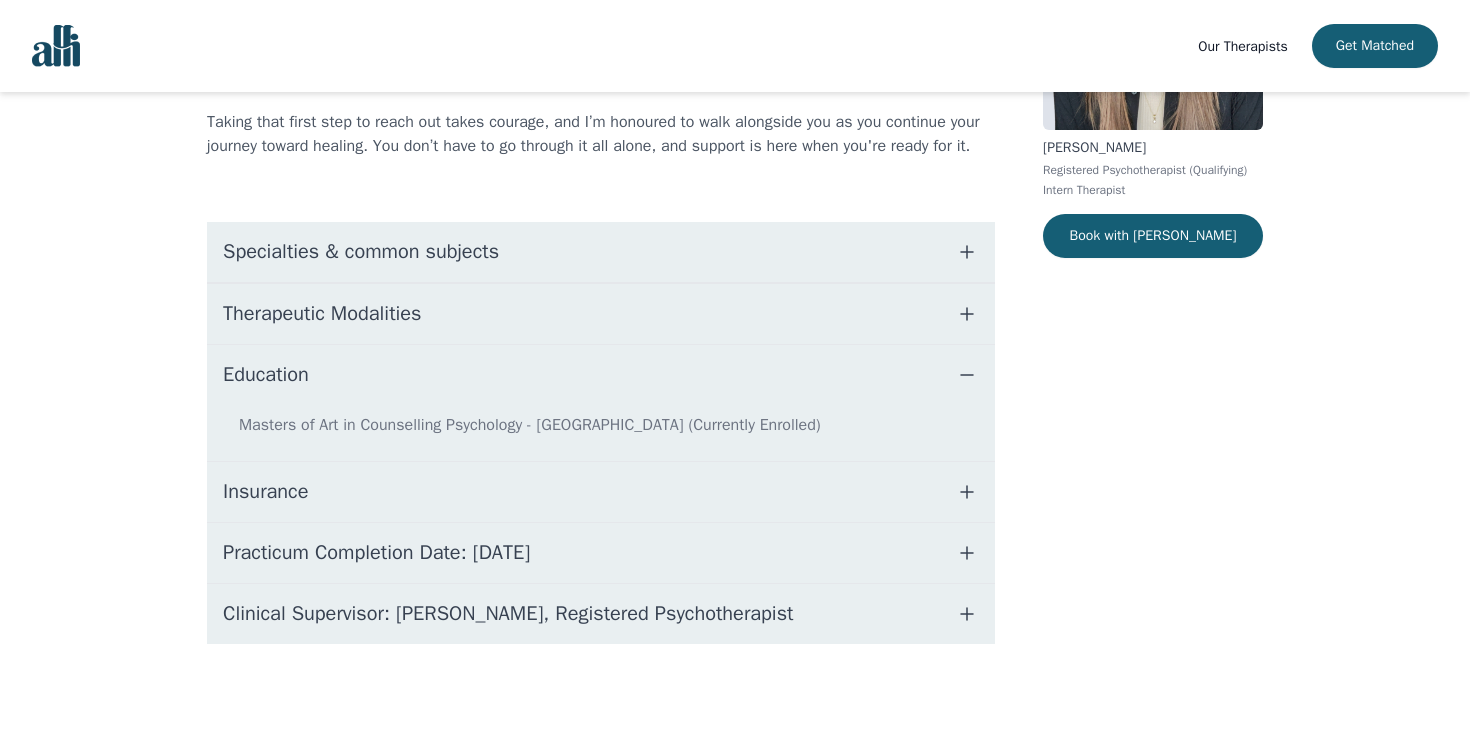 click on "Education" at bounding box center [266, 375] 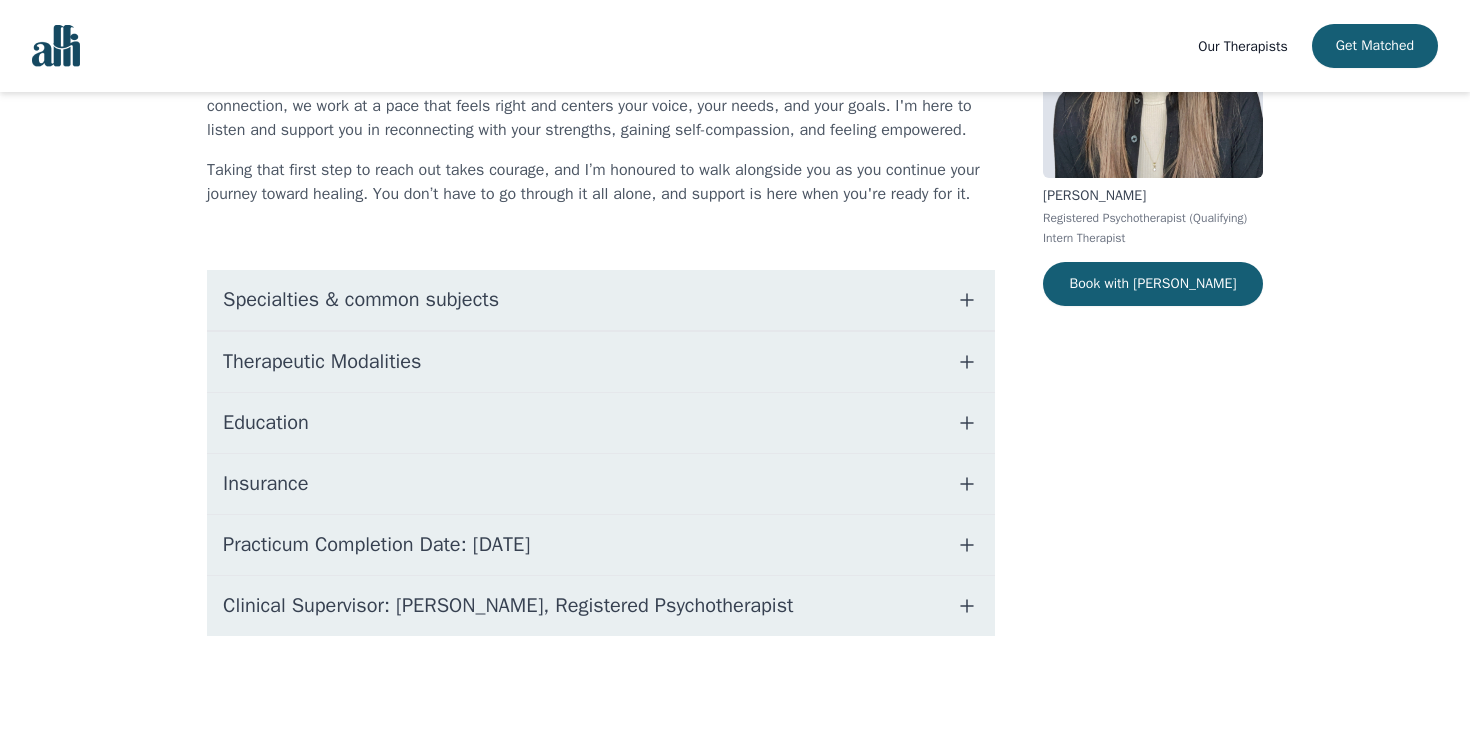 click on "Insurance" at bounding box center [265, 484] 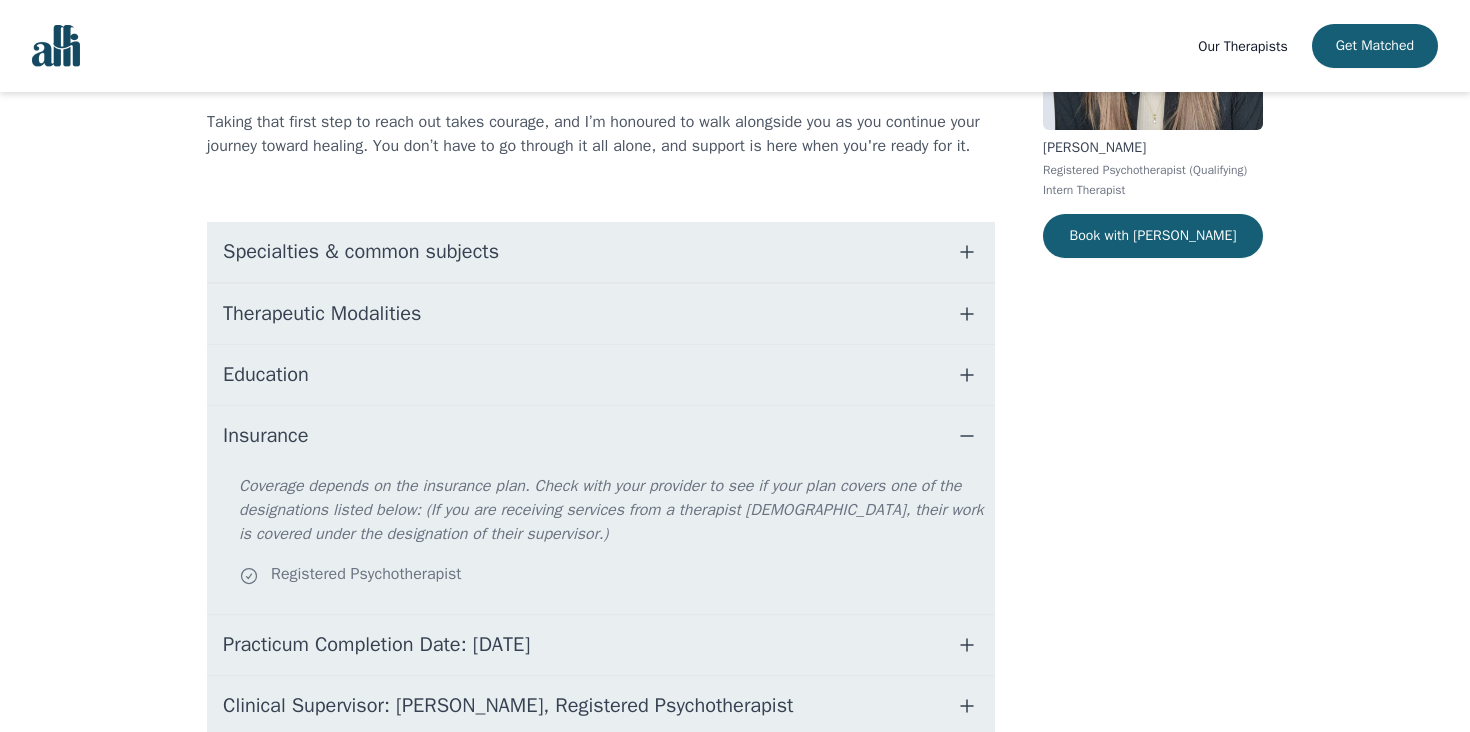 click on "Education" at bounding box center [266, 375] 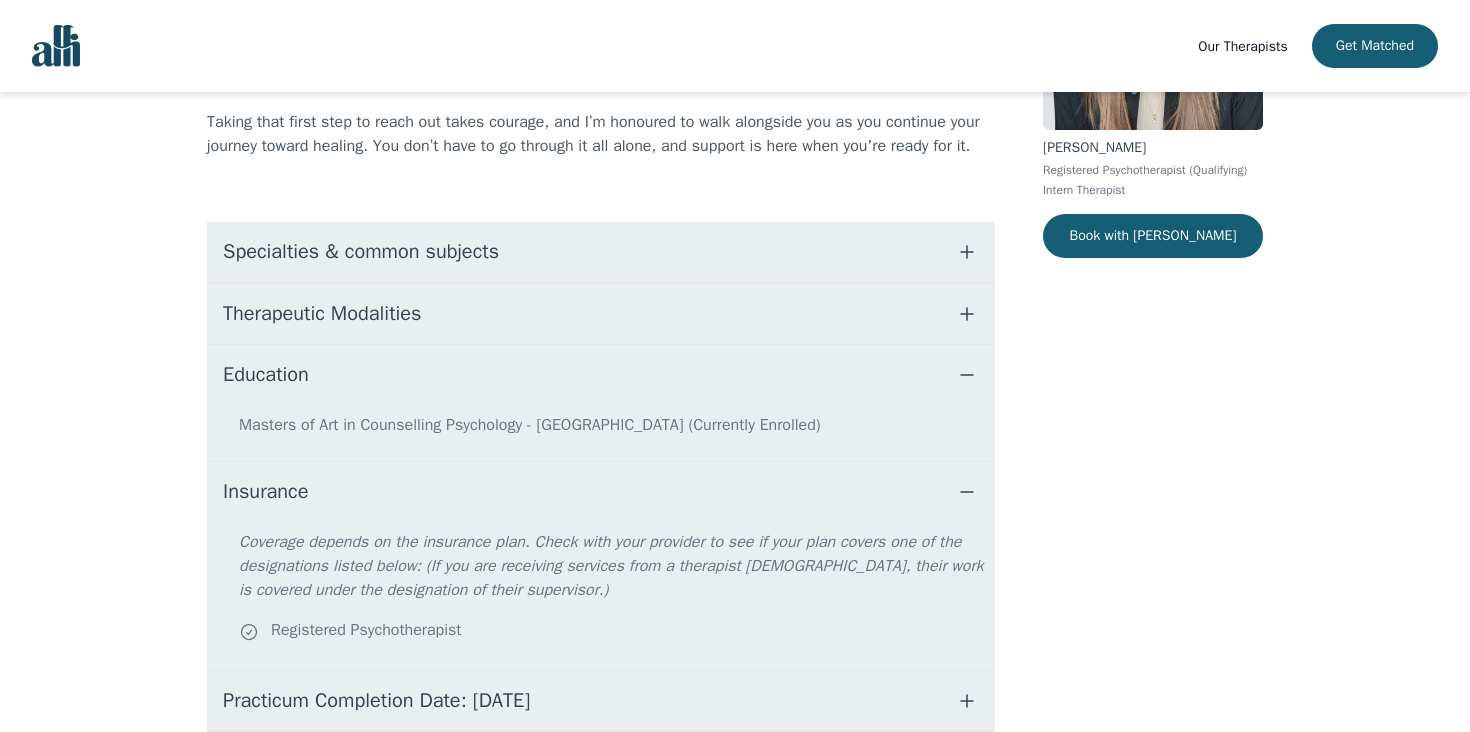 click on "Education" at bounding box center (266, 375) 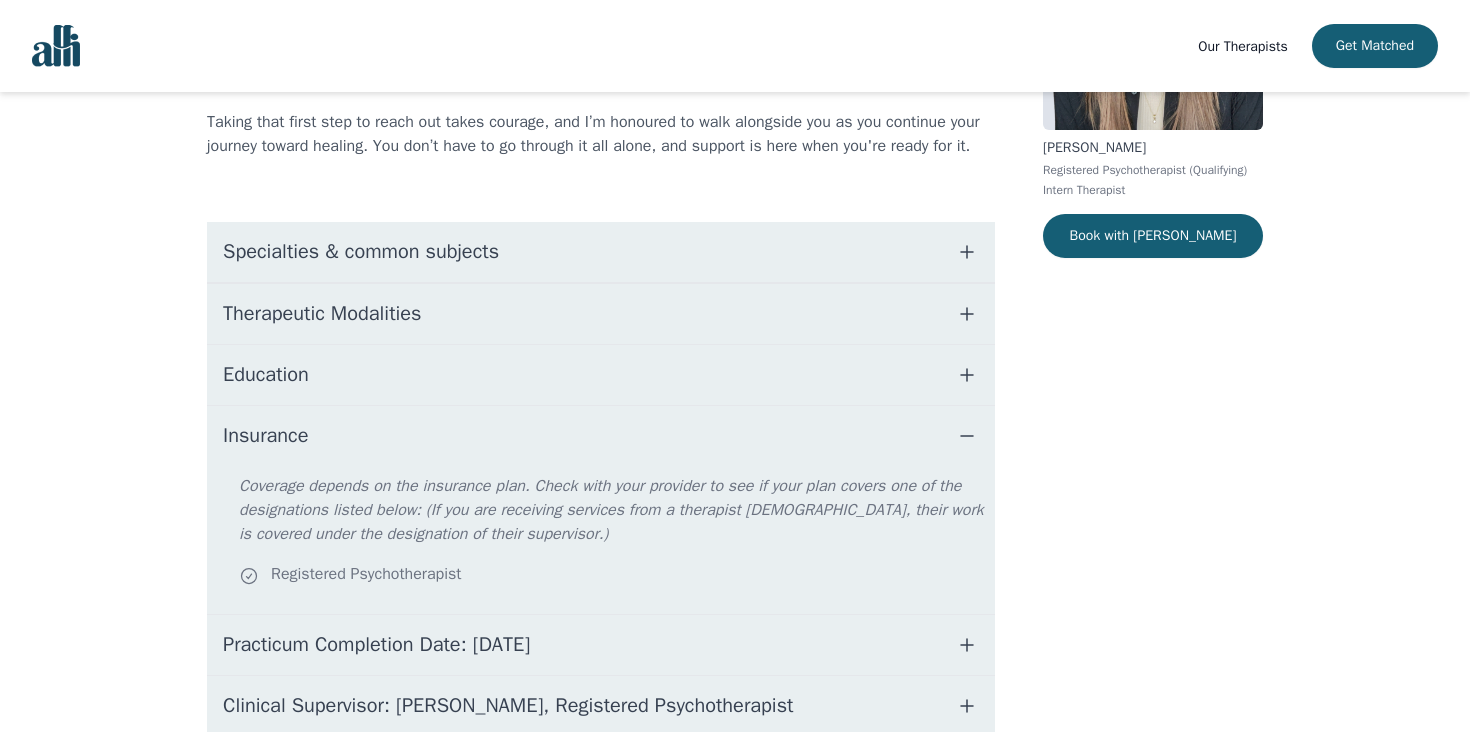 click on "Insurance" at bounding box center (601, 436) 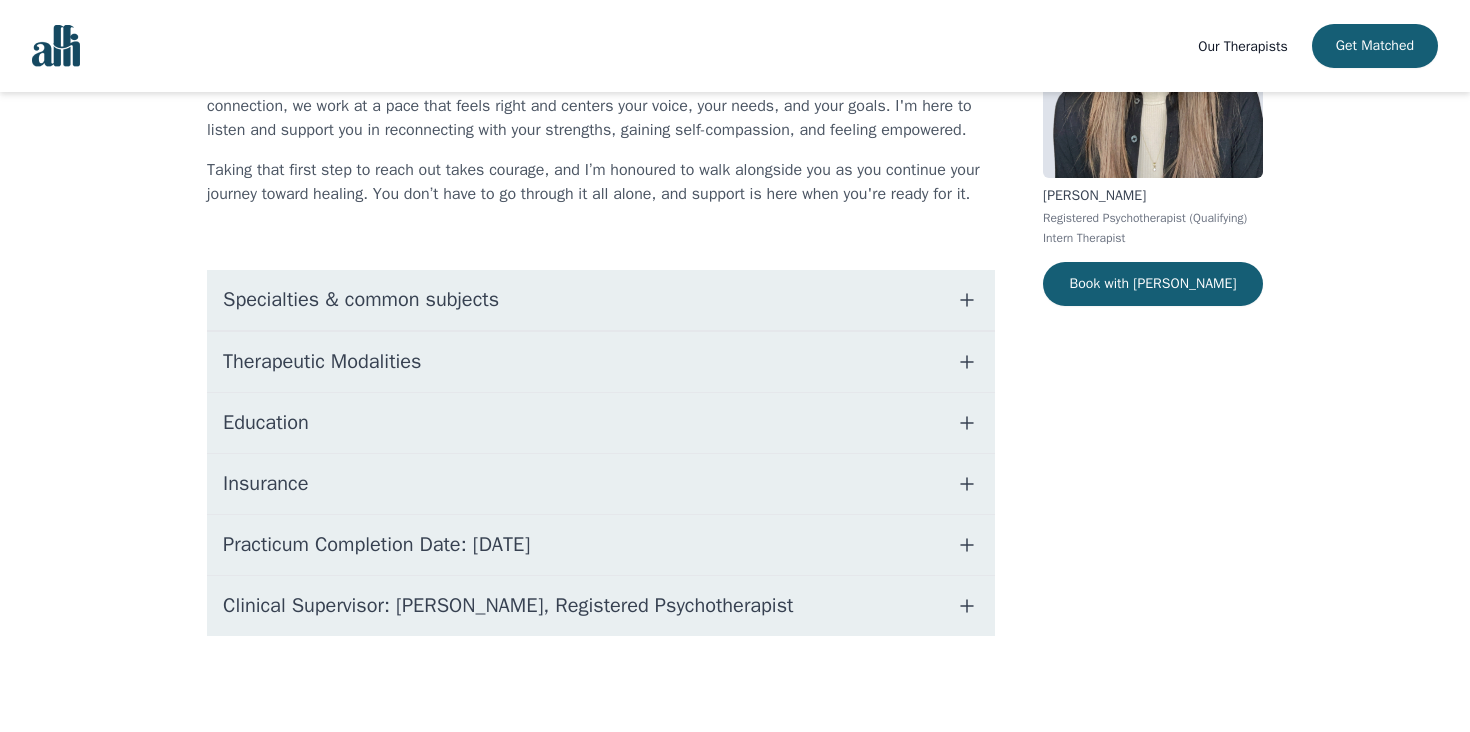 click on "Clinical Supervisor: [PERSON_NAME], Registered Psychotherapist" at bounding box center (508, 606) 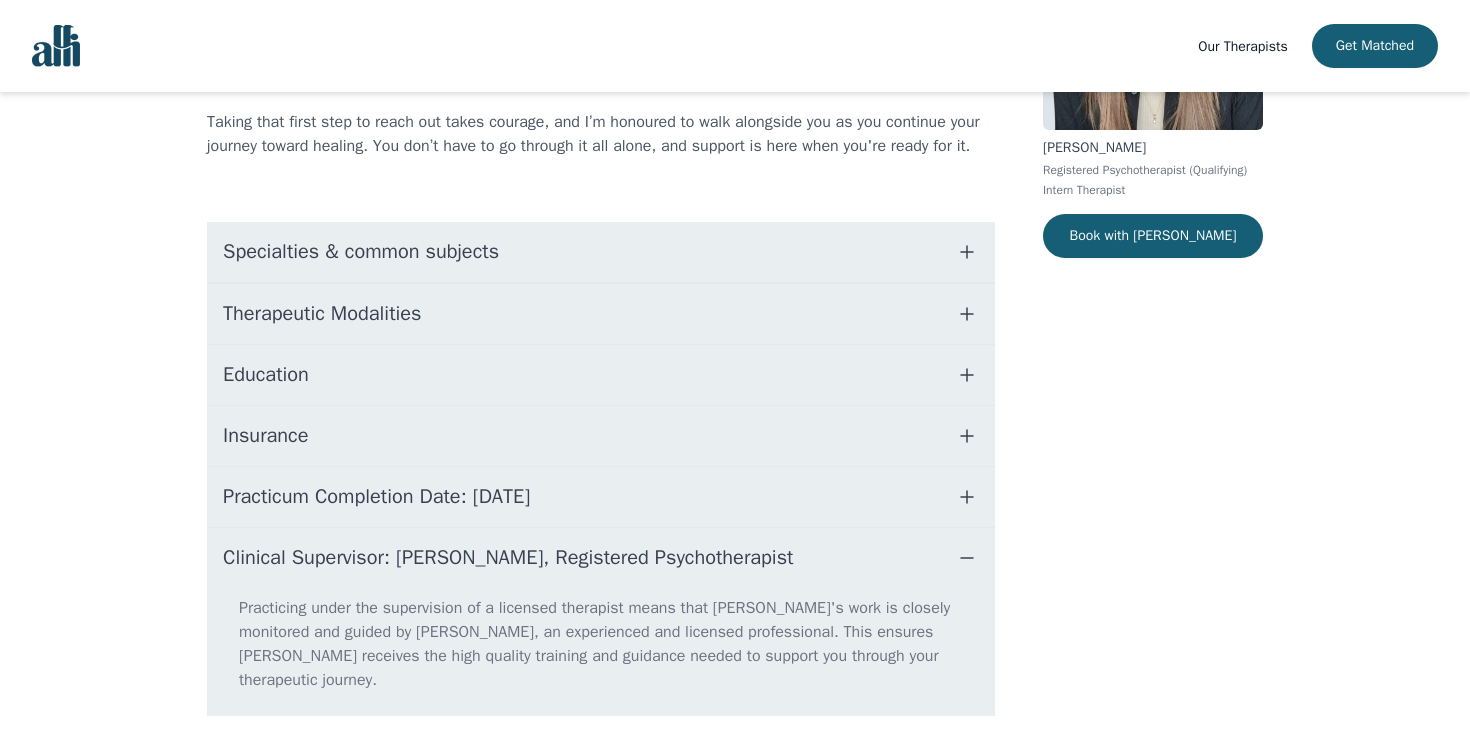 scroll, scrollTop: 402, scrollLeft: 0, axis: vertical 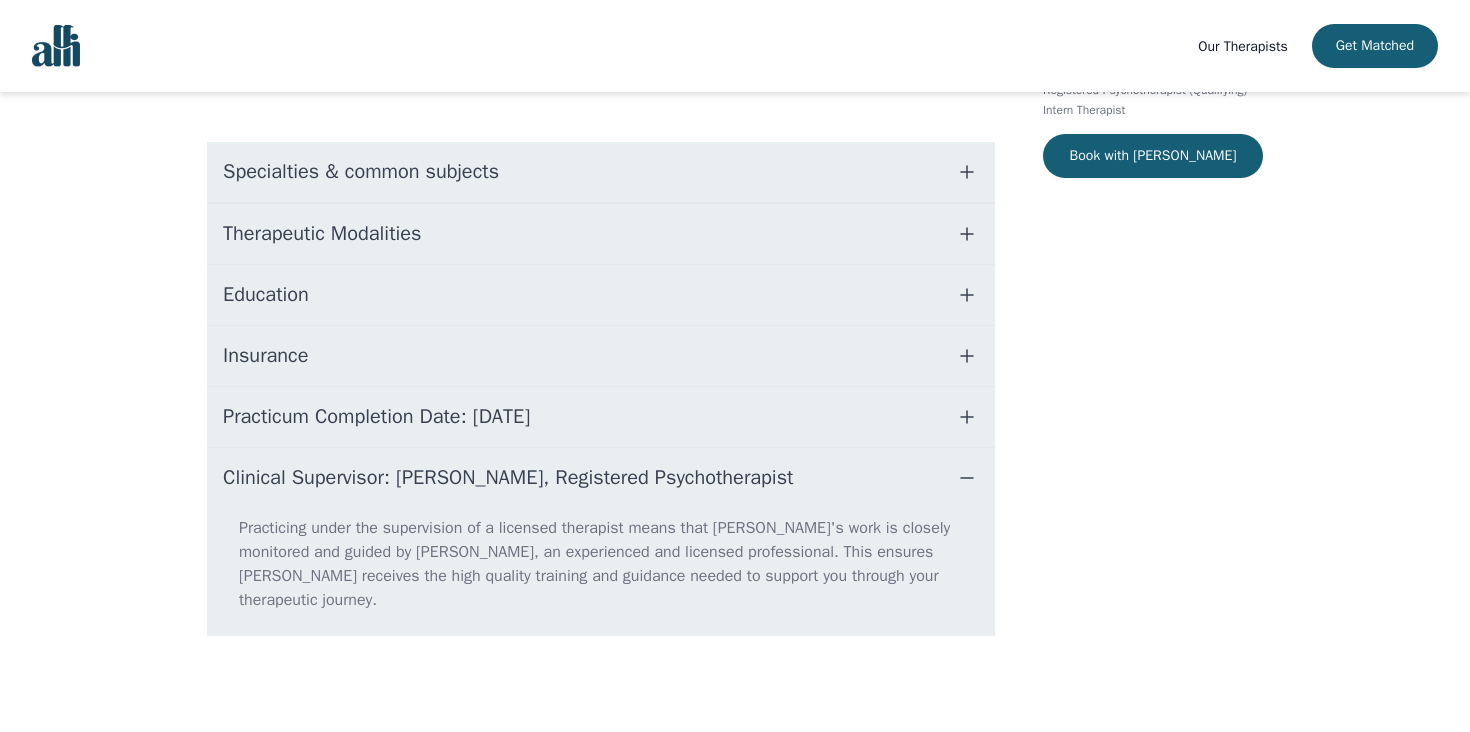 drag, startPoint x: 409, startPoint y: 501, endPoint x: 534, endPoint y: 504, distance: 125.035995 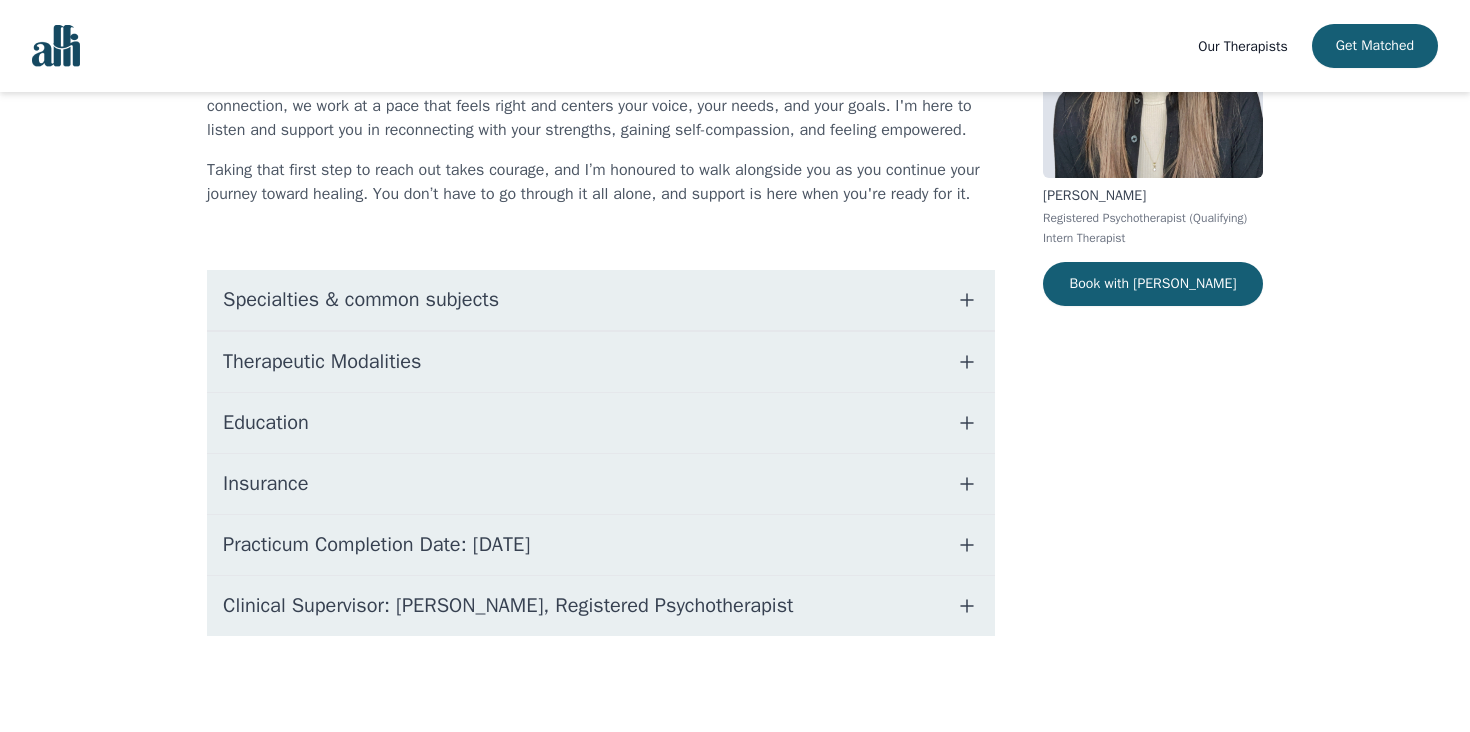scroll, scrollTop: 0, scrollLeft: 0, axis: both 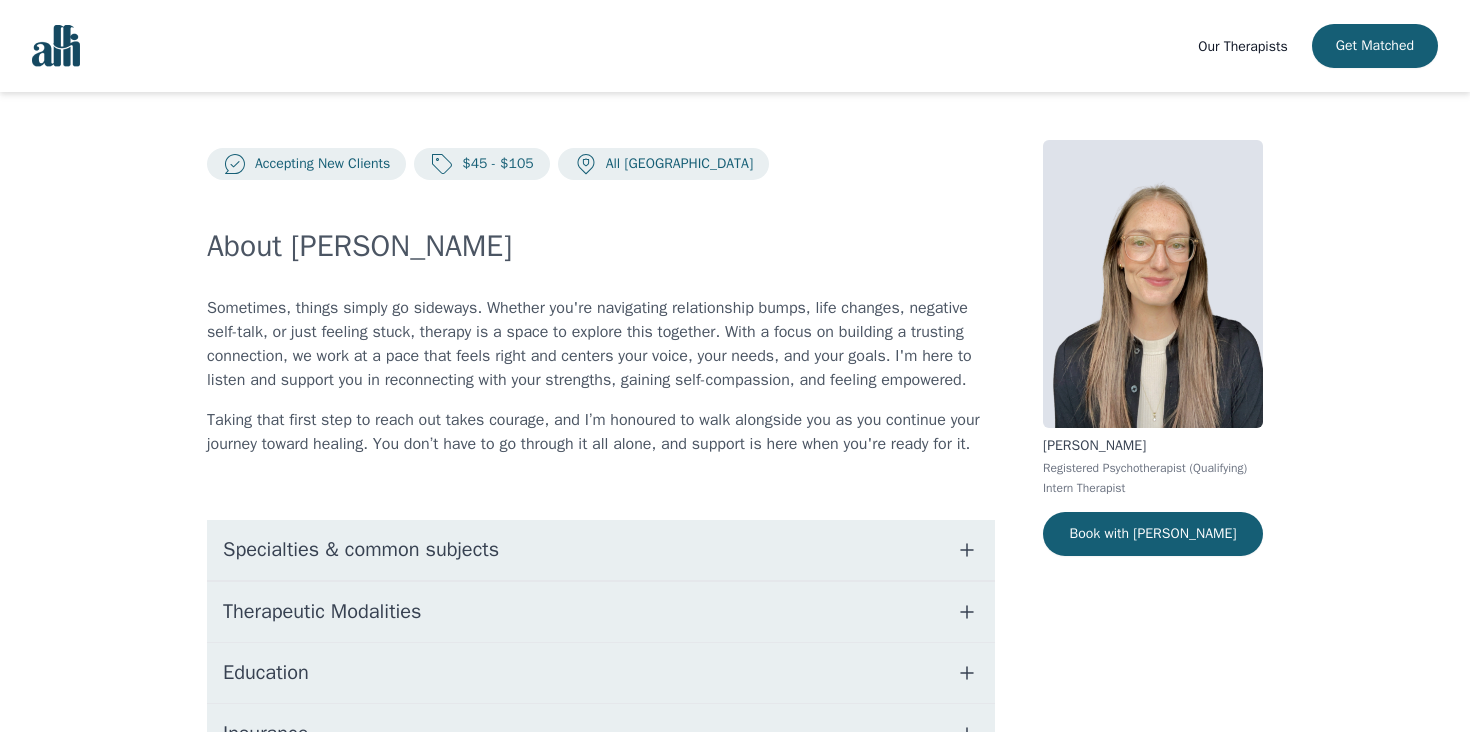 click on "Taking that first step to reach out takes courage, and I’m honoured to walk alongside you as you continue your journey toward healing. You don’t have to go through it all alone, and support is here when you're ready for it." at bounding box center [601, 432] 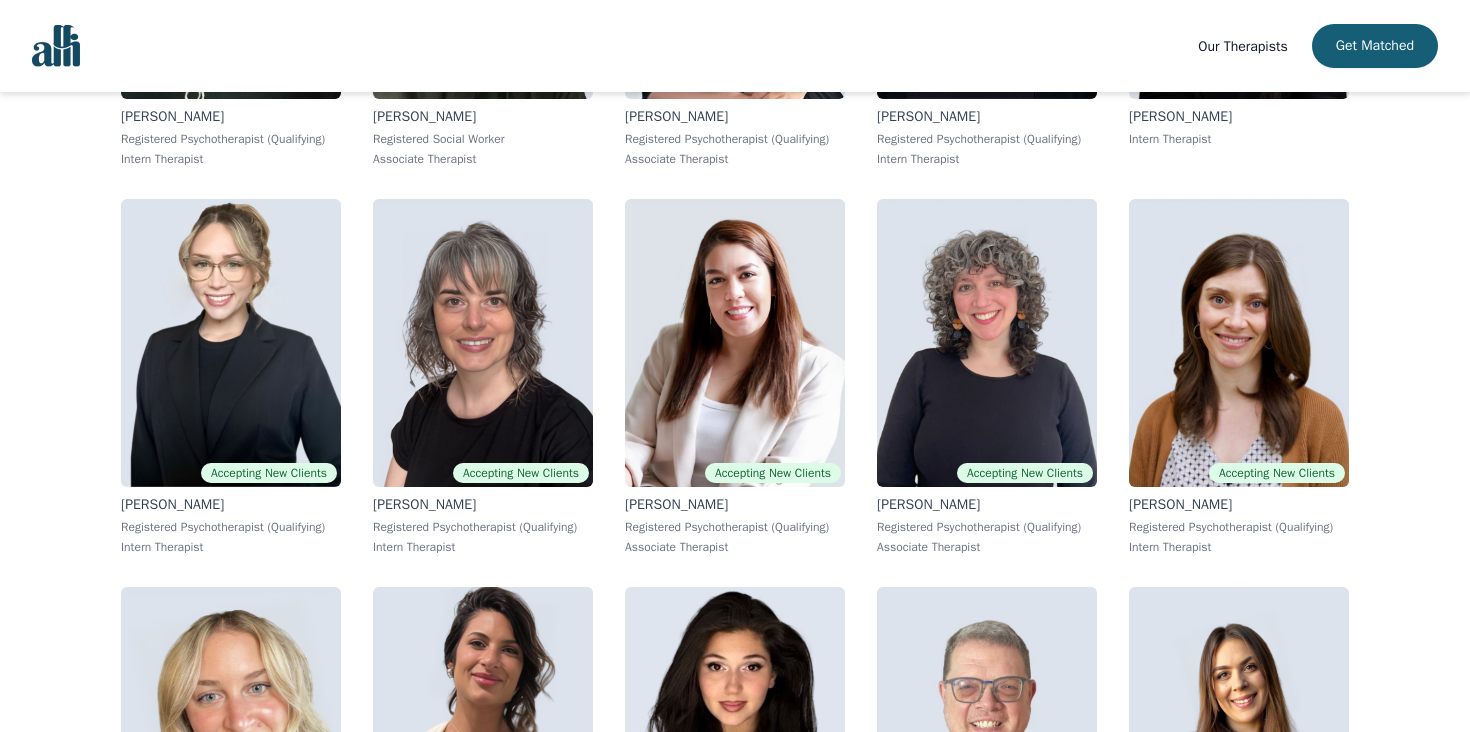 scroll, scrollTop: 1835, scrollLeft: 0, axis: vertical 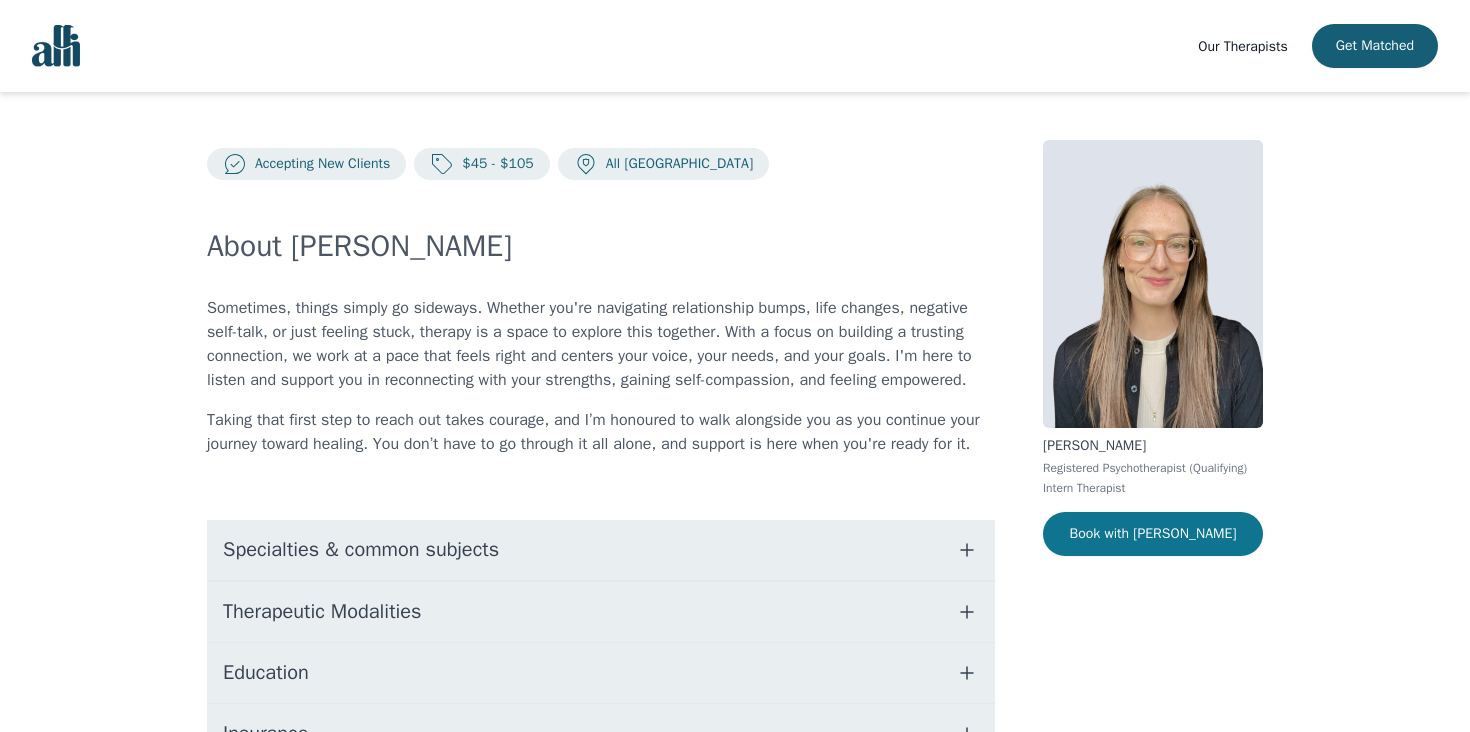 click on "Book with [PERSON_NAME]" at bounding box center [1153, 534] 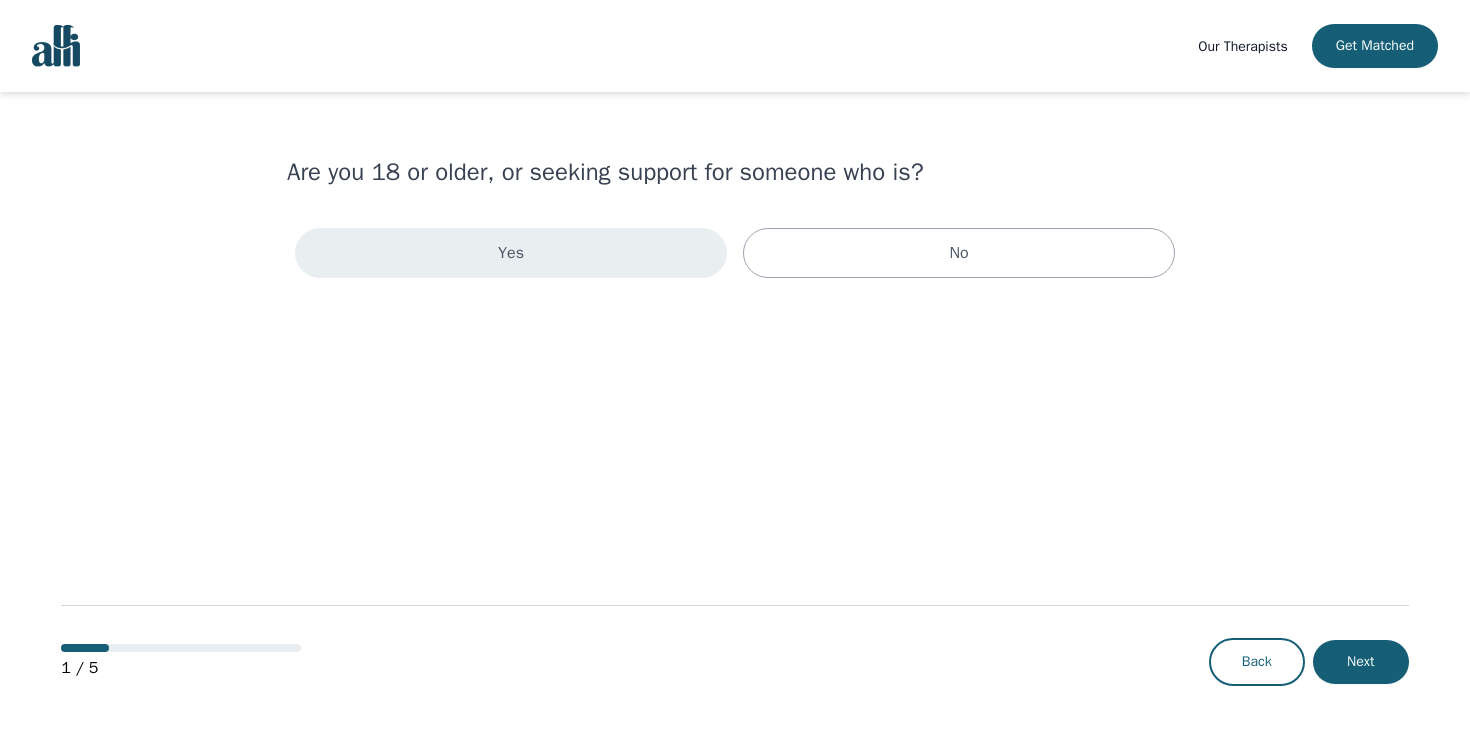 click on "Yes" at bounding box center (511, 253) 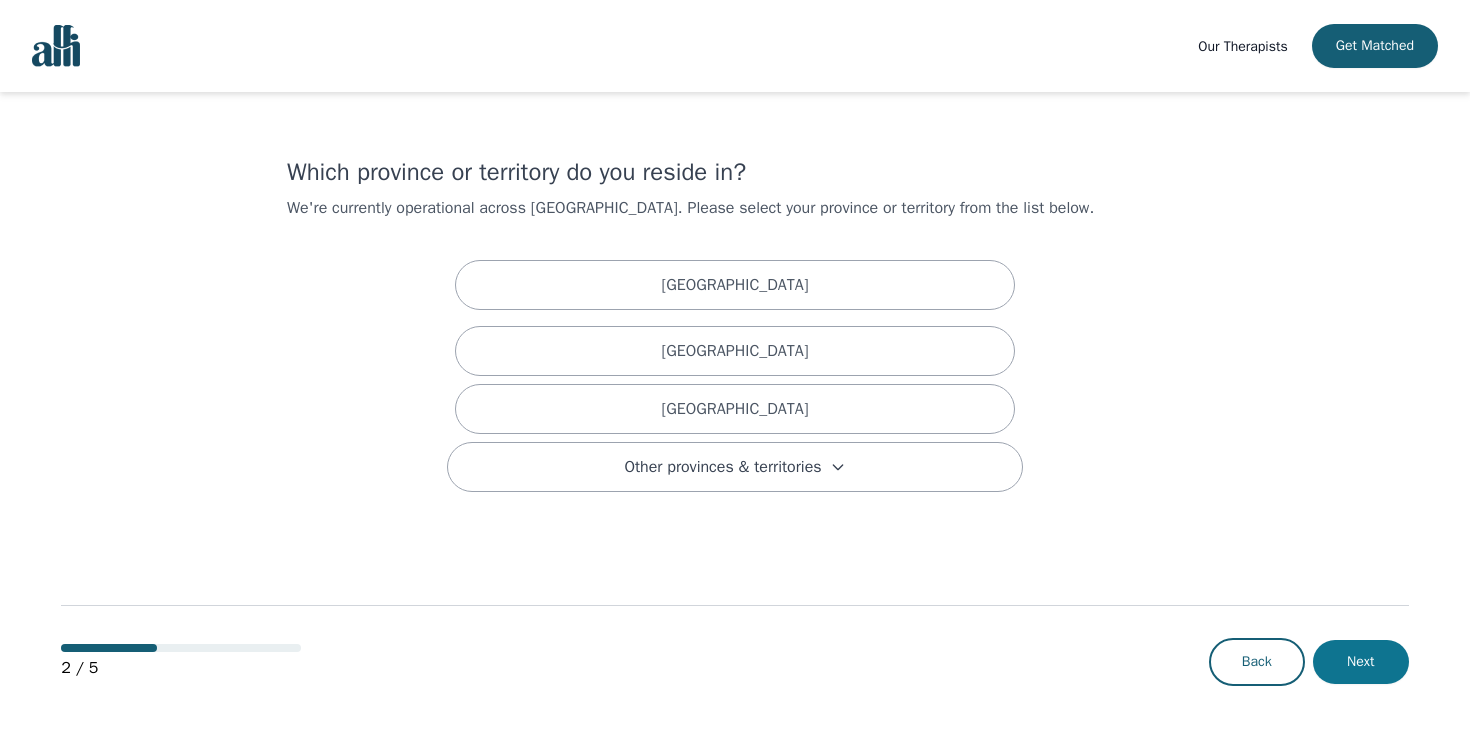 click on "Next" at bounding box center (1361, 662) 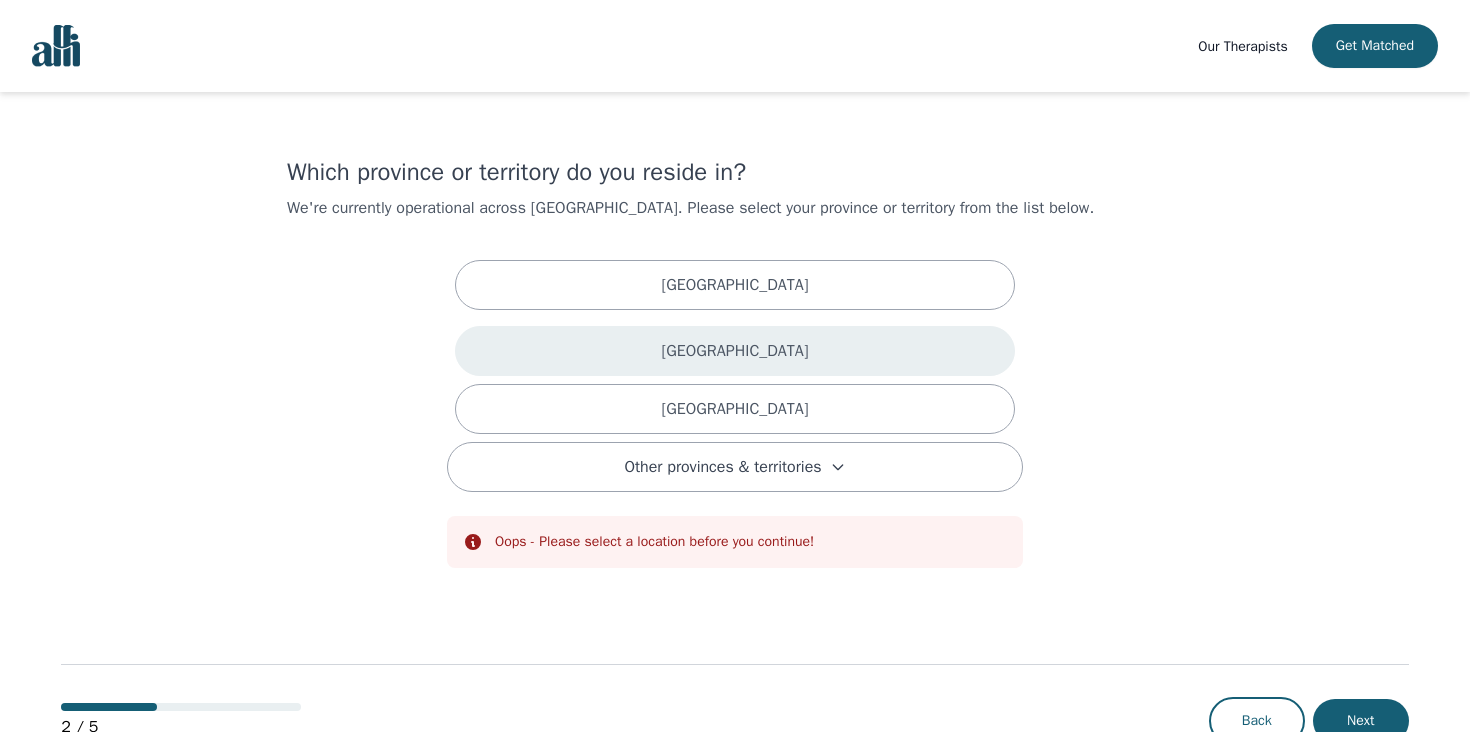 click on "British Columbia" at bounding box center (735, 351) 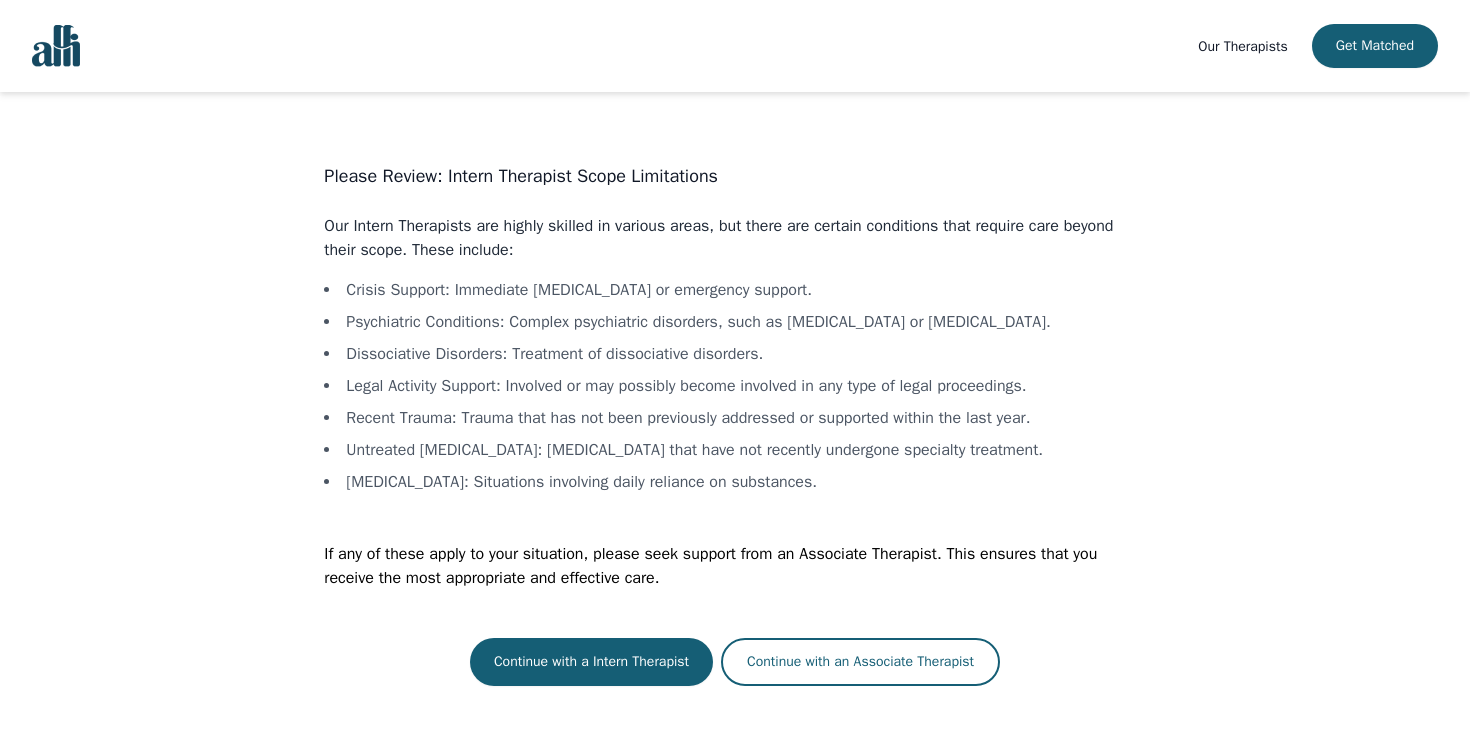 scroll, scrollTop: 0, scrollLeft: 0, axis: both 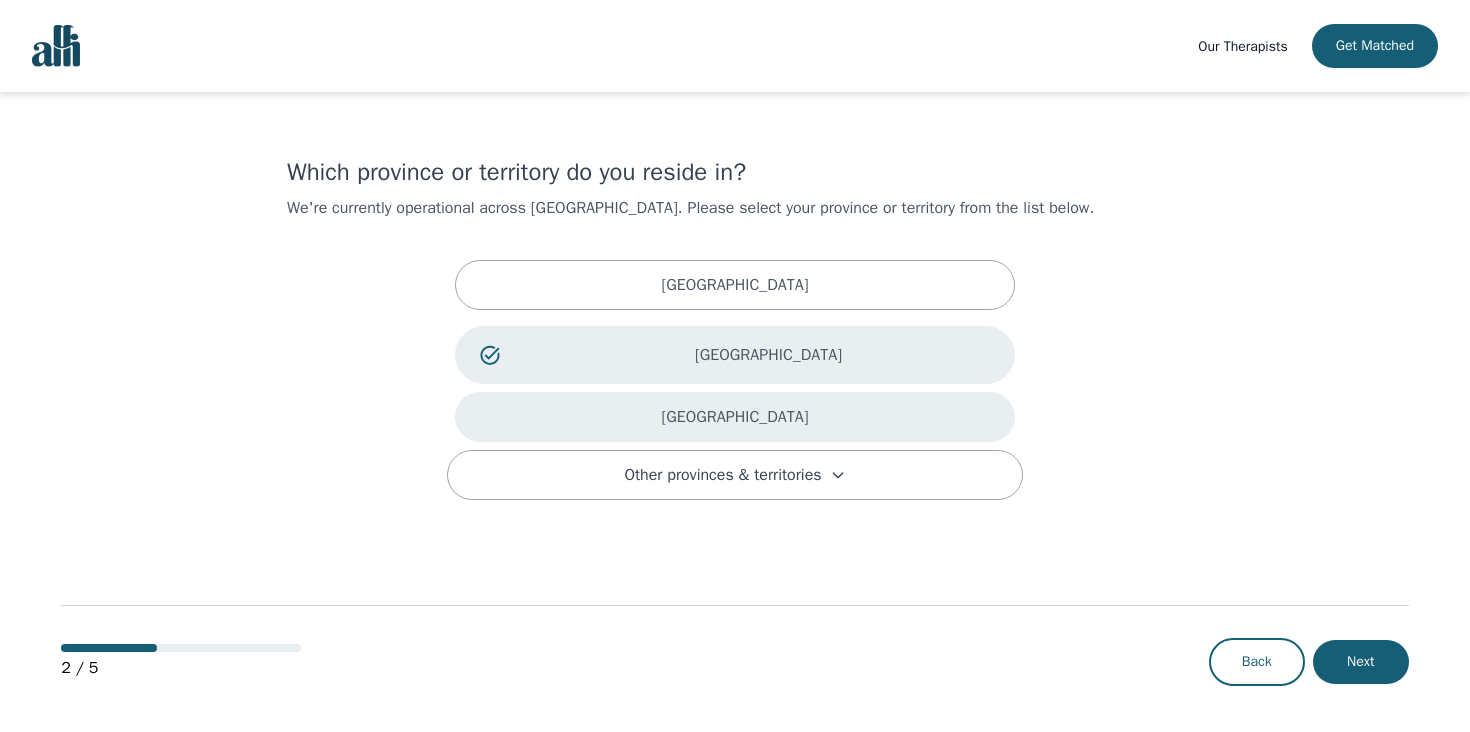 click on "Ontario" at bounding box center (734, 417) 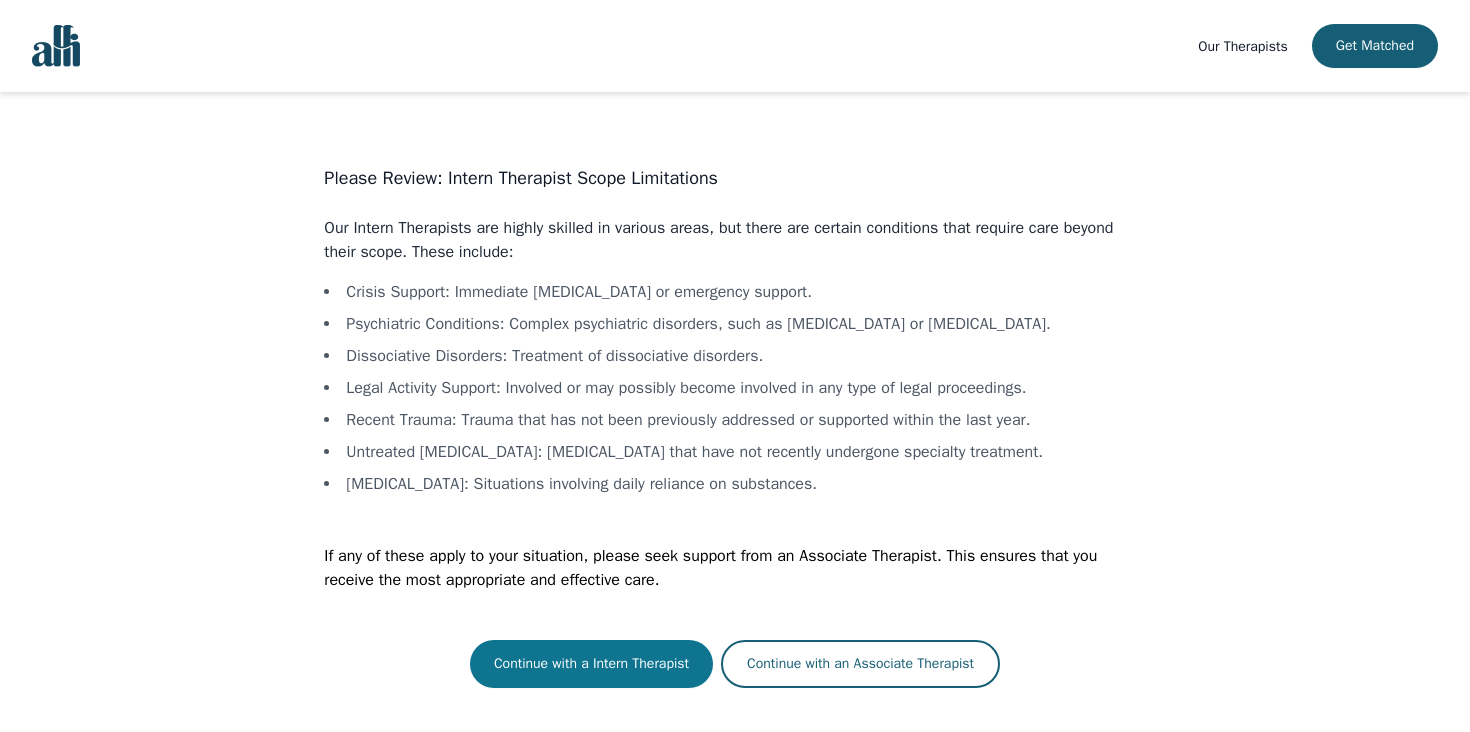 click on "Continue with a Intern Therapist" at bounding box center (591, 664) 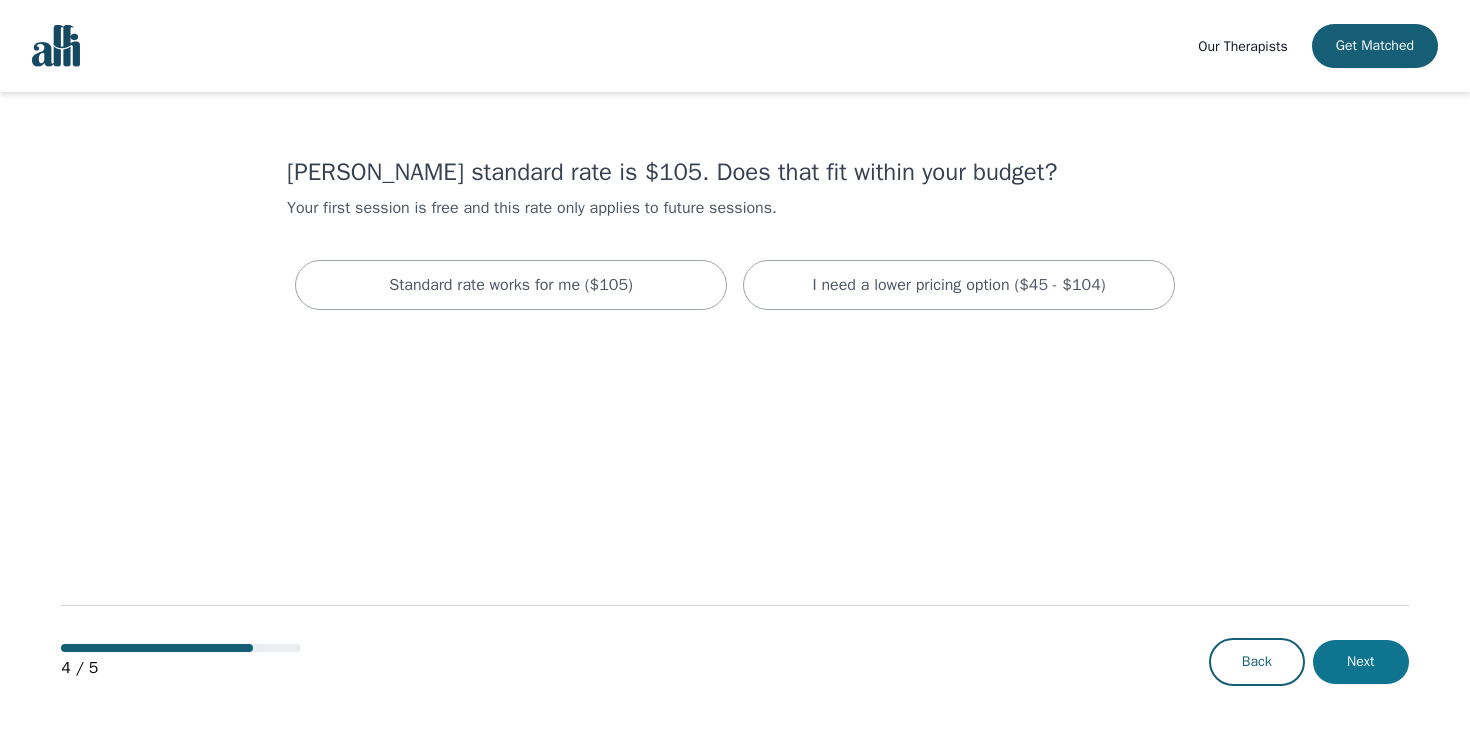 click on "Next" at bounding box center [1361, 662] 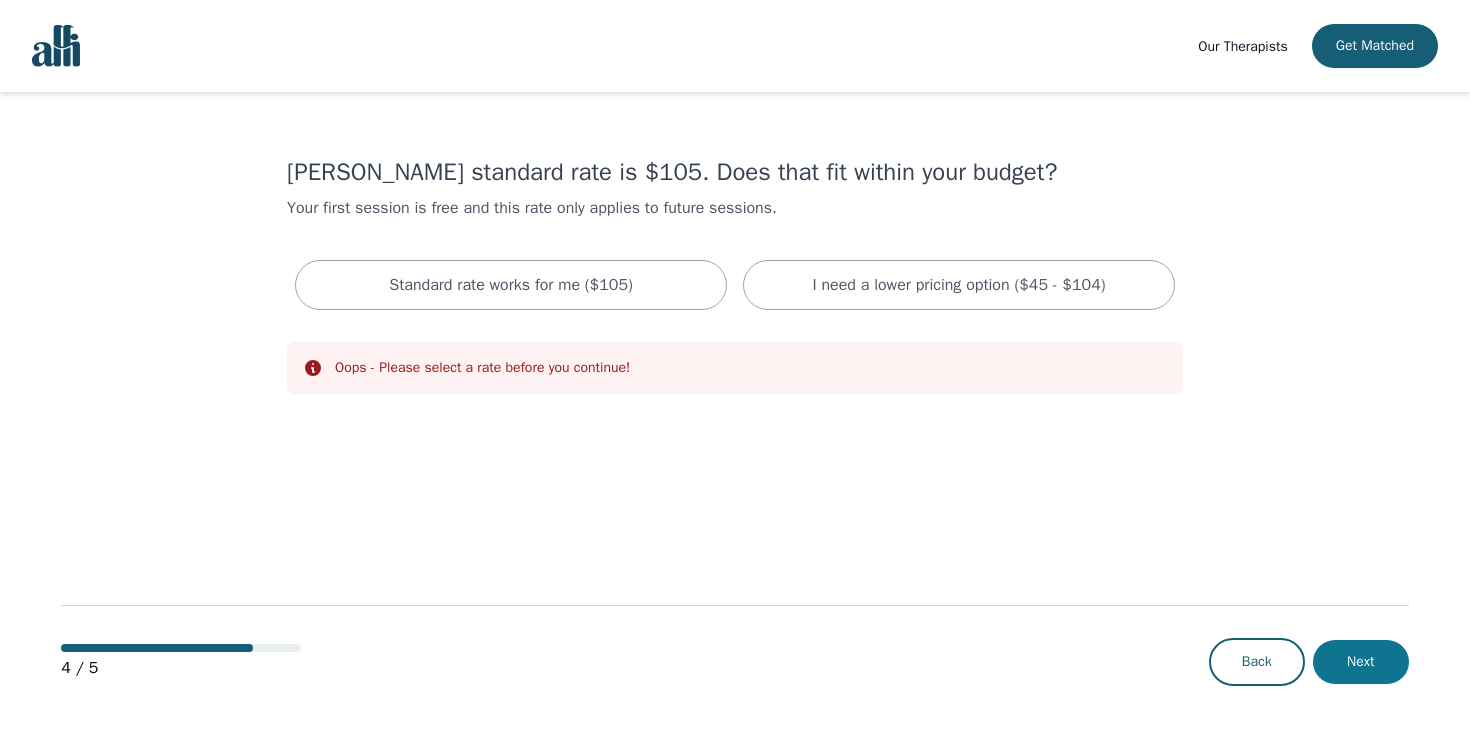 click on "Next" at bounding box center (1361, 662) 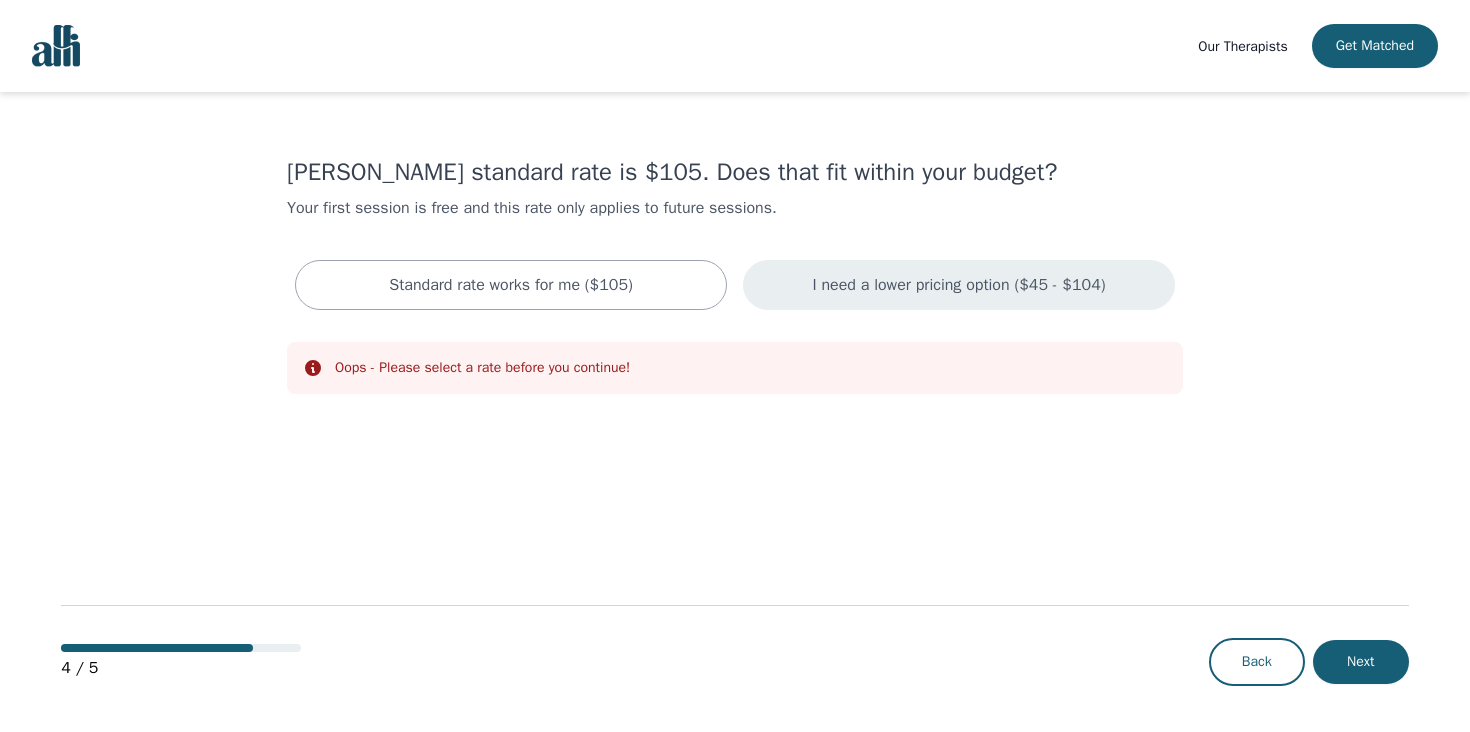 click on "I need a lower pricing option ($45 - $104)" at bounding box center [959, 285] 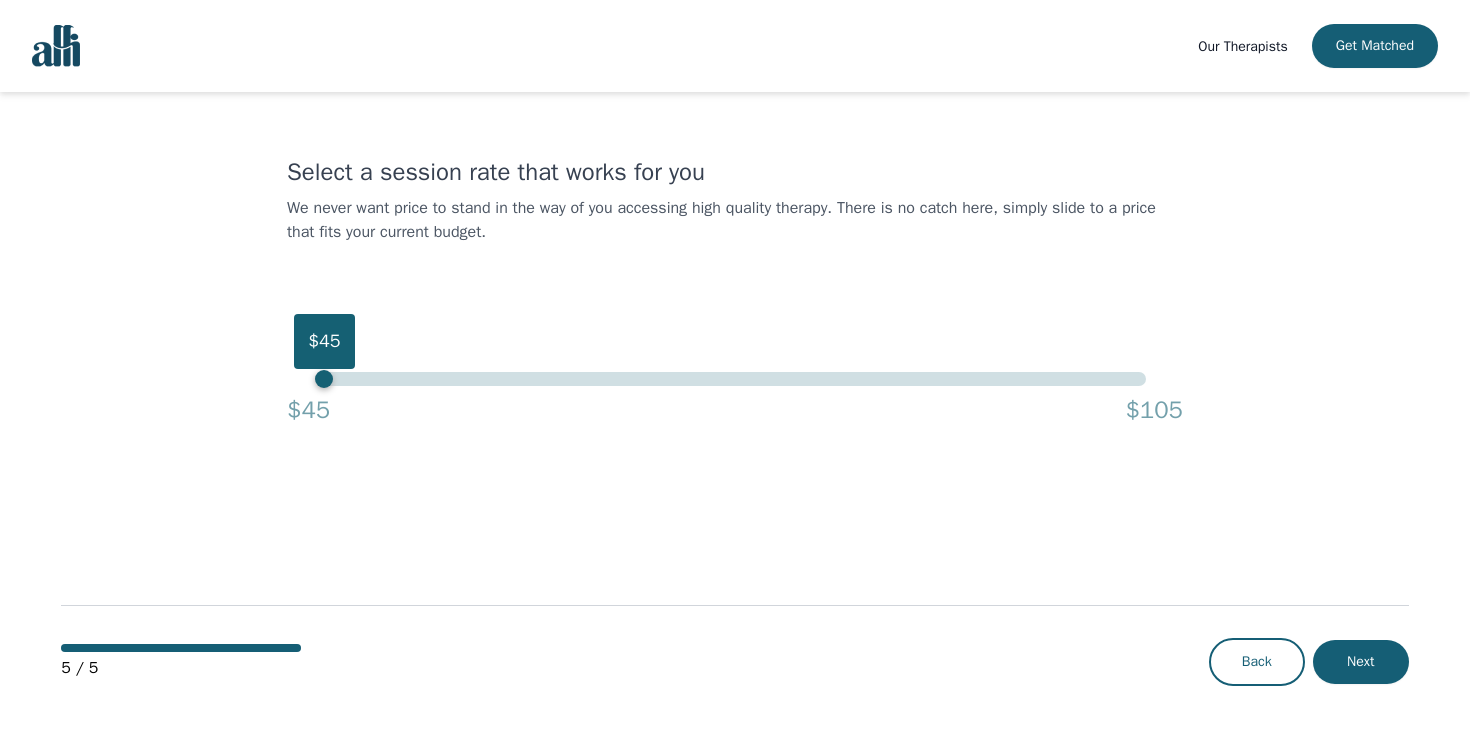 drag, startPoint x: 1121, startPoint y: 360, endPoint x: 314, endPoint y: 377, distance: 807.179 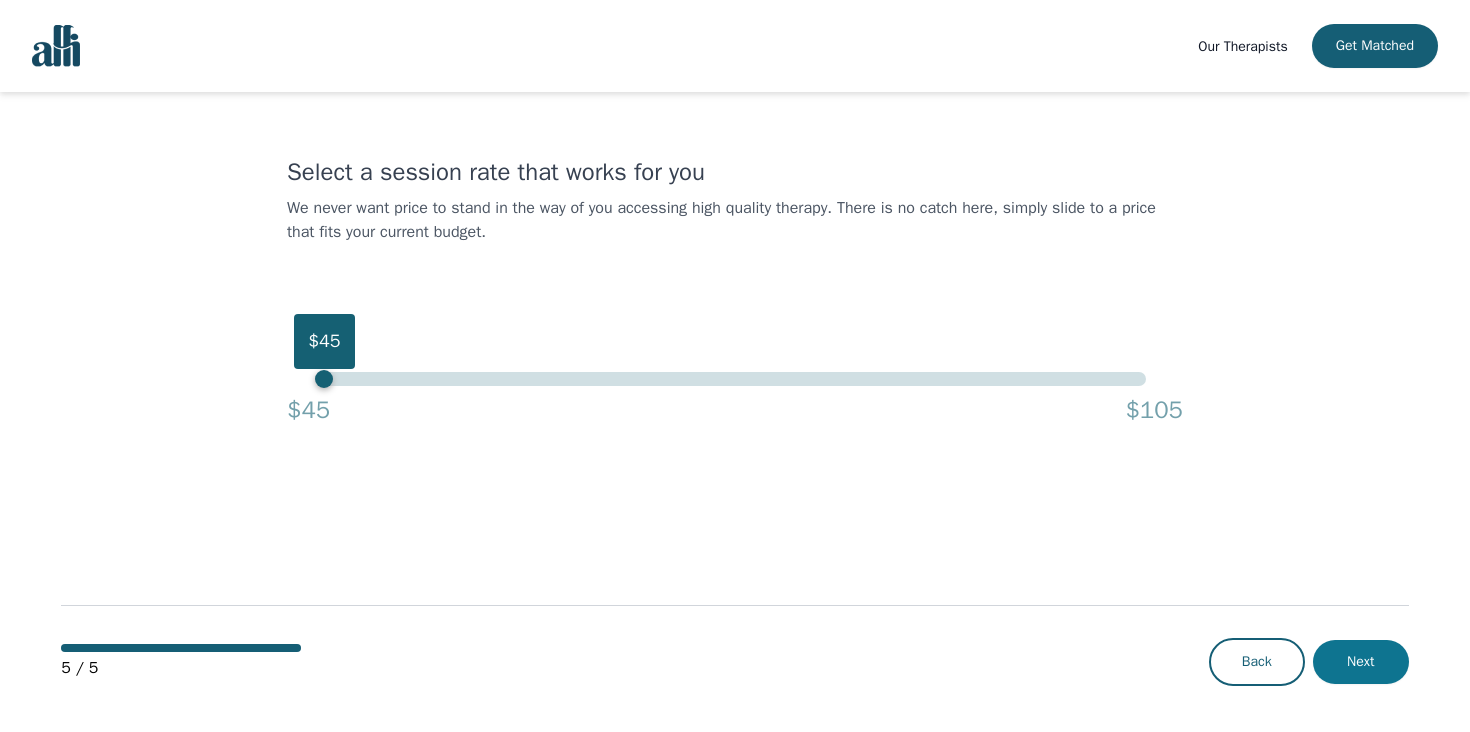 click on "Next" at bounding box center [1361, 662] 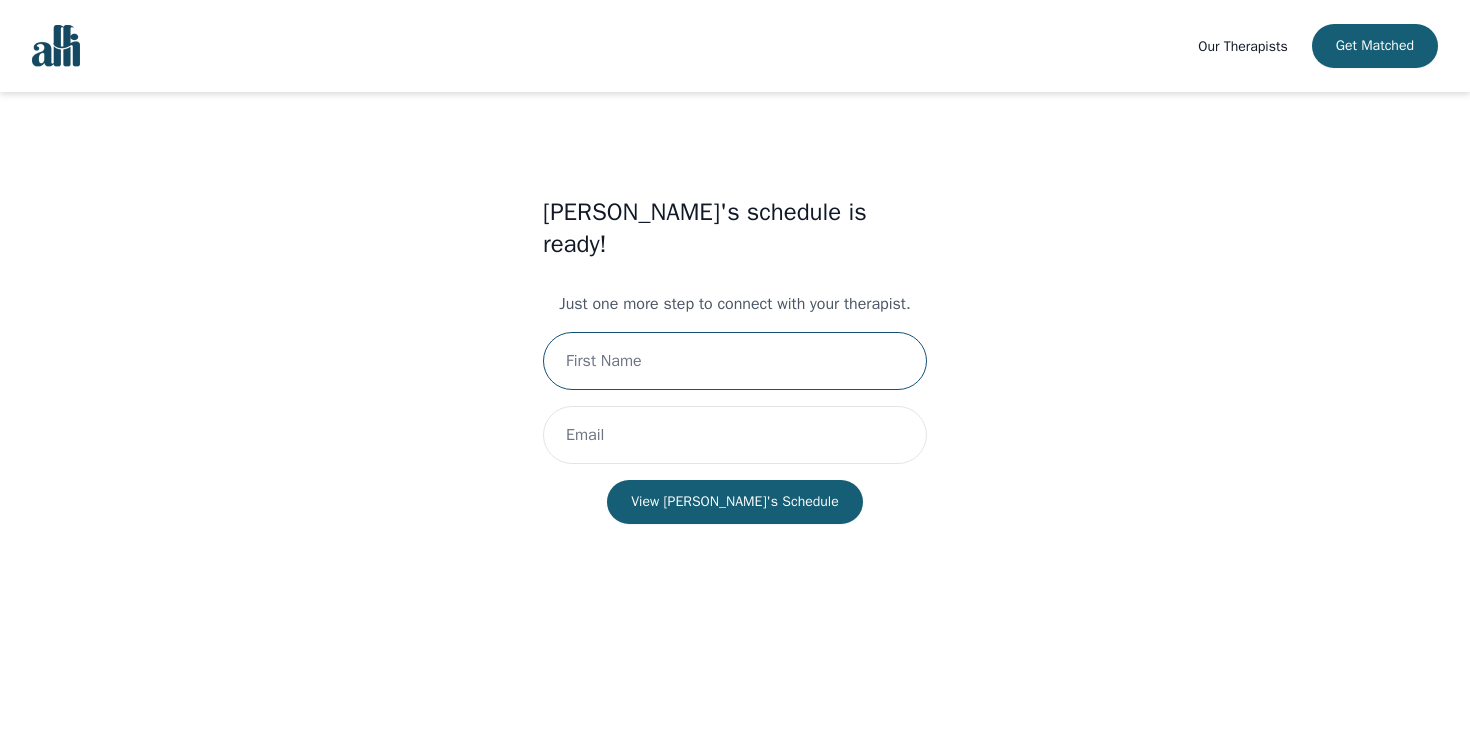 click at bounding box center (735, 361) 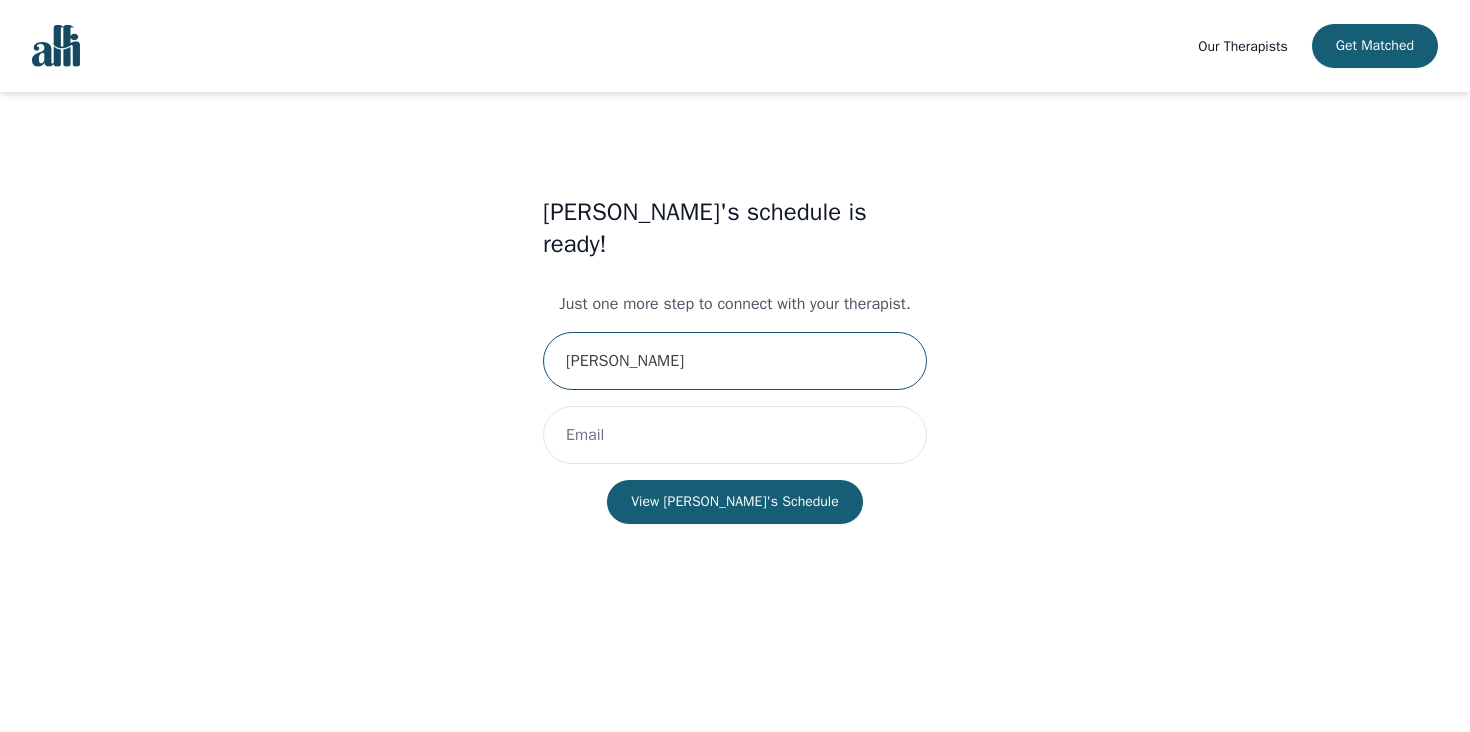 type on "Maegan" 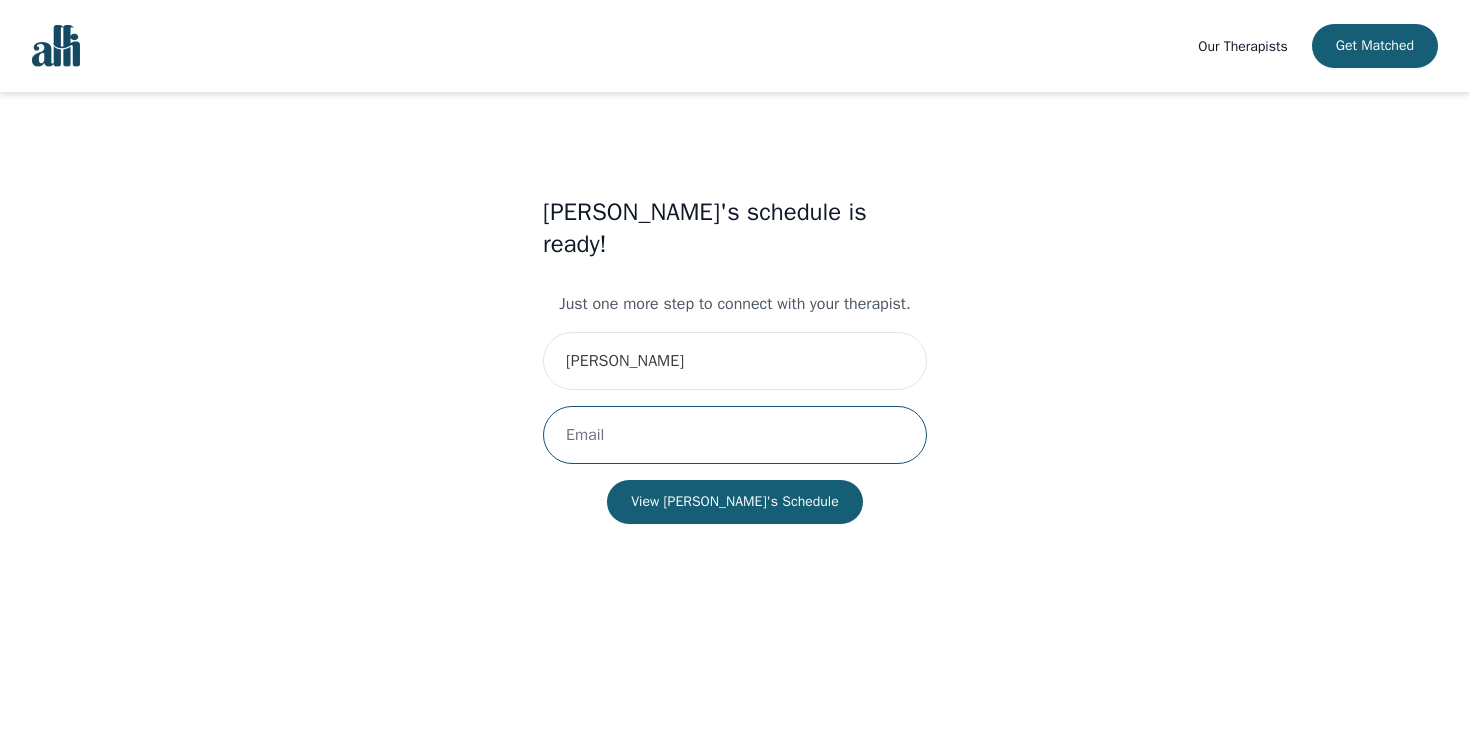 click at bounding box center [735, 435] 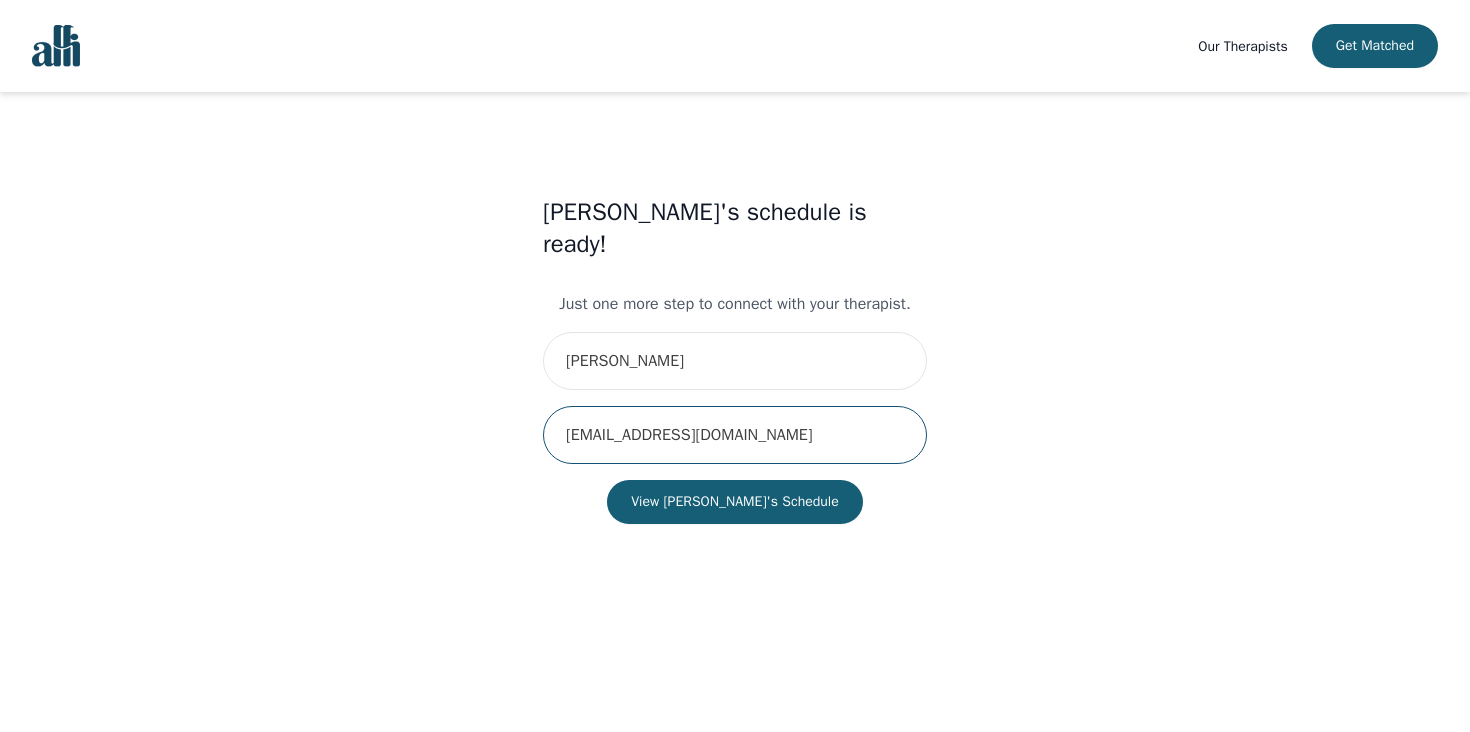type on "maeganchen@icloud.com" 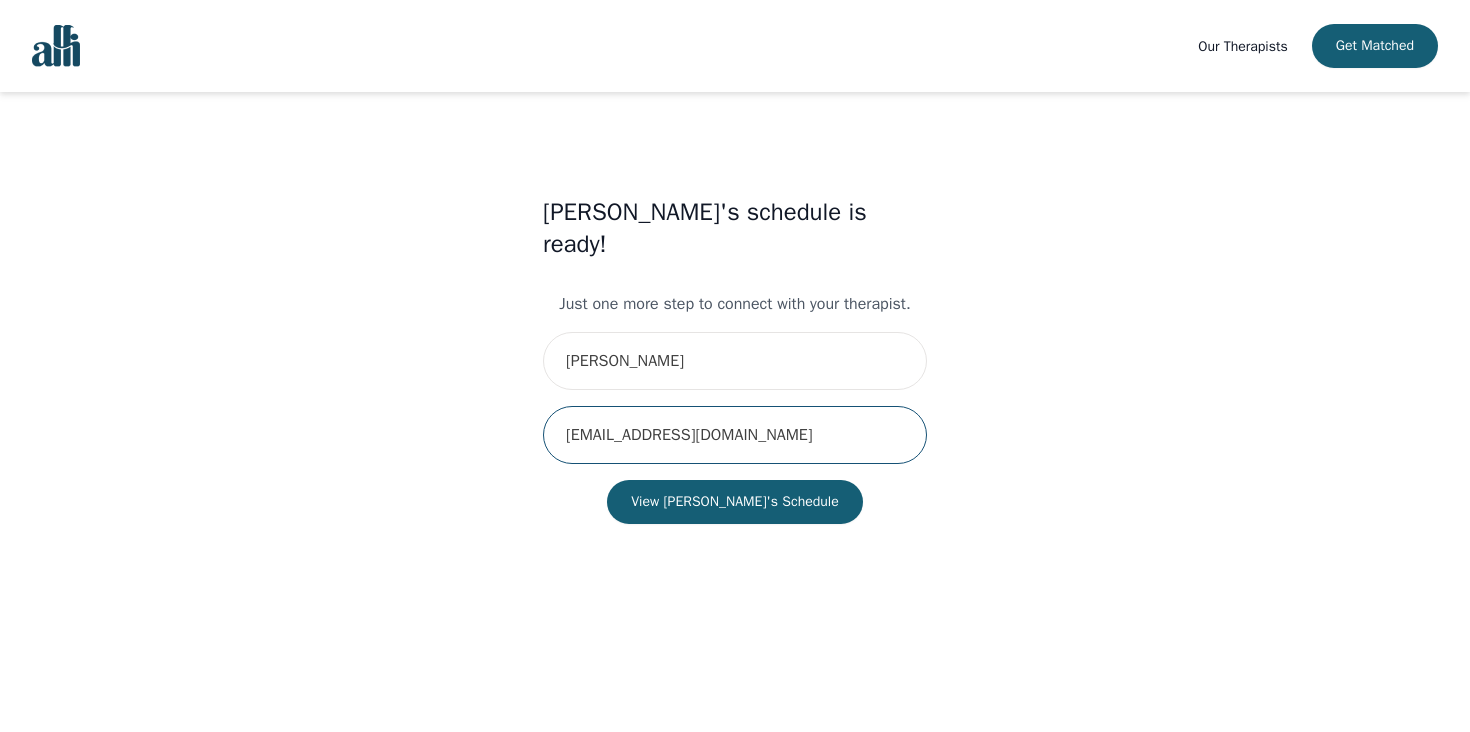 click on "View Holly's Schedule" at bounding box center (735, 502) 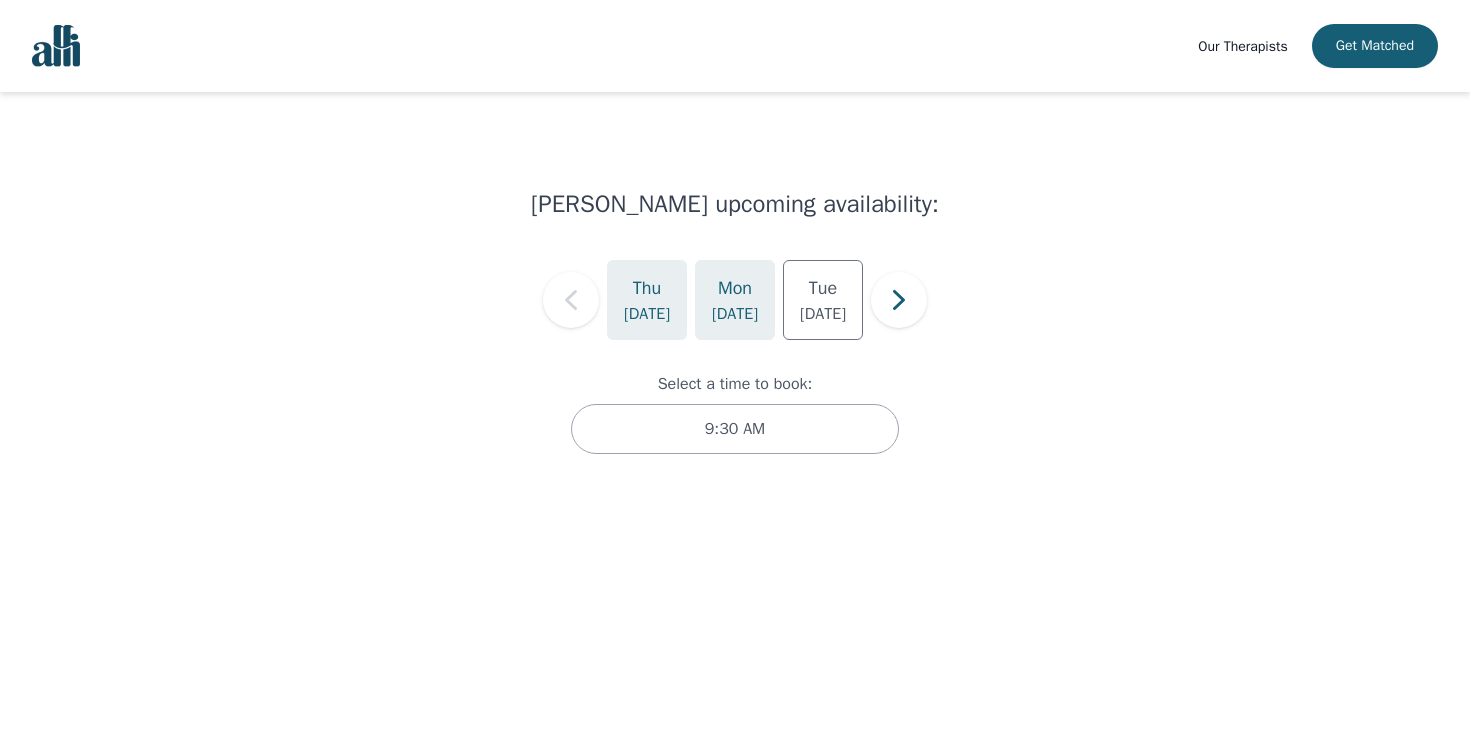 click on "Mon" at bounding box center [735, 288] 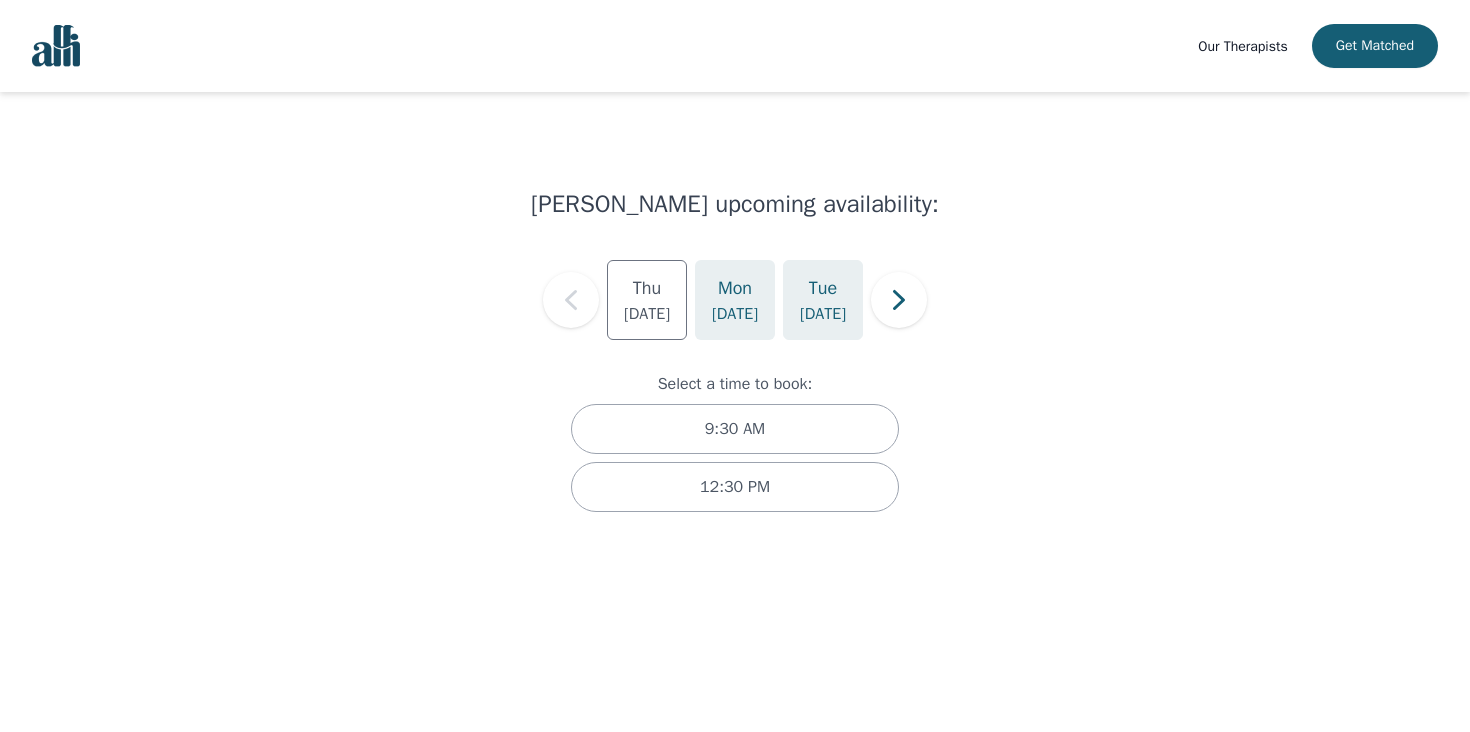 click on "Jul 29" at bounding box center (823, 314) 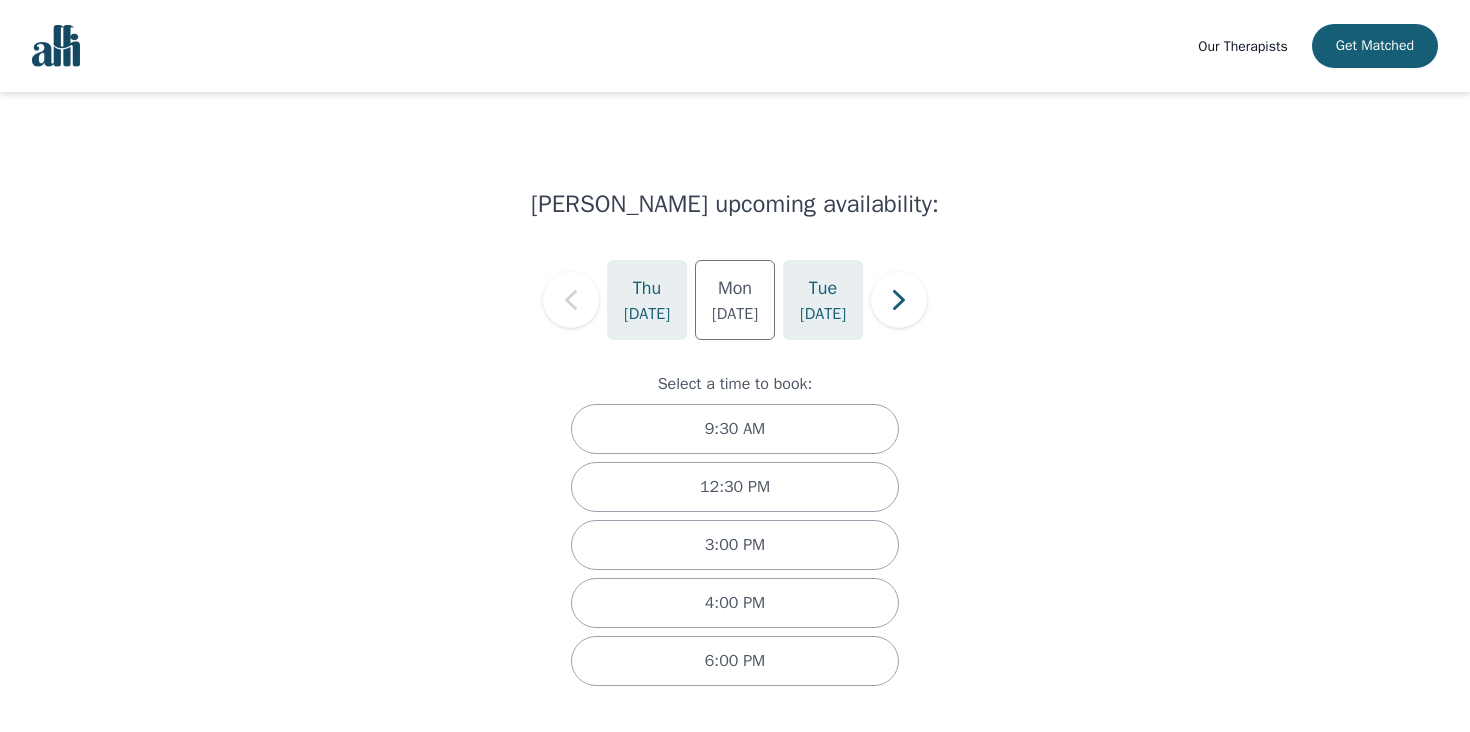 click on "Thu" at bounding box center (647, 288) 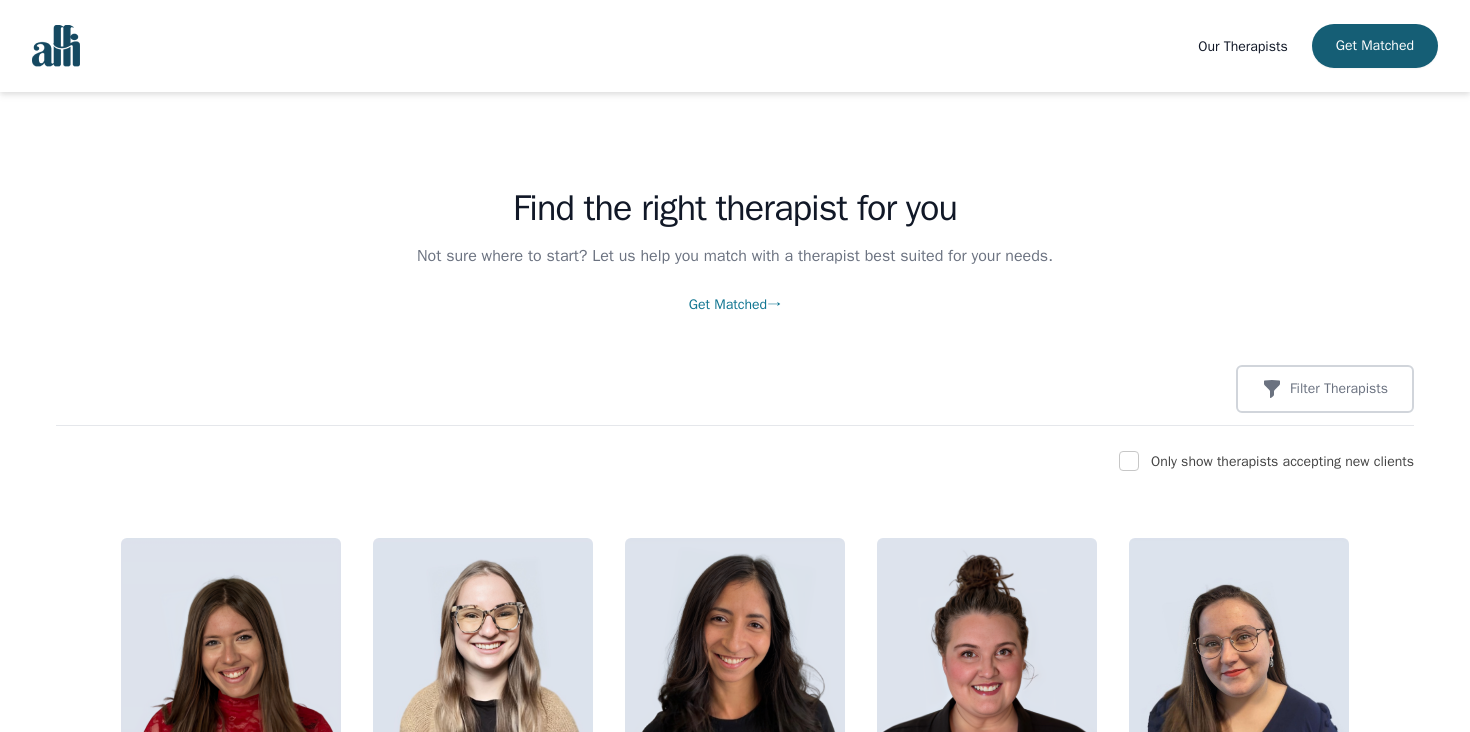 scroll, scrollTop: 0, scrollLeft: 0, axis: both 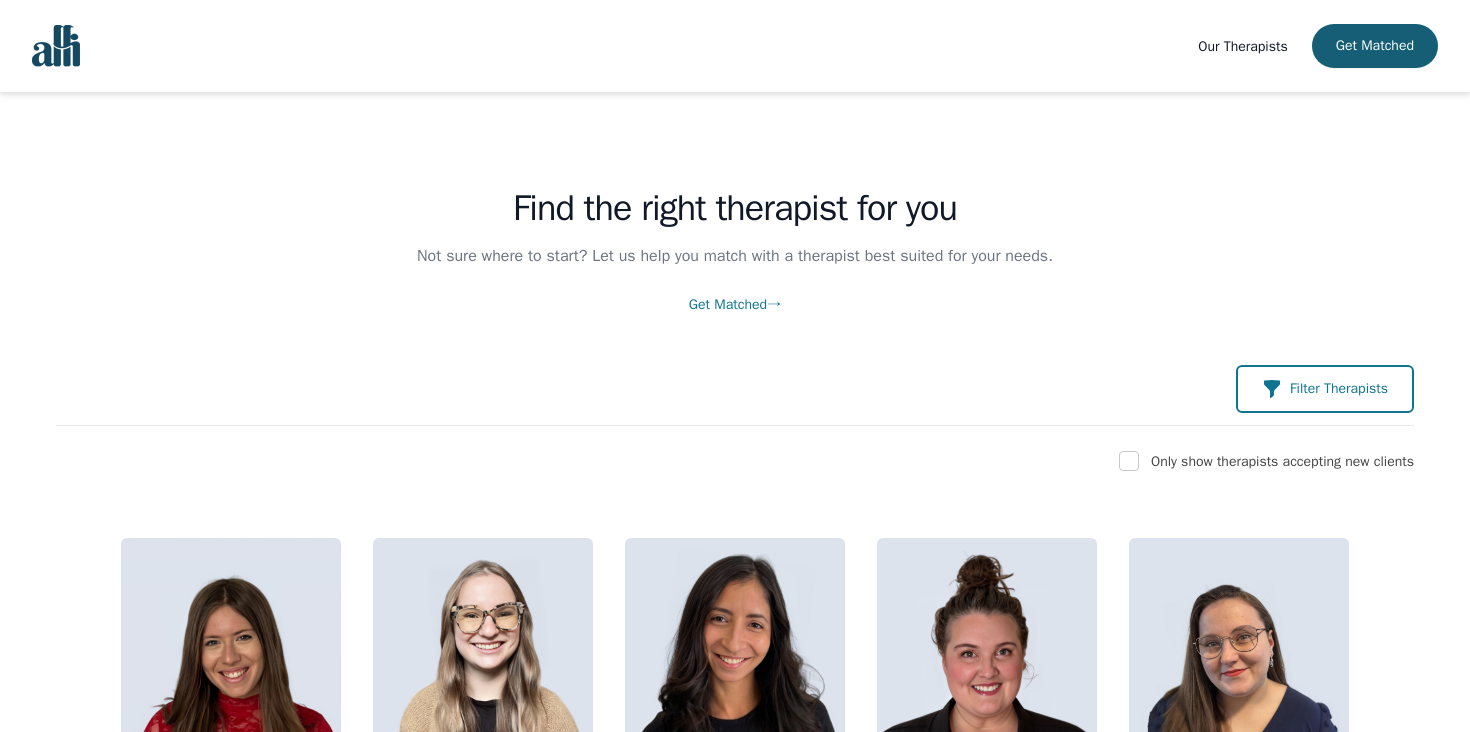 click on "Filter Therapists" at bounding box center (1339, 389) 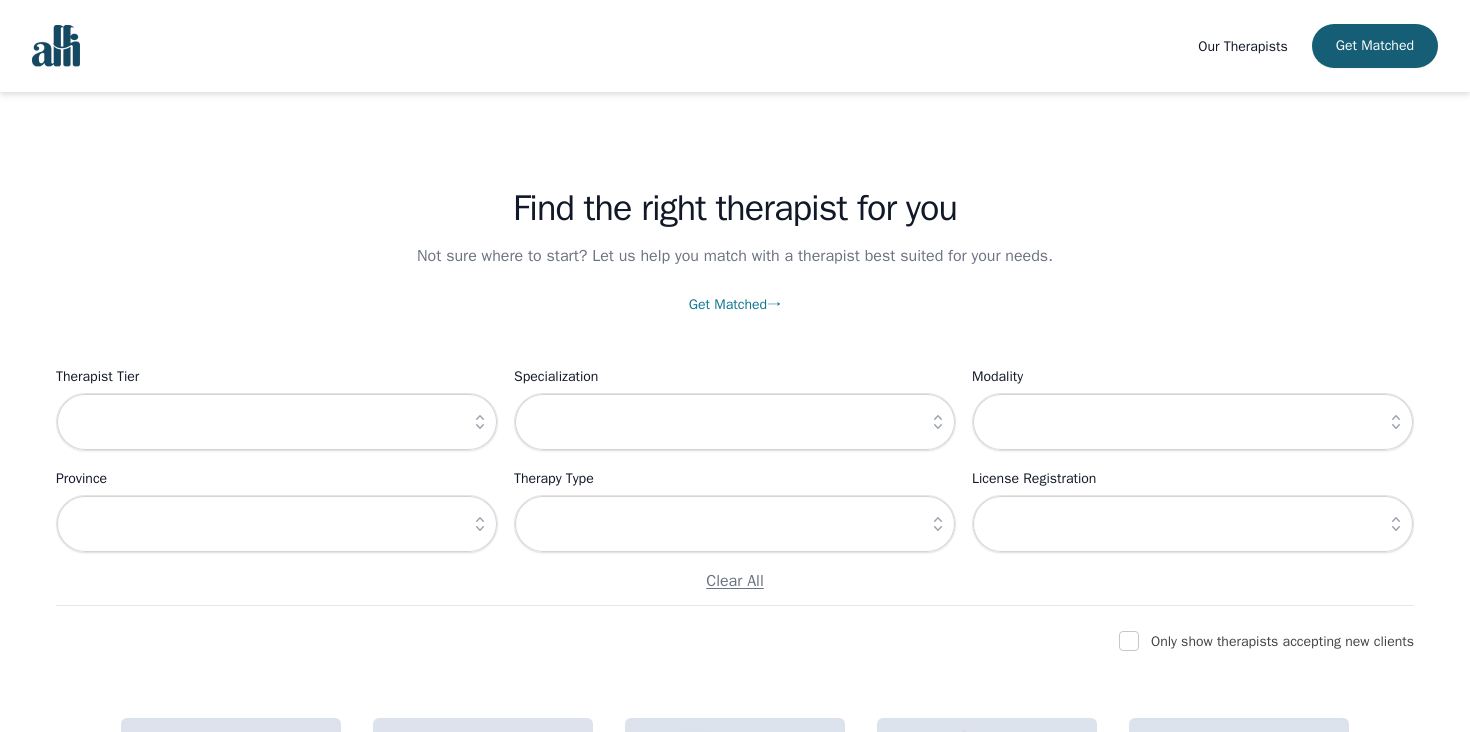 click at bounding box center (480, 422) 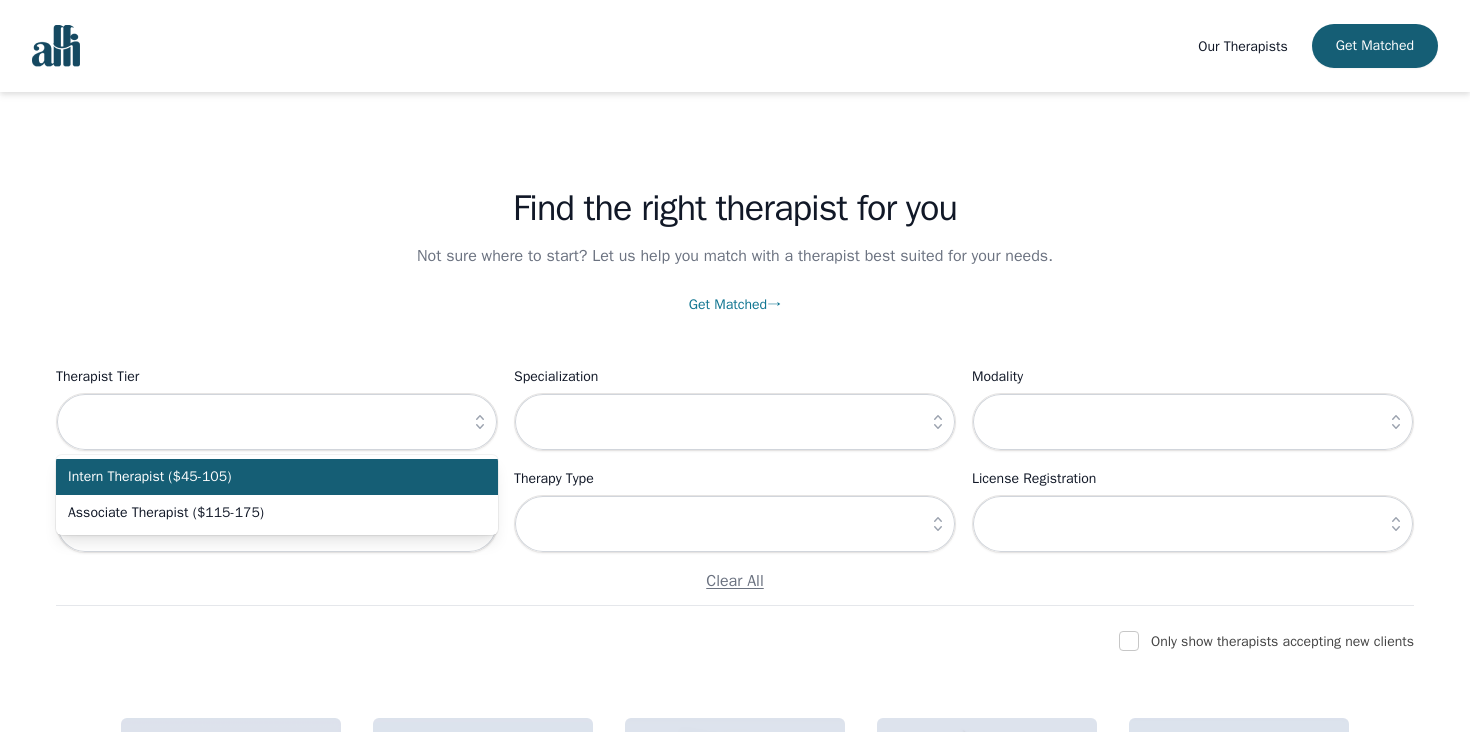 click on "Intern Therapist ($45-105)" at bounding box center [265, 477] 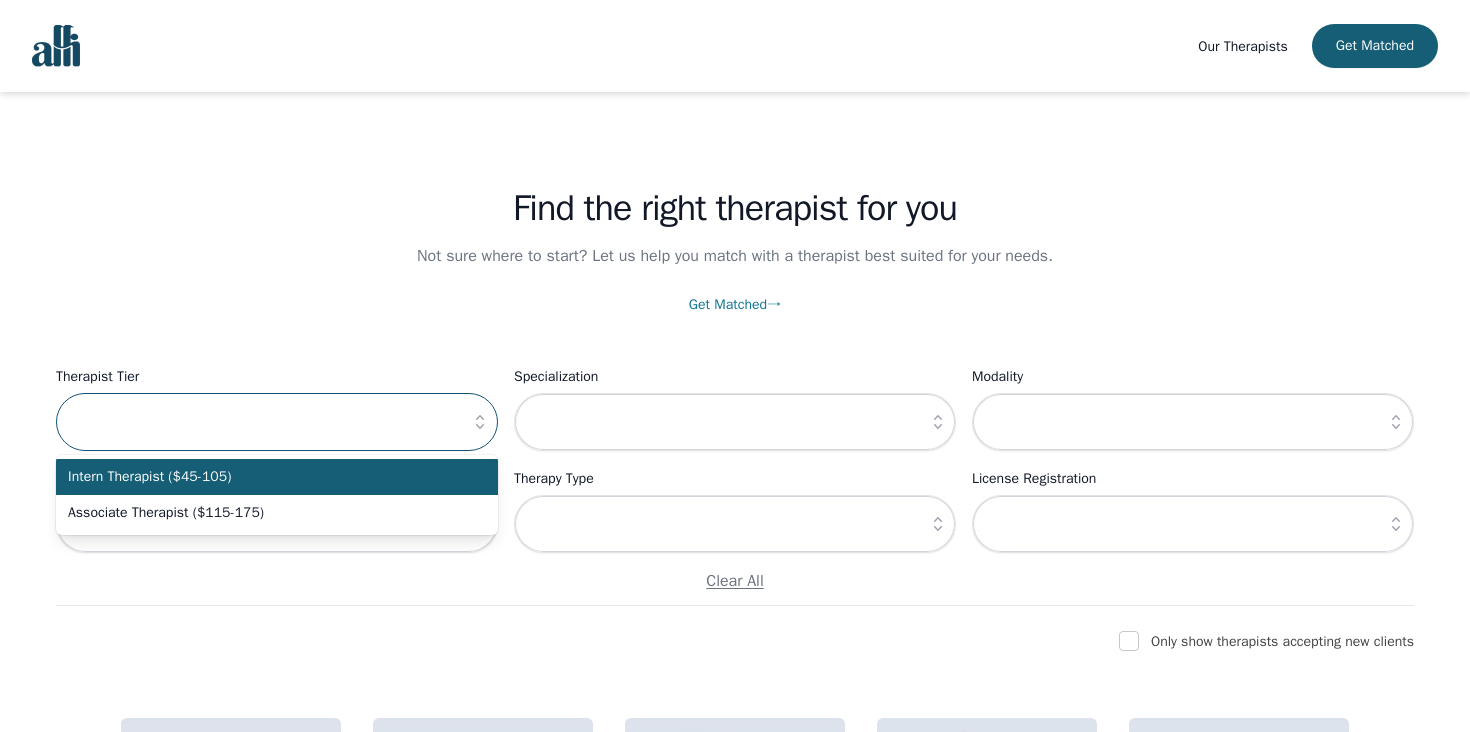type on "Intern Therapist ($45-105)" 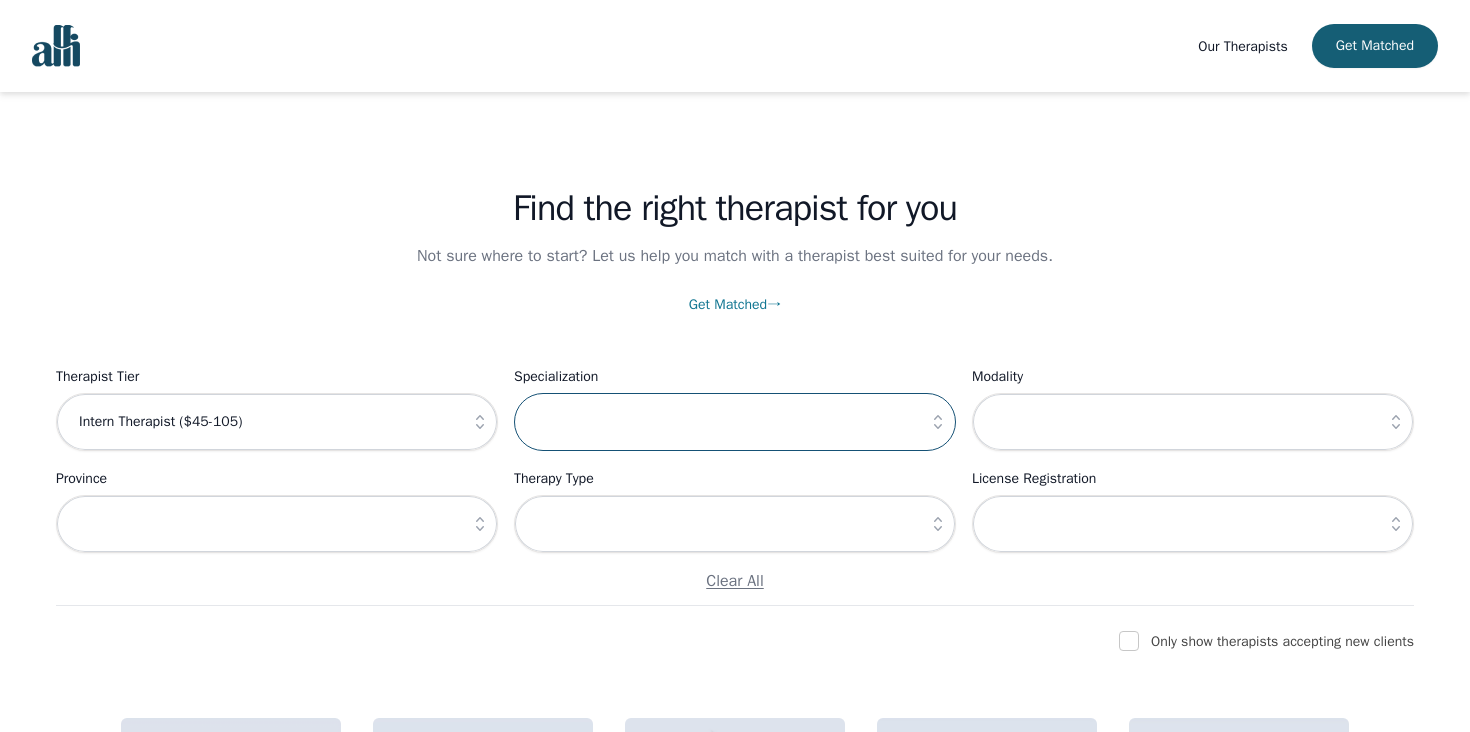 click at bounding box center (735, 422) 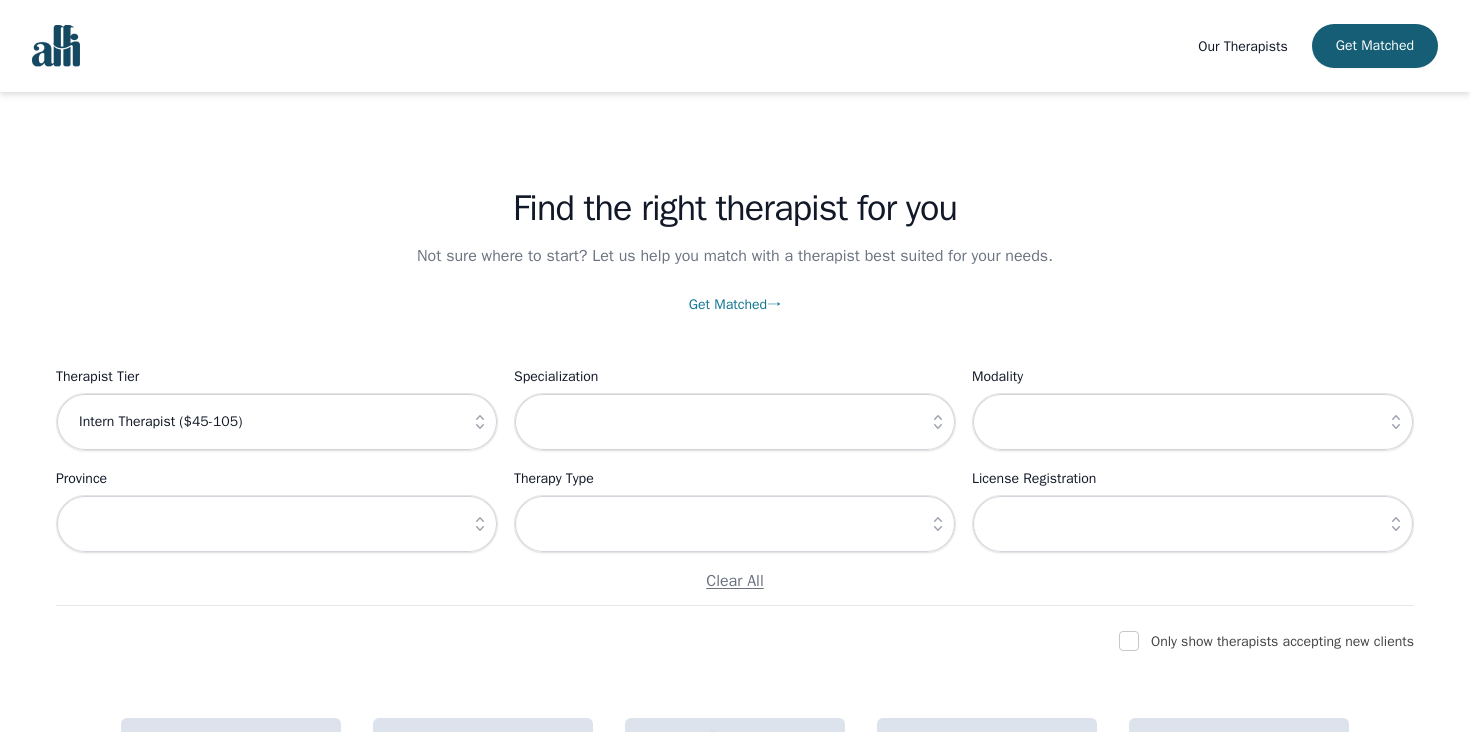 click 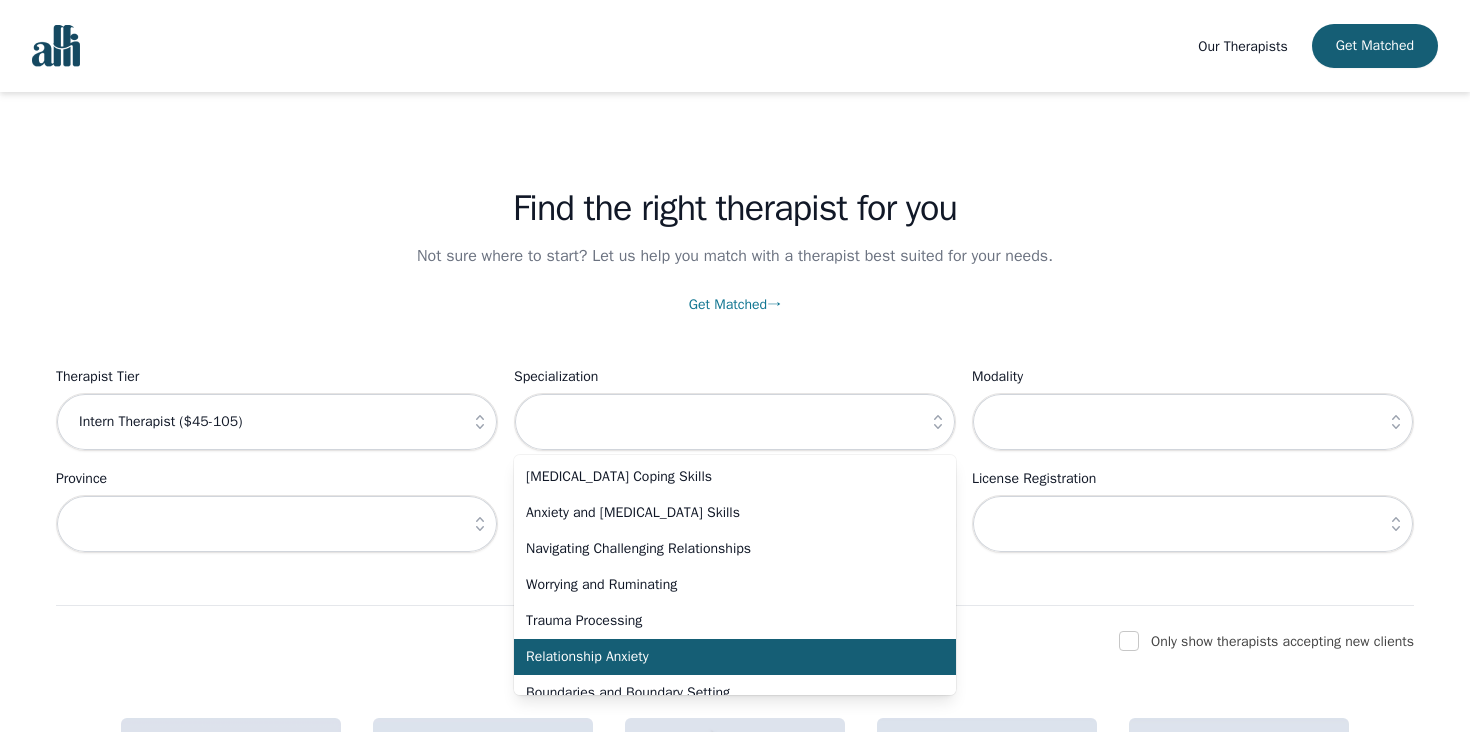 click on "Relationship Anxiety" at bounding box center [723, 657] 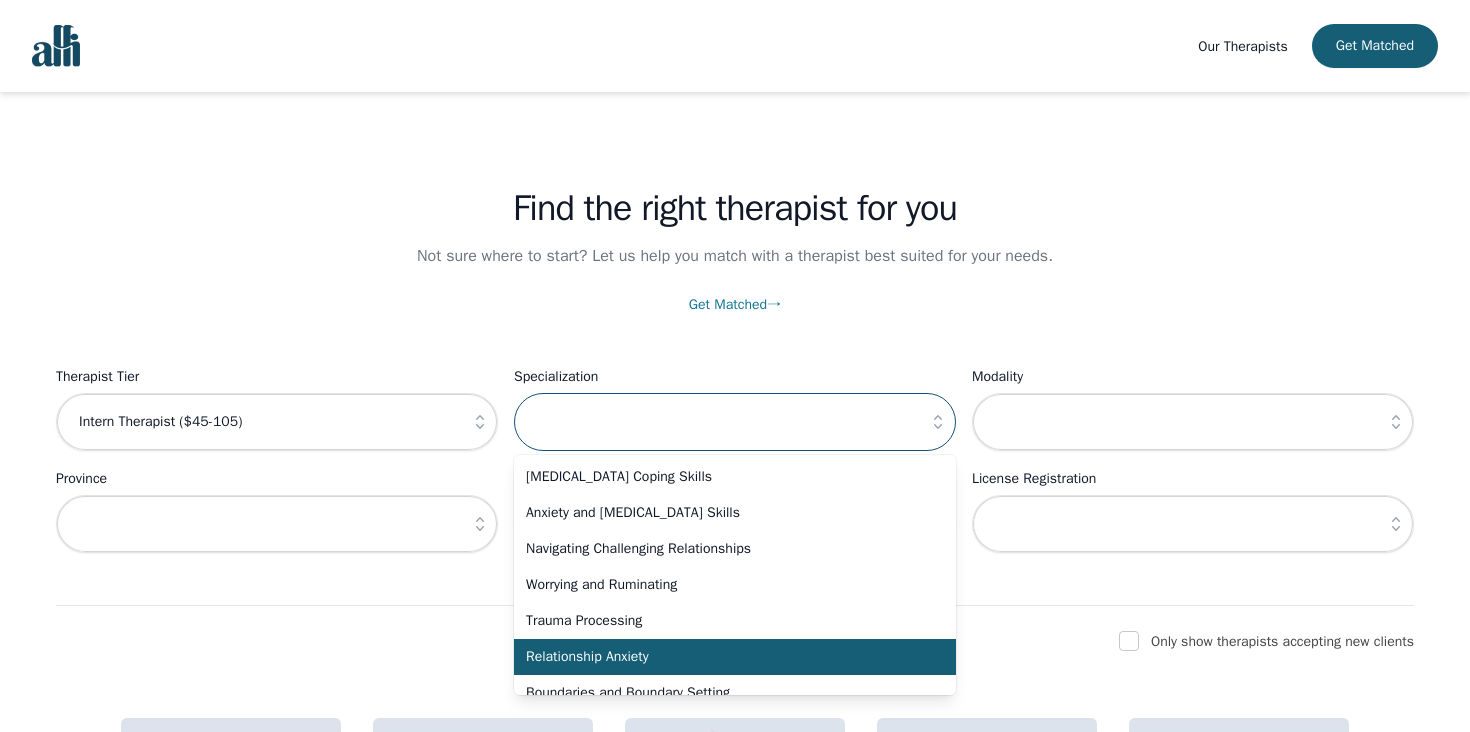 type on "Relationship Anxiety" 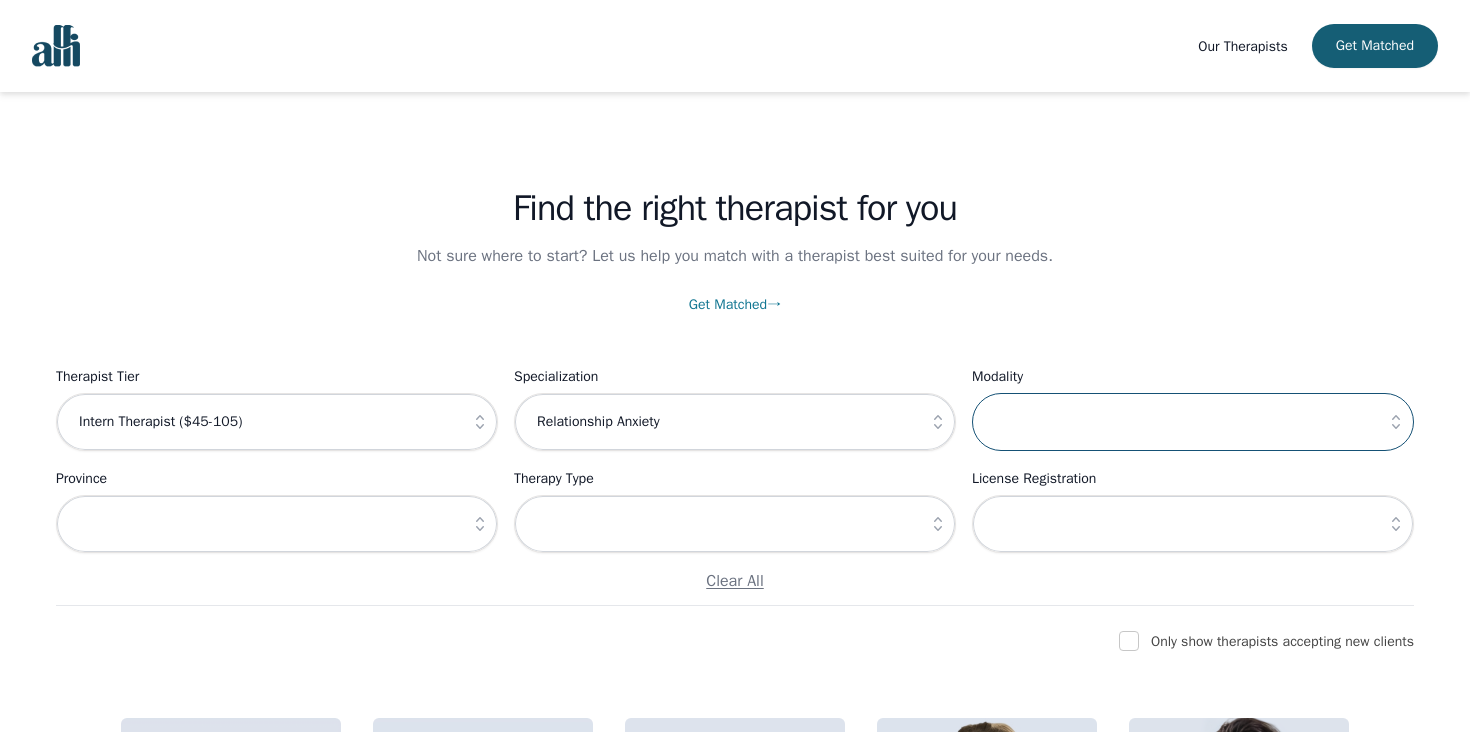 click at bounding box center (1193, 422) 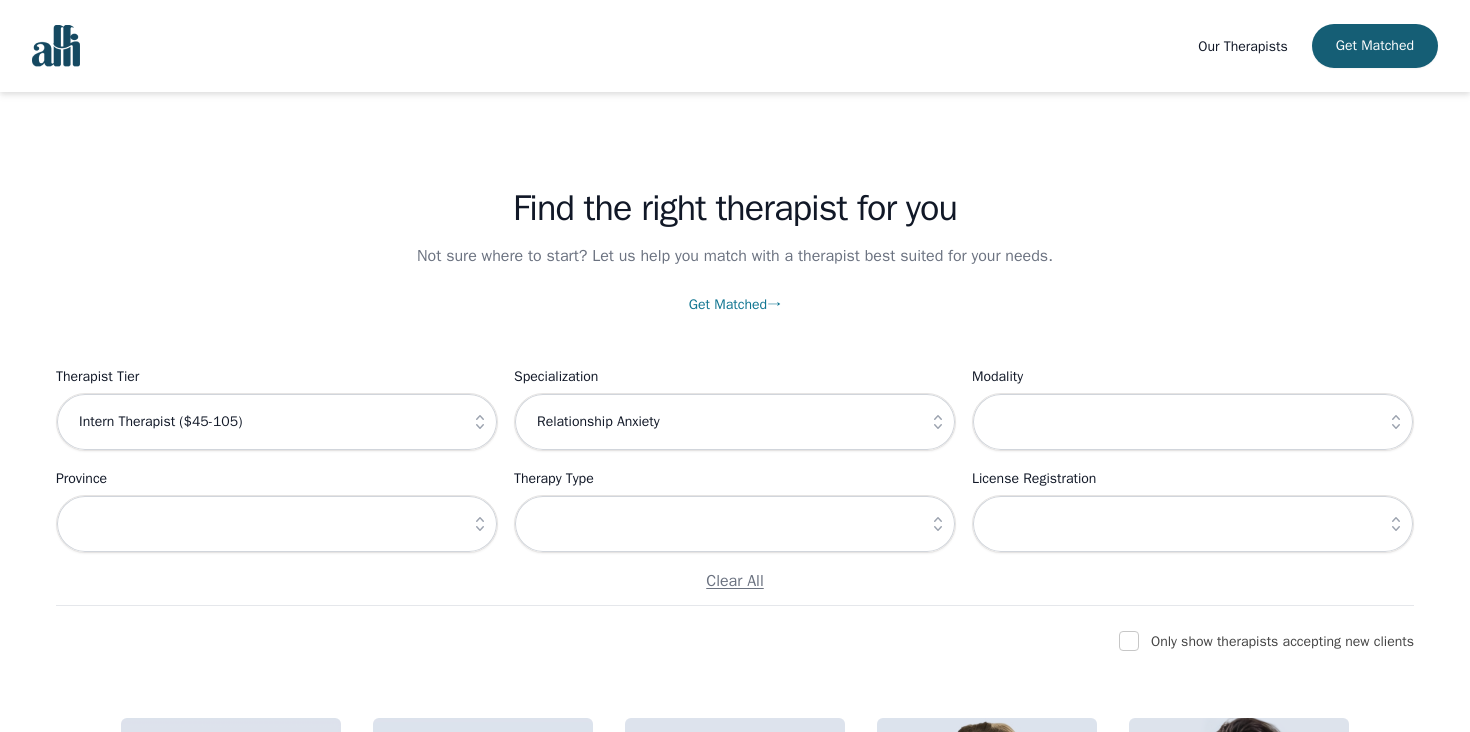 click 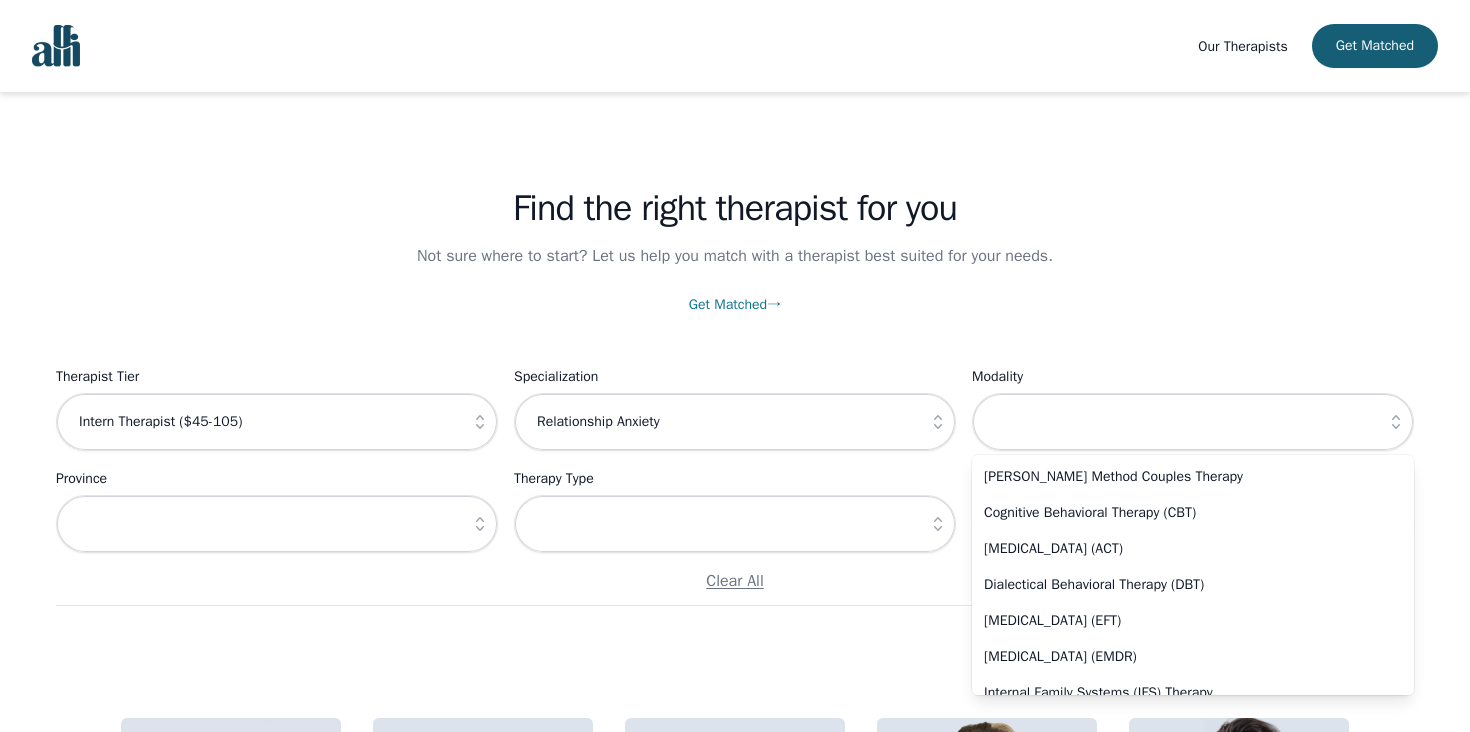 click on "Find the right therapist for you Not sure where to start? Let us help you match with a therapist best suited for your needs. Get Matched  → Filter Therapists Therapist Tier Intern Therapist ($45-105) Specialization Relationship Anxiety Modality Gottman Method Couples Therapy Cognitive Behavioral Therapy (CBT) Acceptance and Commitment Therapy (ACT) Dialectical Behavioral Therapy (DBT) Emotionally Focused Therapy (EFT) Eye Movement Desensitization and Reprocessing (EMDR) Internal Family Systems (IFS) Therapy Structural Family Therapy Family Systems Therapy Interpersonal Therapy (IPT) Relational Therapy Mindfulness-Based Therapy Motivational Interviewing Narrative Therapy Psychodynamic Therapy Solution-Focused Therapy Strength-Based Therapy Collaborative Proactive Solutions Trauma-Focused Therapy Trauma-Informed Therapy Humanistic Therapy Brief Psychodynamic Therapy Schema Therapy Play Therapy Art Therapy Expressive Art Therapy Music Therapy Sand Tray Therapy Parent-Child Interaction (PCIT) Somatic Therapy" at bounding box center (735, 349) 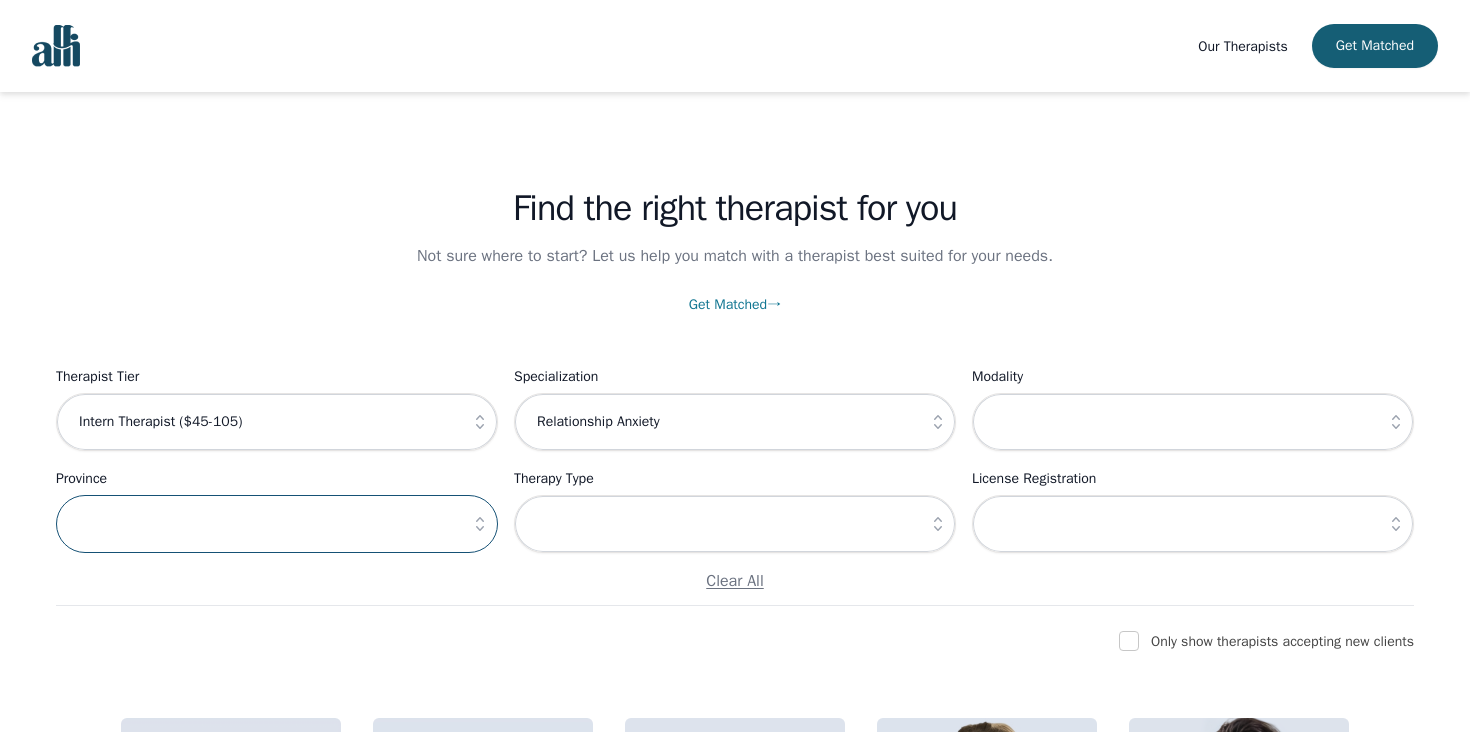 click at bounding box center (277, 524) 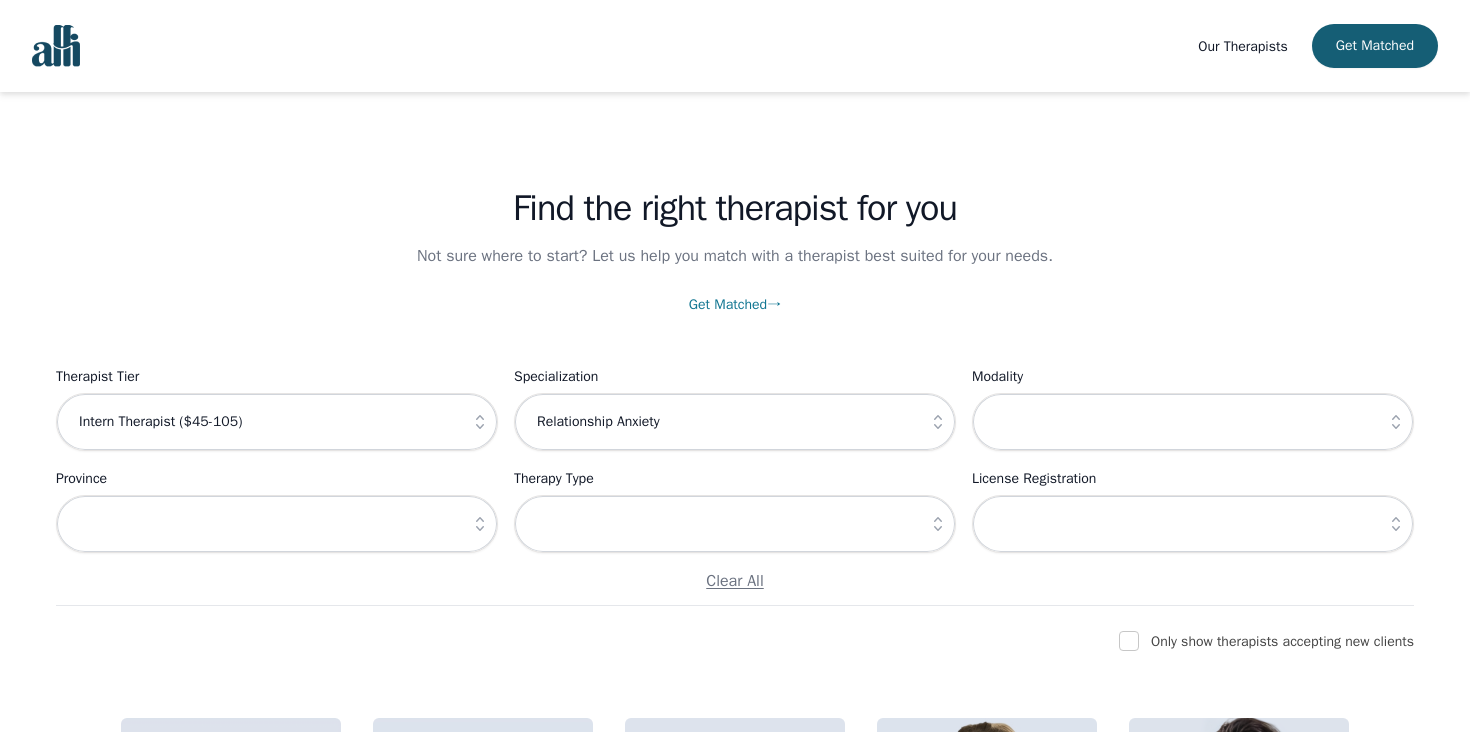 click 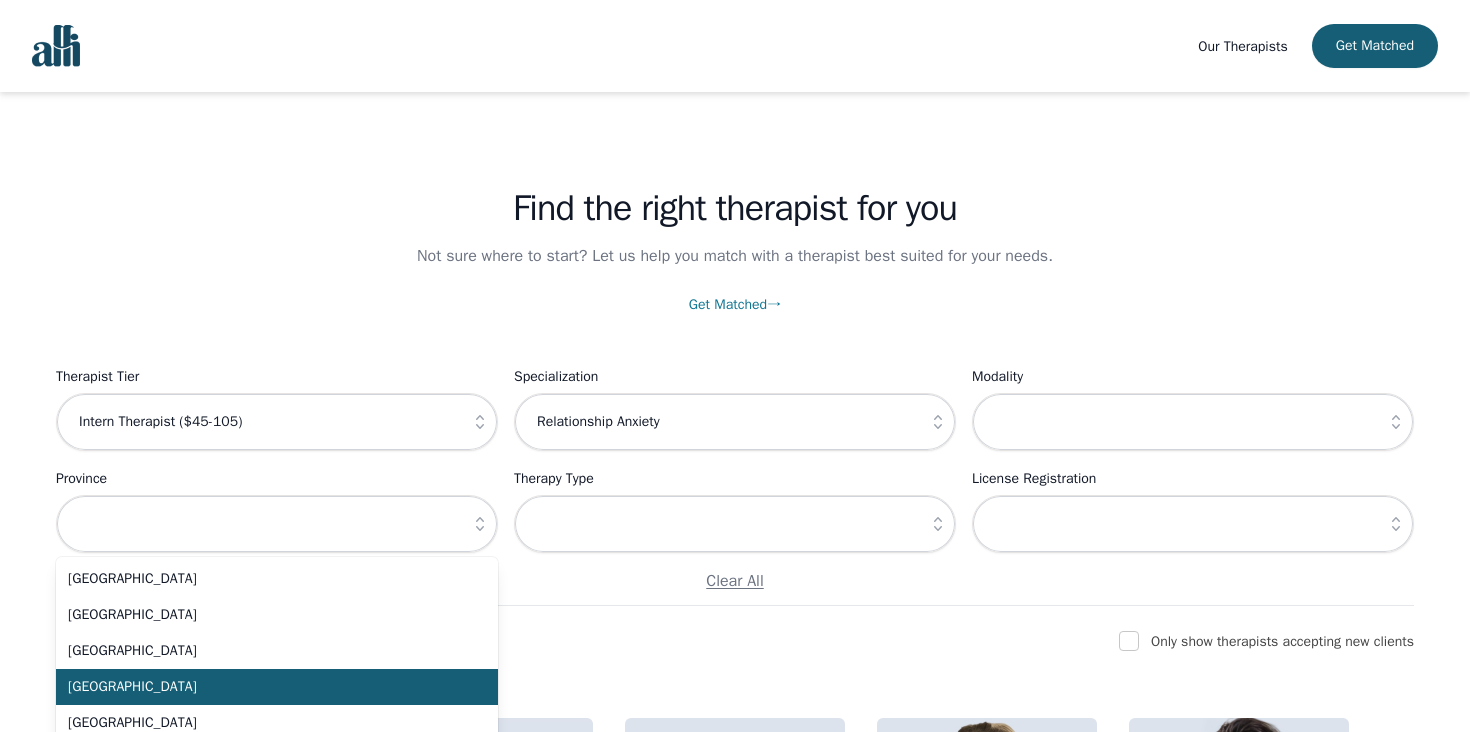 click on "Ontario" at bounding box center [265, 687] 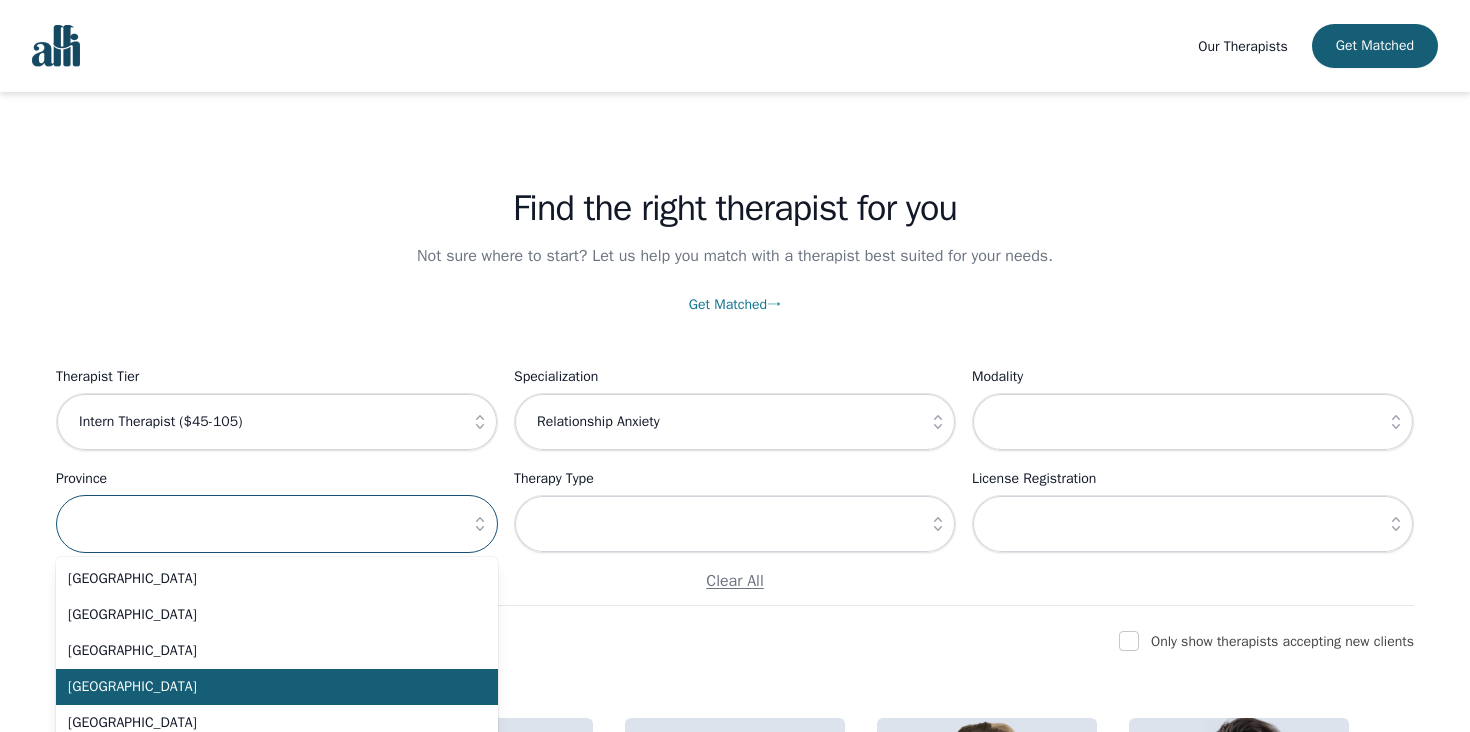type on "Ontario" 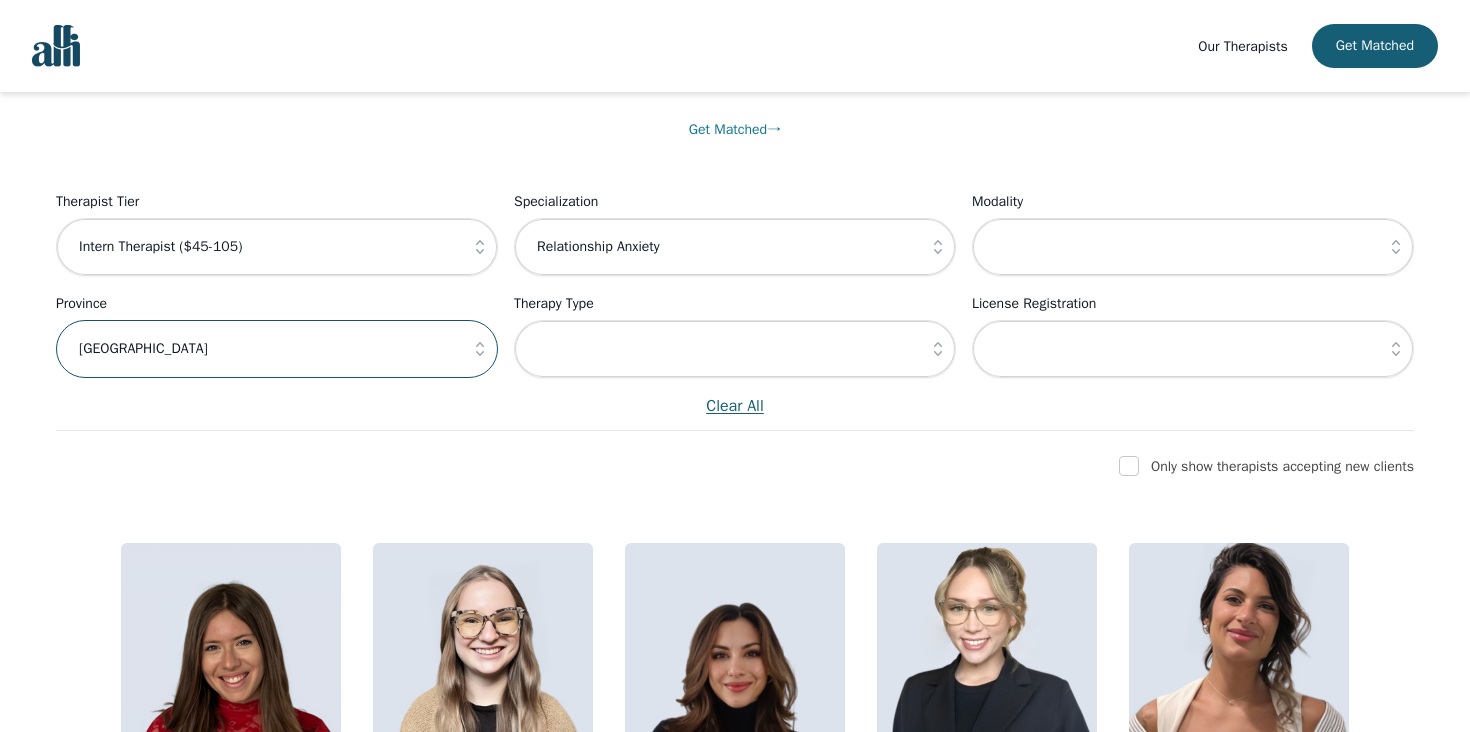 scroll, scrollTop: 182, scrollLeft: 0, axis: vertical 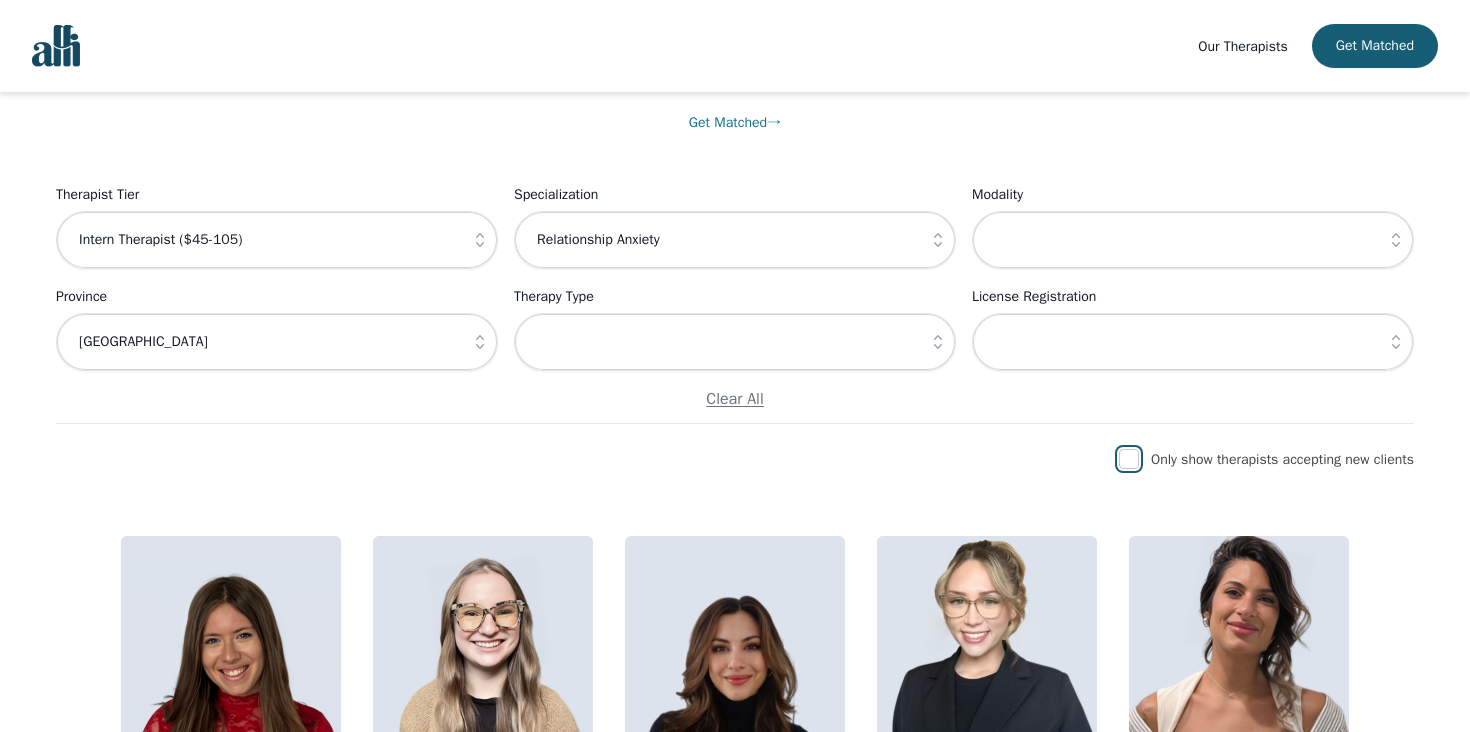 click at bounding box center (1129, 459) 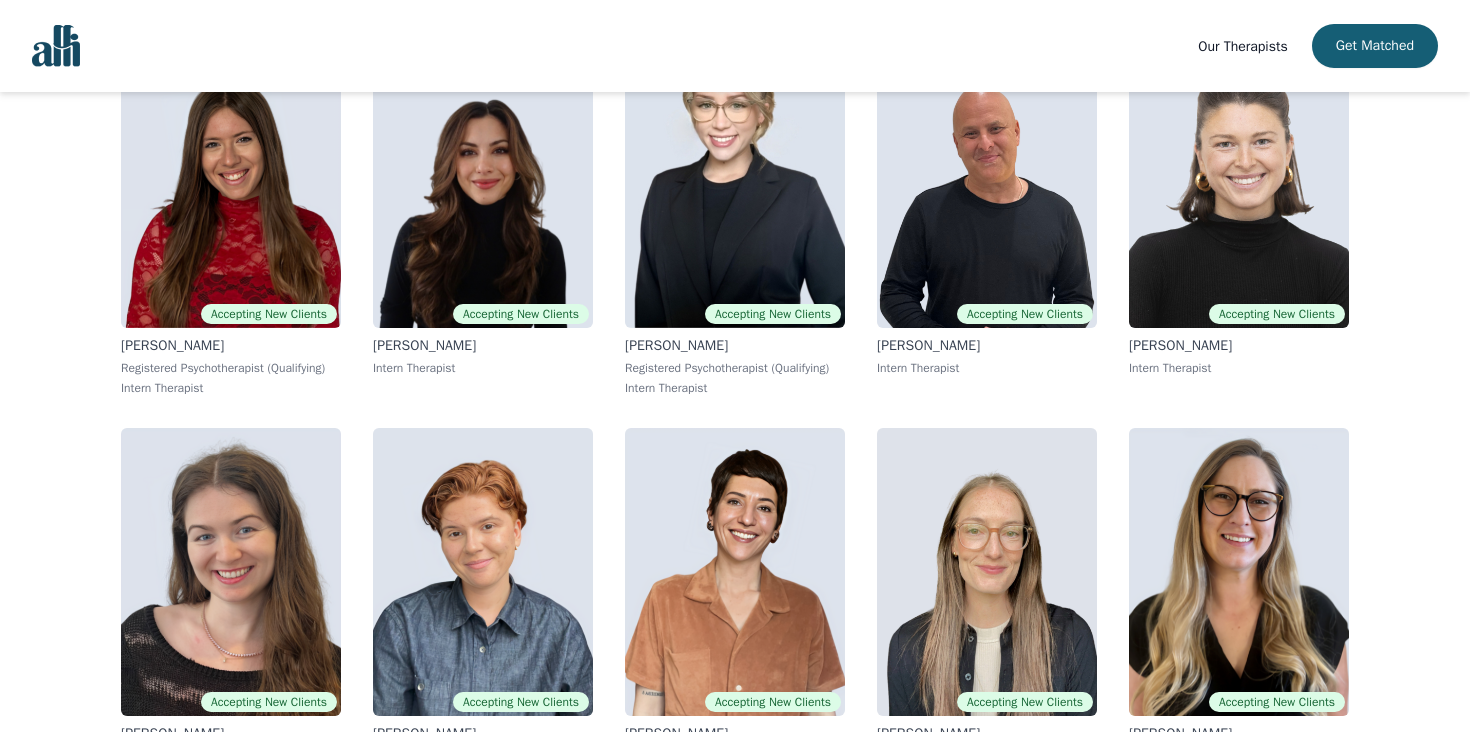 scroll, scrollTop: 669, scrollLeft: 0, axis: vertical 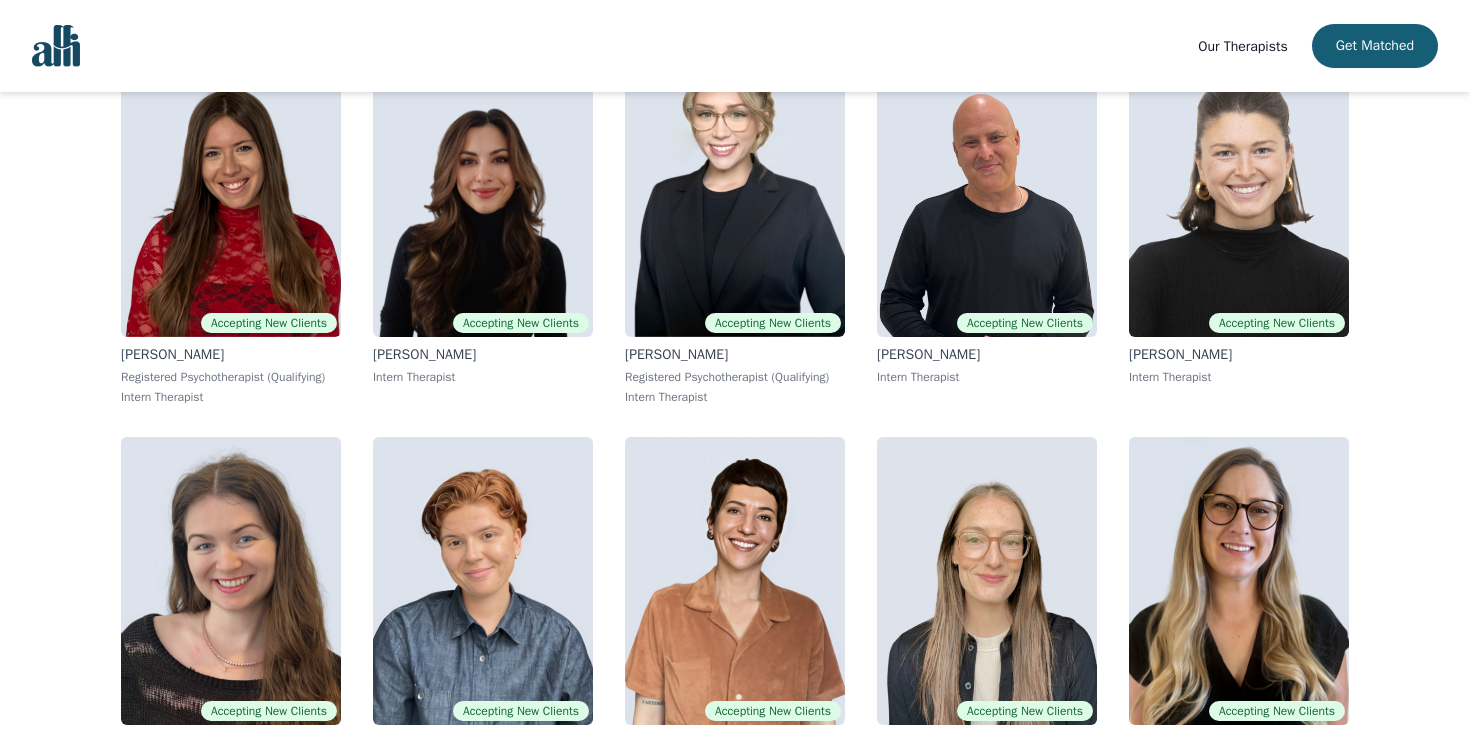 click on "Find the right therapist for you Not sure where to start? Let us help you match with a therapist best suited for your needs. Get Matched  → Filter Therapists Therapist Tier Intern Therapist ($45-105) Specialization Relationship Anxiety Modality Province Ontario Therapy Type License Registration Clear All Only show therapists accepting new clients Accepting New Clients Alisha Levine Registered Psychotherapist (Qualifying) Intern Therapist Accepting New Clients Saba Salemi Intern Therapist Accepting New Clients Olivia Moore Registered Psychotherapist (Qualifying) Intern Therapist Accepting New Clients Jeff Watson Intern Therapist Accepting New Clients Abby Tait Intern Therapist Accepting New Clients Madeleine Clark Registered Psychotherapist (Qualifying) Intern Therapist Accepting New Clients Capri Contreras-De Blasis Registered Psychotherapist (Qualifying) Intern Therapist Accepting New Clients Dunja Miskovic Intern Therapist Accepting New Clients Holly Gunn Registered Psychotherapist (Qualifying) Ryan Davis" at bounding box center [735, 1134] 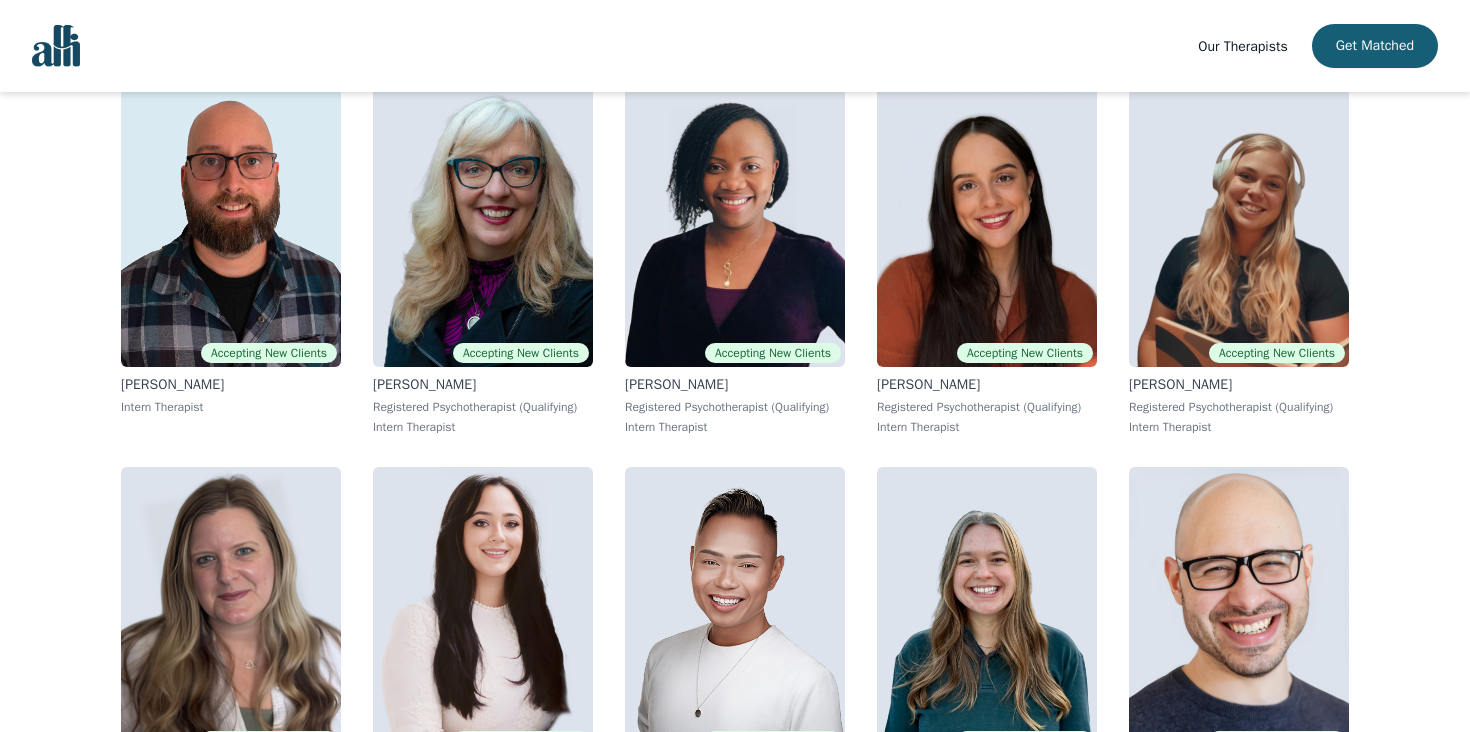 scroll, scrollTop: 2238, scrollLeft: 0, axis: vertical 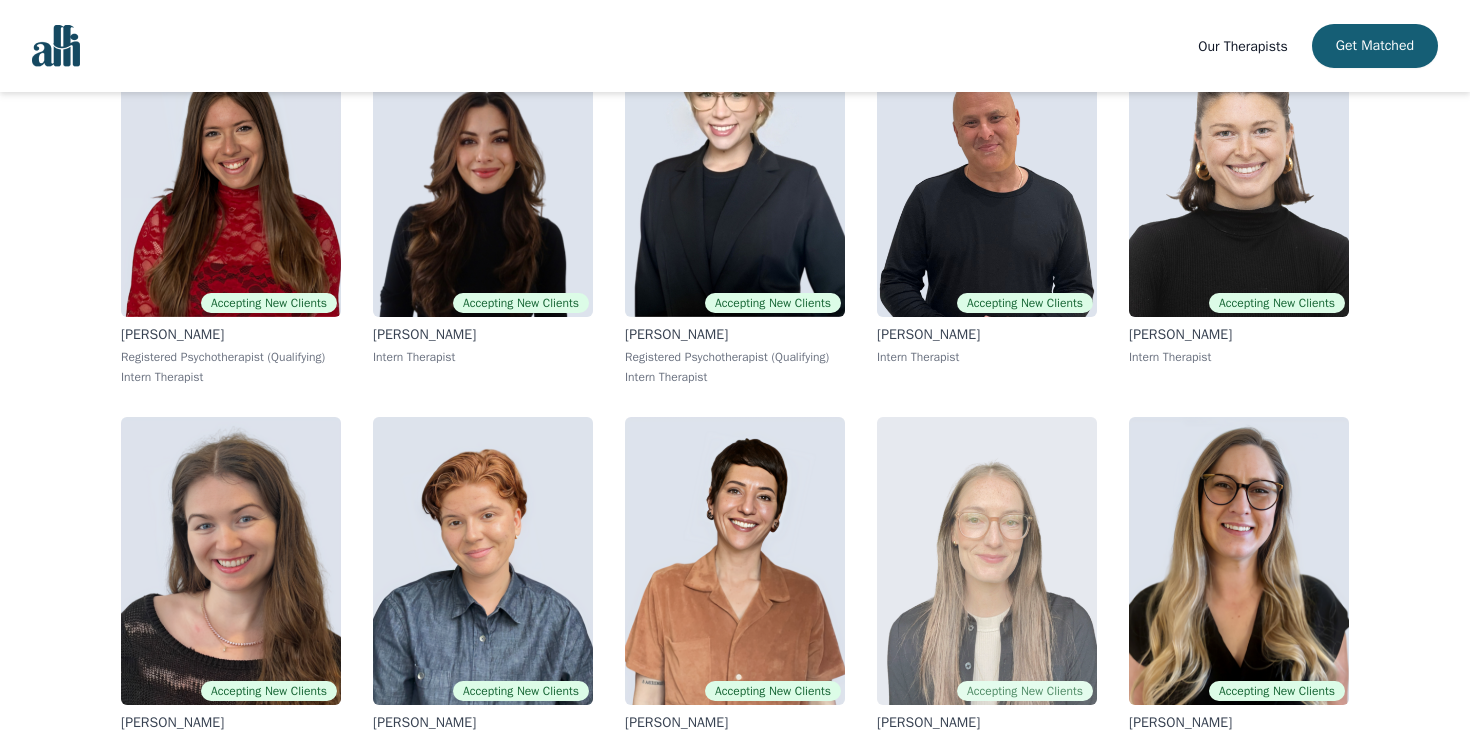 click at bounding box center (987, 561) 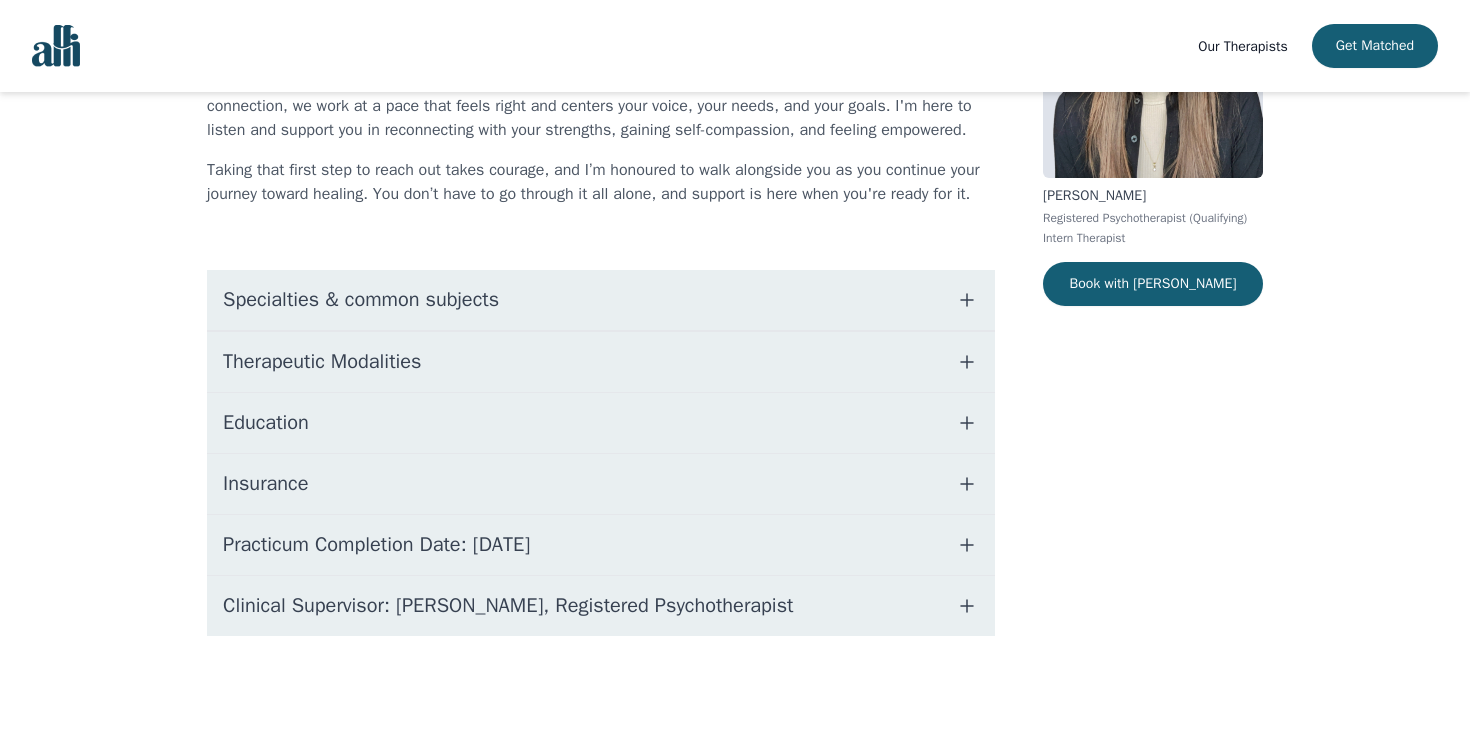 scroll, scrollTop: 0, scrollLeft: 0, axis: both 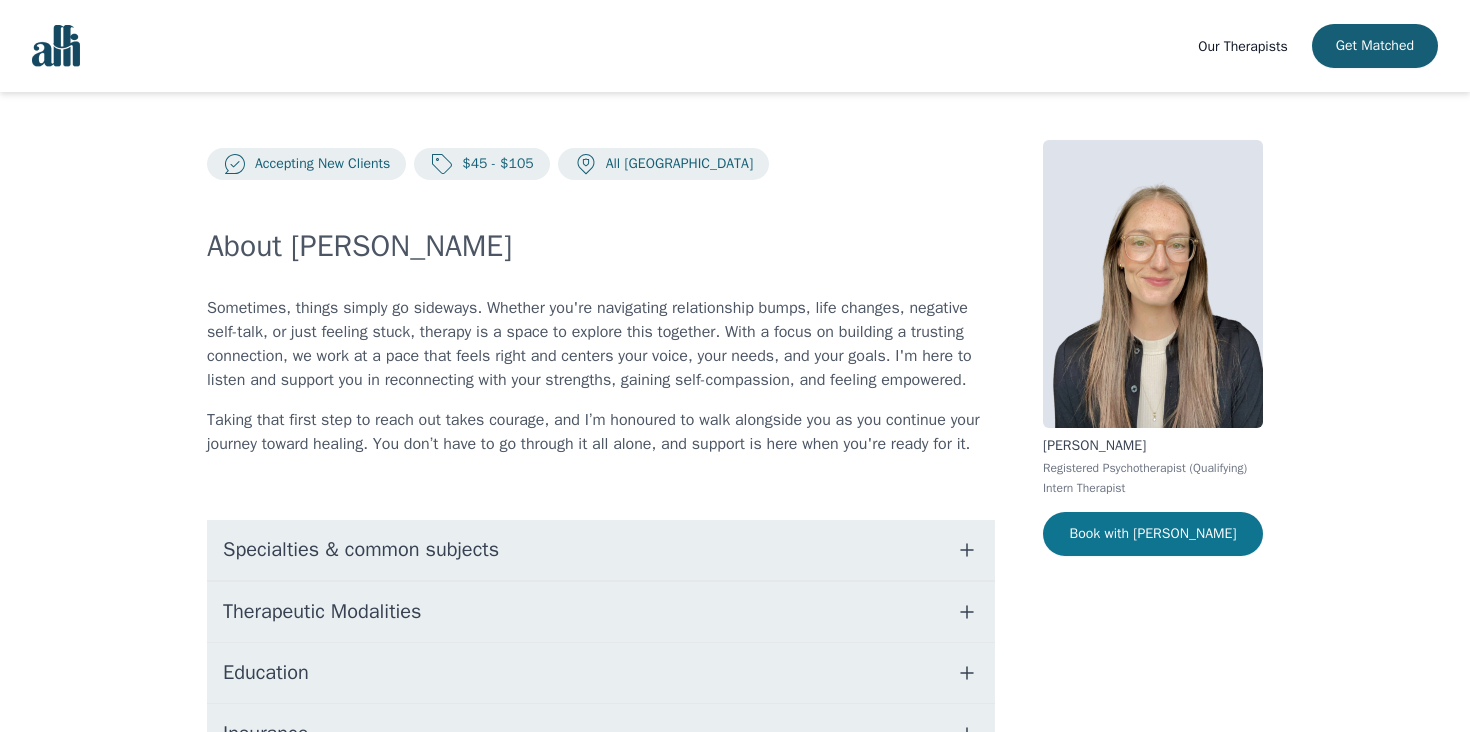 click on "Book with [PERSON_NAME]" at bounding box center (1153, 534) 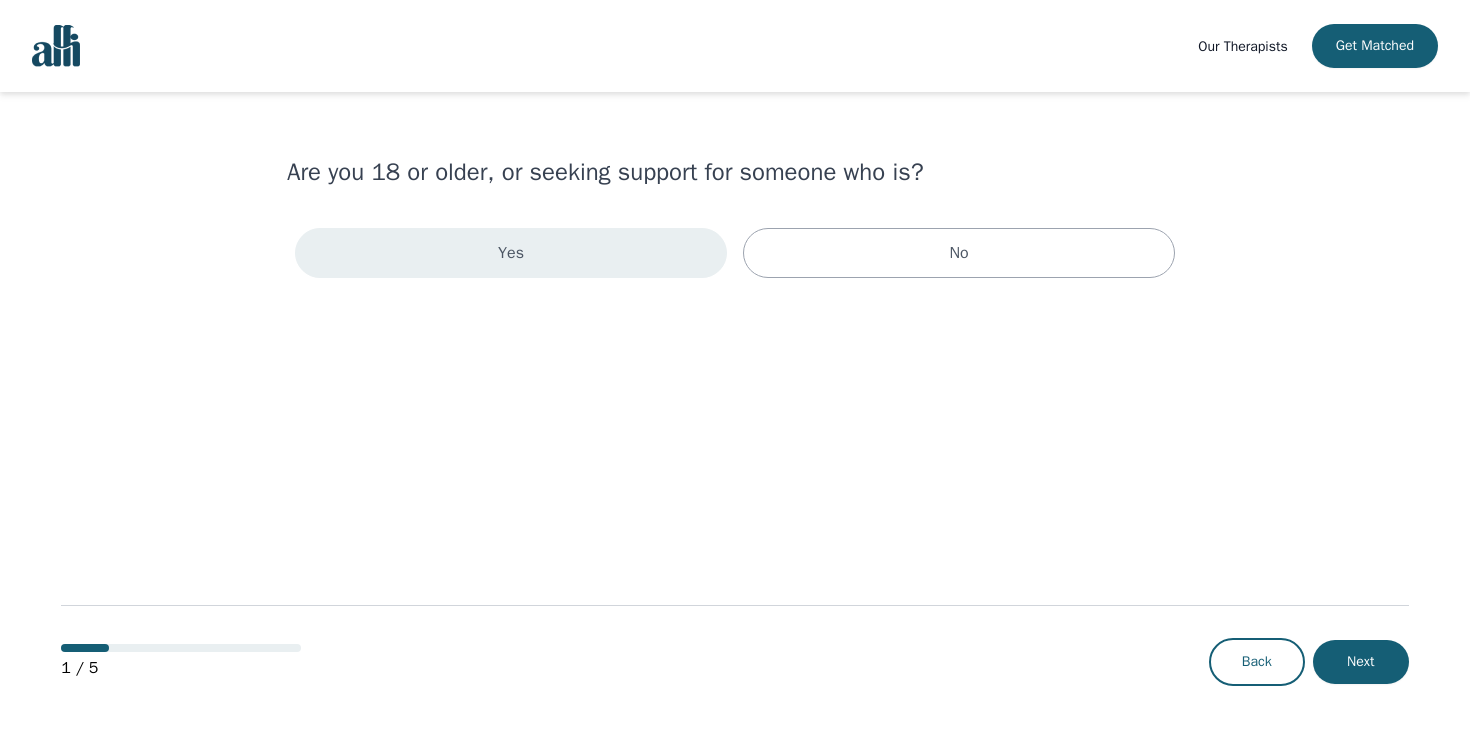 click on "Yes" at bounding box center [511, 253] 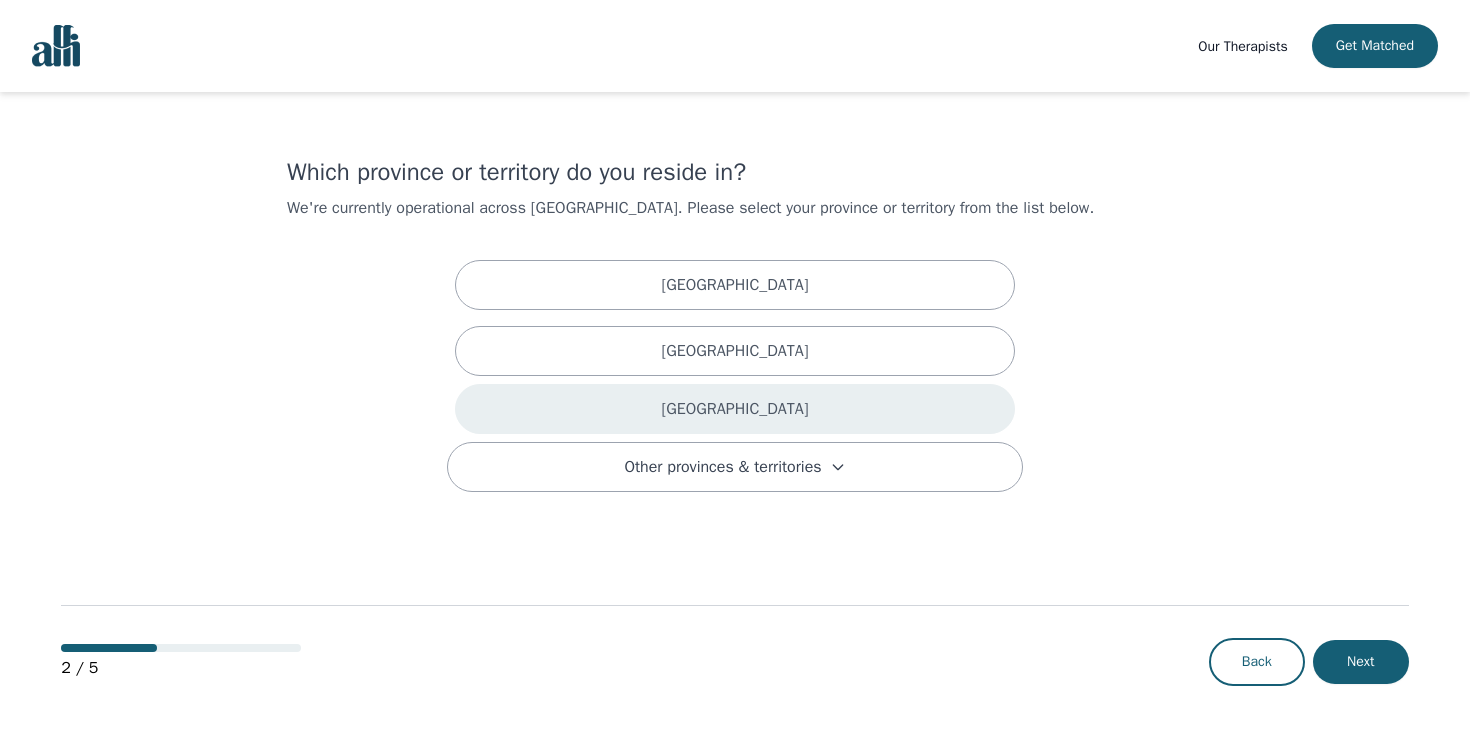 click on "Ontario" at bounding box center (735, 409) 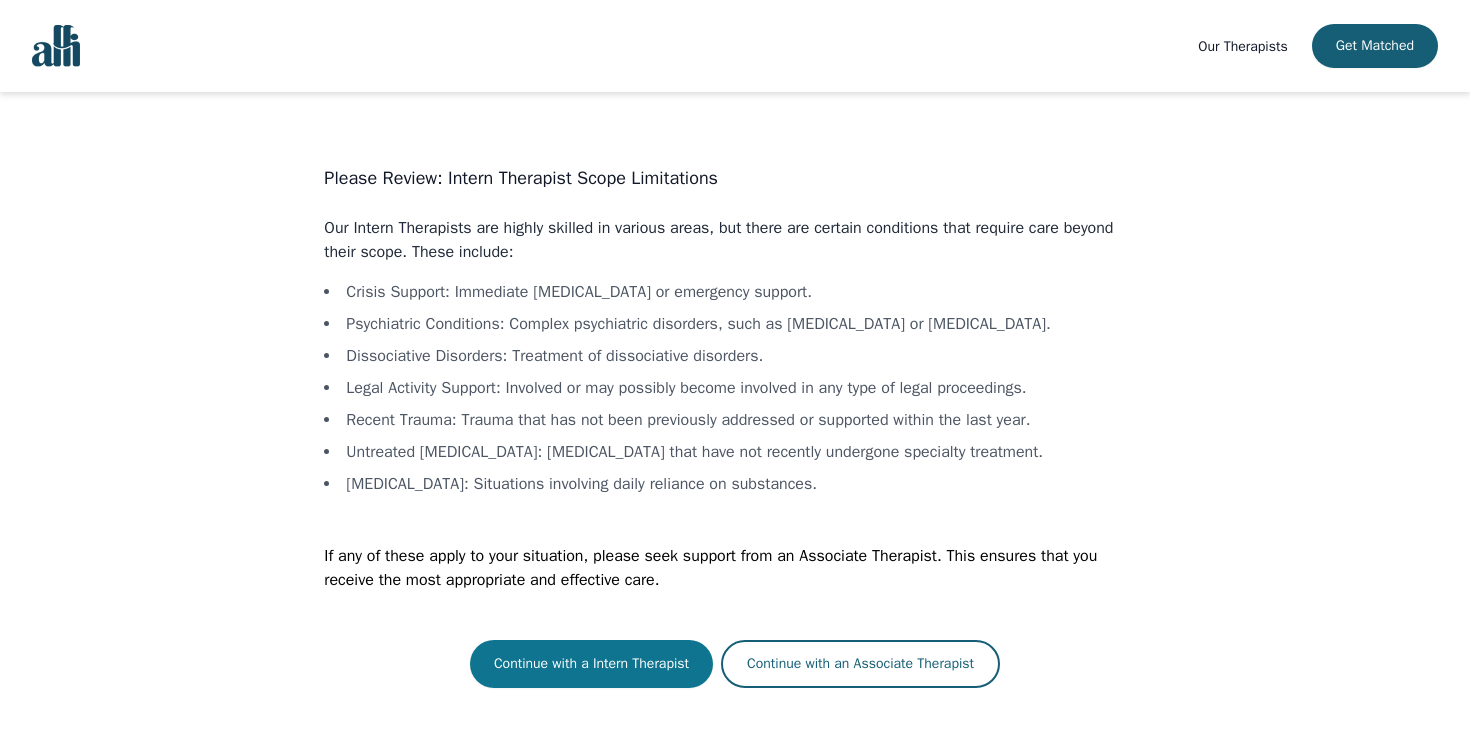 click on "Continue with a Intern Therapist" at bounding box center [591, 664] 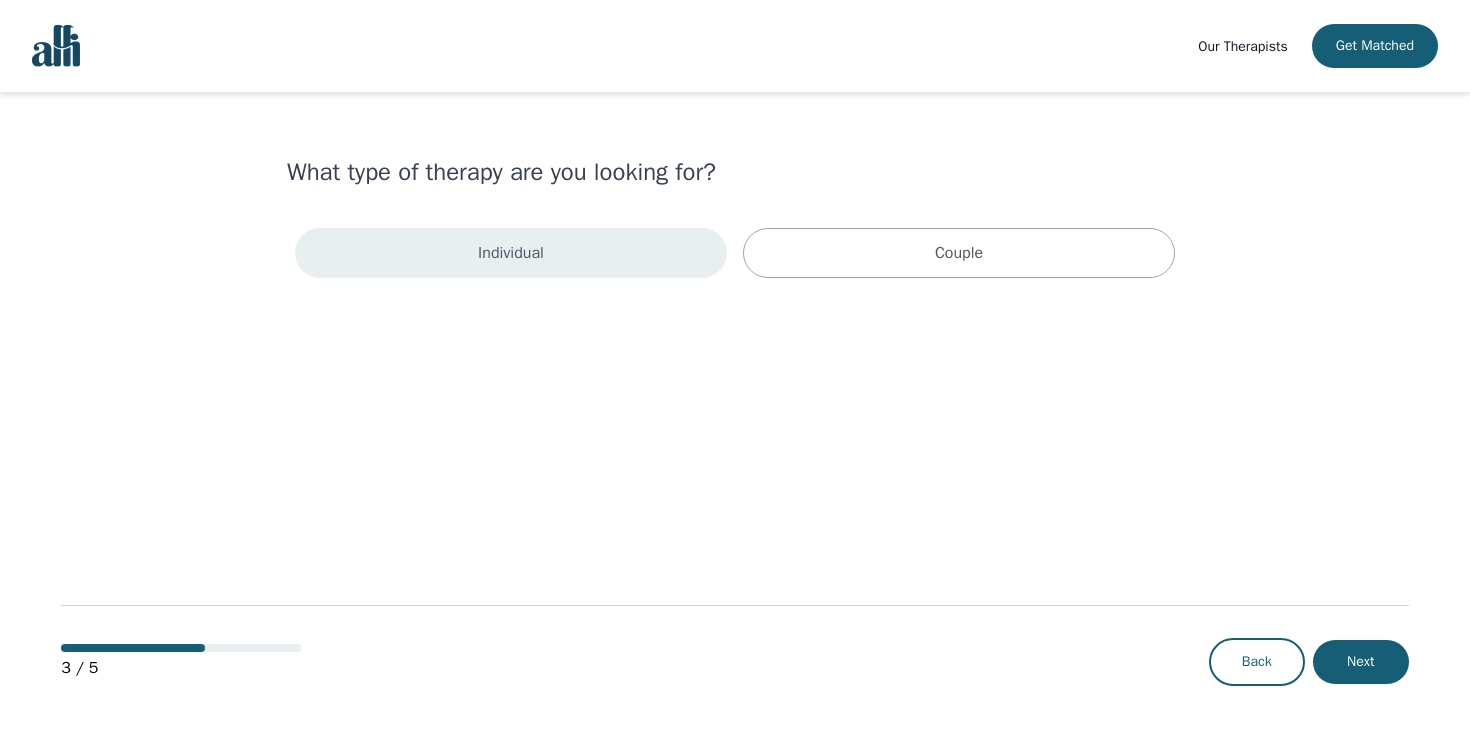 click on "Individual" at bounding box center [511, 253] 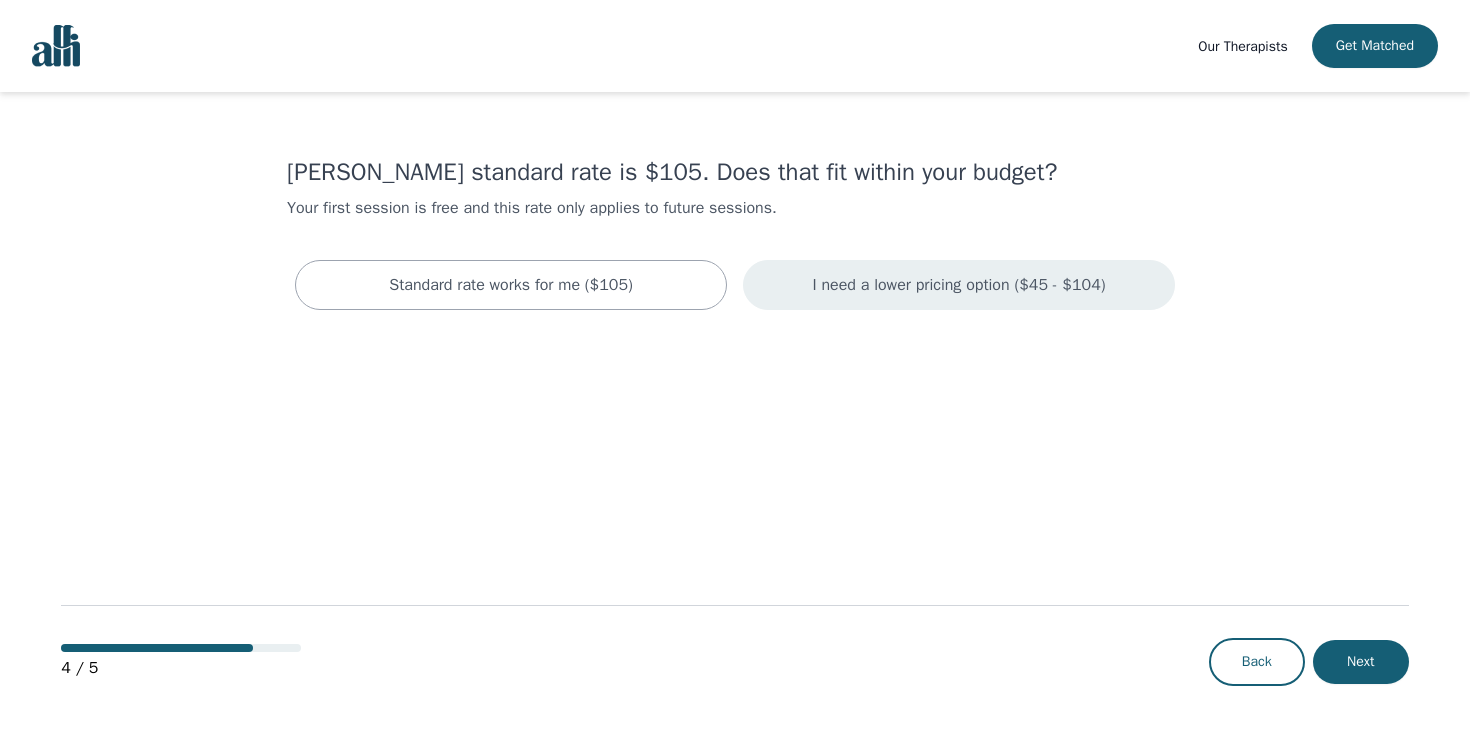 click on "I need a lower pricing option ($45 - $104)" at bounding box center (959, 285) 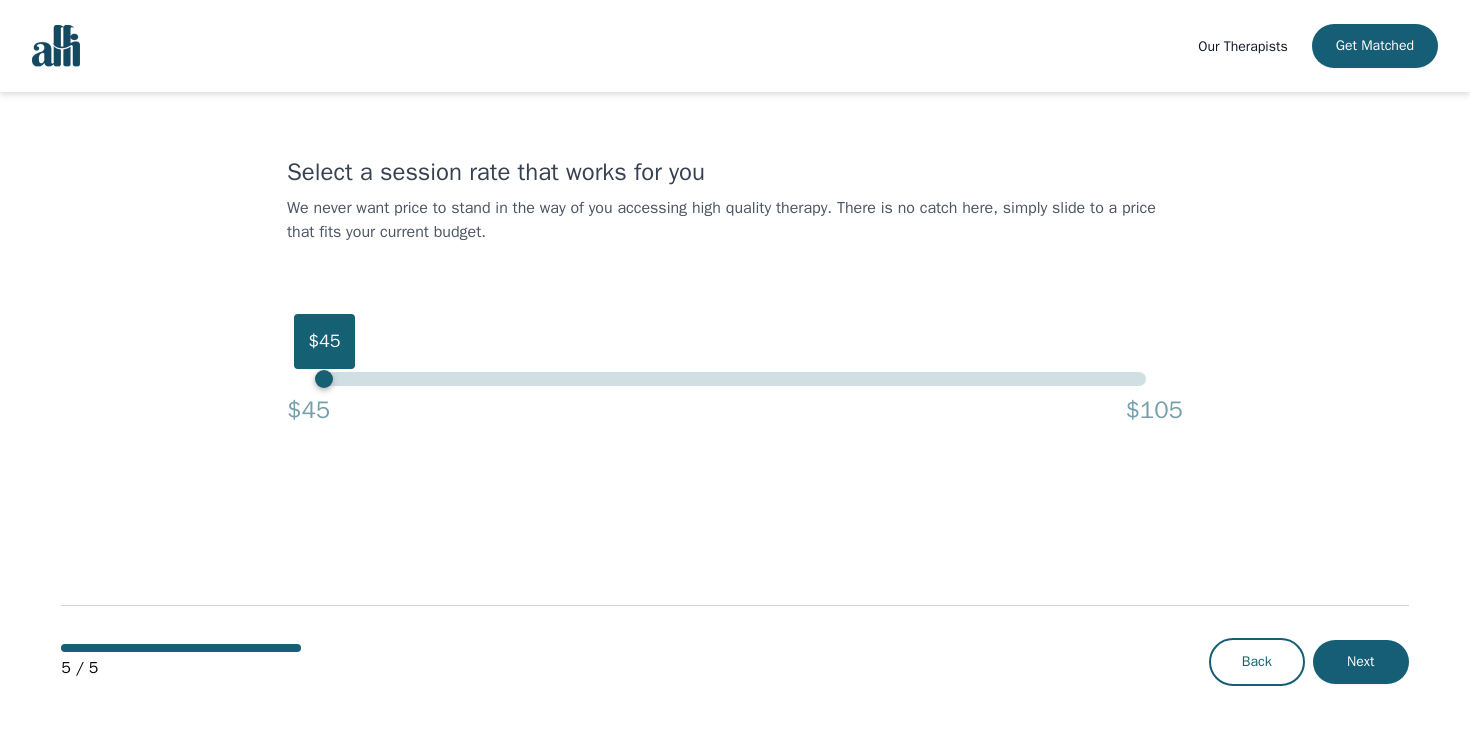 drag, startPoint x: 519, startPoint y: 376, endPoint x: 13, endPoint y: 376, distance: 506 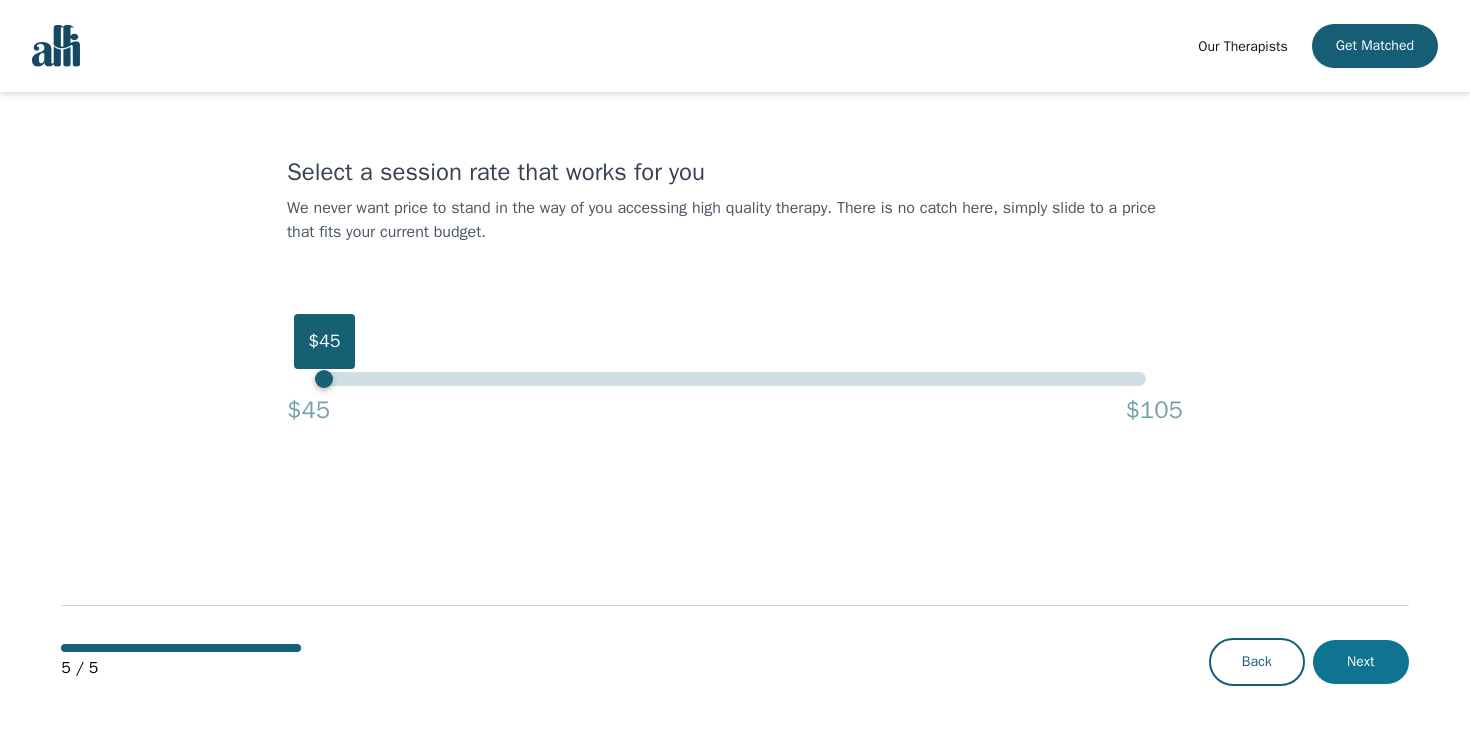 click on "Next" at bounding box center [1361, 662] 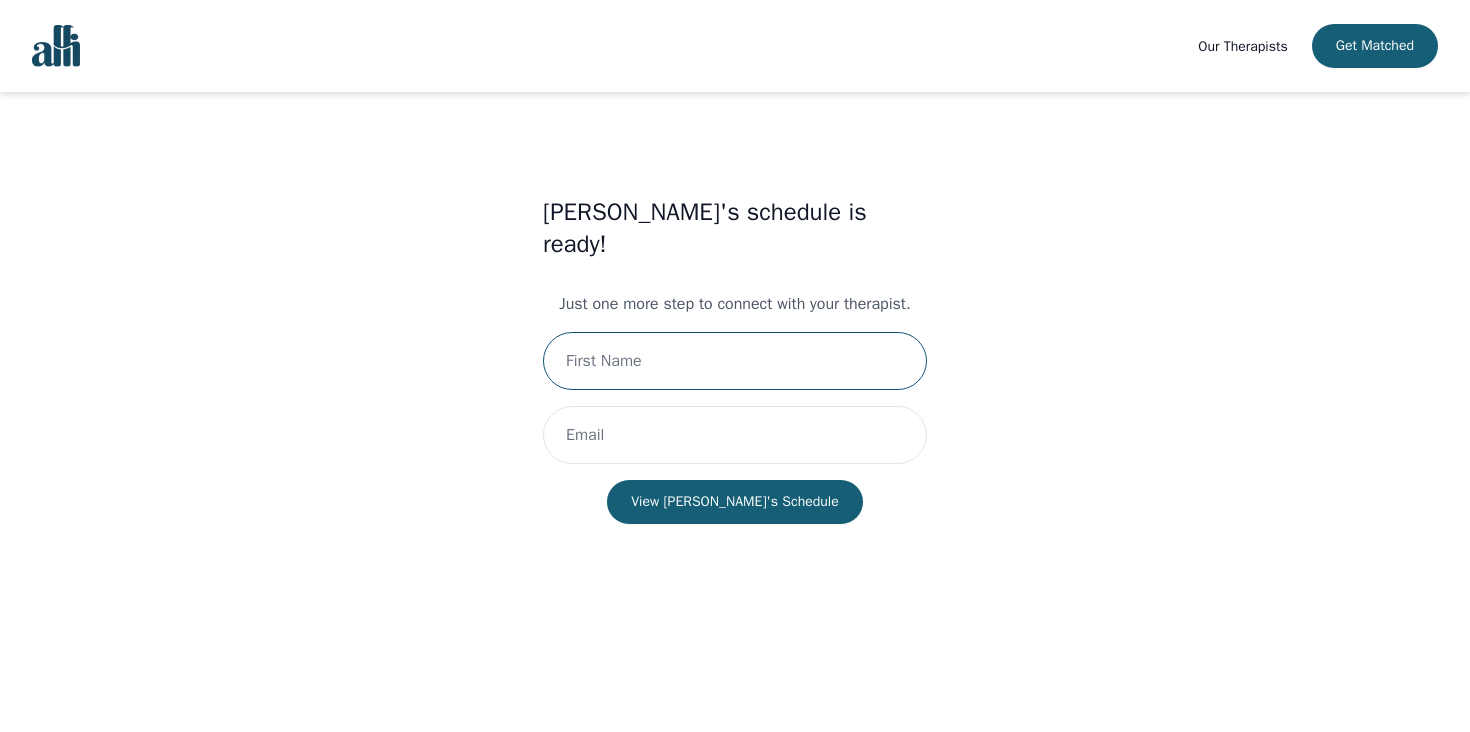 click at bounding box center (735, 361) 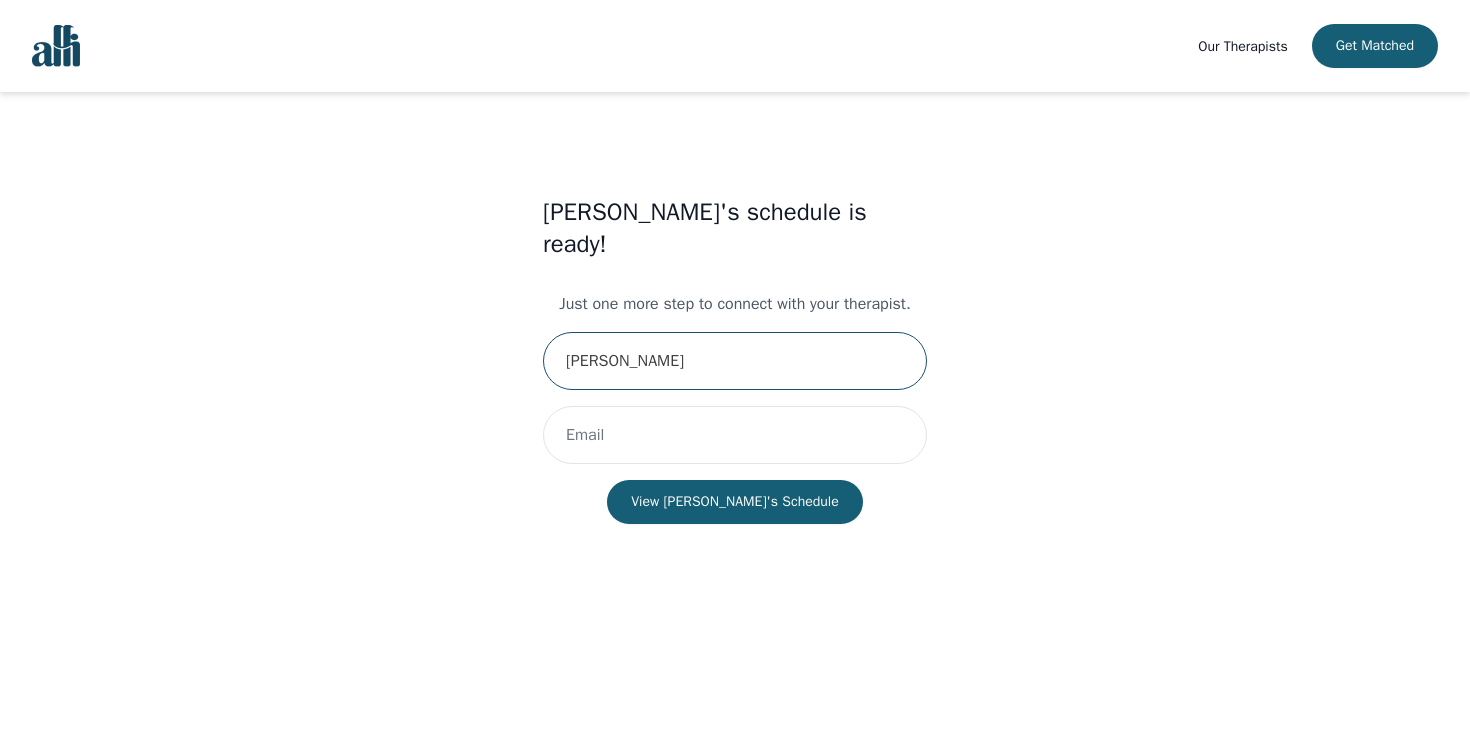 type on "Maegan" 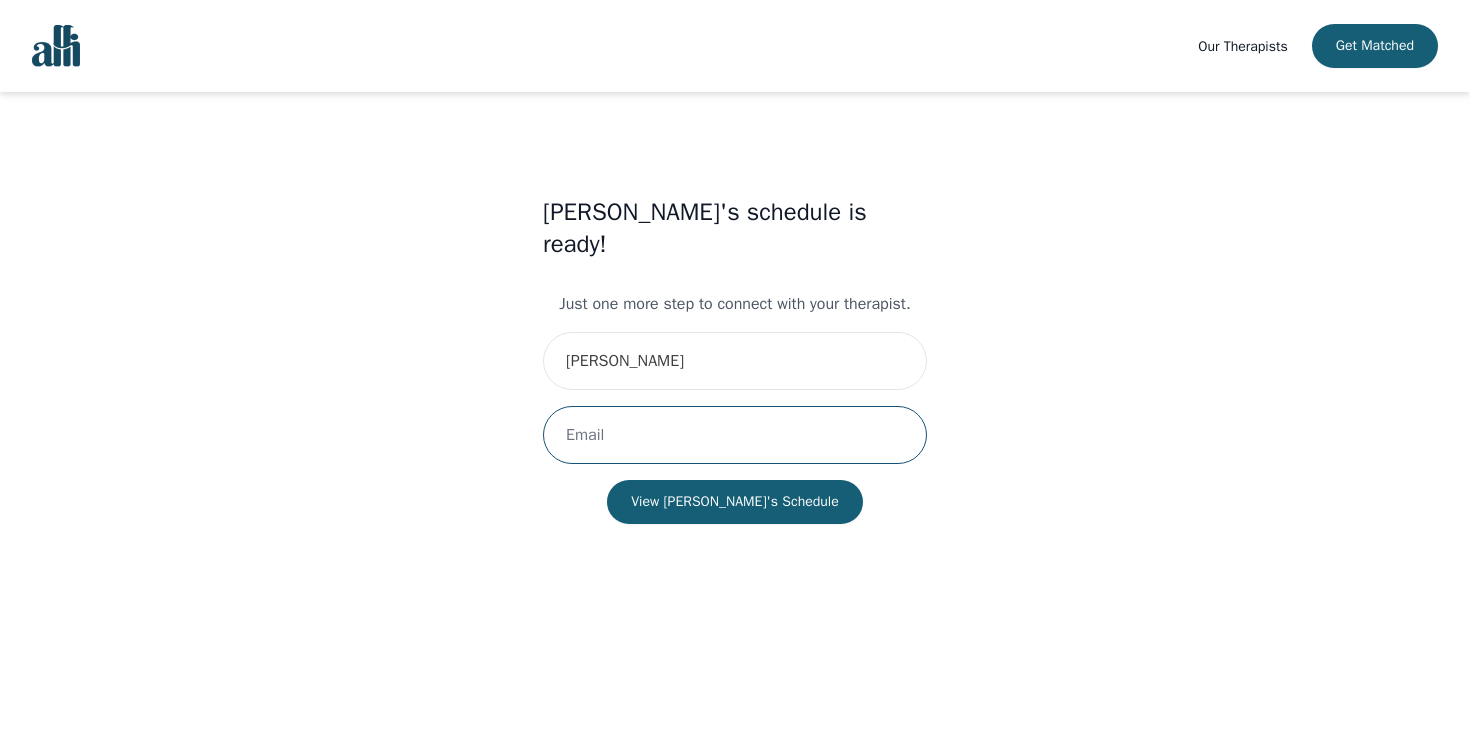 click at bounding box center (735, 435) 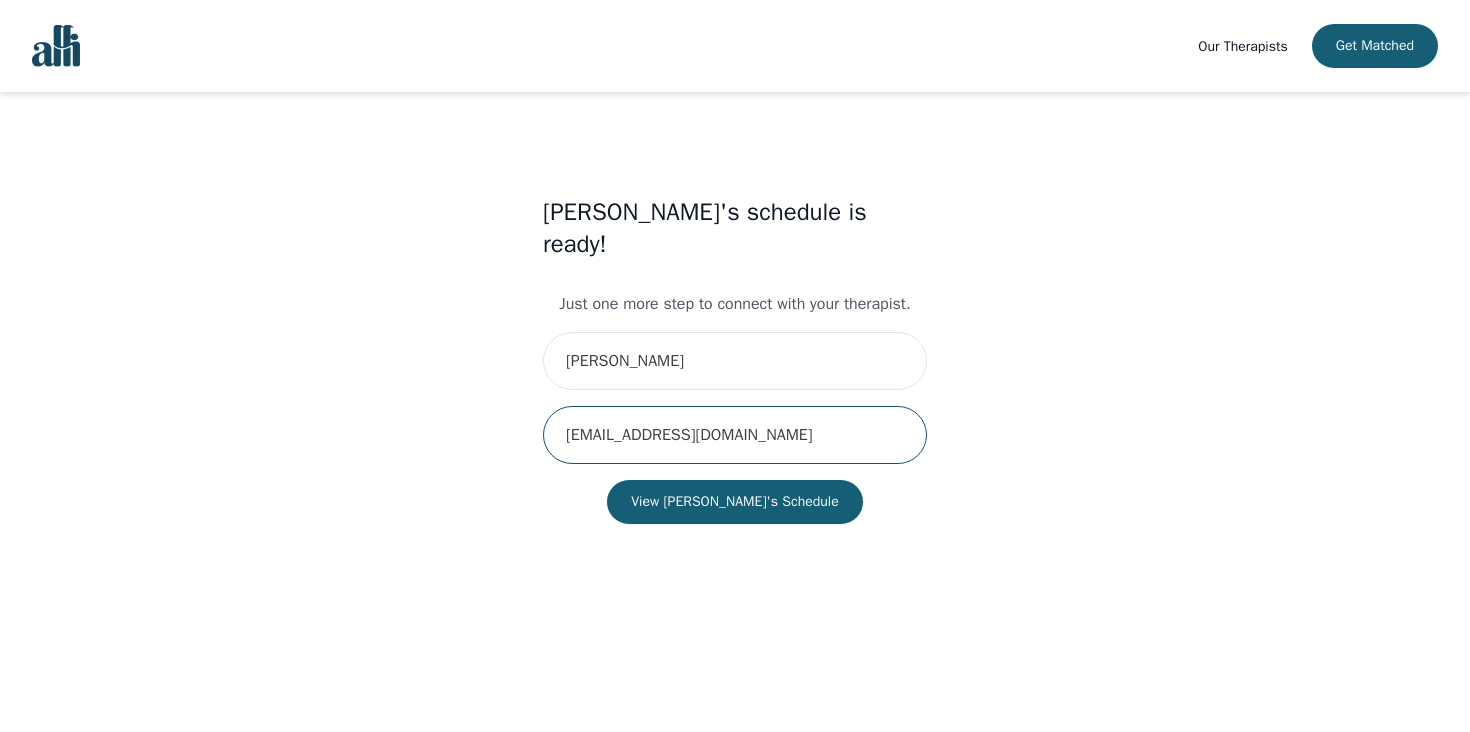 type on "maeganchen@icloud.com" 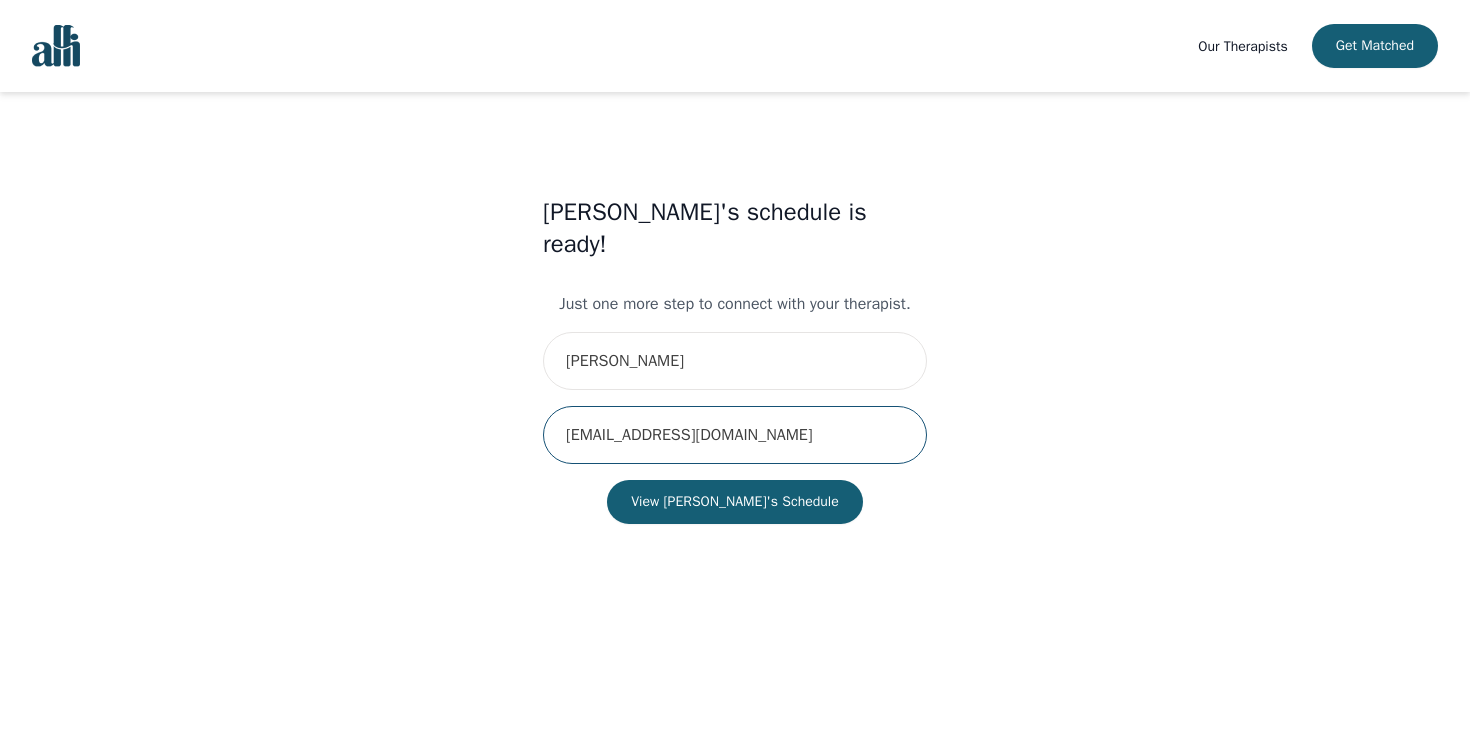 click on "View Holly's Schedule" at bounding box center (735, 502) 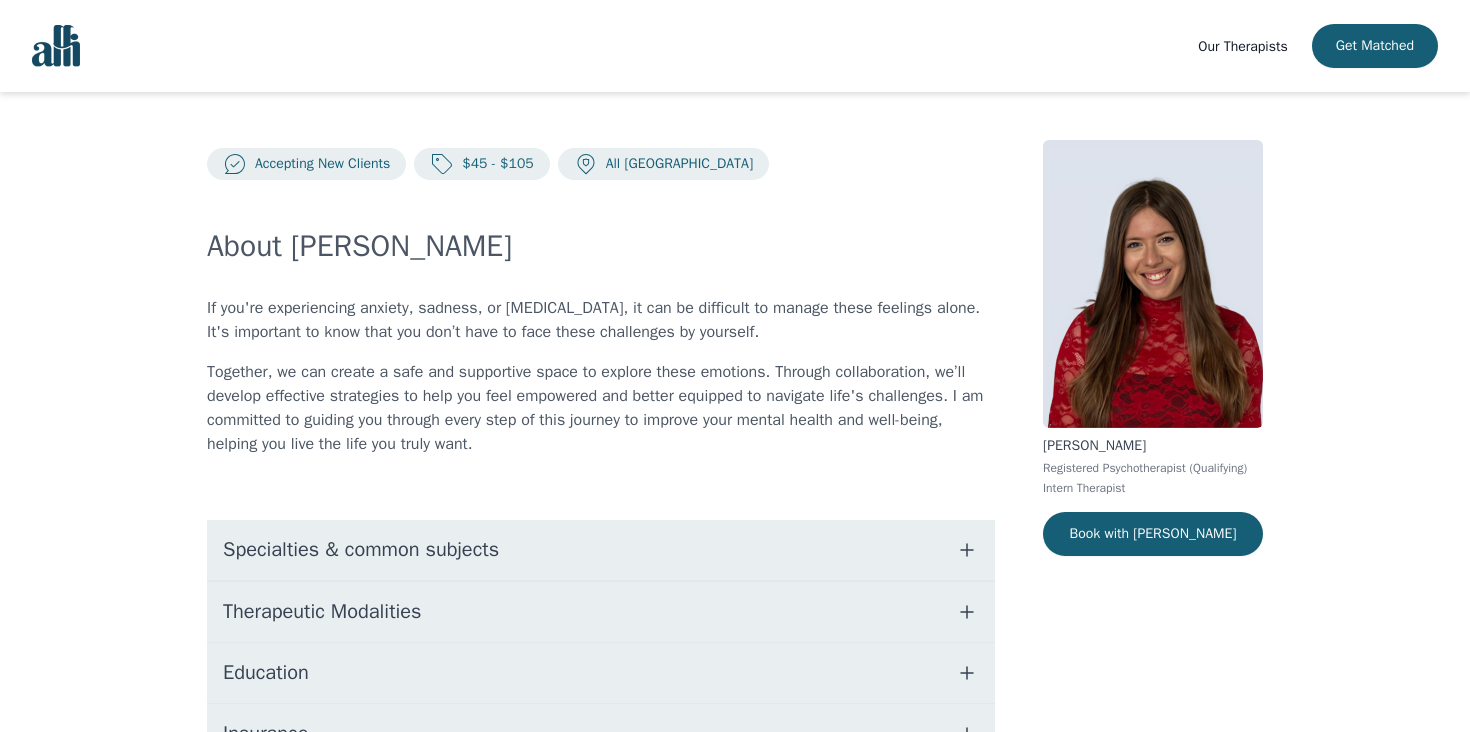 scroll, scrollTop: 0, scrollLeft: 0, axis: both 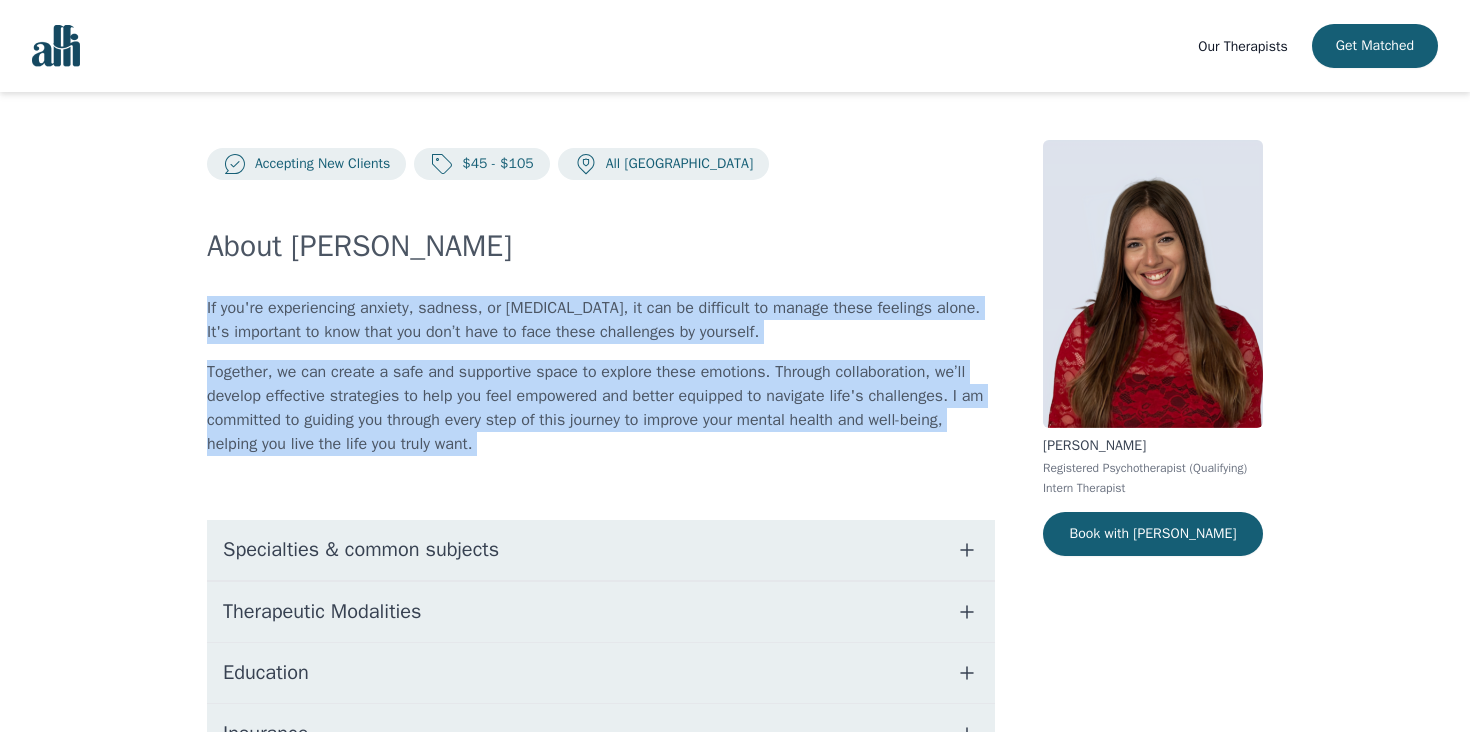 drag, startPoint x: 167, startPoint y: 285, endPoint x: 515, endPoint y: 461, distance: 389.97437 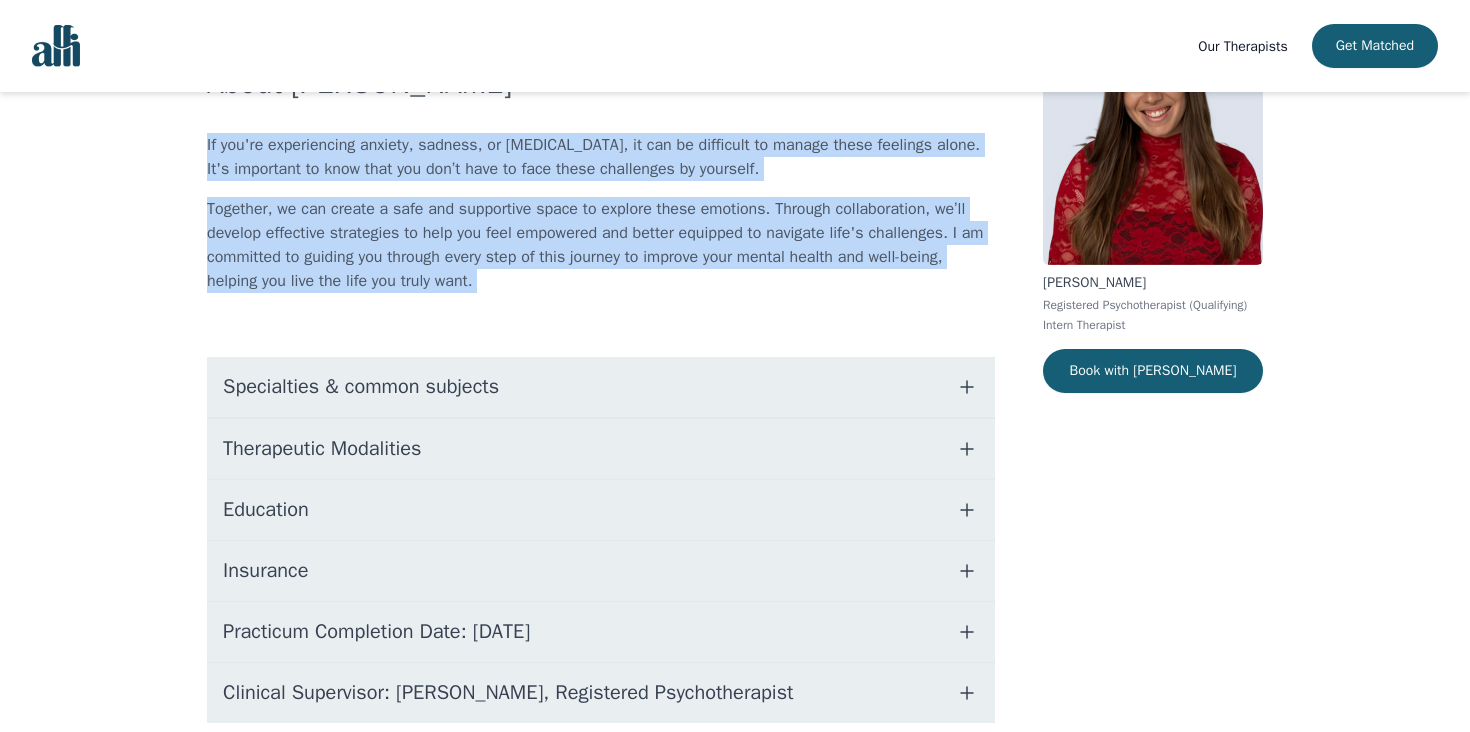 scroll, scrollTop: 166, scrollLeft: 0, axis: vertical 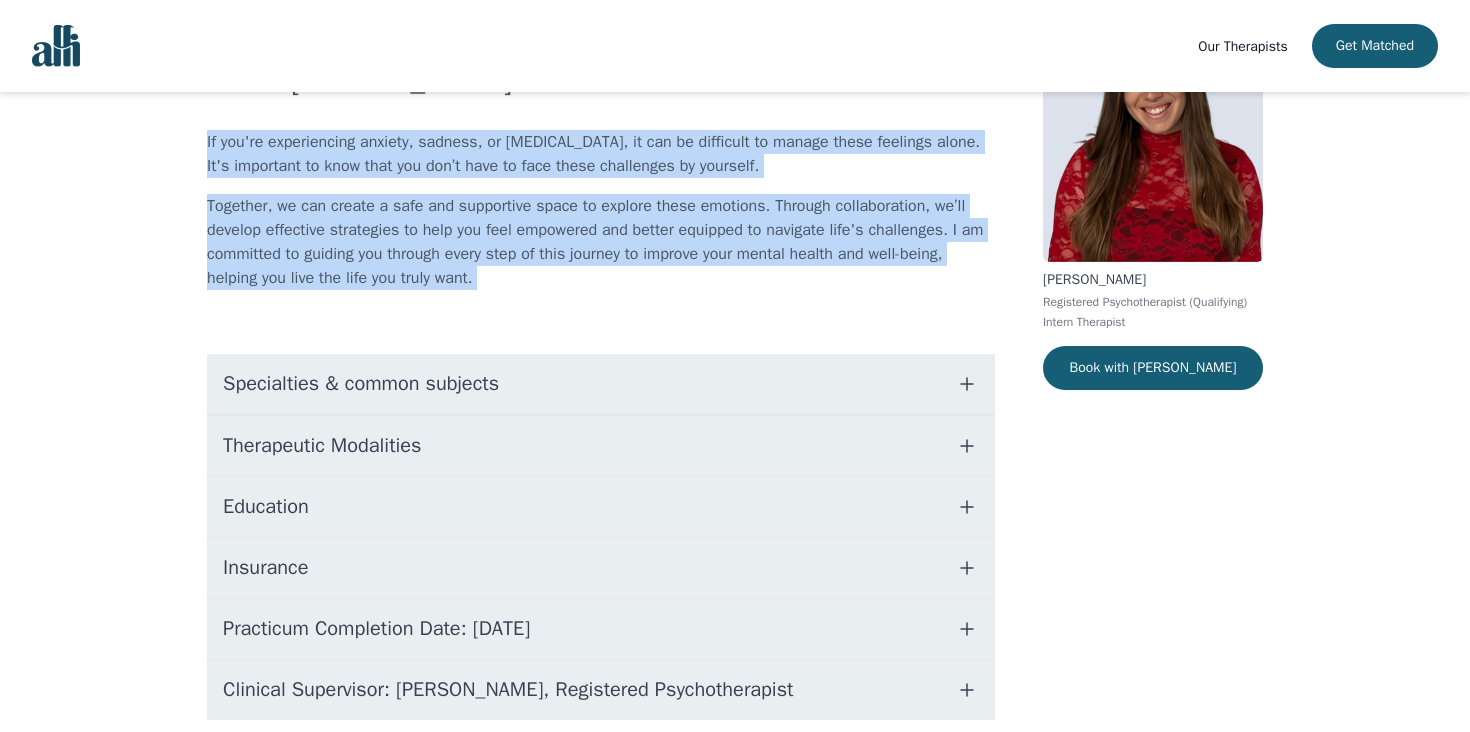 click on "Specialties & common subjects" at bounding box center (361, 384) 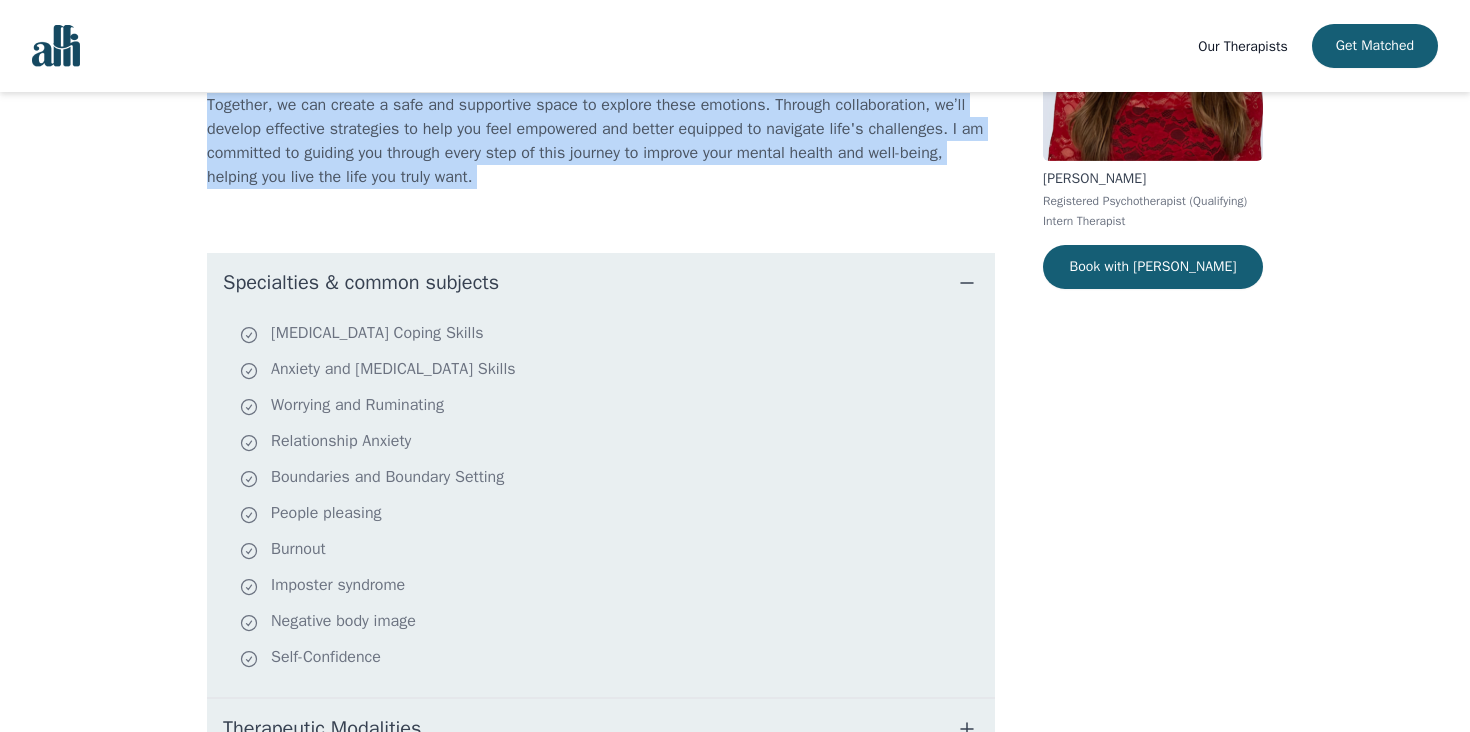 click on "Specialties & common subjects" at bounding box center (601, 283) 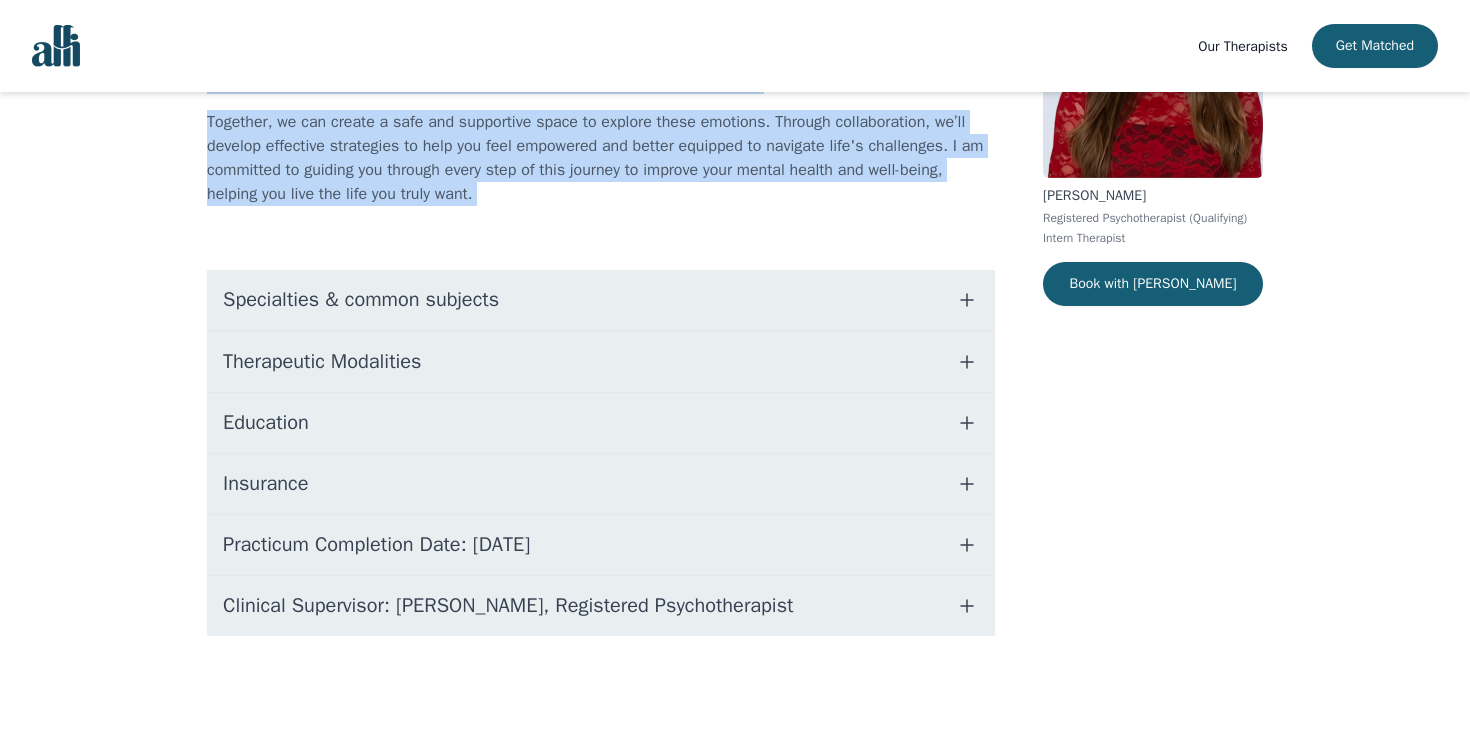 click on "Therapeutic Modalities" at bounding box center [322, 362] 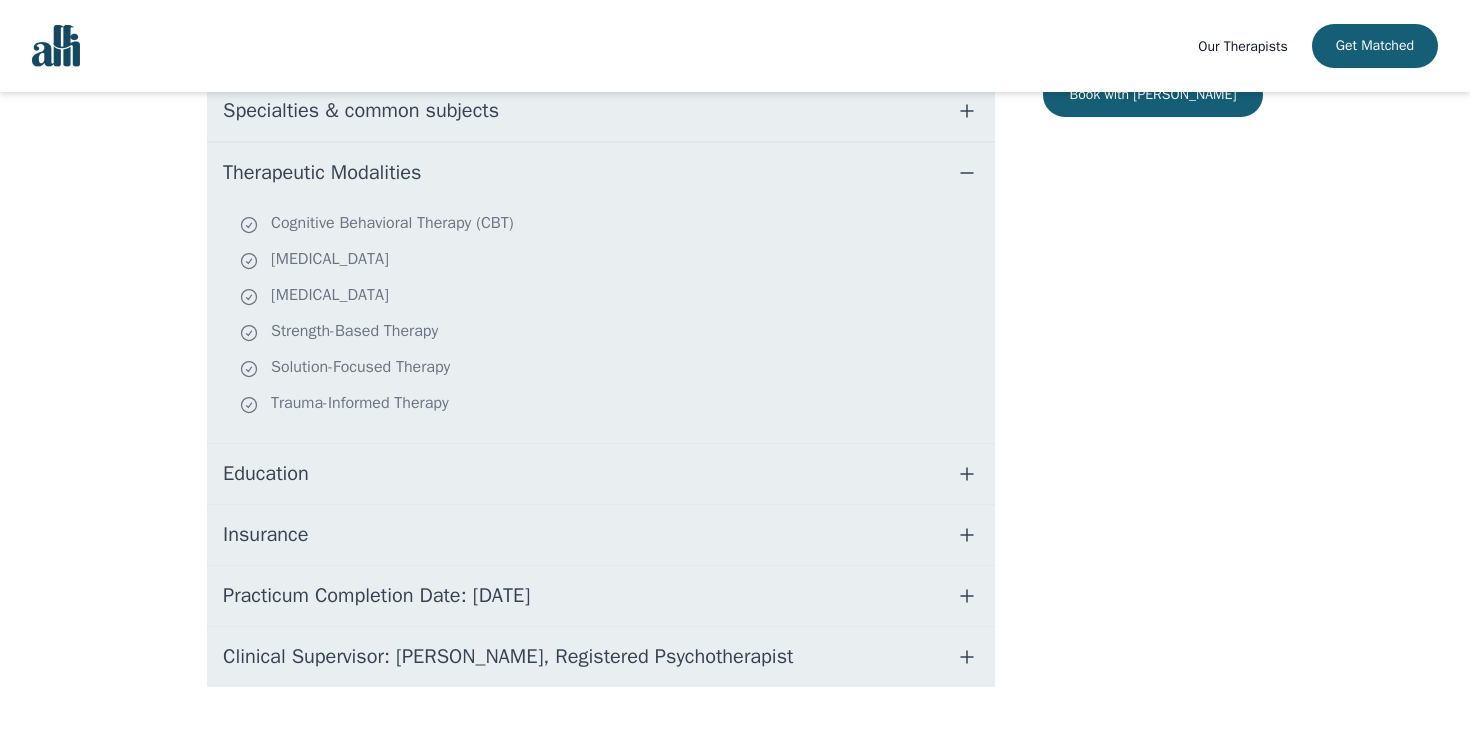 scroll, scrollTop: 450, scrollLeft: 0, axis: vertical 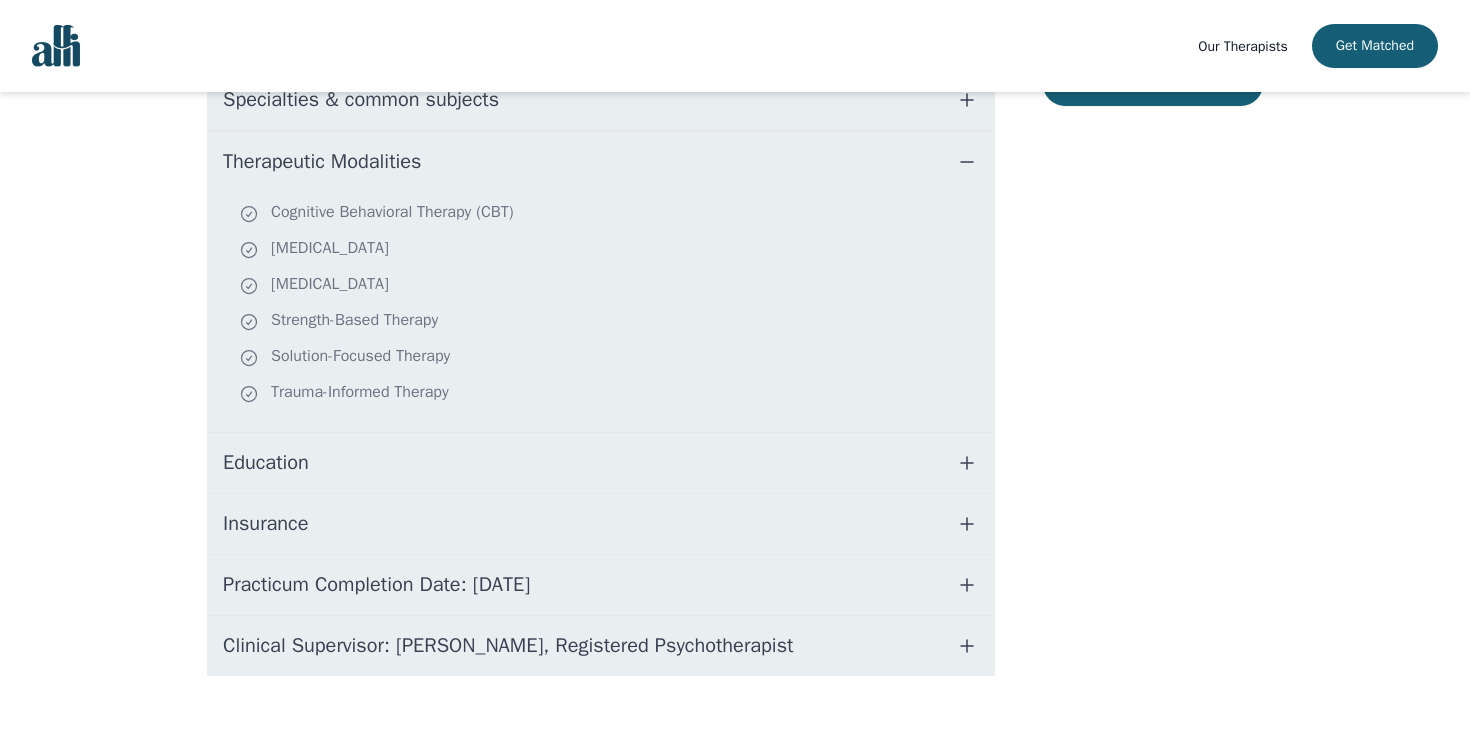click on "Education" at bounding box center (601, 463) 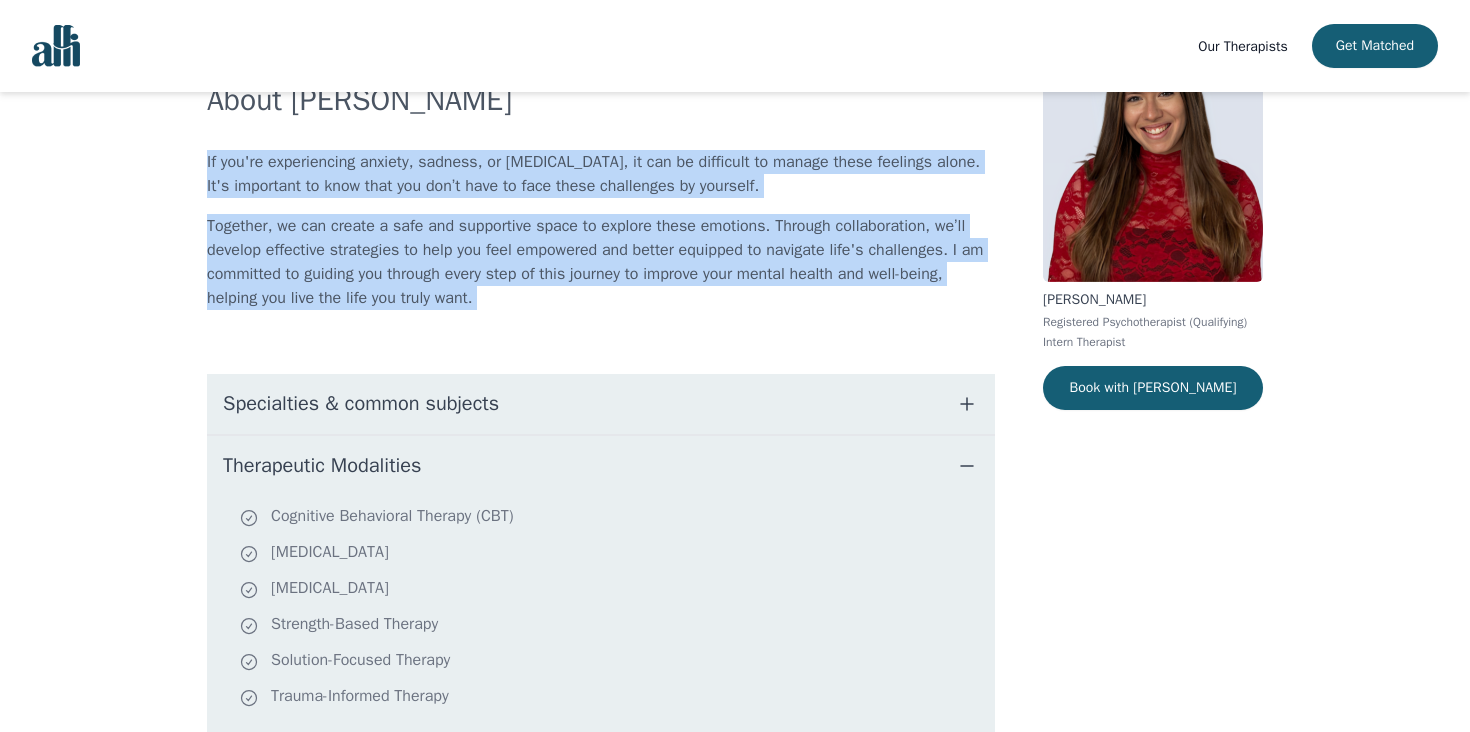 scroll, scrollTop: 0, scrollLeft: 0, axis: both 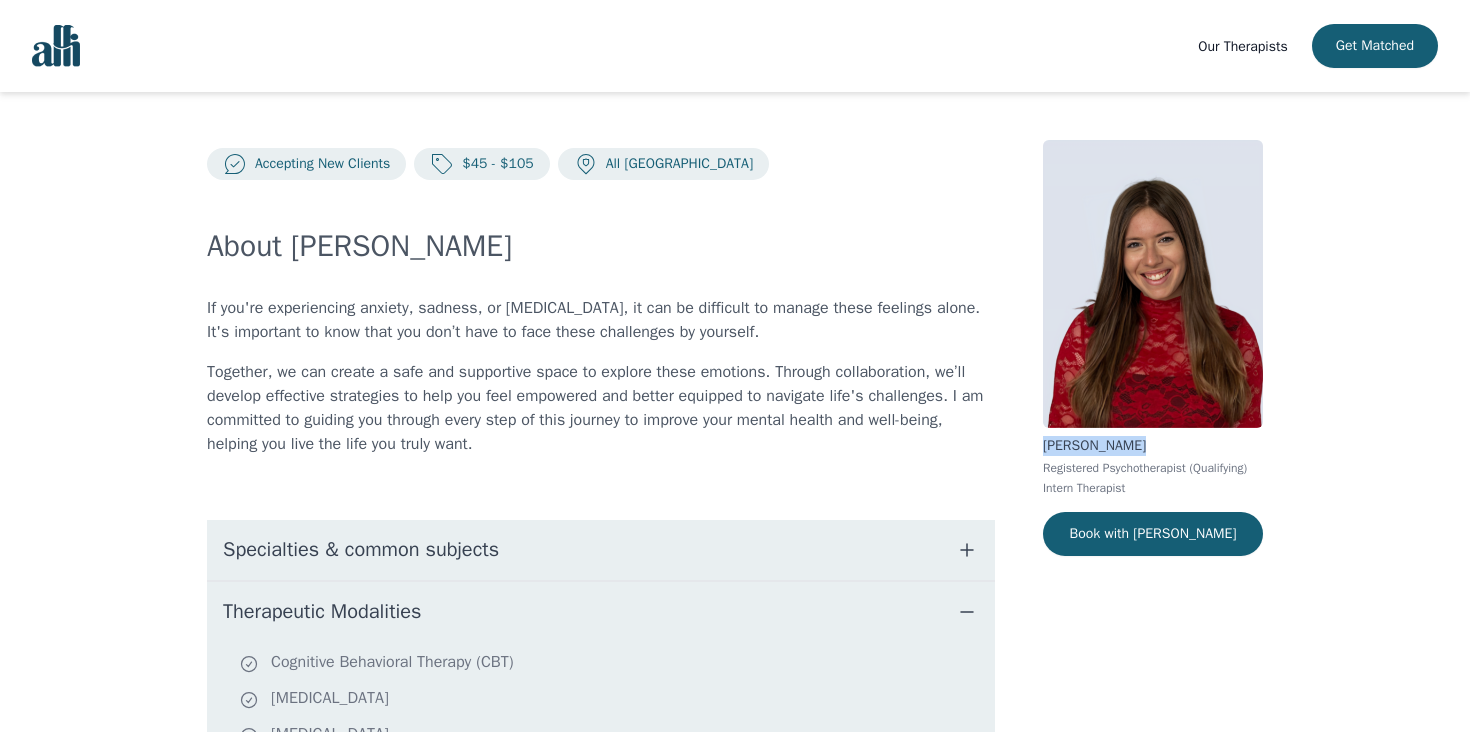 drag, startPoint x: 1133, startPoint y: 450, endPoint x: 1026, endPoint y: 449, distance: 107.00467 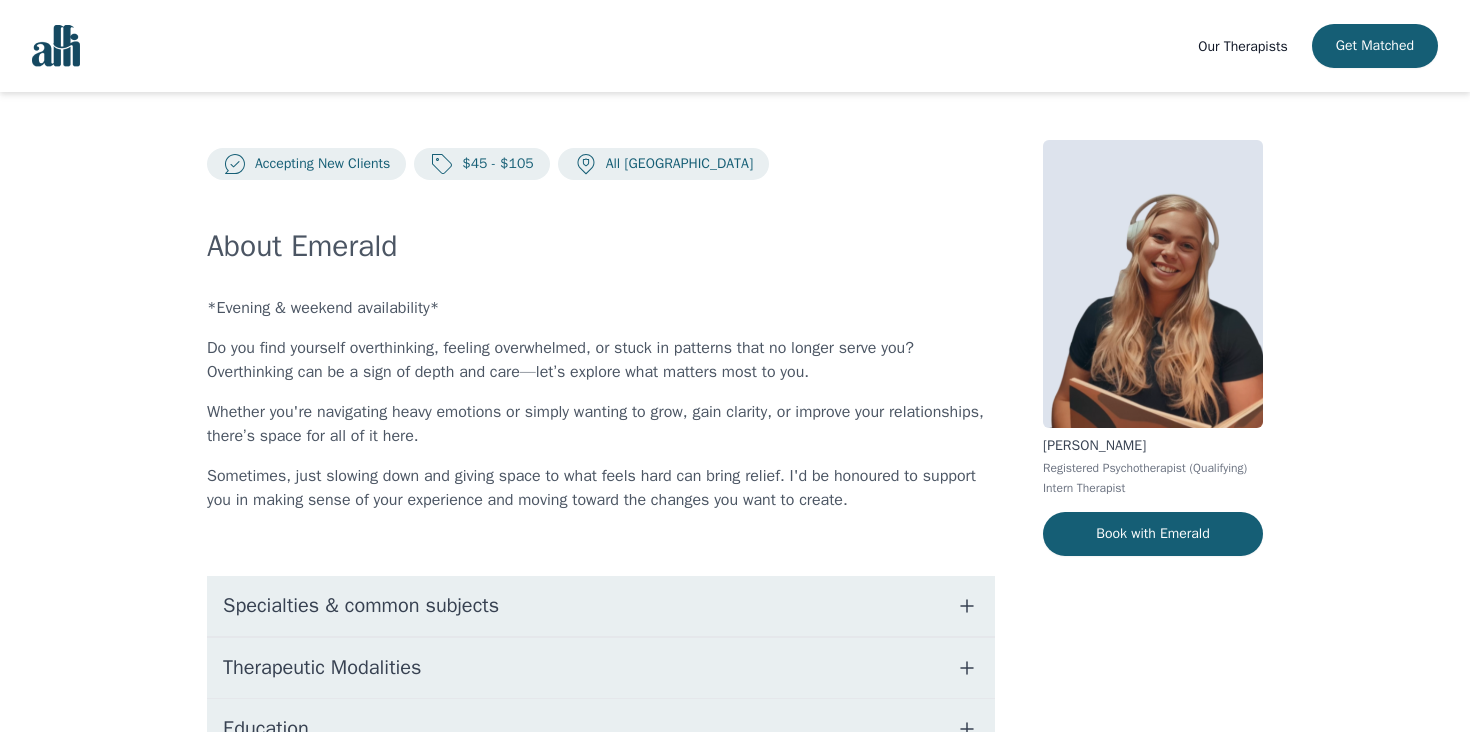 scroll, scrollTop: 0, scrollLeft: 0, axis: both 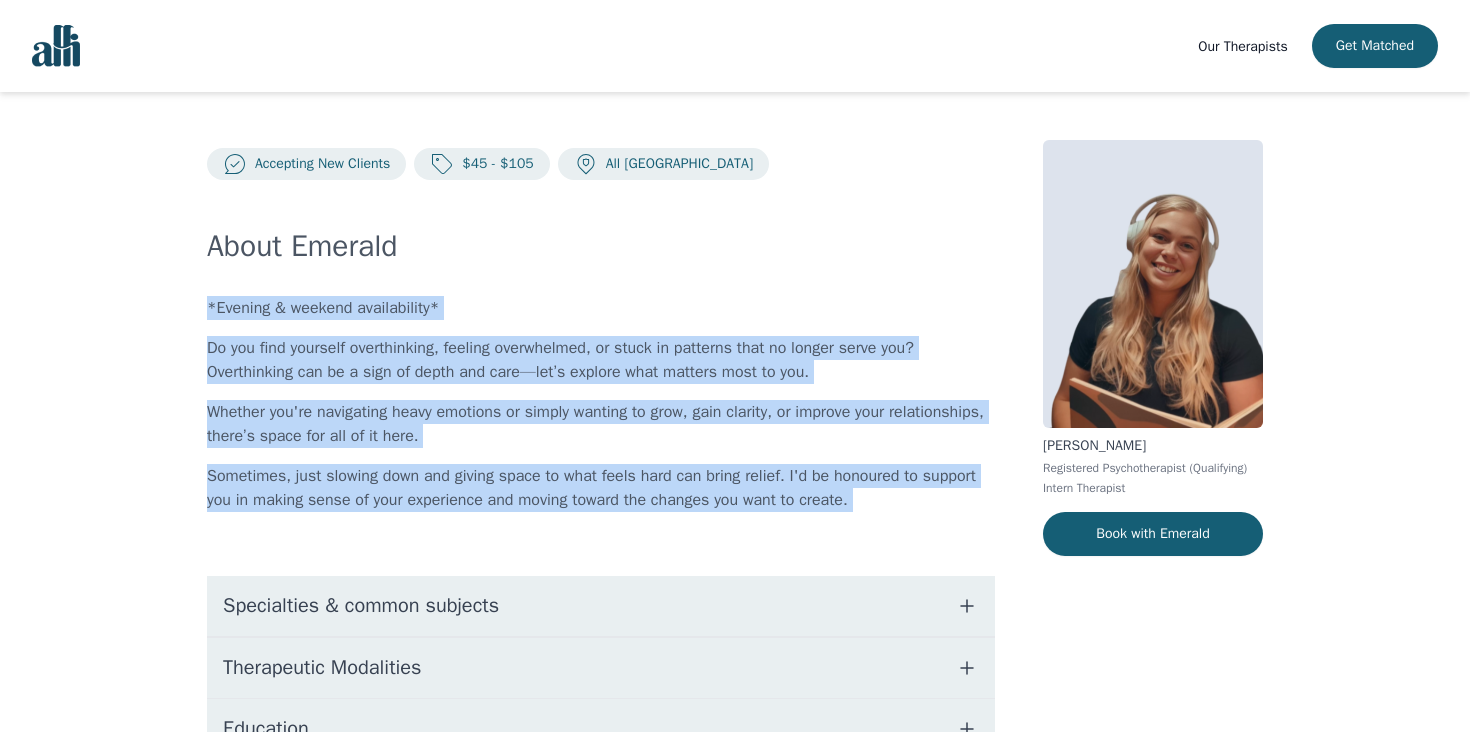 drag, startPoint x: 198, startPoint y: 308, endPoint x: 623, endPoint y: 513, distance: 471.85803 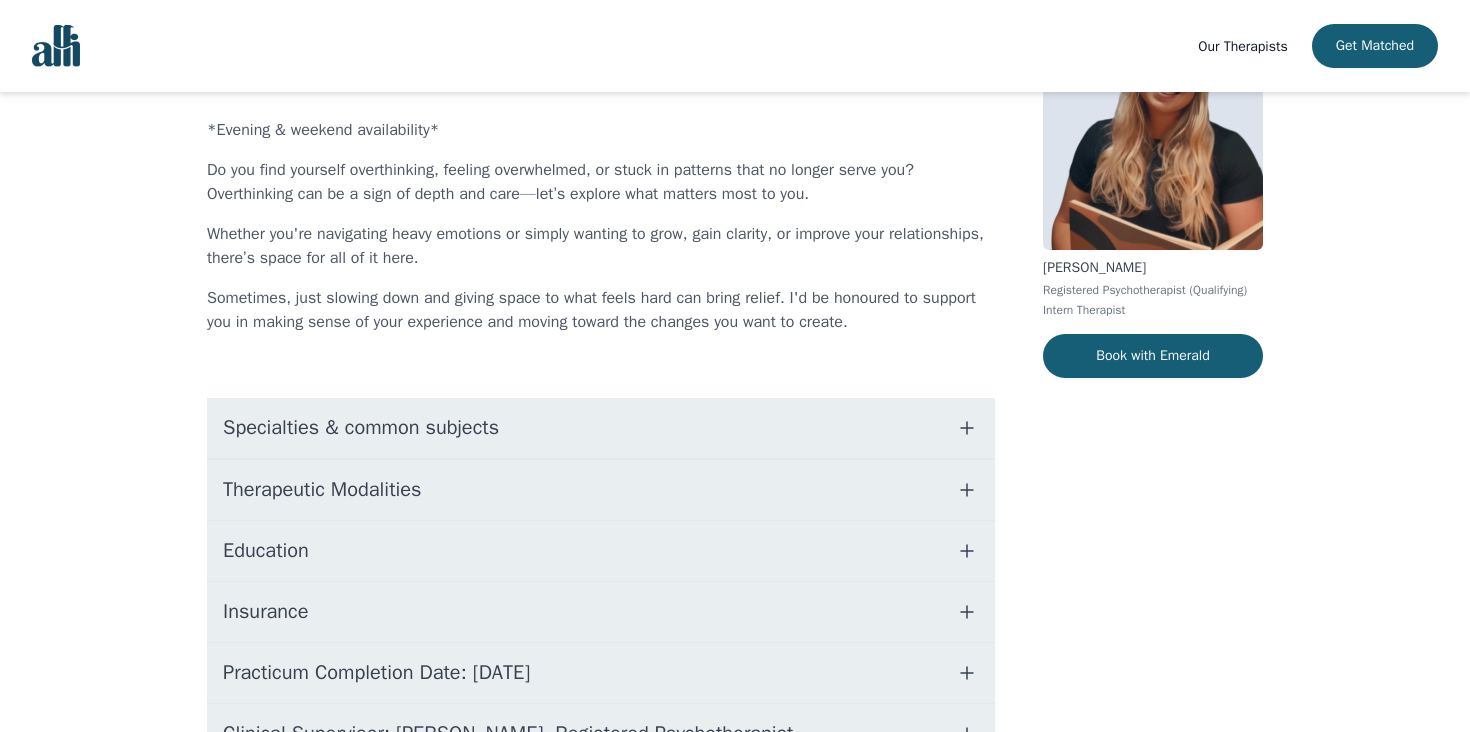 scroll, scrollTop: 306, scrollLeft: 0, axis: vertical 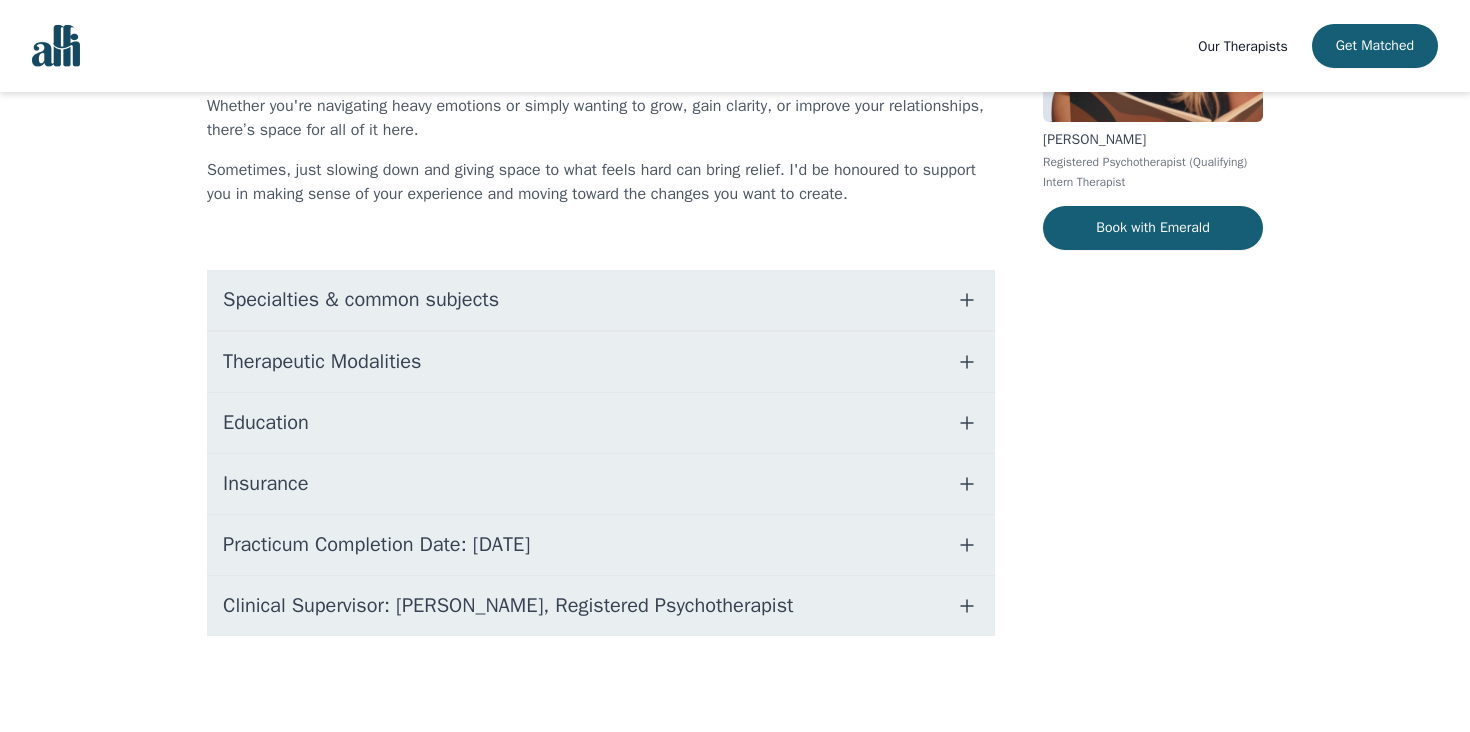 click on "Clinical Supervisor: [PERSON_NAME], Registered Psychotherapist" at bounding box center (601, 606) 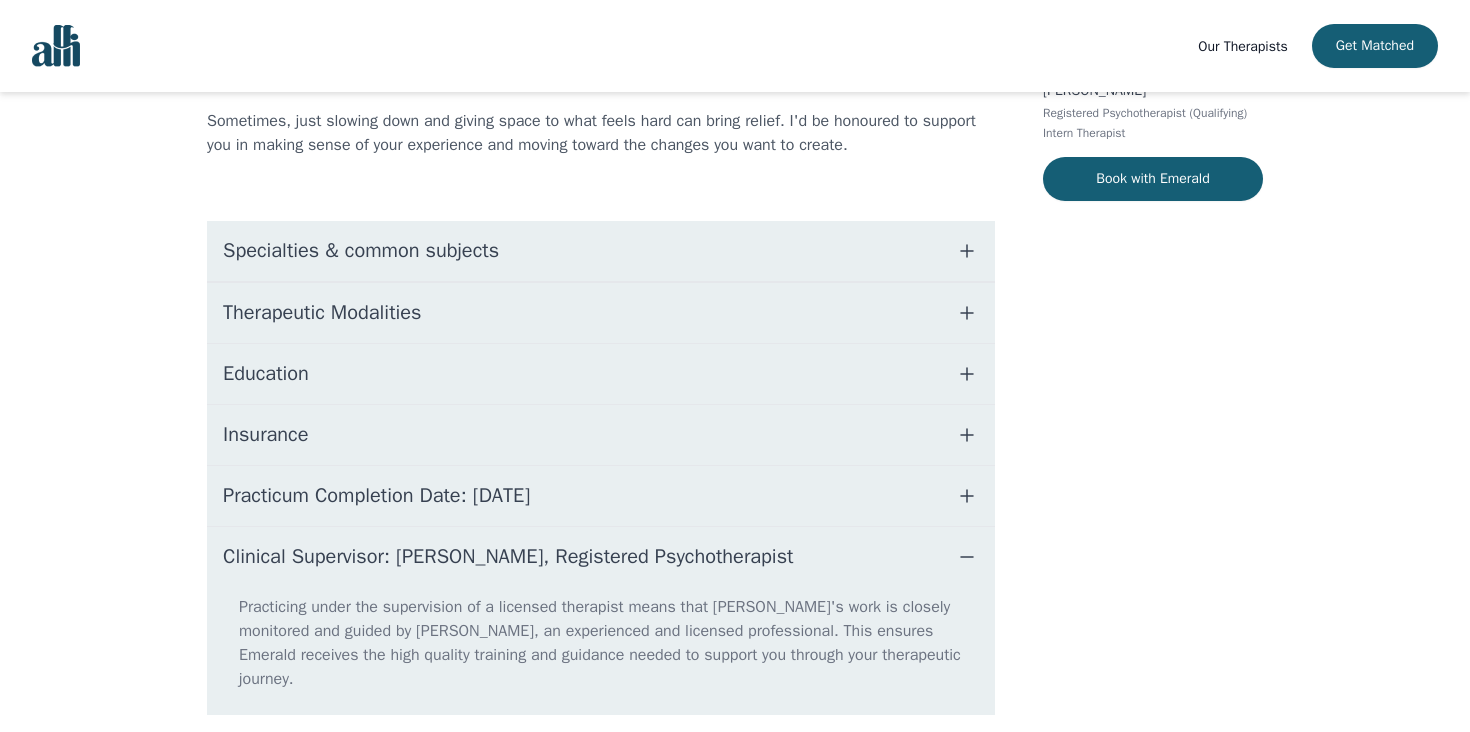scroll, scrollTop: 368, scrollLeft: 0, axis: vertical 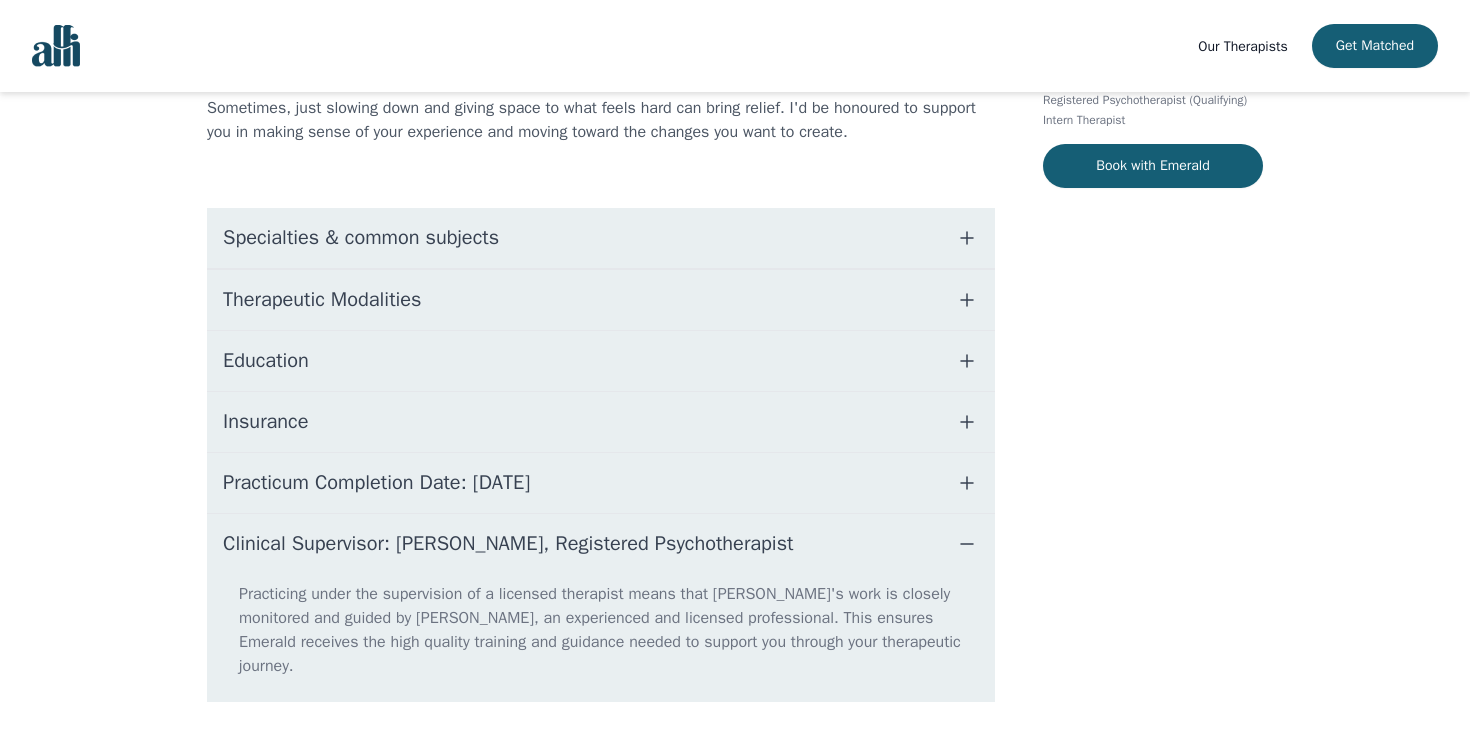 click on "Practicum Completion Date: [DATE]" at bounding box center [376, 483] 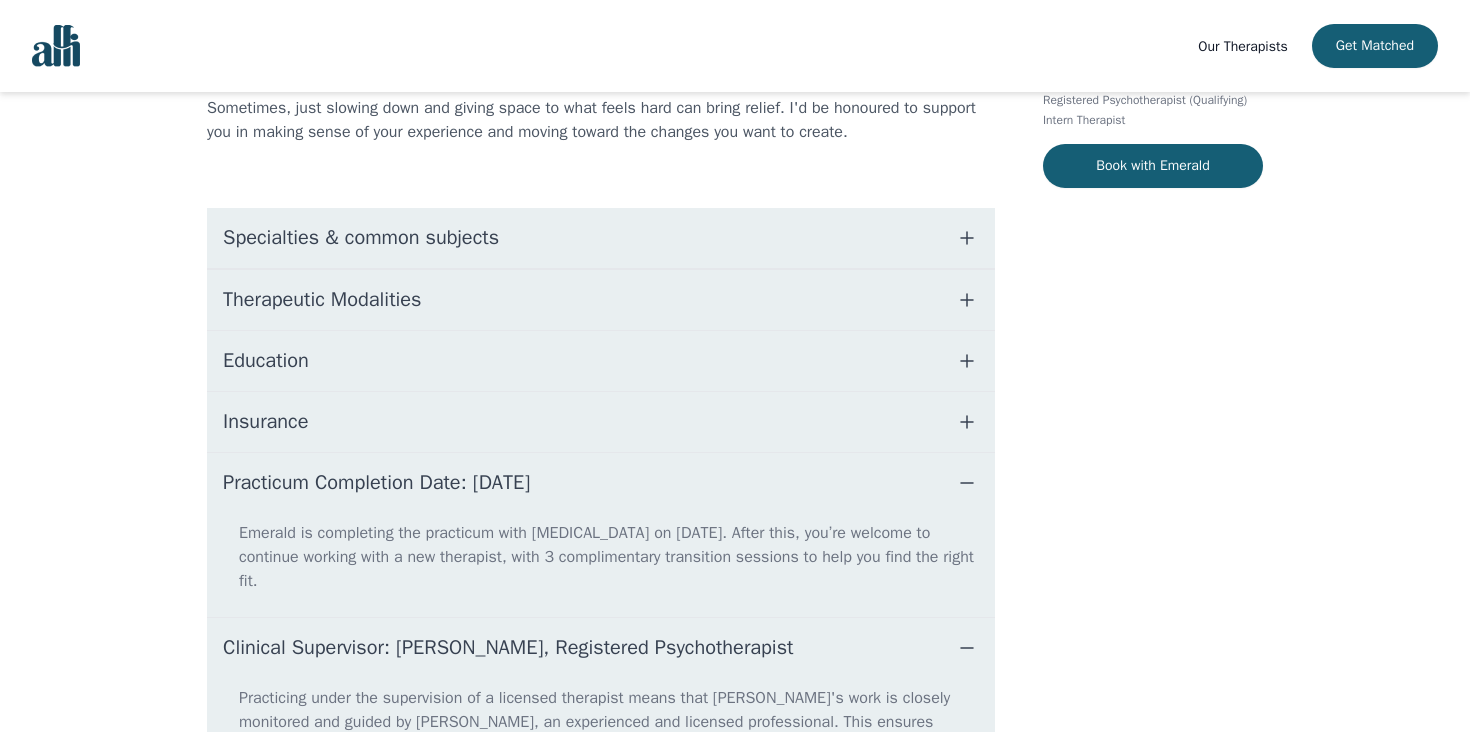 click on "Insurance" at bounding box center (601, 422) 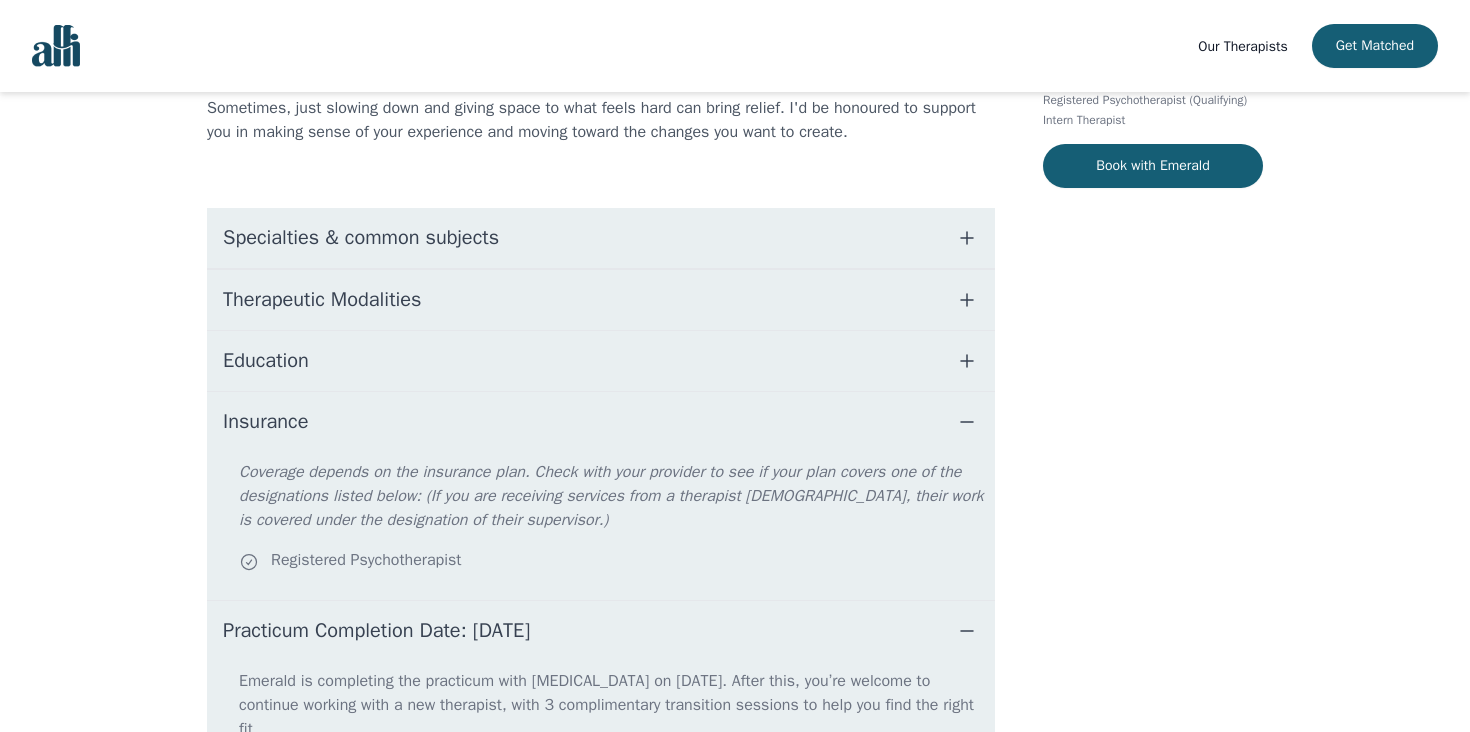 click on "Education" at bounding box center (601, 361) 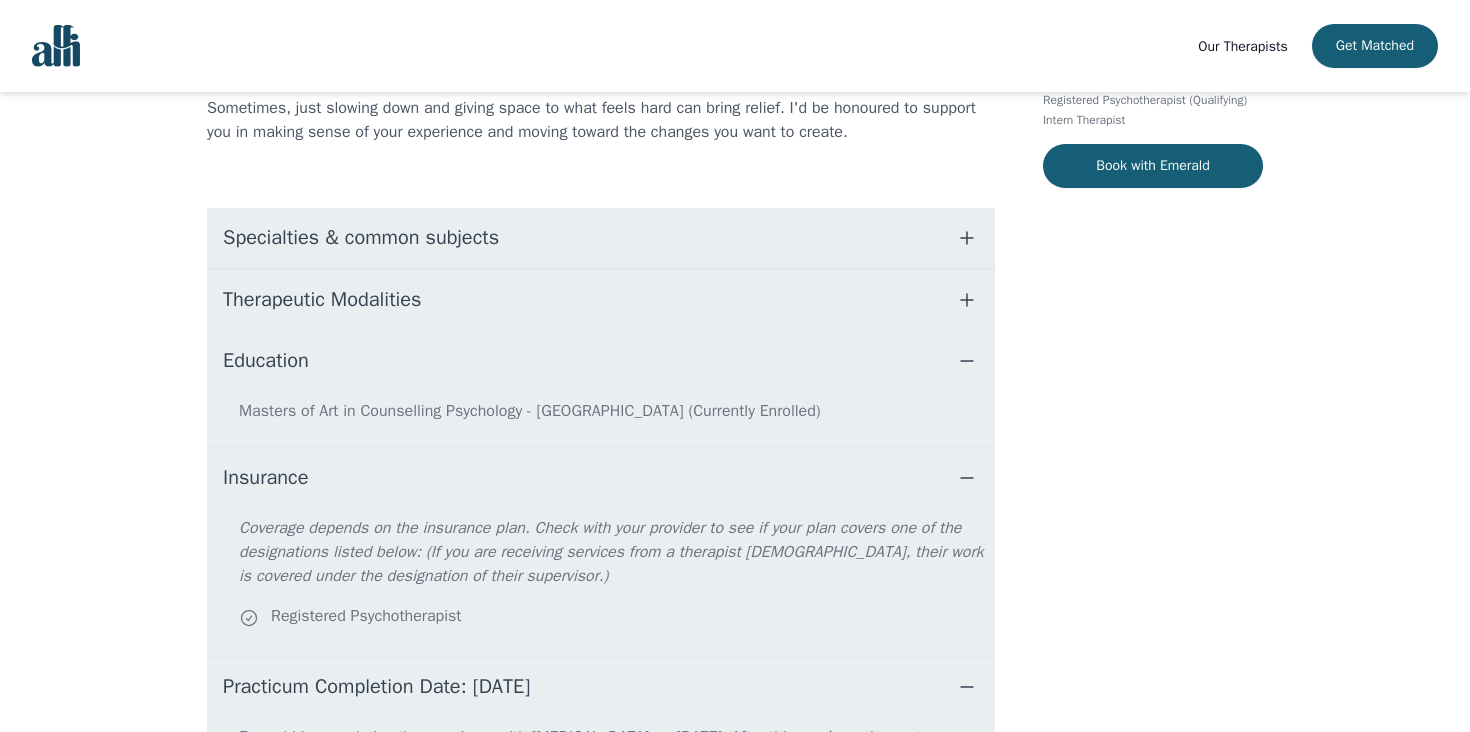 click on "Therapeutic Modalities" at bounding box center [601, 300] 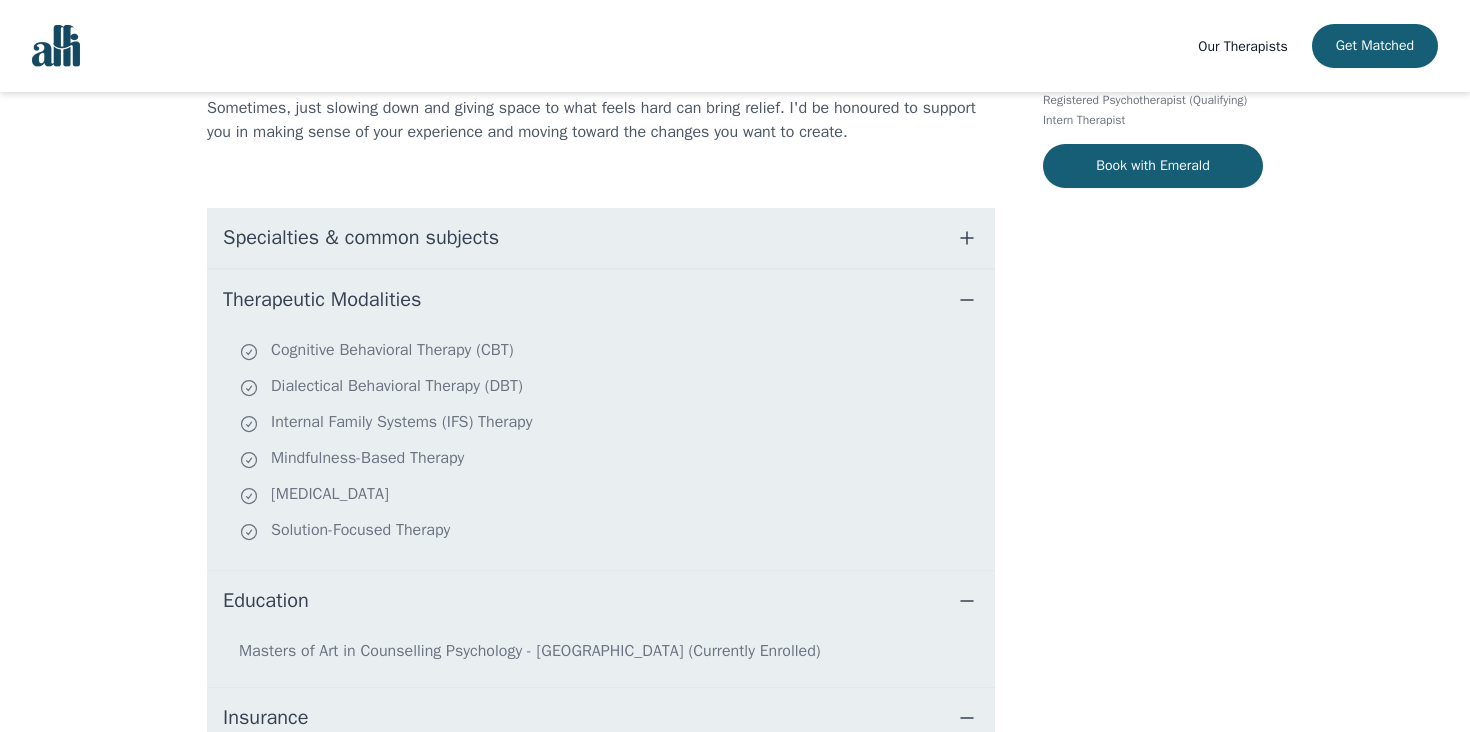 click on "Specialties & common subjects" at bounding box center (361, 238) 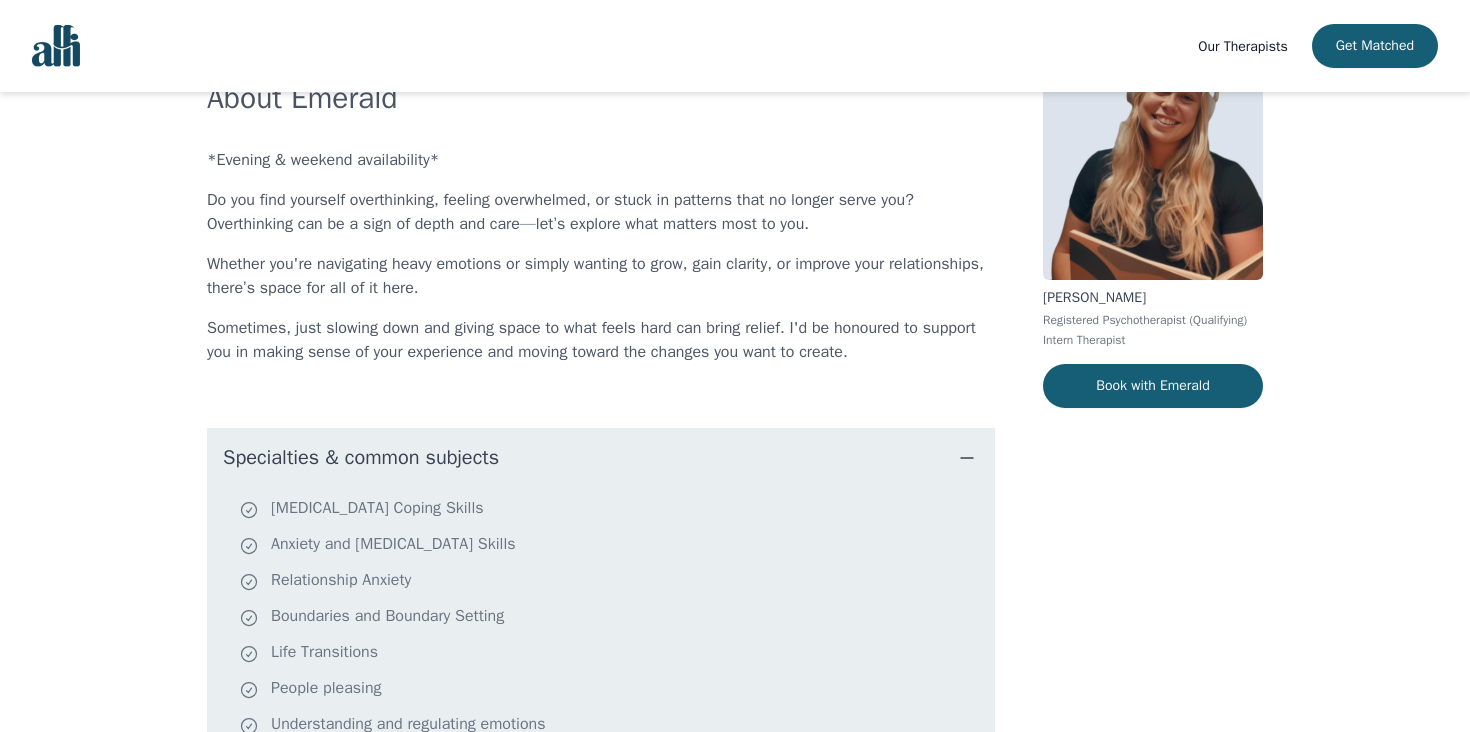 scroll, scrollTop: 0, scrollLeft: 0, axis: both 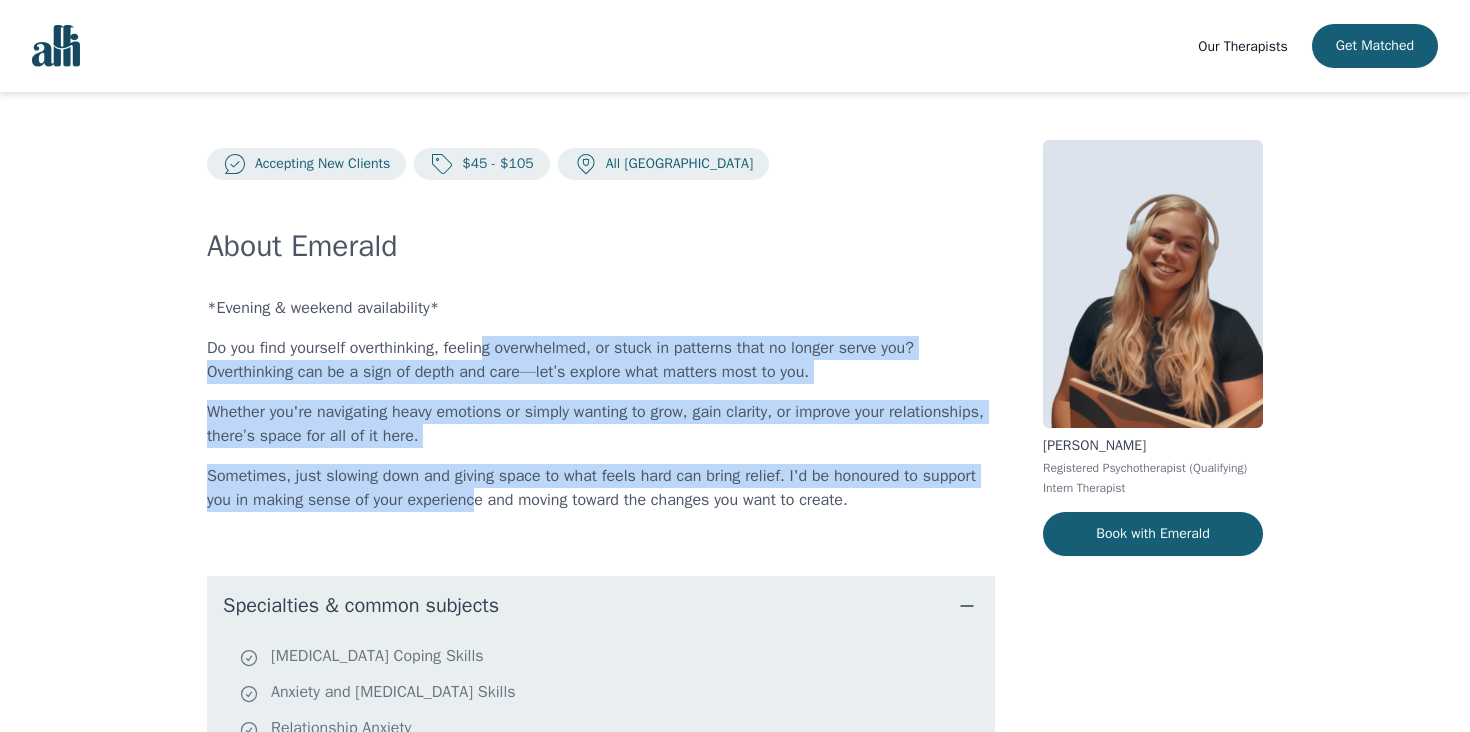 drag, startPoint x: 492, startPoint y: 354, endPoint x: 545, endPoint y: 509, distance: 163.81087 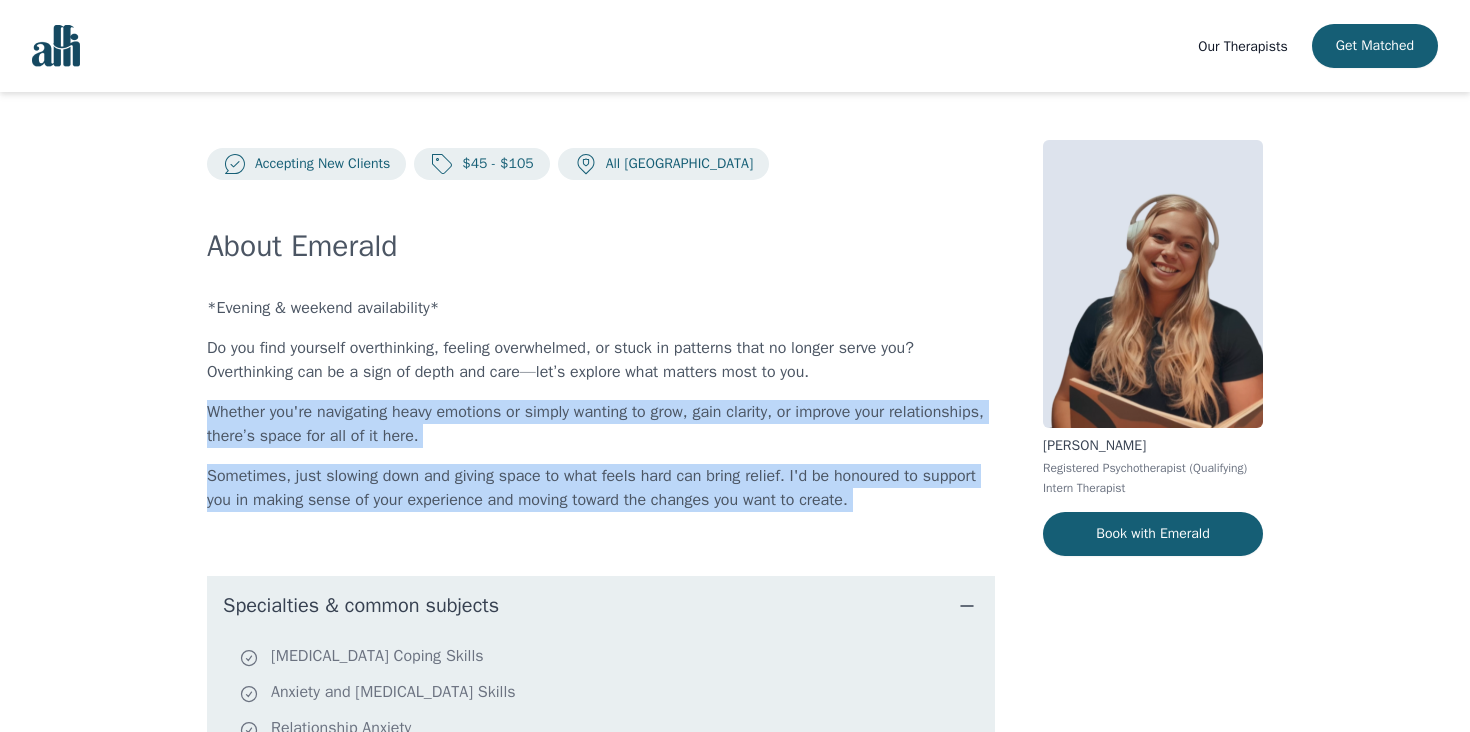 drag, startPoint x: 415, startPoint y: 397, endPoint x: 550, endPoint y: 550, distance: 204.04411 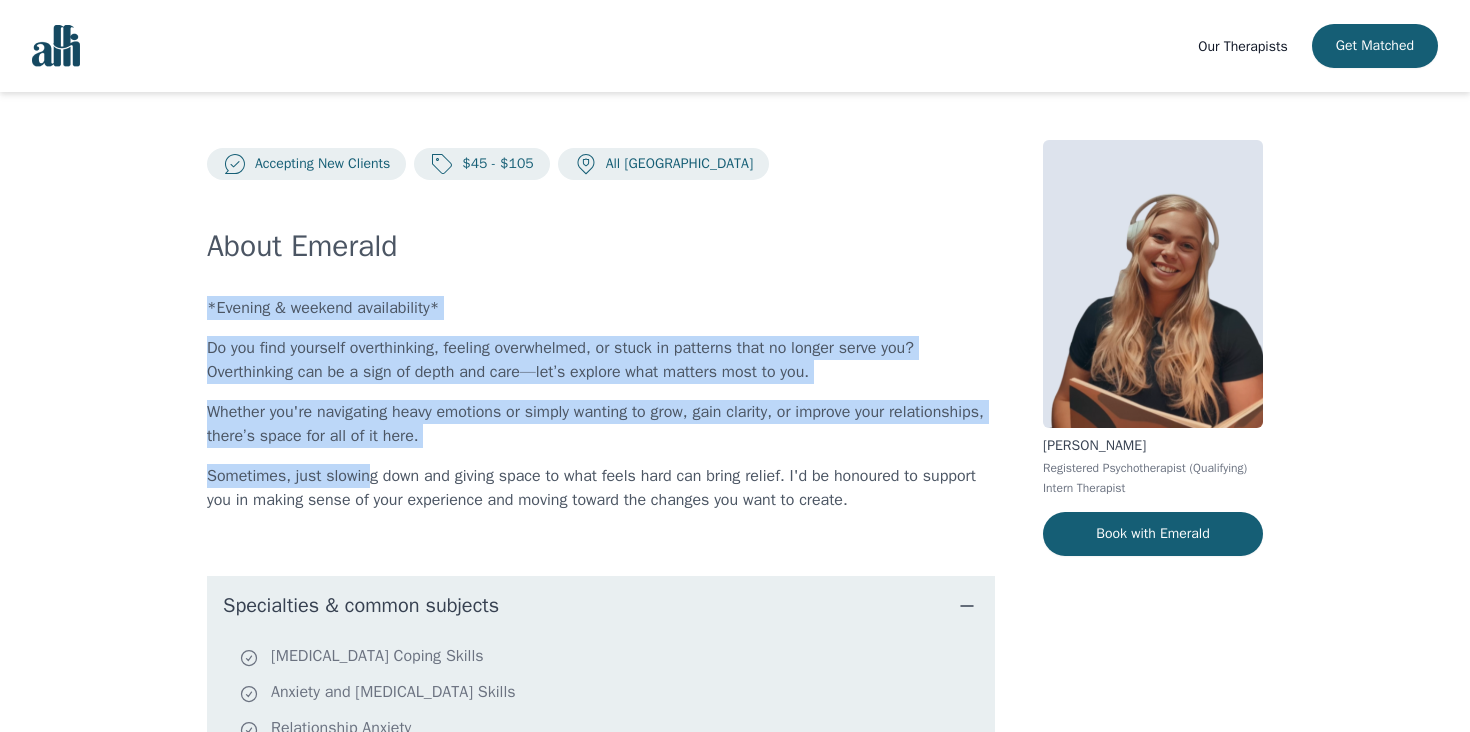 drag, startPoint x: 197, startPoint y: 305, endPoint x: 374, endPoint y: 471, distance: 242.66232 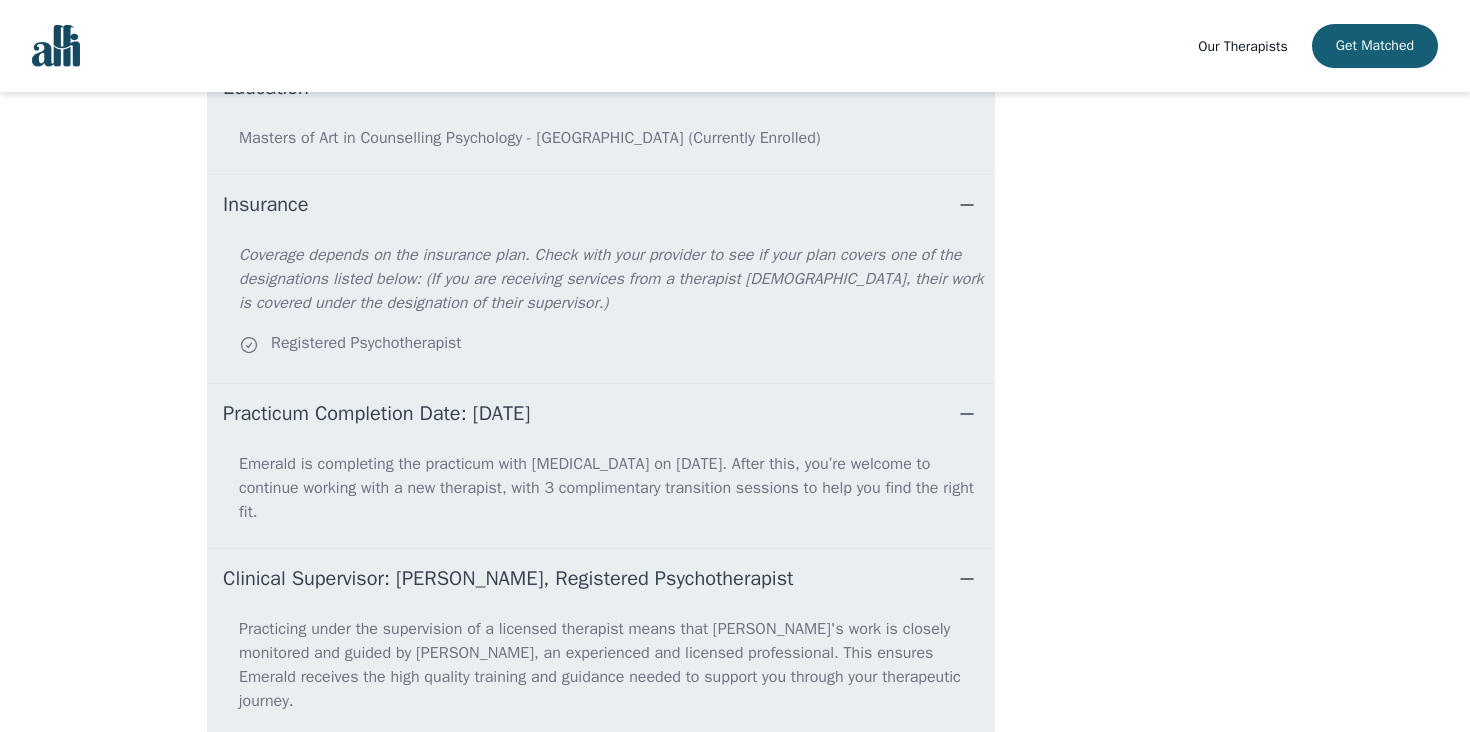 scroll, scrollTop: 1252, scrollLeft: 0, axis: vertical 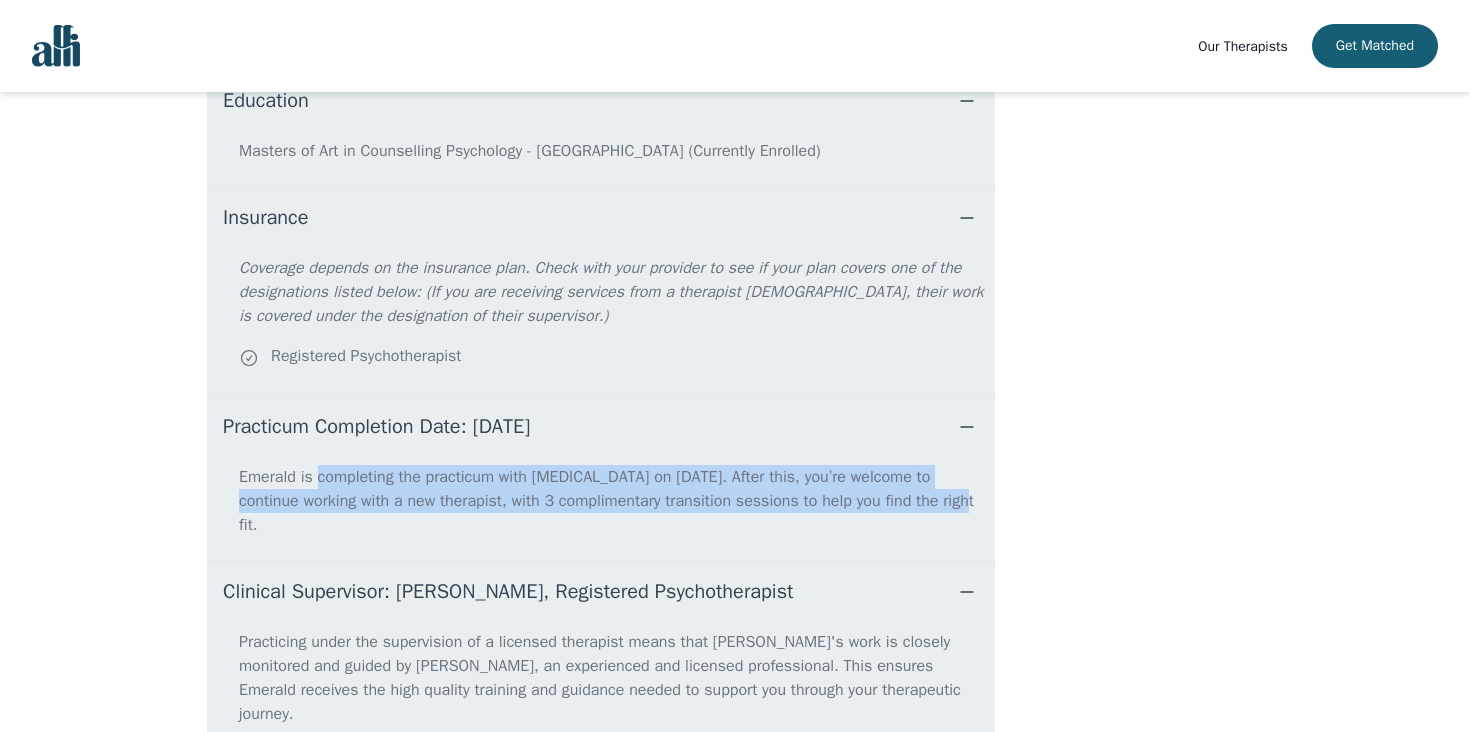 drag, startPoint x: 317, startPoint y: 481, endPoint x: 737, endPoint y: 513, distance: 421.2173 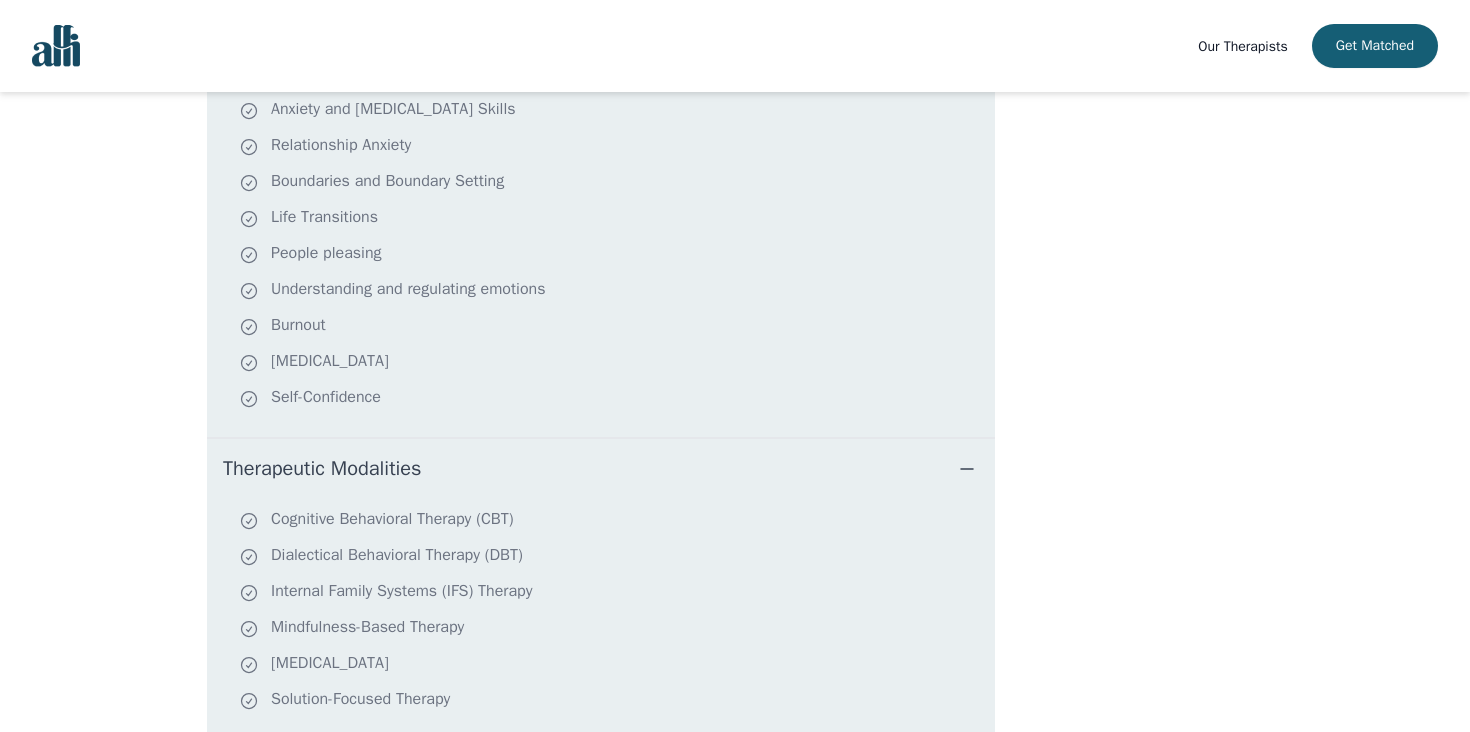scroll, scrollTop: 0, scrollLeft: 0, axis: both 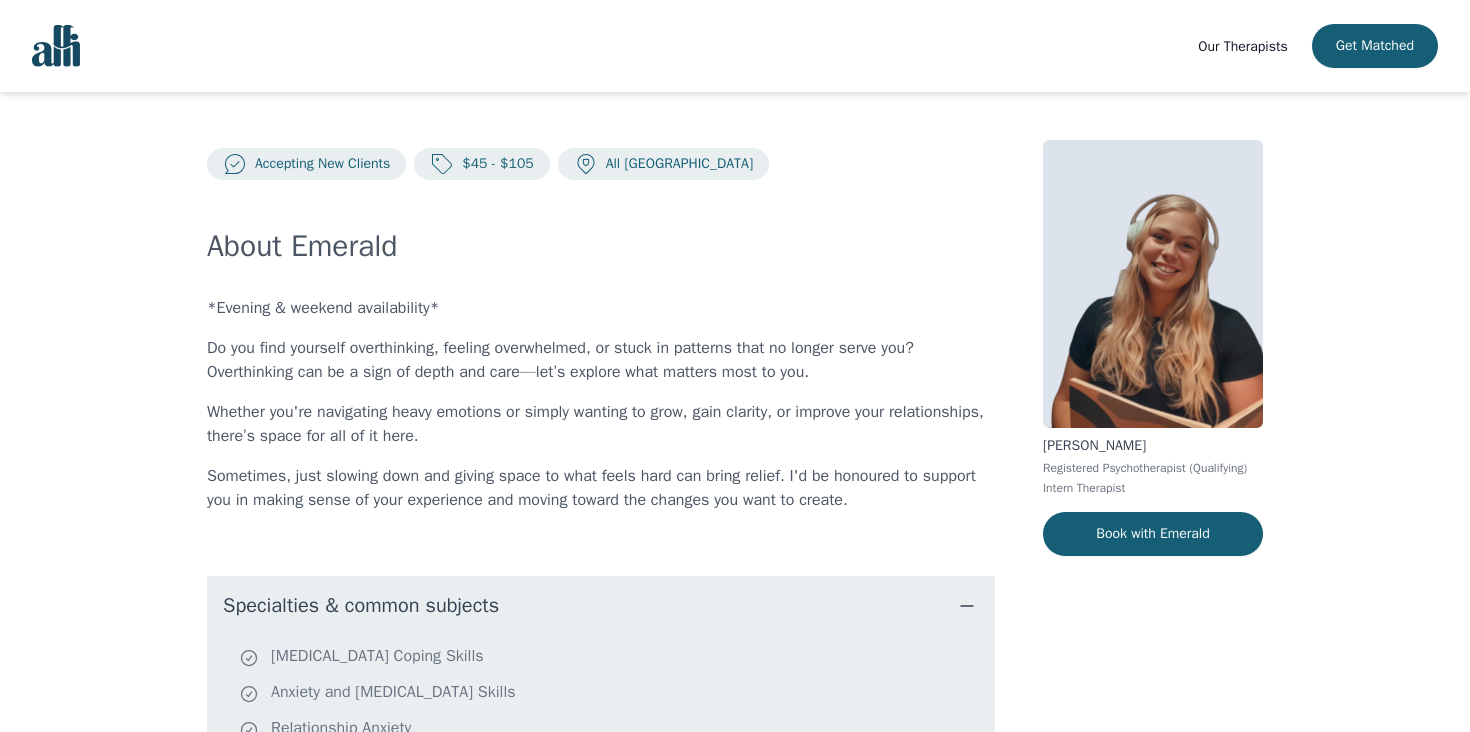click on "Specialties & common subjects" at bounding box center [601, 606] 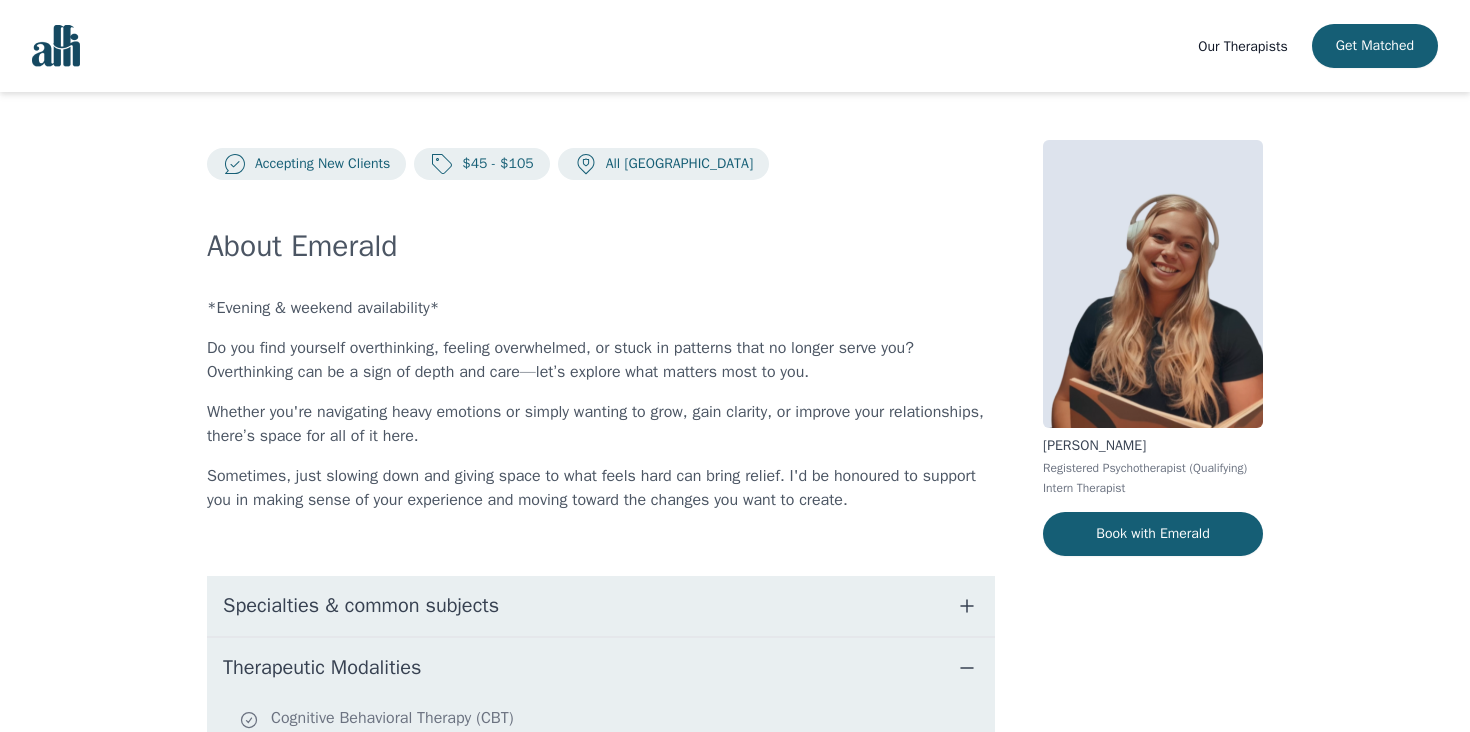 click on "Specialties & common subjects" at bounding box center (601, 606) 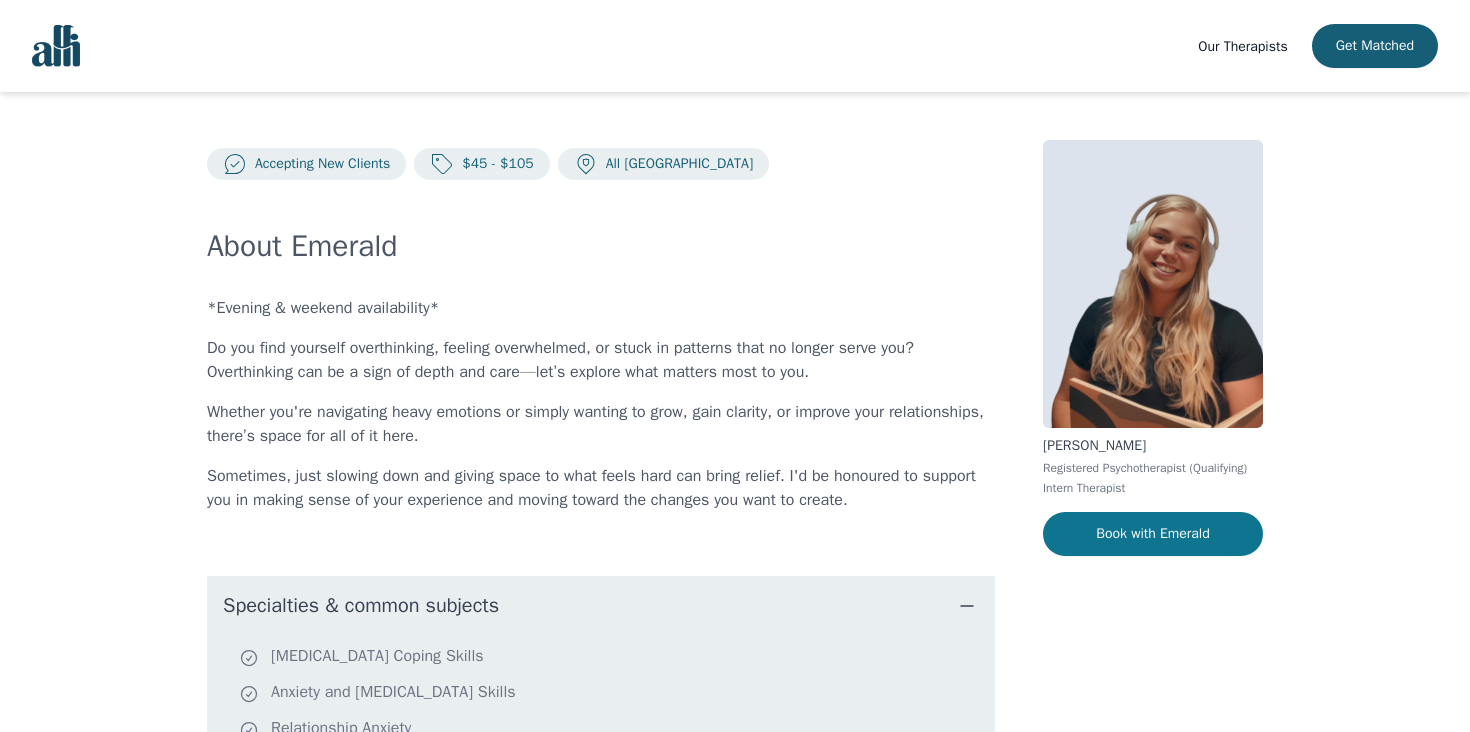 click on "Book with Emerald" at bounding box center [1153, 534] 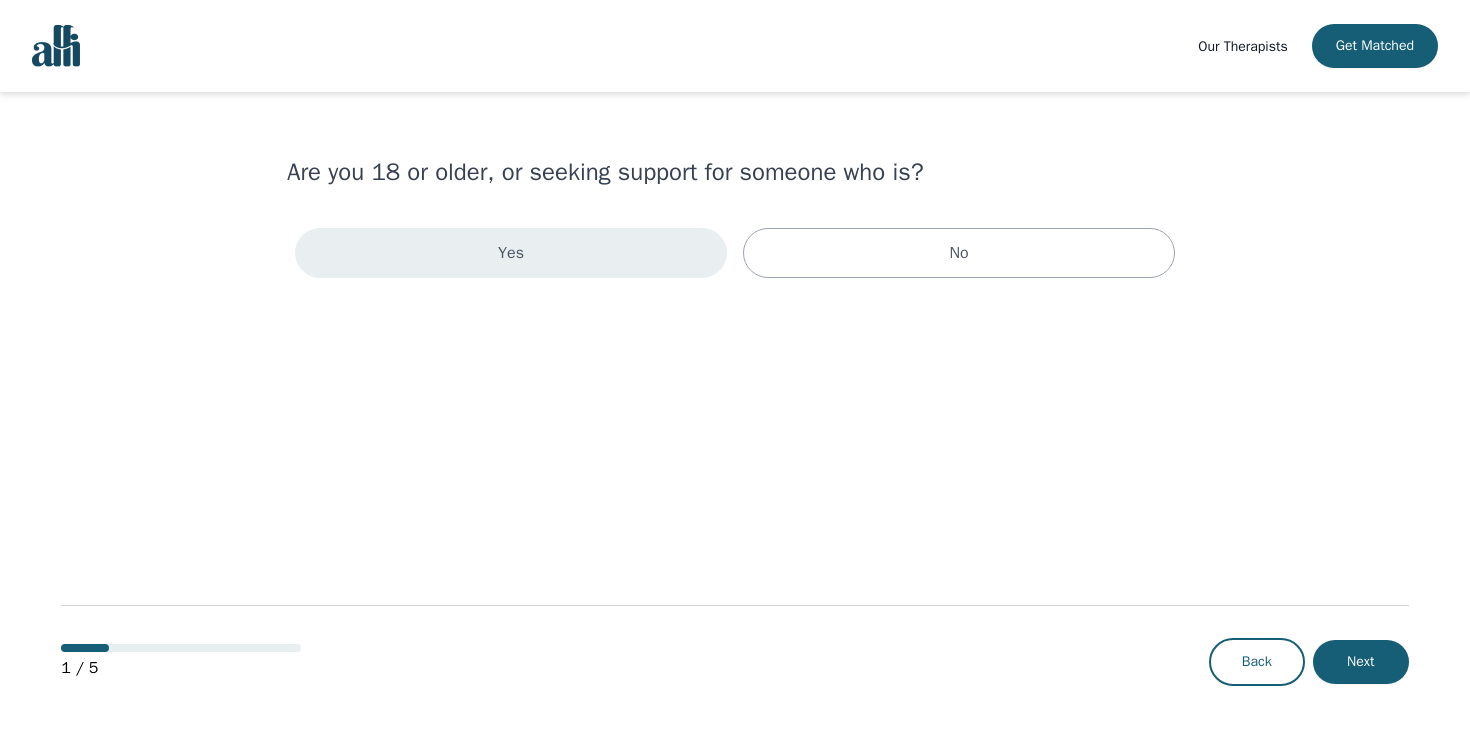 click on "Yes" at bounding box center (511, 253) 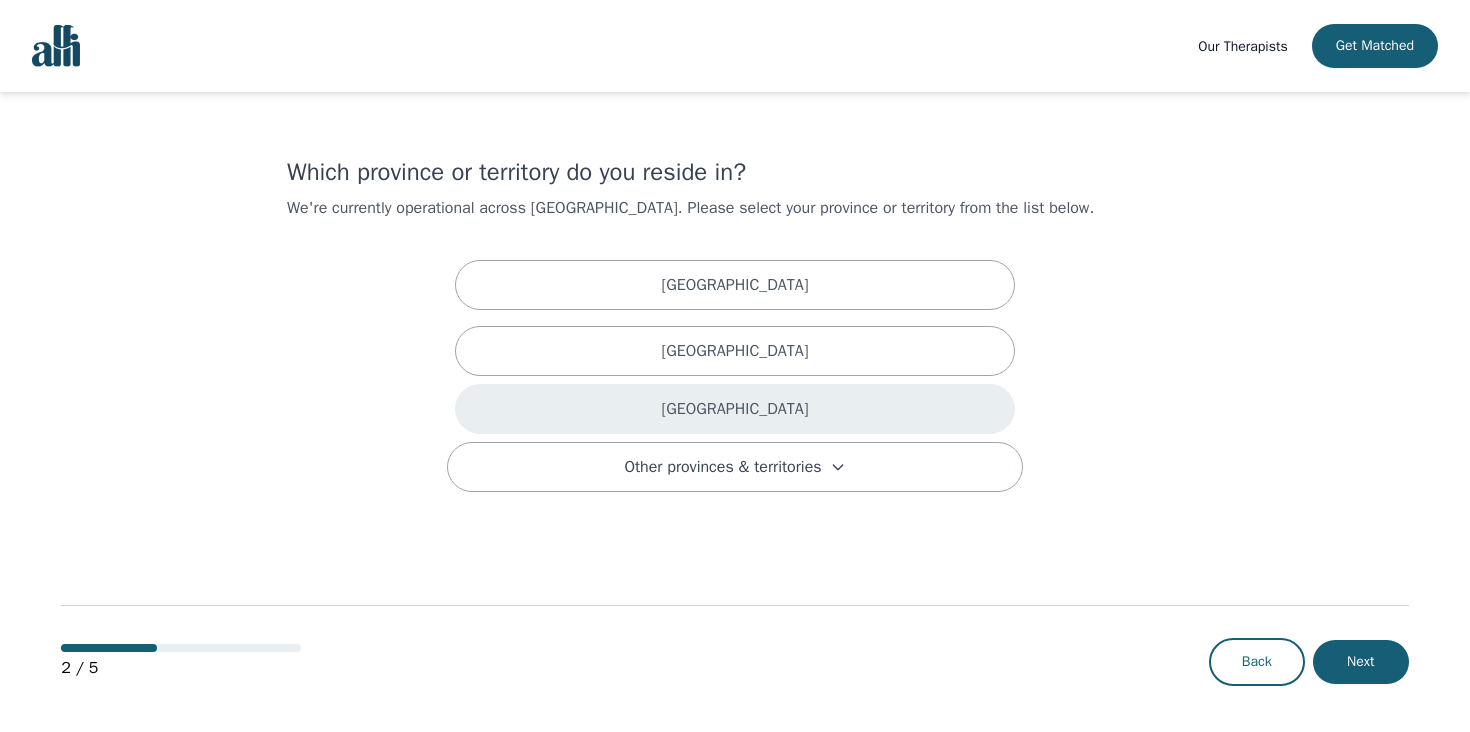 click on "[GEOGRAPHIC_DATA]" at bounding box center [735, 409] 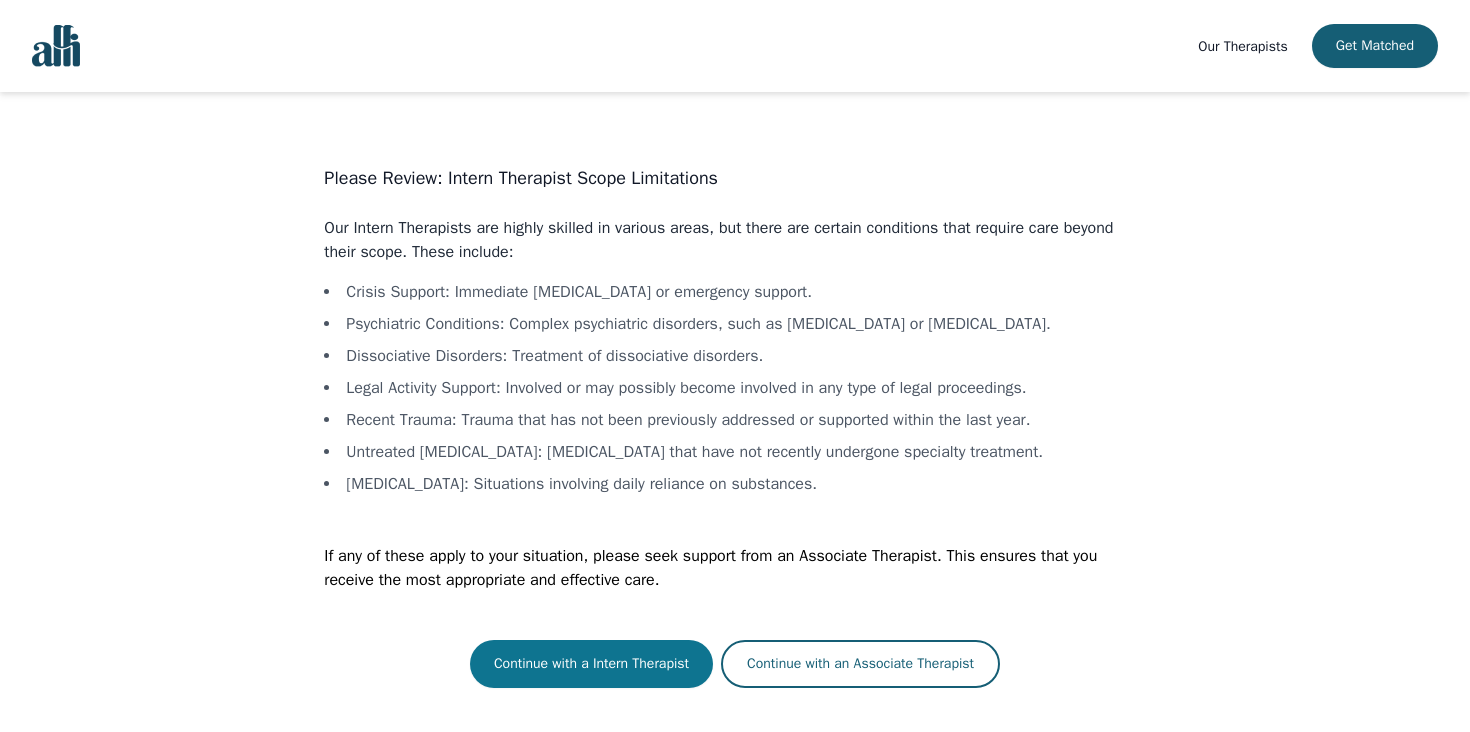 click on "Continue with a Intern Therapist" at bounding box center [591, 664] 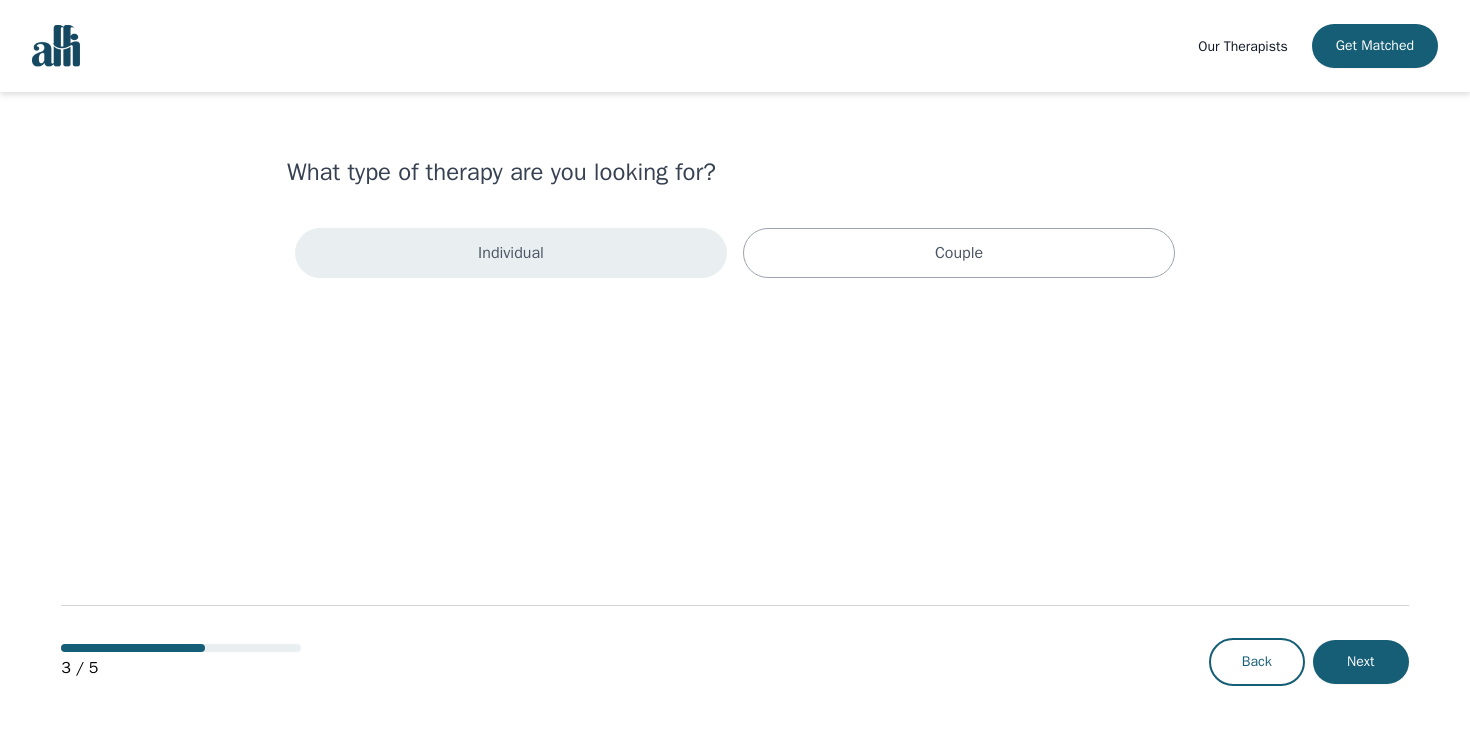 click on "Individual" at bounding box center (511, 253) 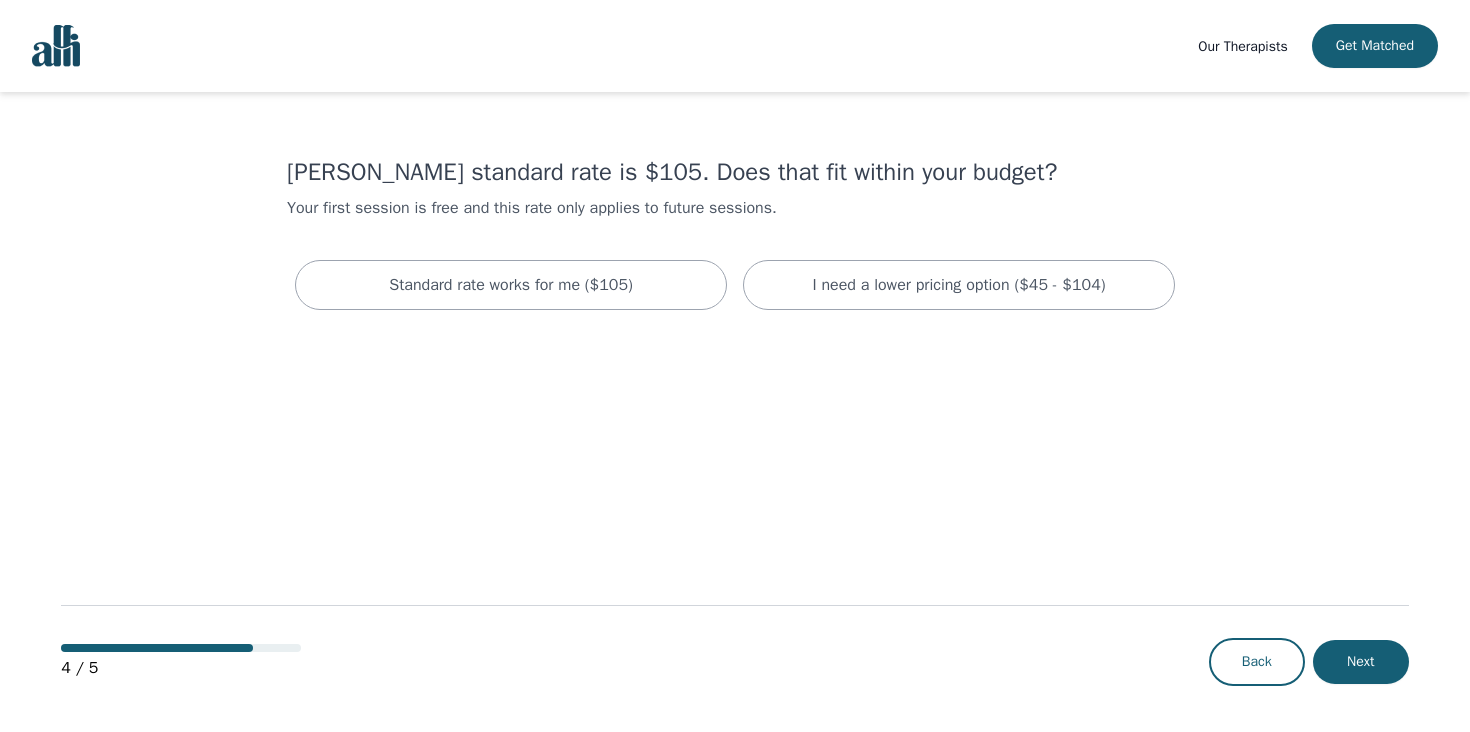click on "[PERSON_NAME] standard rate is $105. Does that fit within your budget? Your first session is free and this rate only applies to future sessions. Standard rate works for me ($105) I need a lower pricing option ($45 - $104)" at bounding box center (735, 237) 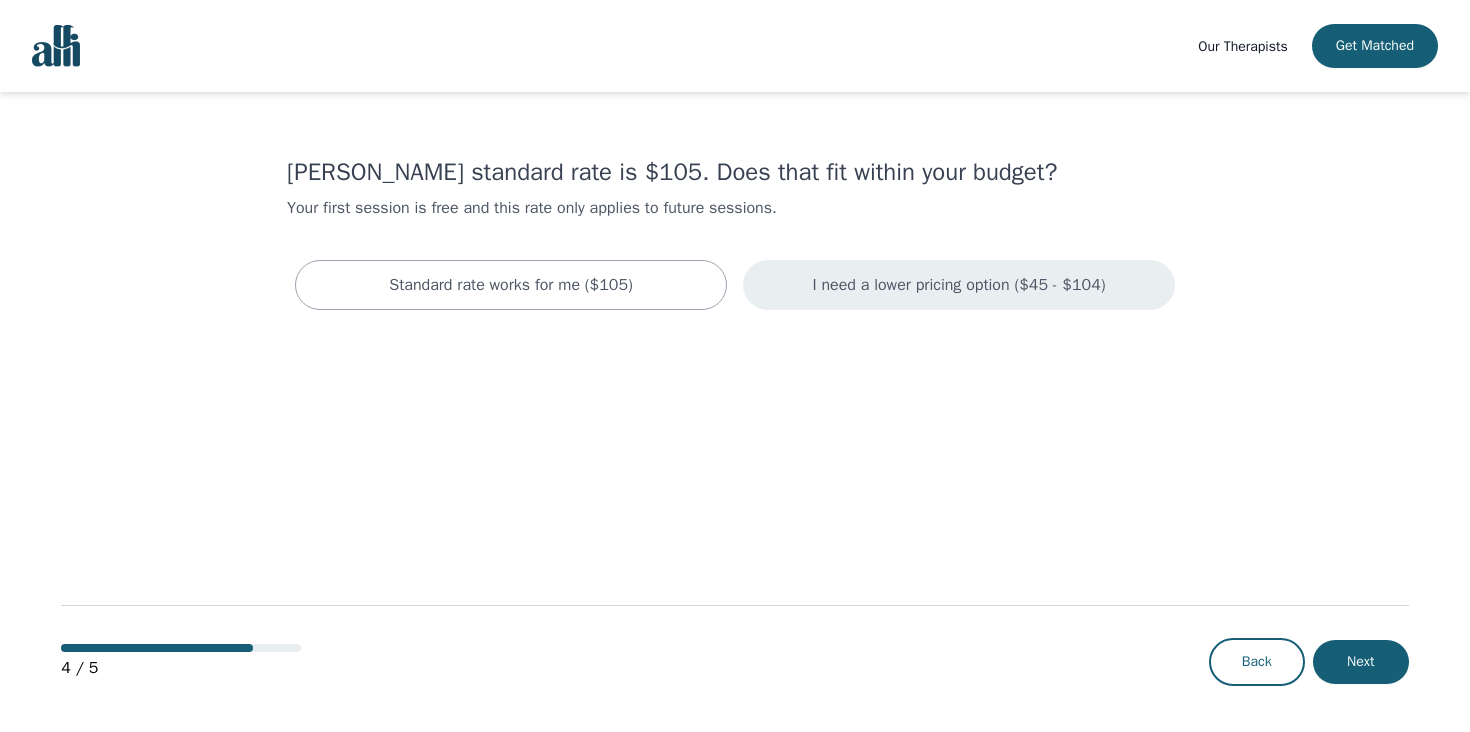 click on "I need a lower pricing option ($45 - $104)" at bounding box center (958, 285) 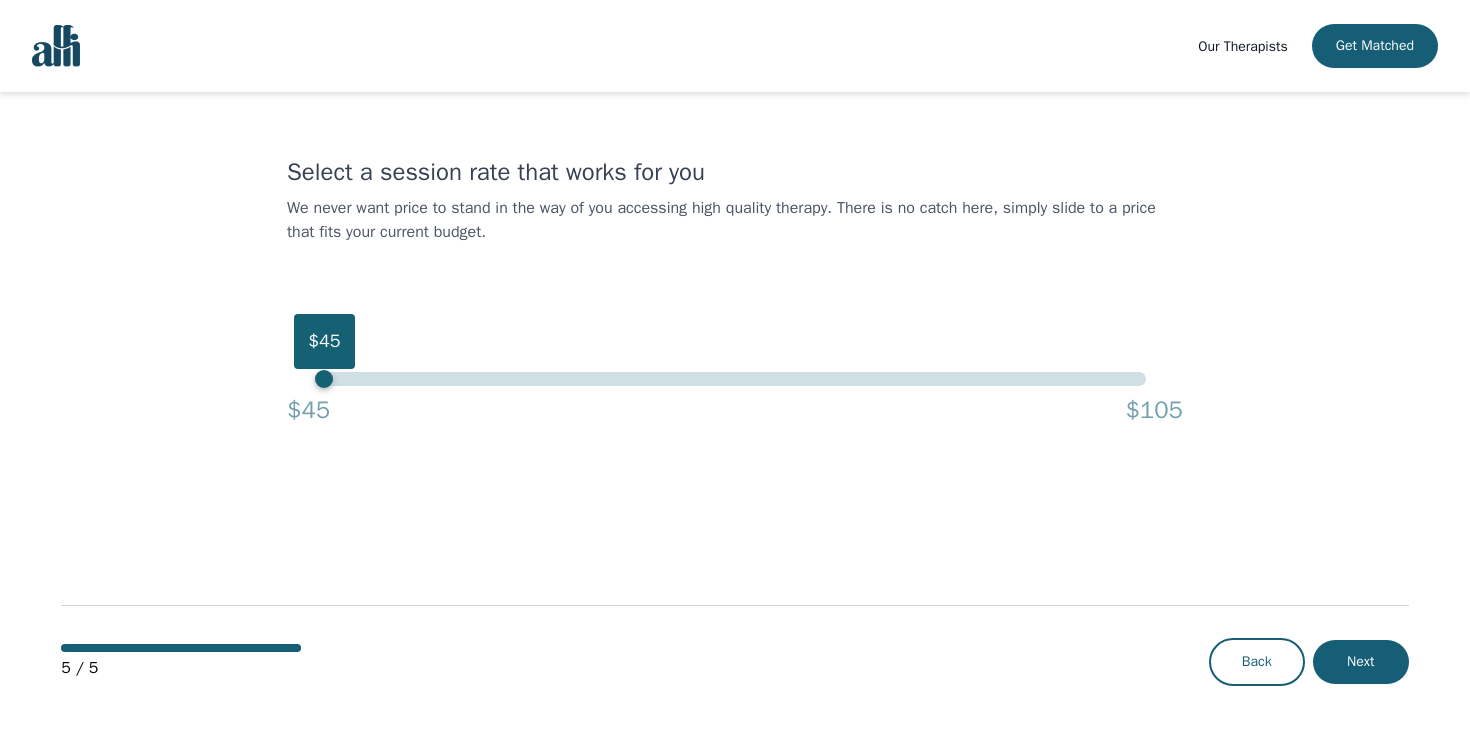 drag, startPoint x: 840, startPoint y: 382, endPoint x: 83, endPoint y: 407, distance: 757.4127 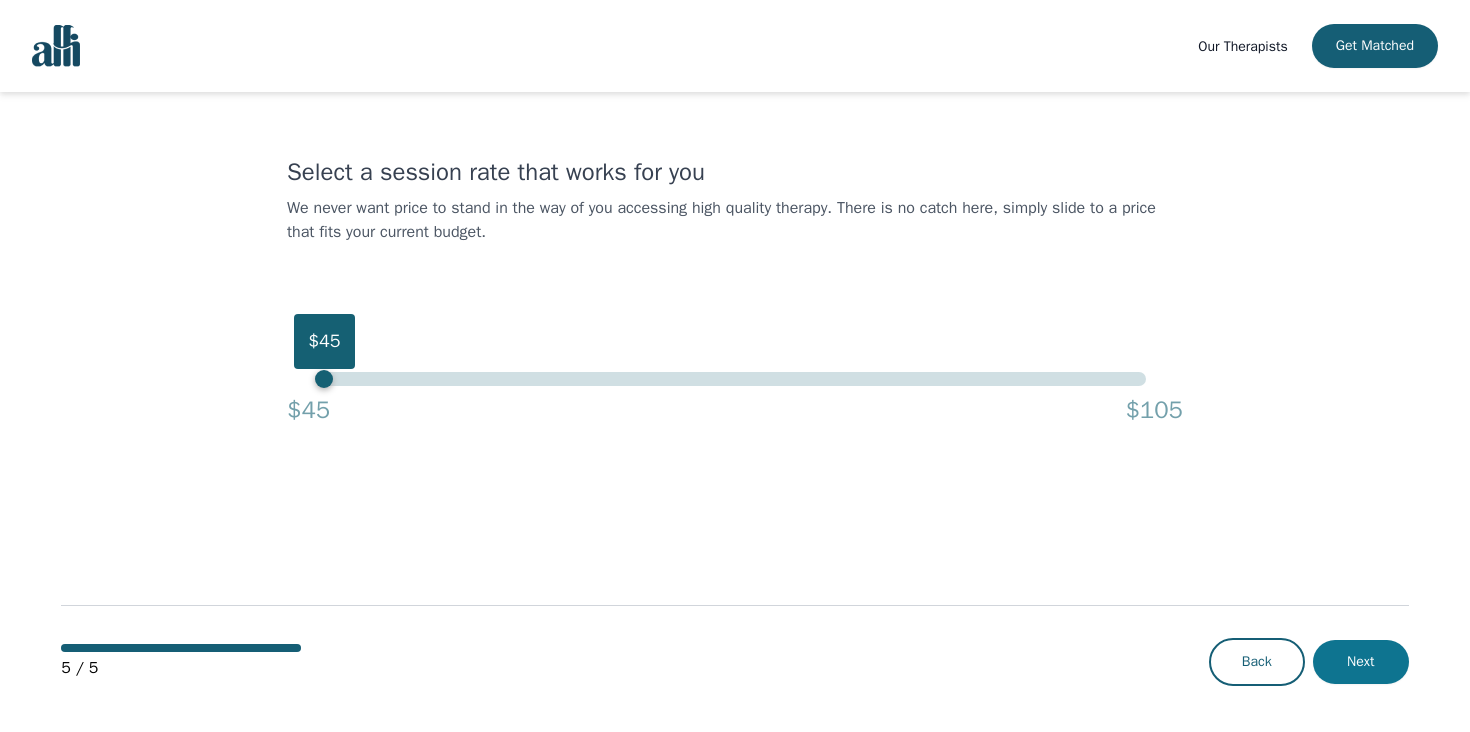 click on "Next" at bounding box center (1361, 662) 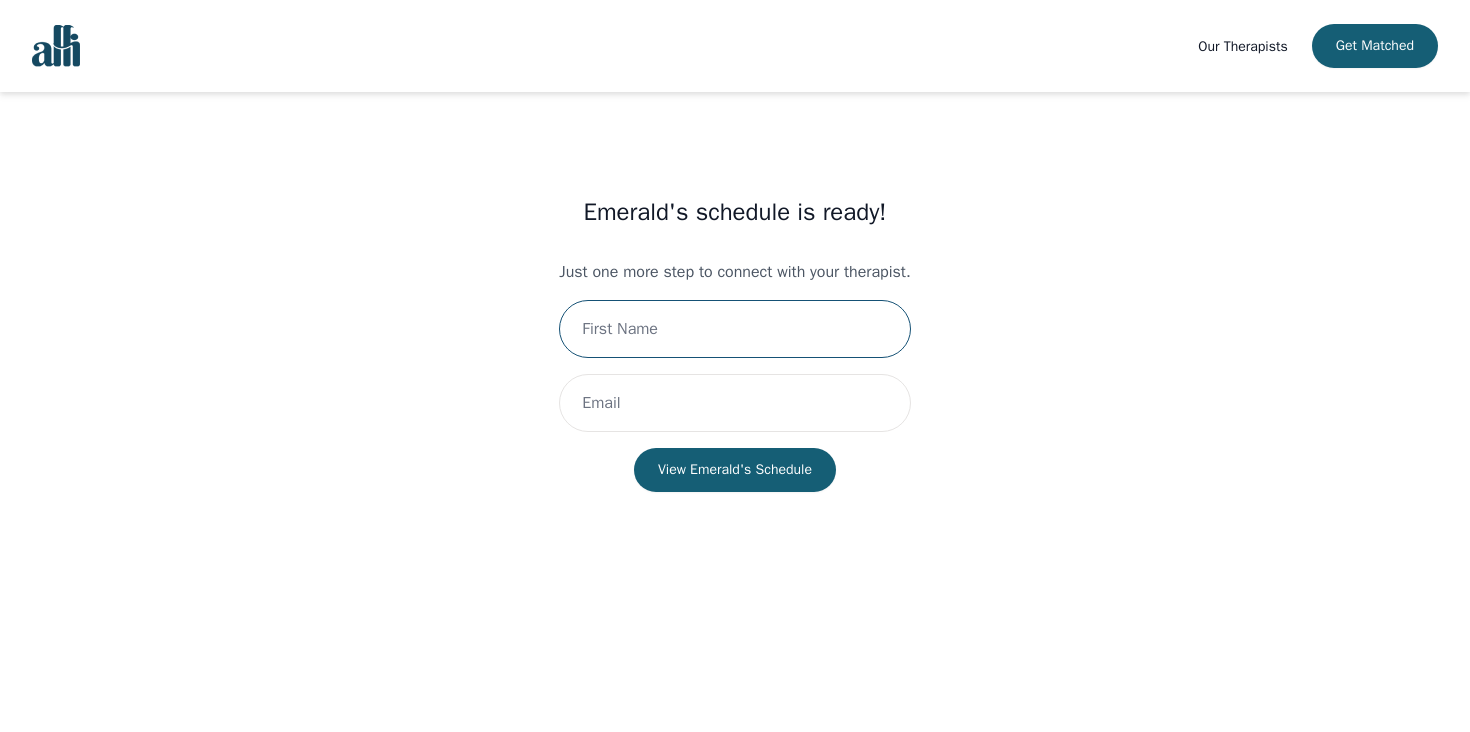 click at bounding box center [734, 329] 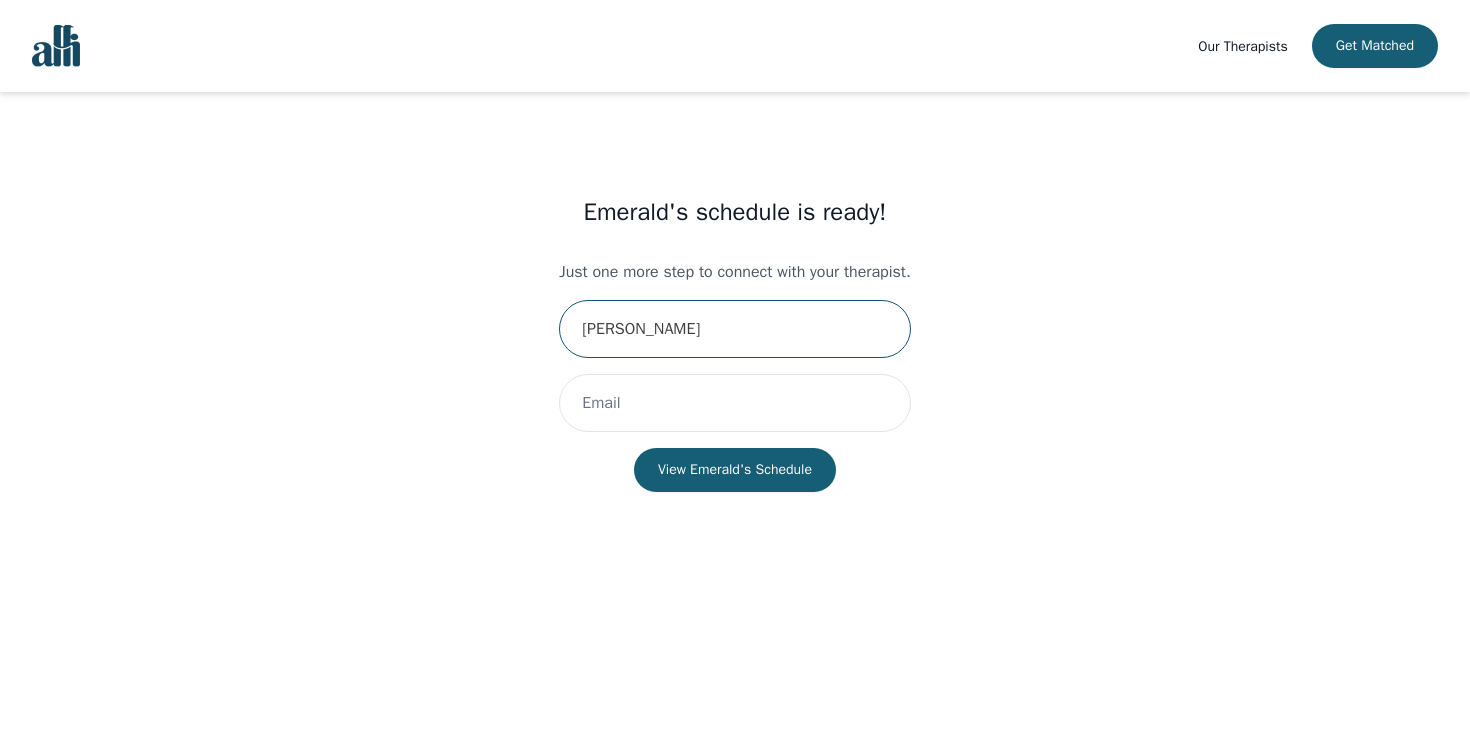 type on "[PERSON_NAME]" 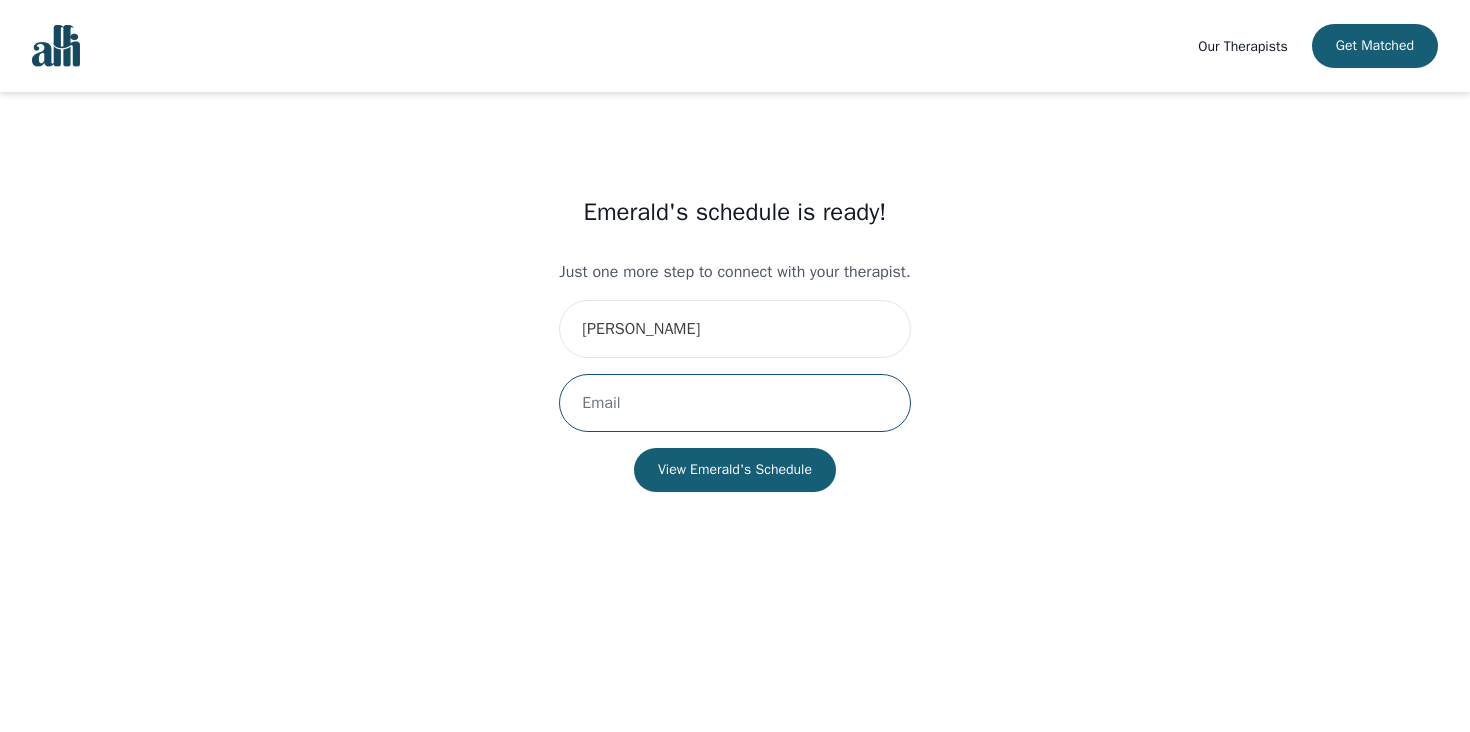click at bounding box center [734, 403] 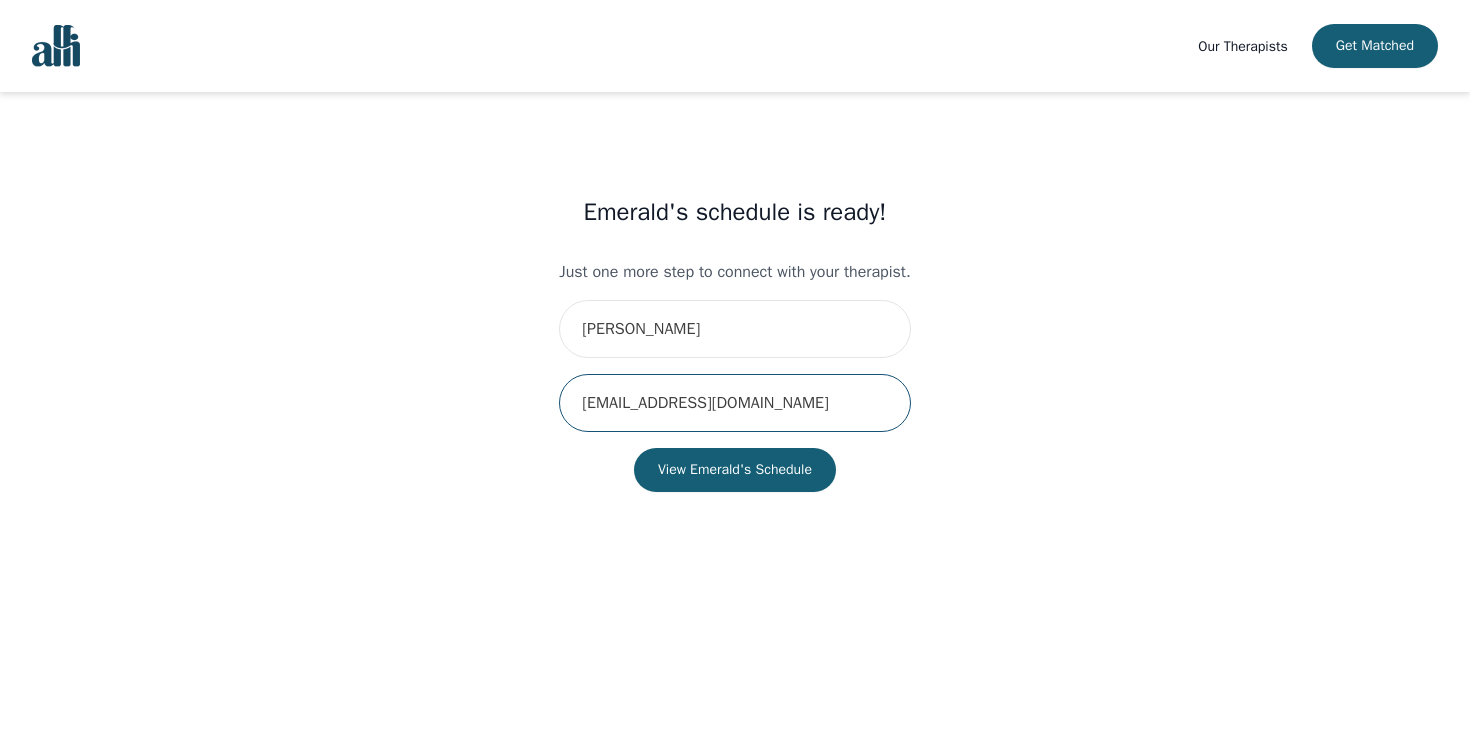 type on "[EMAIL_ADDRESS][DOMAIN_NAME]" 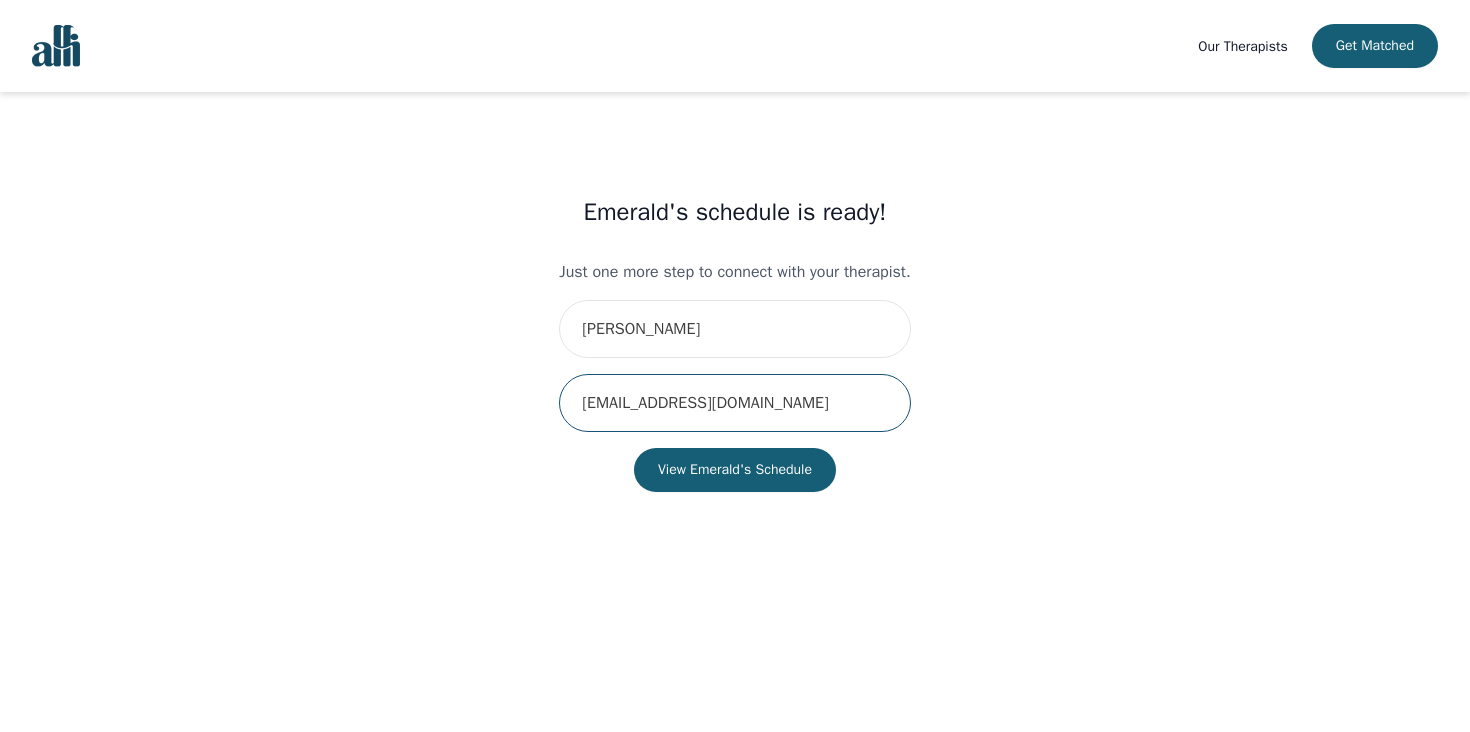 click on "View Emerald's Schedule" at bounding box center (735, 470) 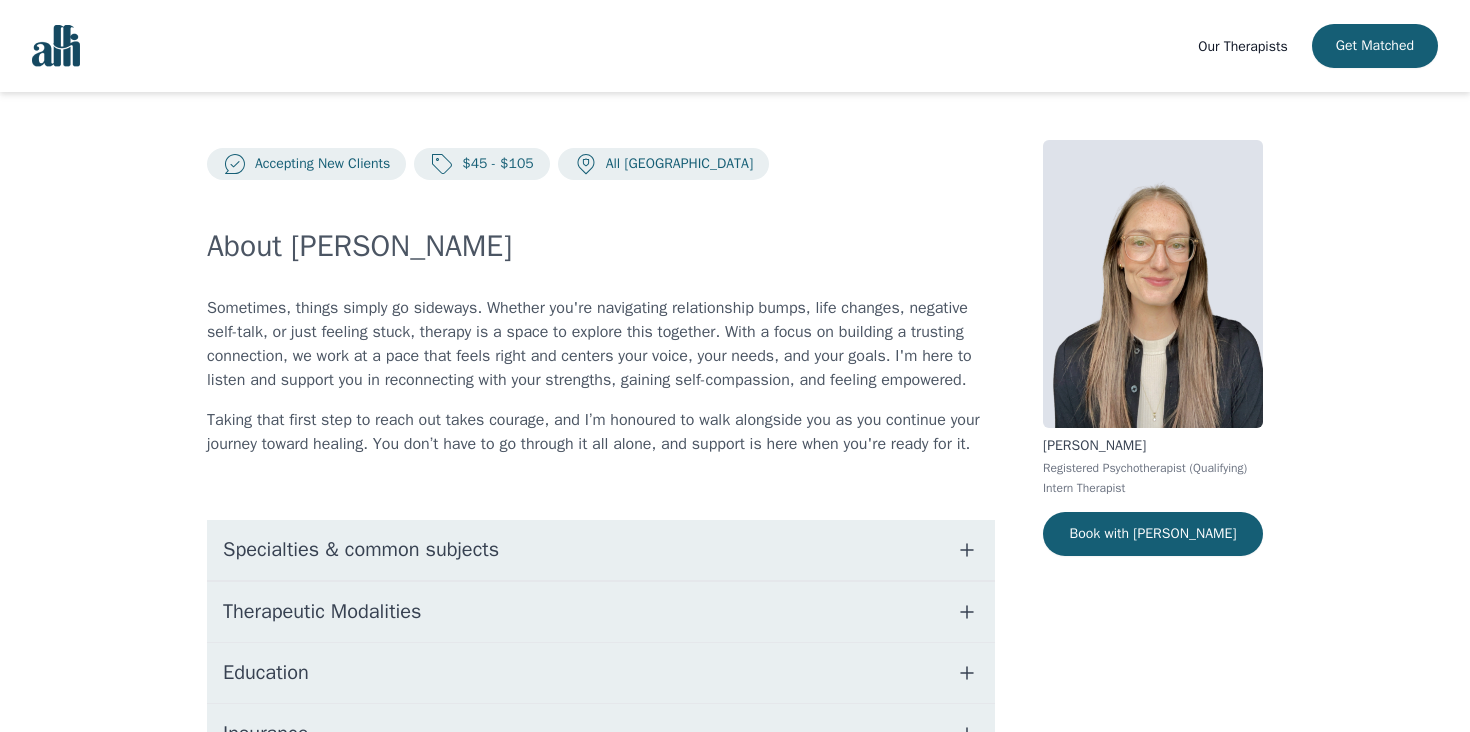 scroll, scrollTop: 0, scrollLeft: 0, axis: both 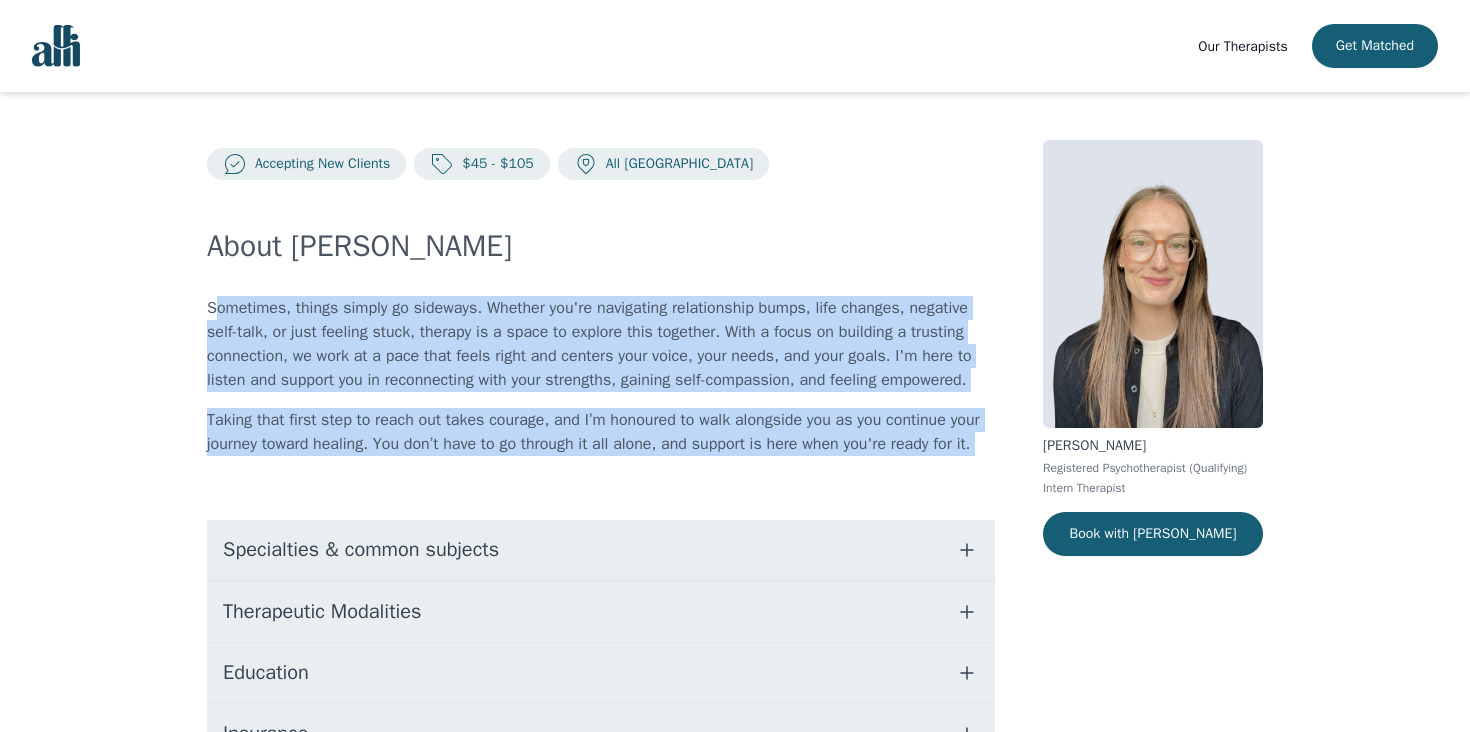 drag, startPoint x: 213, startPoint y: 317, endPoint x: 366, endPoint y: 576, distance: 300.81555 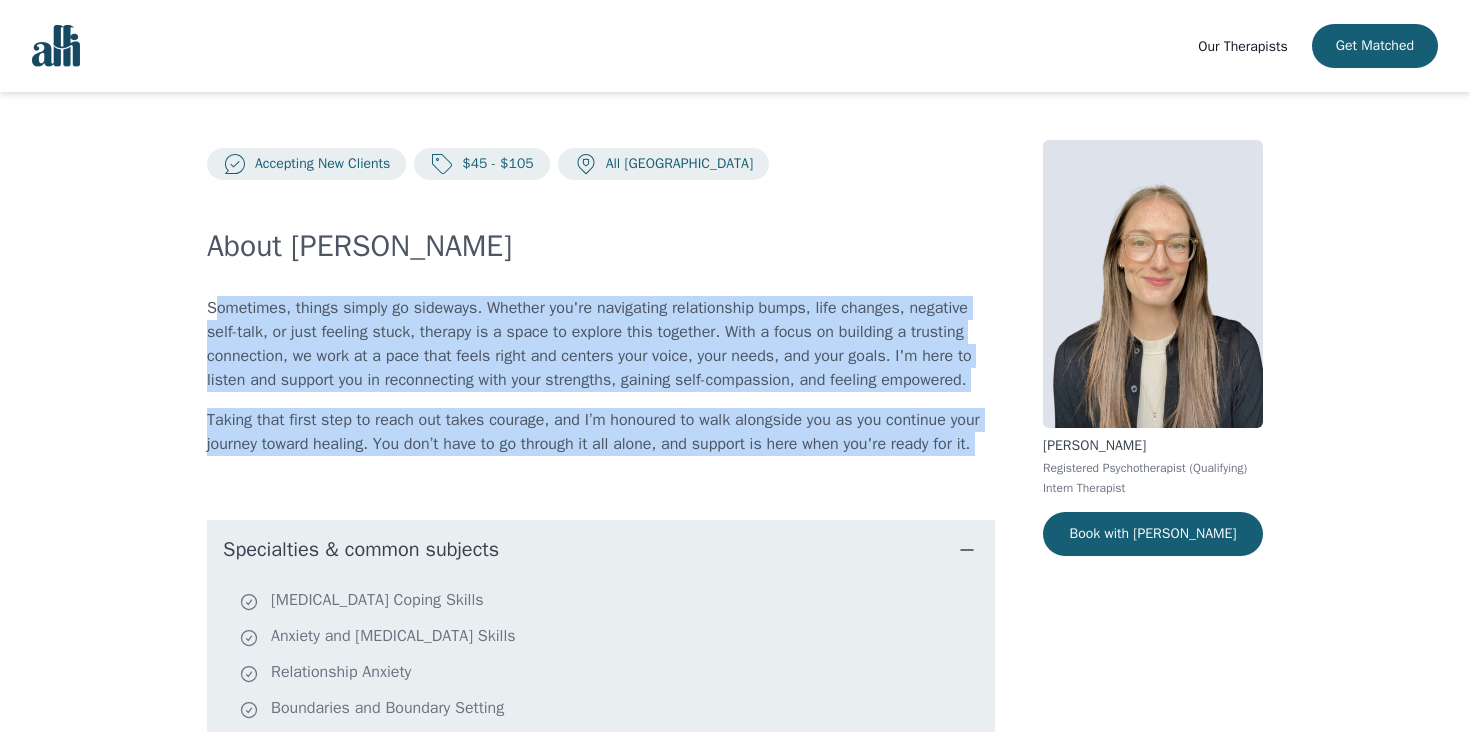 click on "About [PERSON_NAME] Sometimes, things simply go sideways. Whether you're navigating relationship bumps, life changes, negative self-talk, or just feeling stuck, therapy is a space to explore this together. With a focus on building a trusting connection, we work at a pace that feels right and centers your voice, your needs, and your goals. I'm here to listen and support you in reconnecting with your strengths, gaining self-compassion, and feeling empowered.  Taking that first step to reach out takes courage, and I’m honoured to walk alongside you as you continue your journey toward healing. You don’t have to go through it all alone, and support is here when you're ready for it. Specialties & common subjects [MEDICAL_DATA] Coping Skills Anxiety and [MEDICAL_DATA] Skills Relationship Anxiety Boundaries and Boundary Setting Life Transitions Understanding and regulating emotions Burnout Imposter syndrome Meaning and Purpose Mindfulness Therapeutic Modalities Education Insurance Practicum Completion Date: [DATE]" at bounding box center [601, 749] 